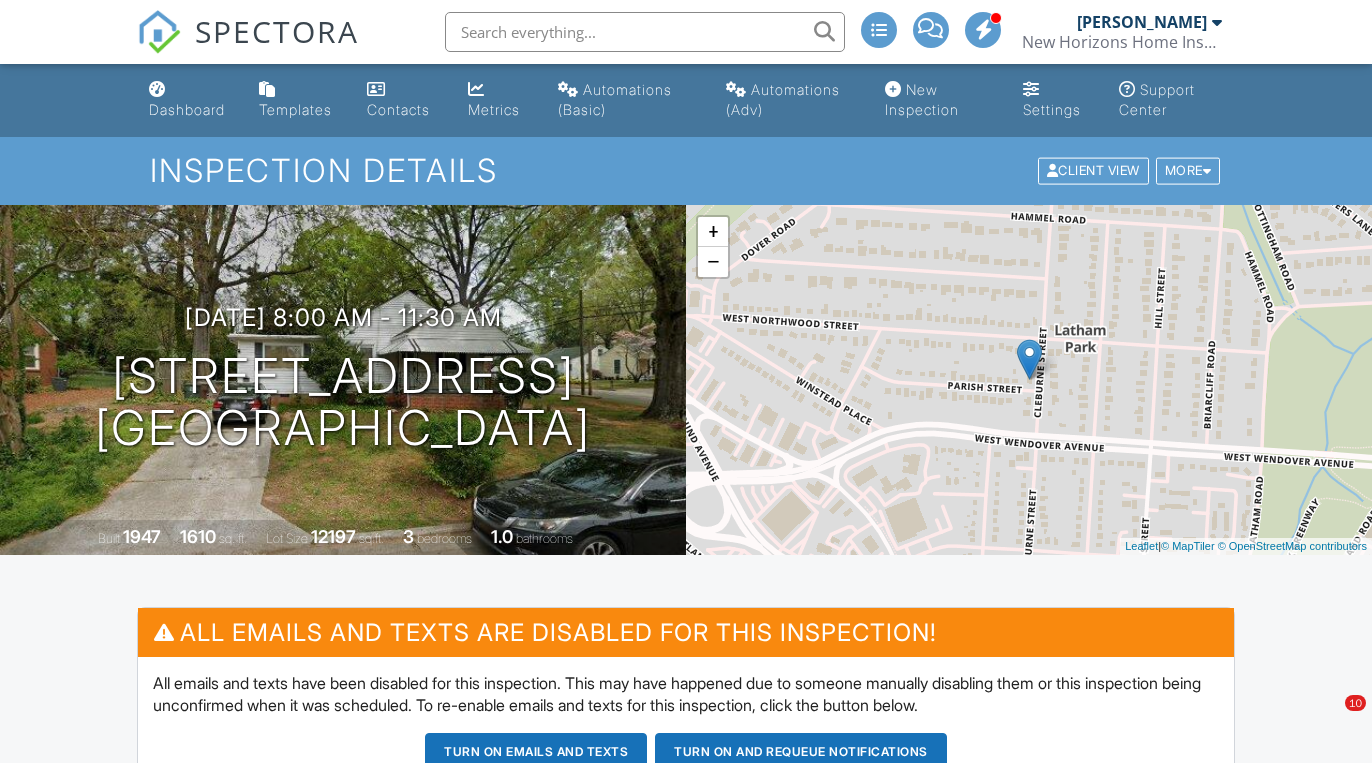 scroll, scrollTop: 466, scrollLeft: 0, axis: vertical 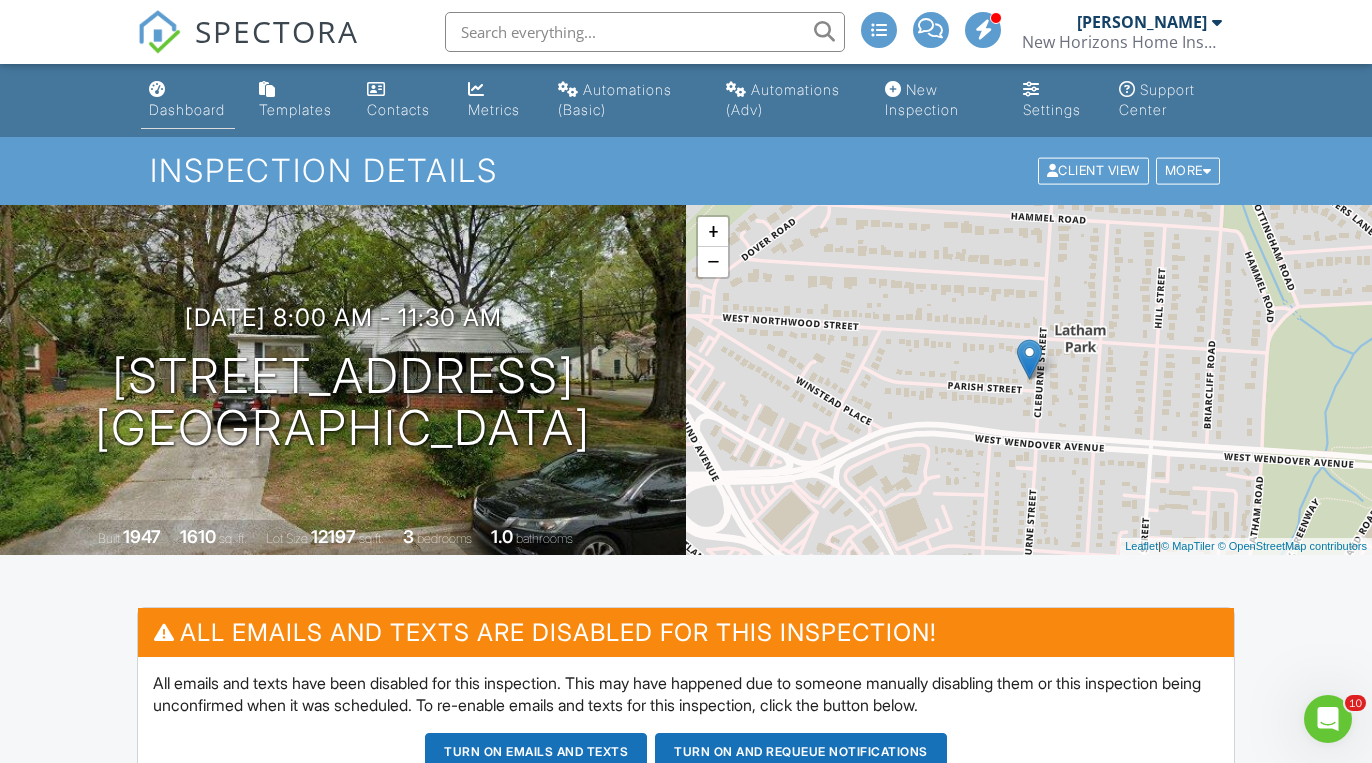 click on "Dashboard" at bounding box center (188, 100) 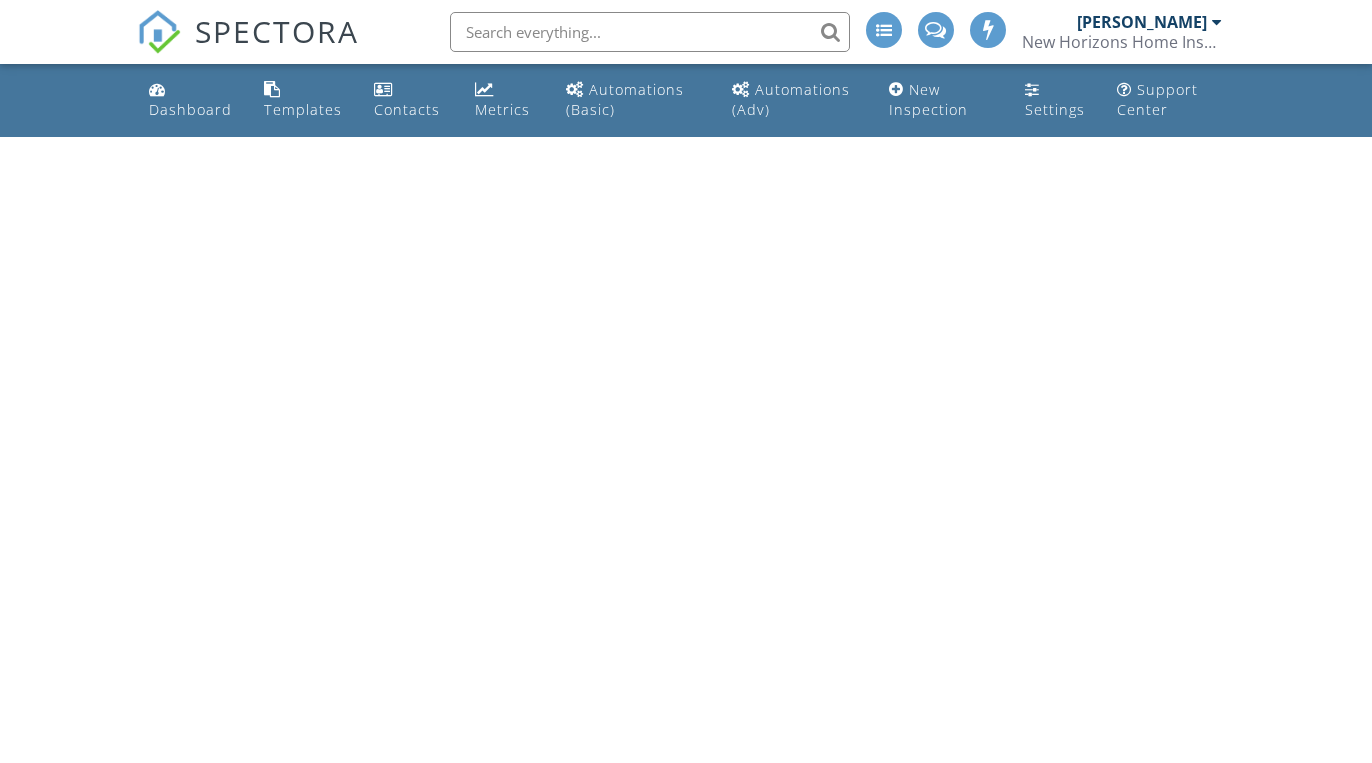 scroll, scrollTop: 0, scrollLeft: 0, axis: both 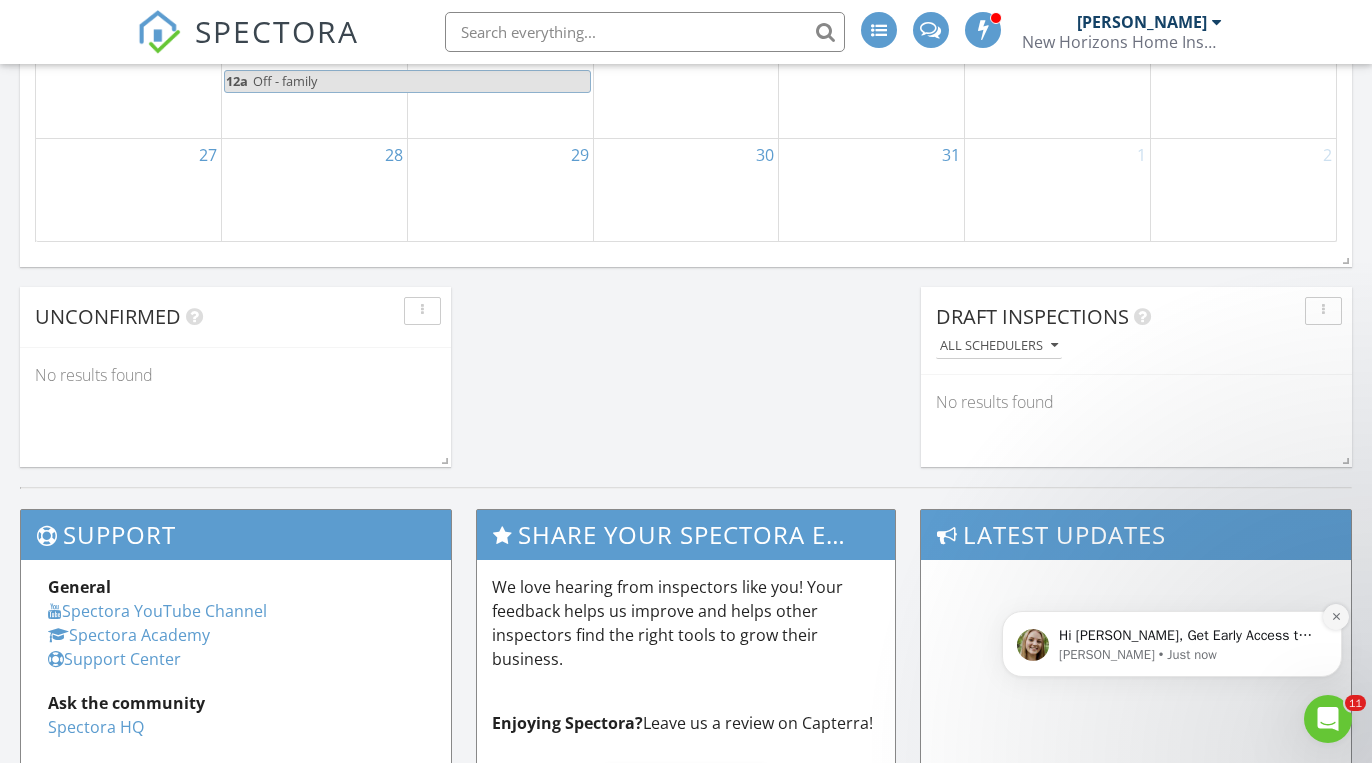 click 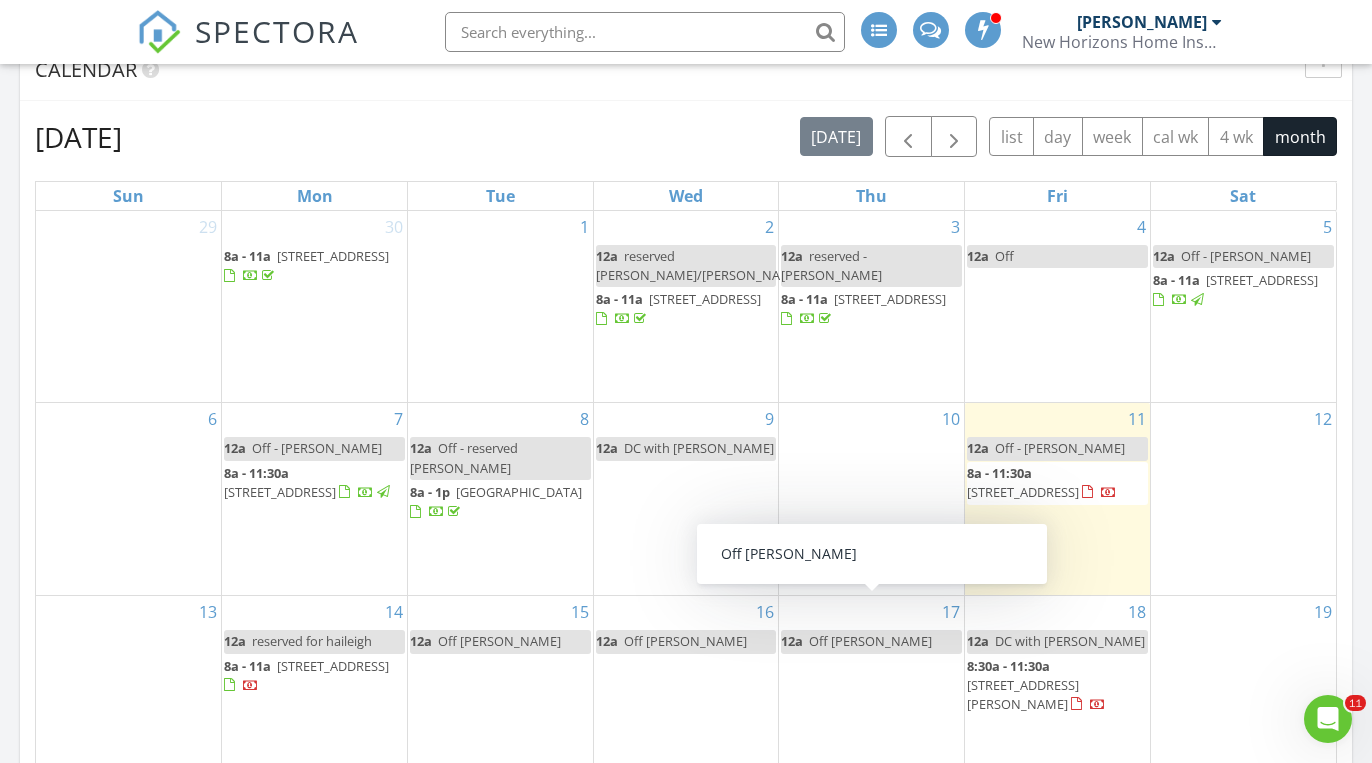 scroll, scrollTop: 851, scrollLeft: 0, axis: vertical 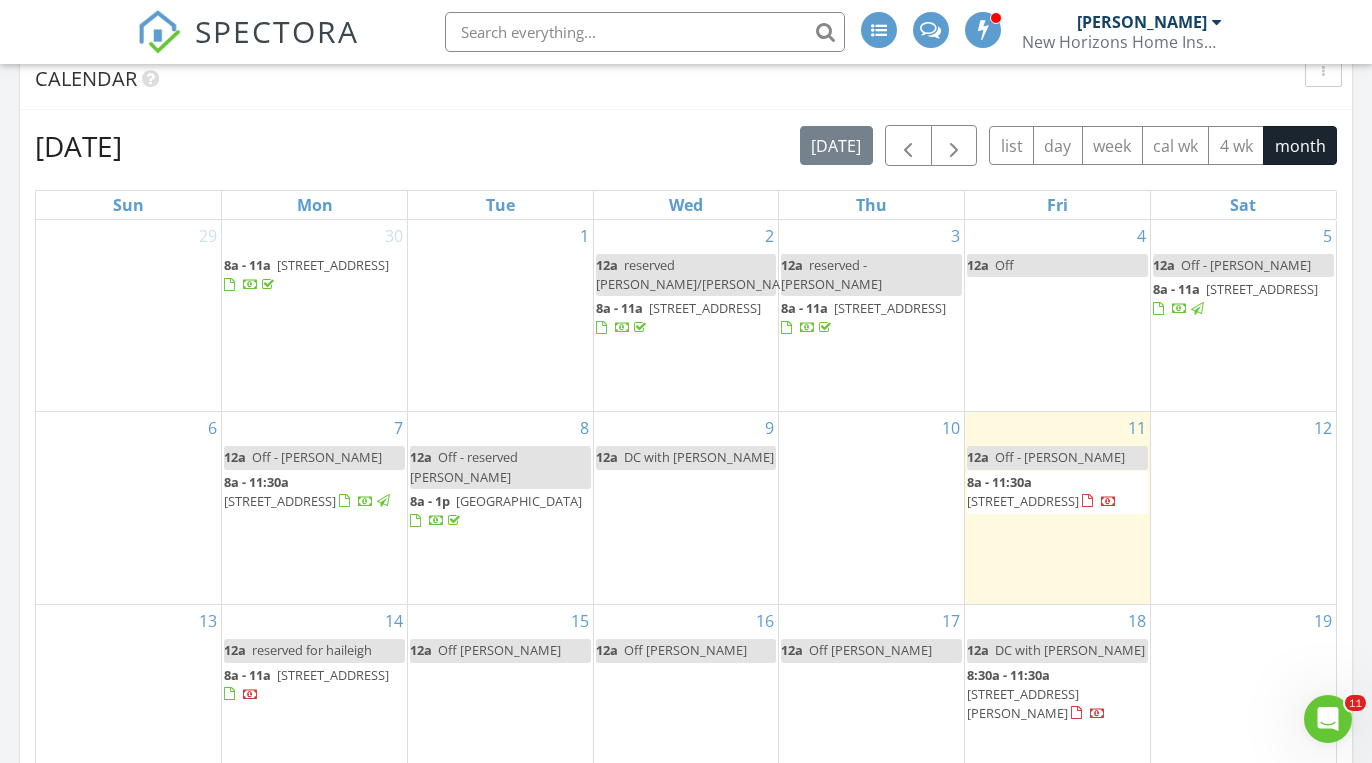 click on "[STREET_ADDRESS]" at bounding box center [280, 501] 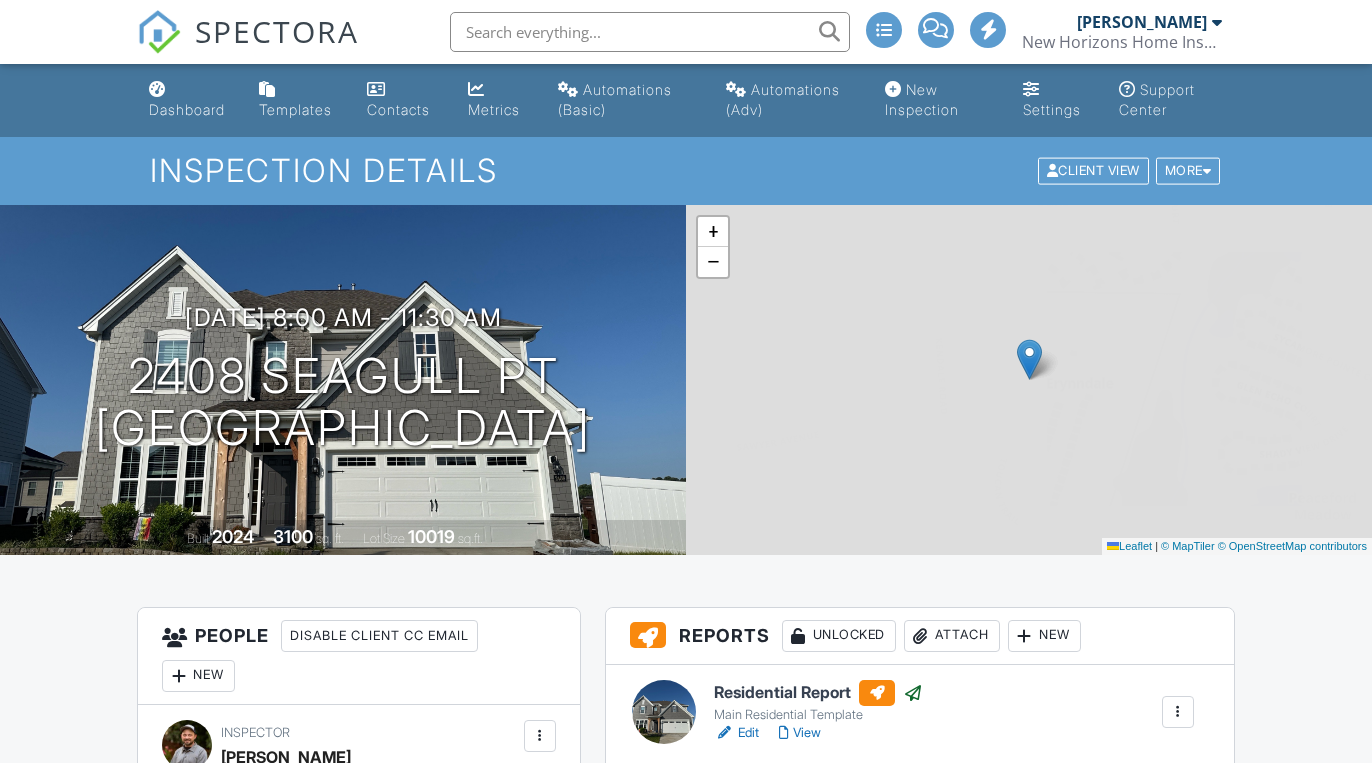 scroll, scrollTop: 0, scrollLeft: 0, axis: both 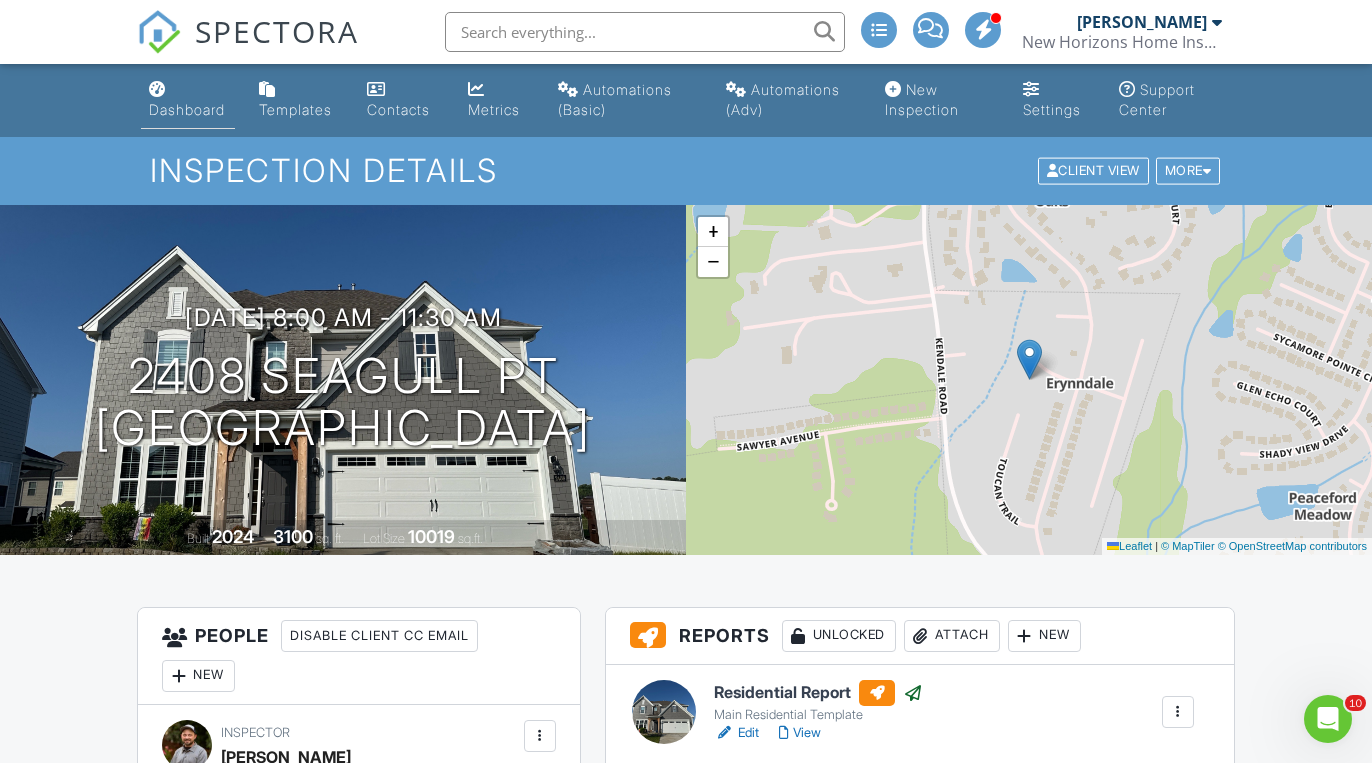 click on "Dashboard" at bounding box center [188, 100] 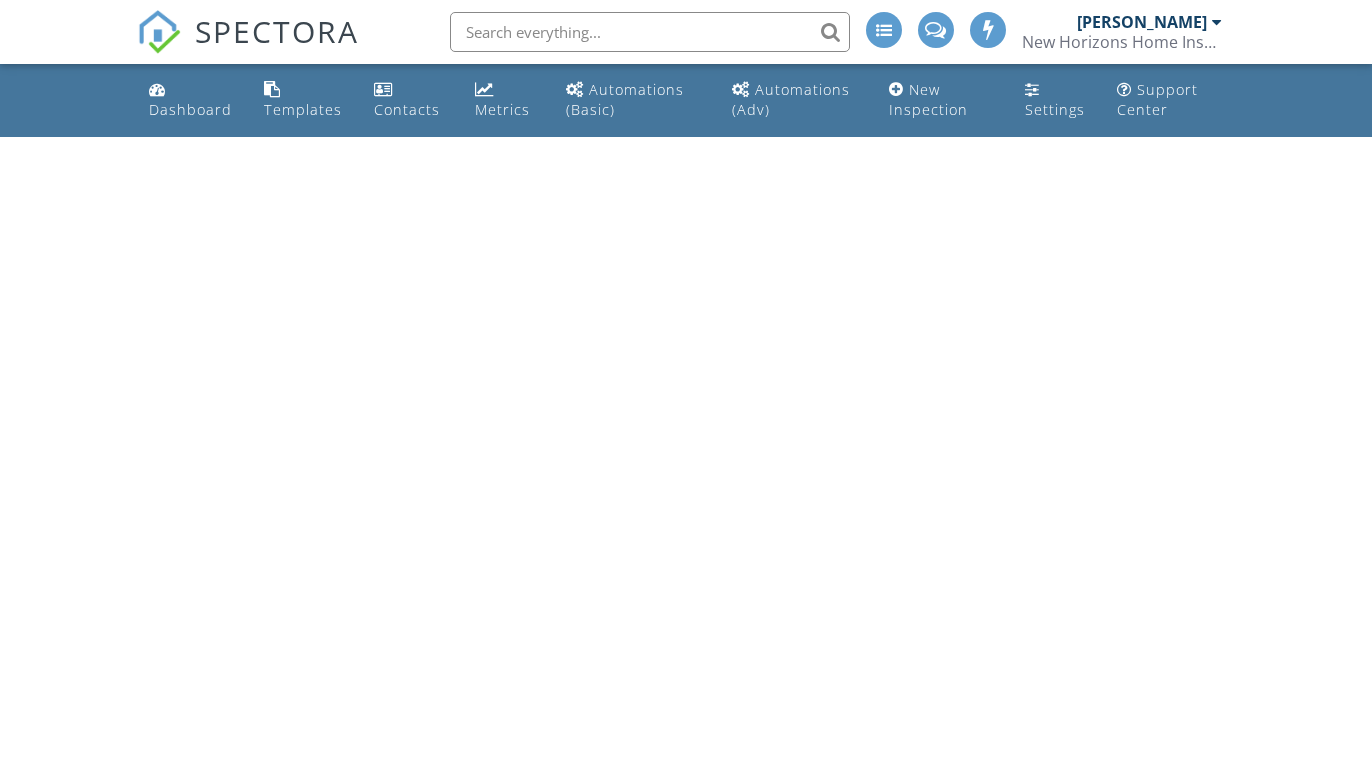 scroll, scrollTop: 0, scrollLeft: 0, axis: both 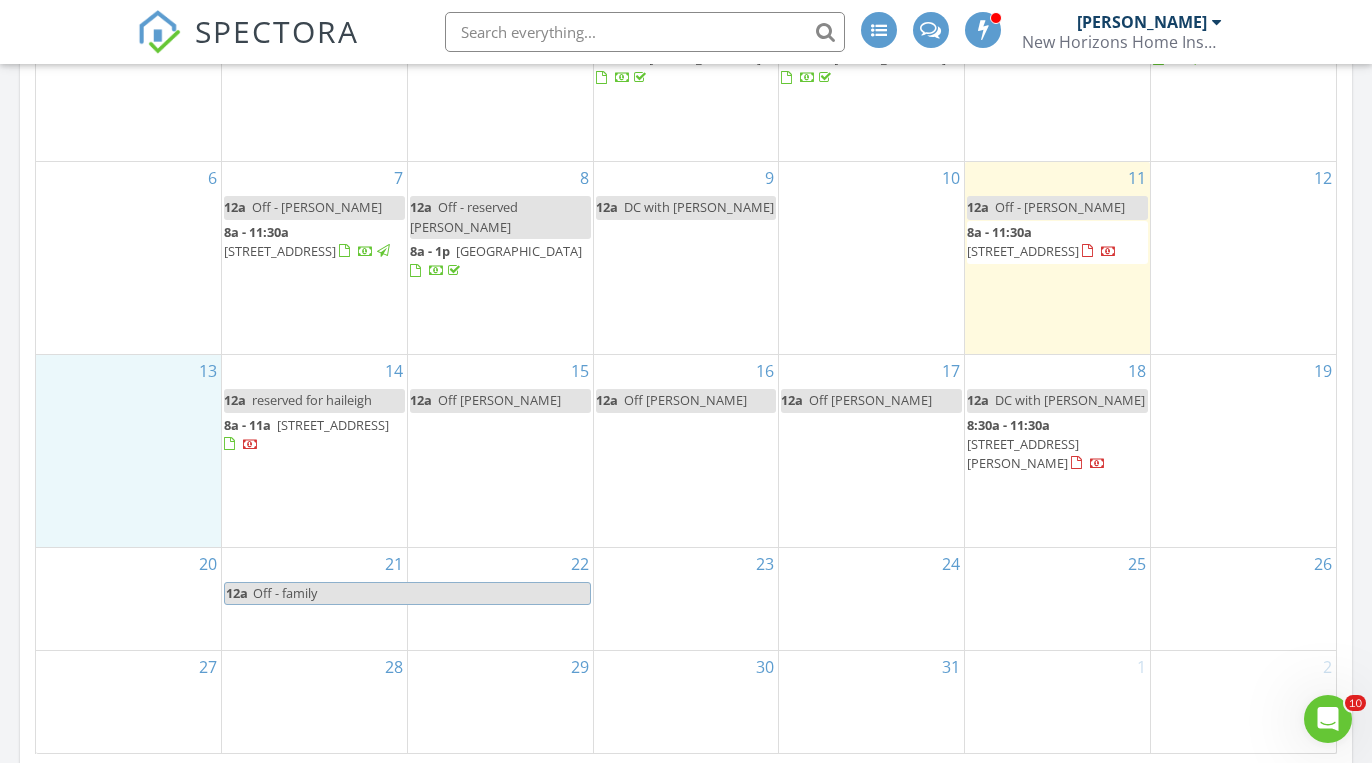click on "13" at bounding box center (128, 451) 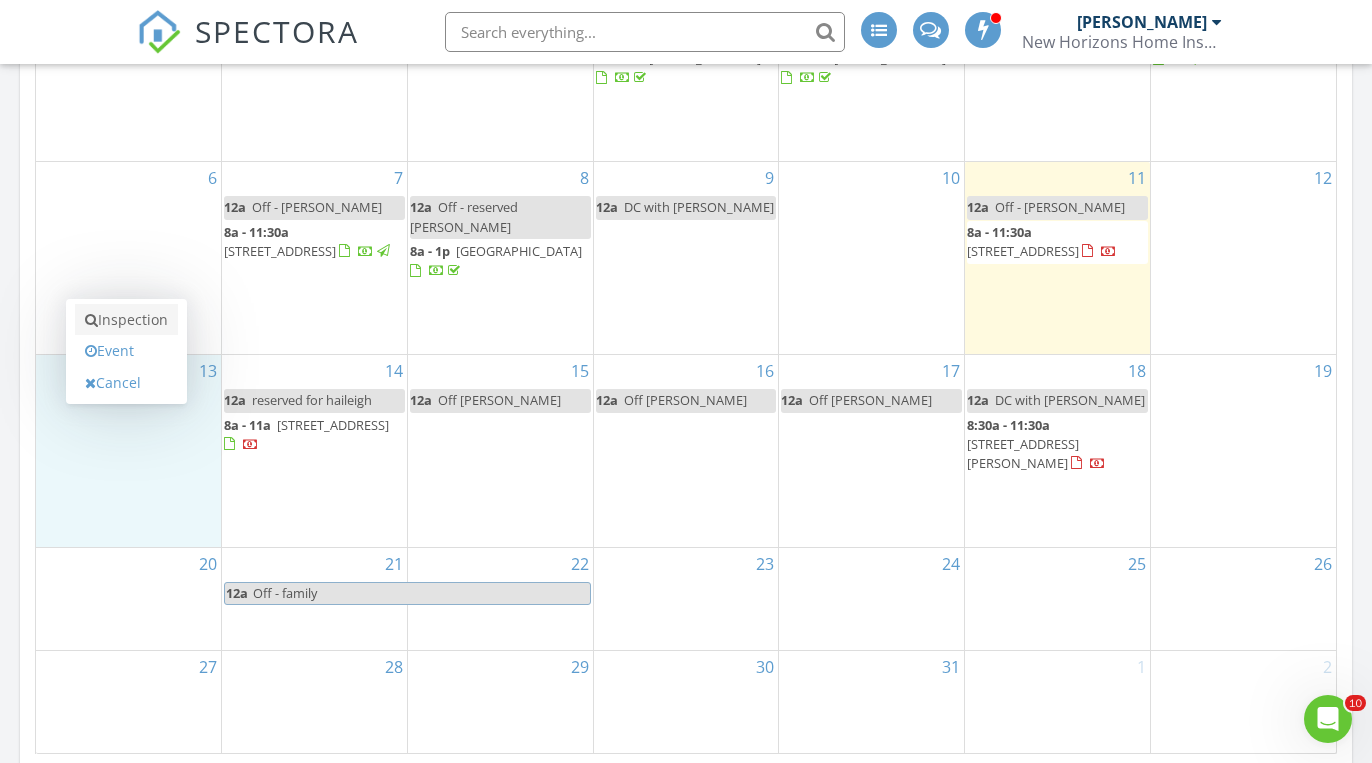 click on "Inspection" at bounding box center (126, 320) 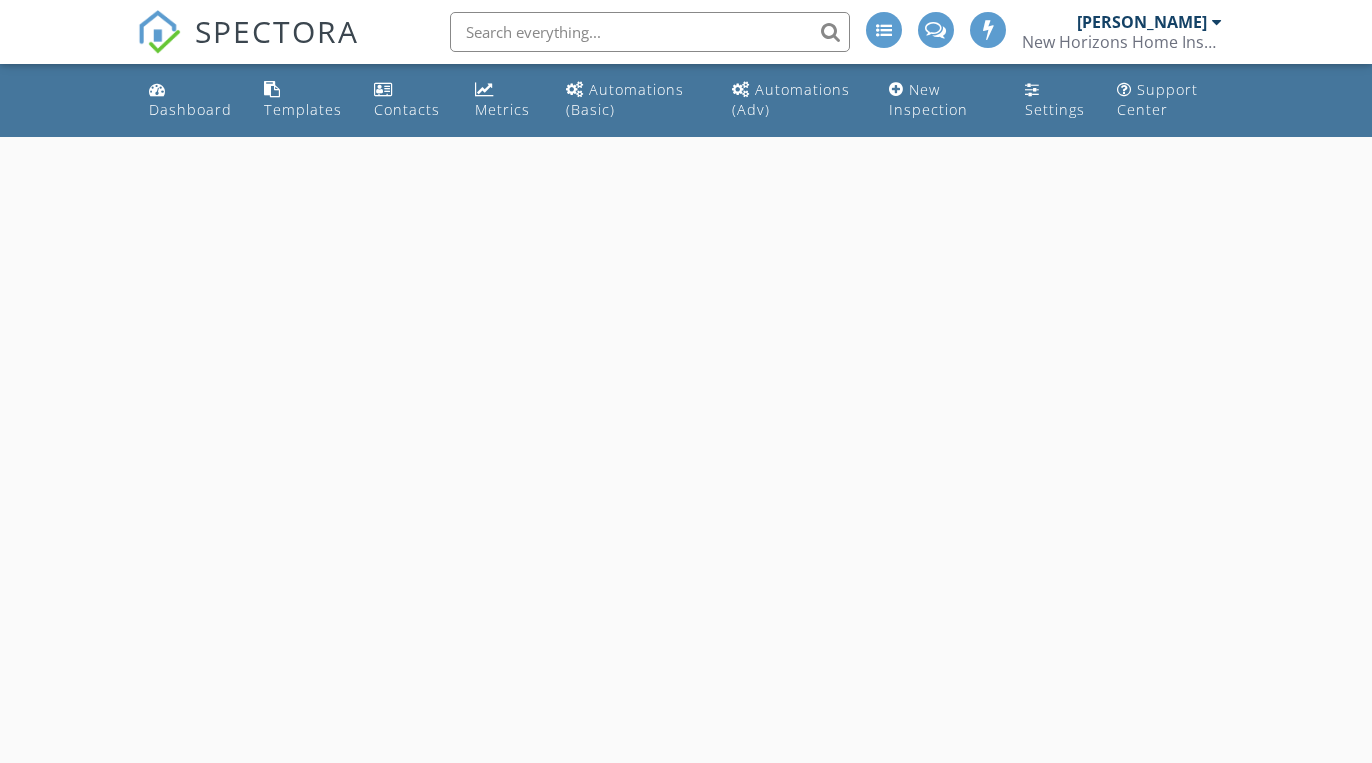 scroll, scrollTop: 0, scrollLeft: 0, axis: both 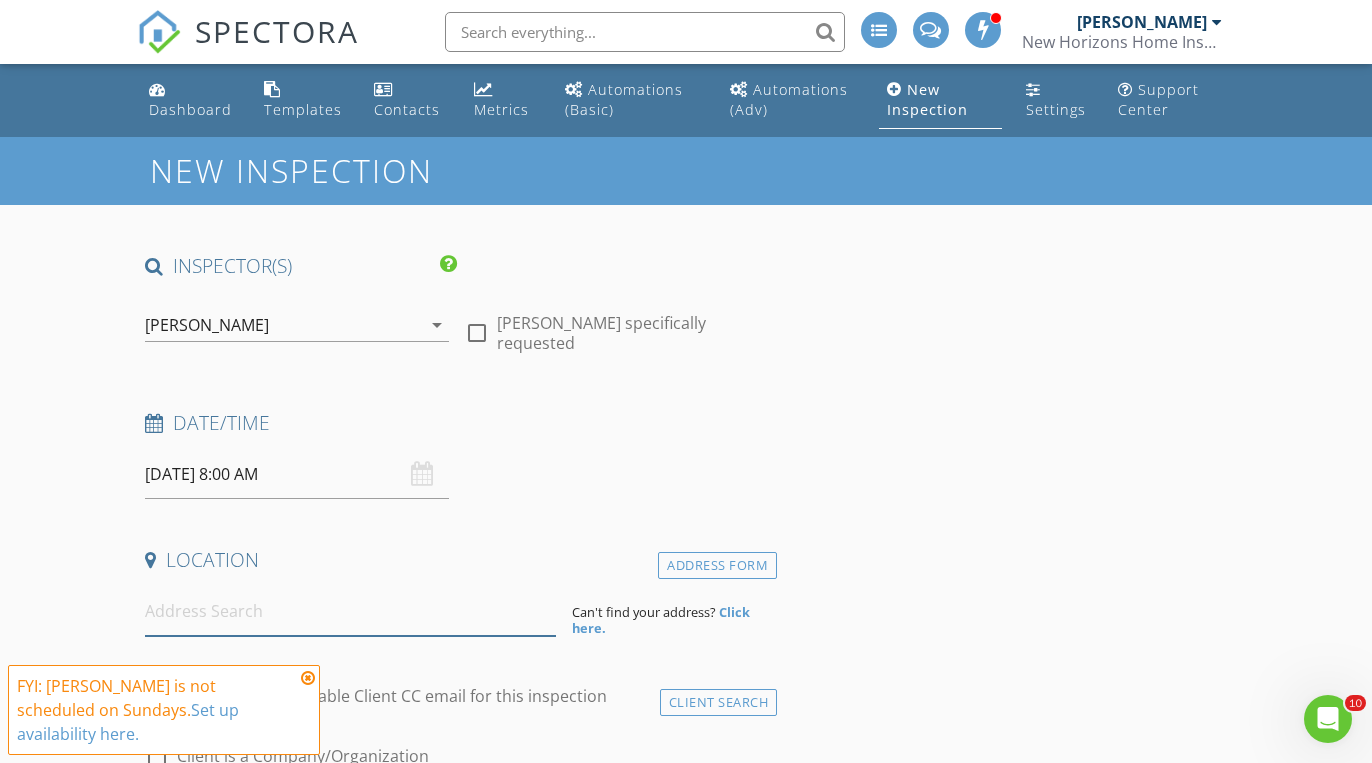 click at bounding box center [350, 611] 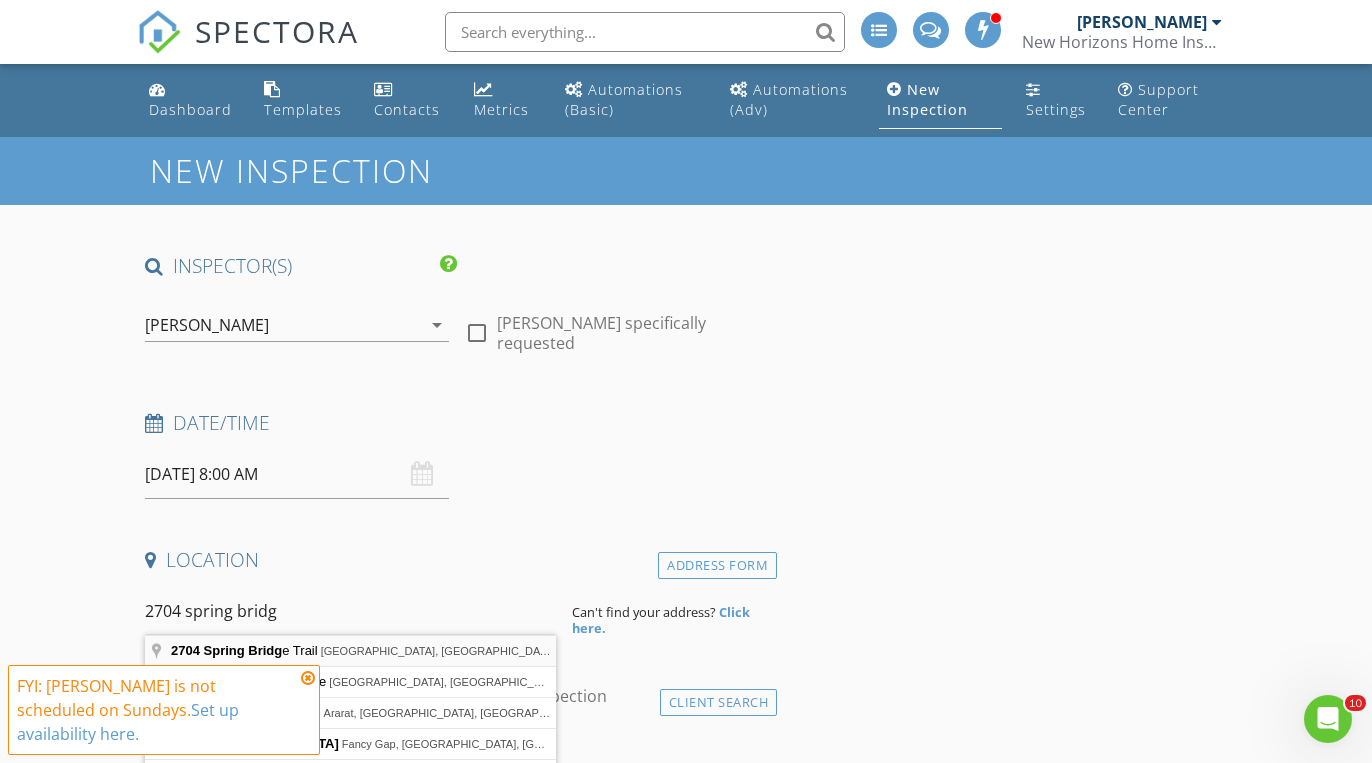 type on "2704 Spring Bridge Trail, Greensboro, NC, USA" 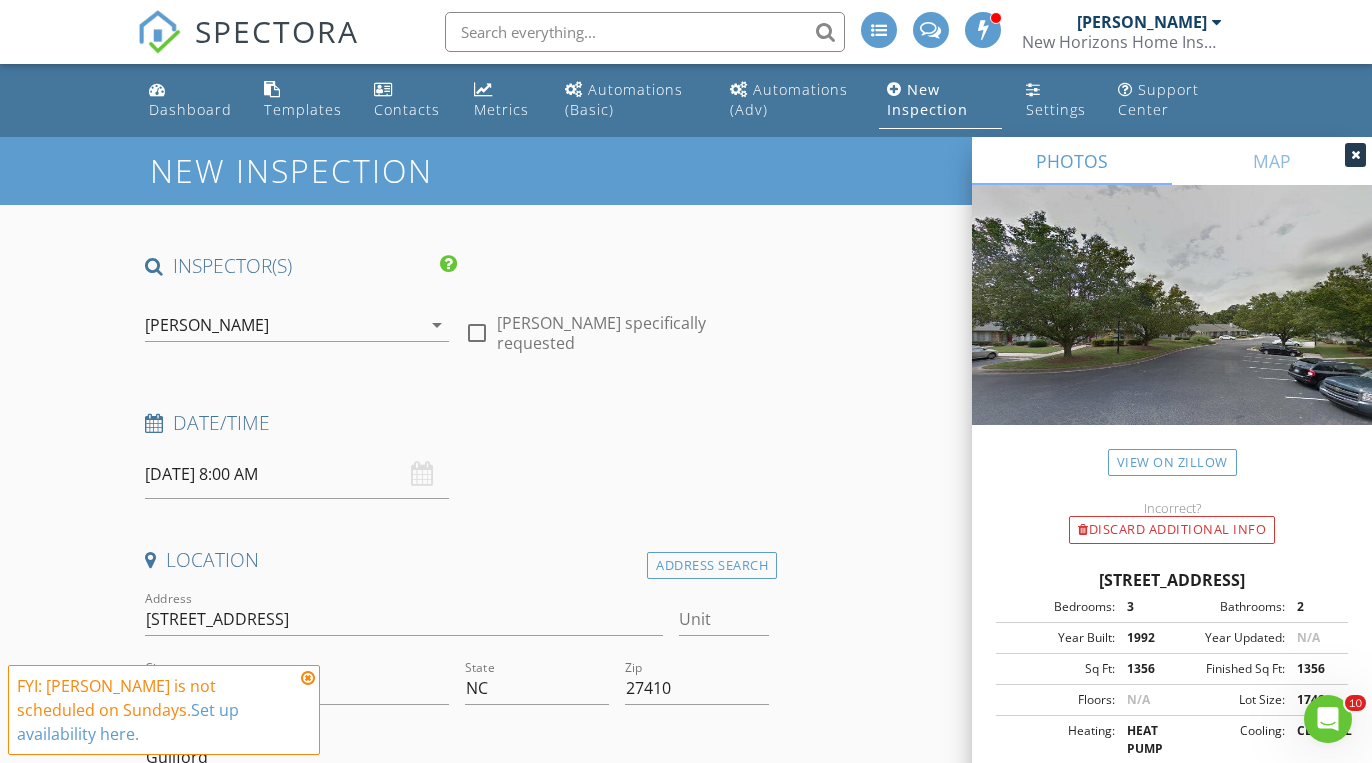 click at bounding box center (308, 678) 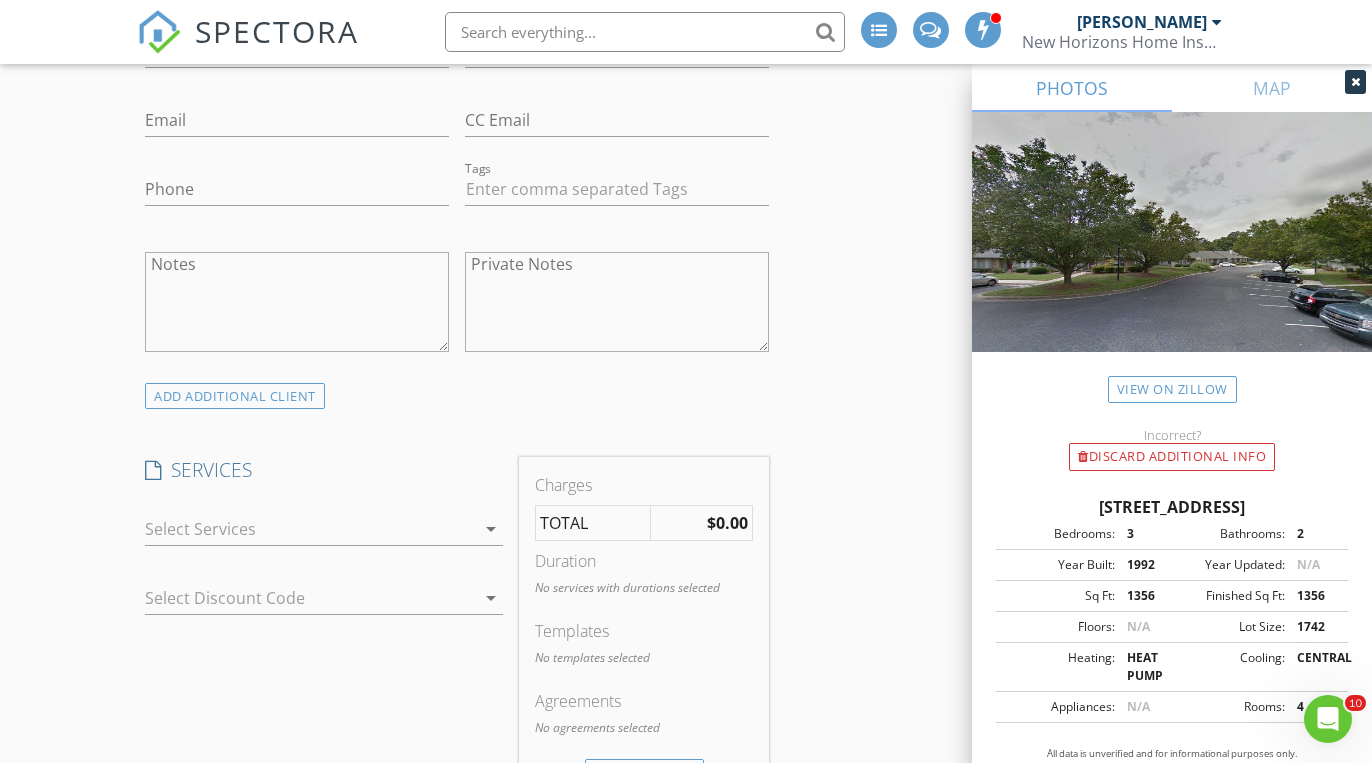 scroll, scrollTop: 1164, scrollLeft: 0, axis: vertical 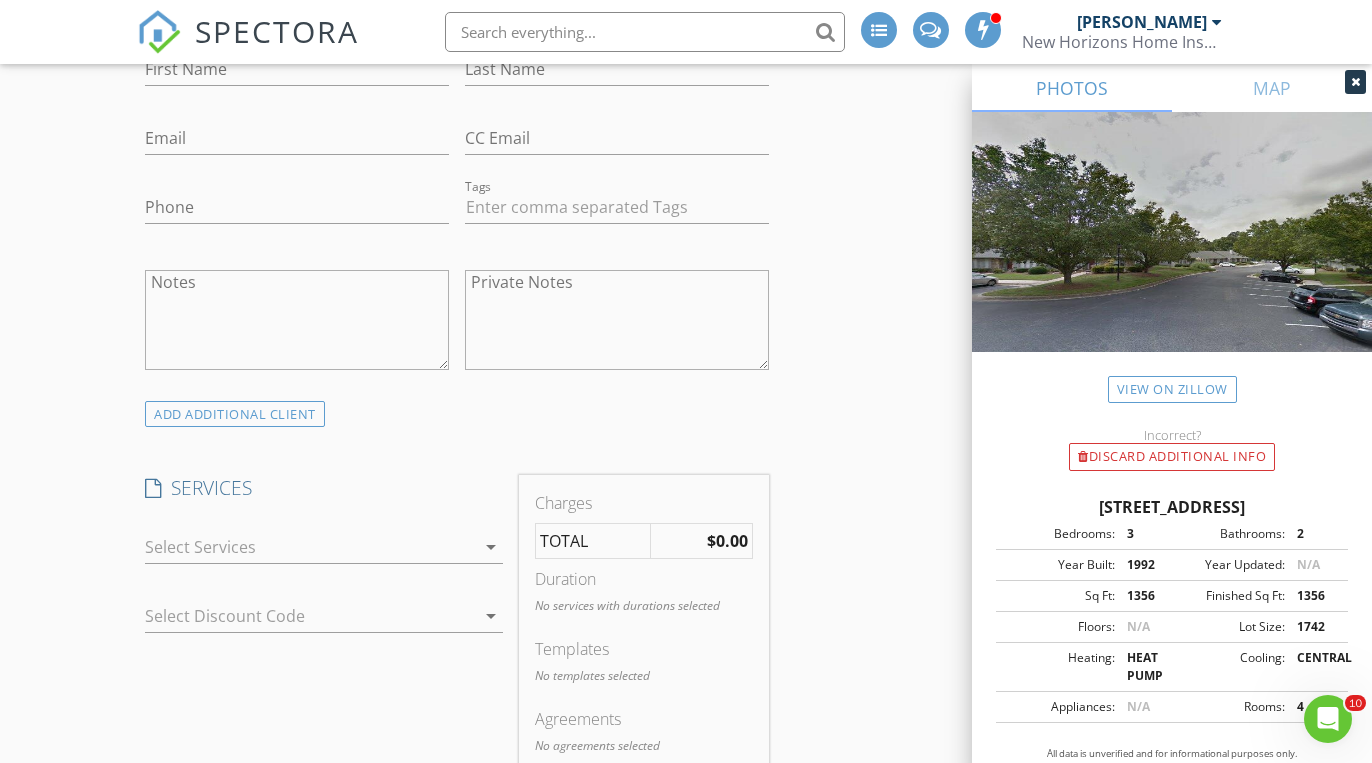 click at bounding box center (309, 547) 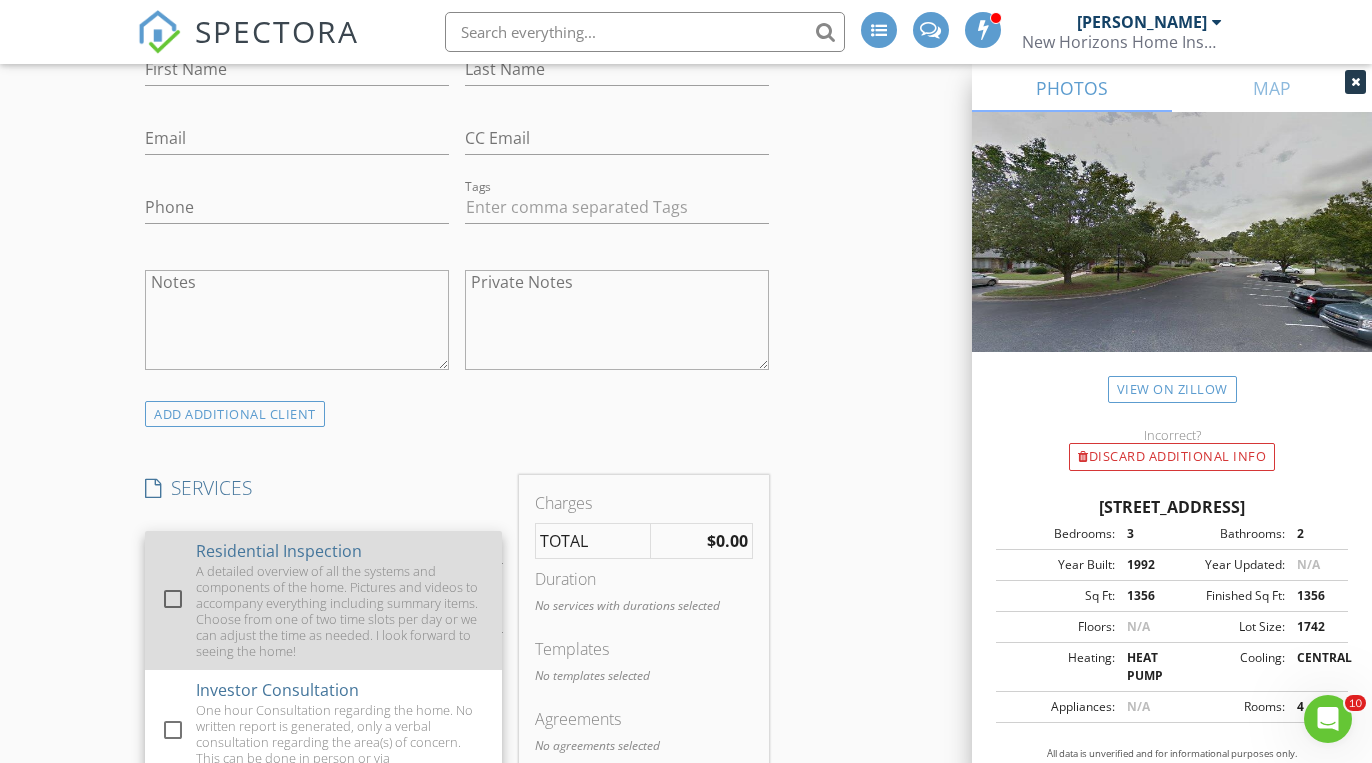 click on "A detailed overview of all the systems and components of the home. Pictures and videos to accompany everything including summary items. Choose from one of two time slots per day or we can adjust the time as needed. I look forward to seeing the home!" at bounding box center (341, 611) 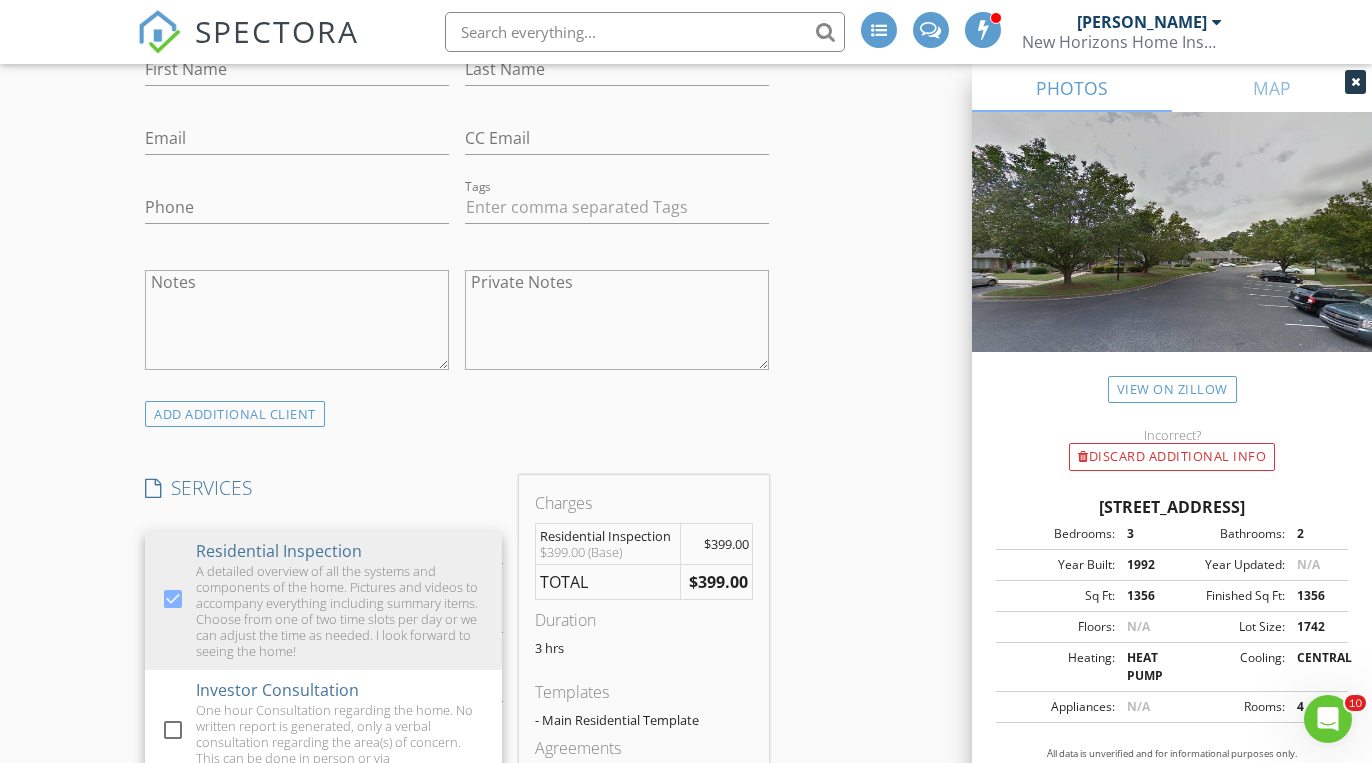 click on "INSPECTOR(S)
check_box   Mike Scalzo   PRIMARY   Mike Scalzo arrow_drop_down   check_box_outline_blank Mike Scalzo specifically requested
Date/Time
07/13/2025 8:00 AM
Location
Address Search       Address 2704 Spring Bridge Trail   Unit   City Greensboro   State NC   Zip 27410   County Guilford     Square Feet 1356   Year Built 1992   Foundation arrow_drop_down     Mike Scalzo     4.3 miles     (11 minutes)
client
check_box Enable Client CC email for this inspection   Client Search     check_box_outline_blank Client is a Company/Organization     First Name   Last Name   Email   CC Email   Phone         Tags         Notes   Private Notes
ADD ADDITIONAL client
SERVICES
check_box   Residential Inspection   check_box_outline_blank   Investor Consultation   check_box_outline_blank" at bounding box center (457, 808) 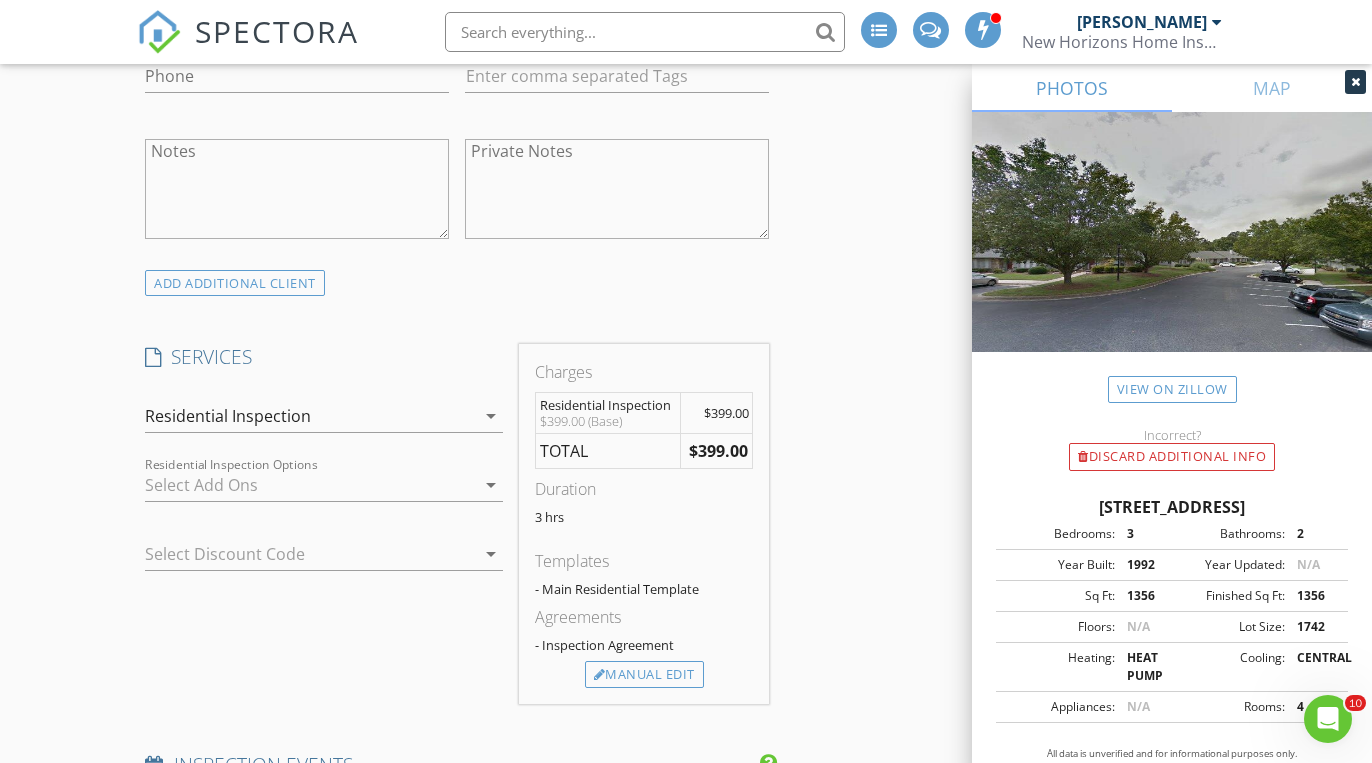 scroll, scrollTop: 1319, scrollLeft: 0, axis: vertical 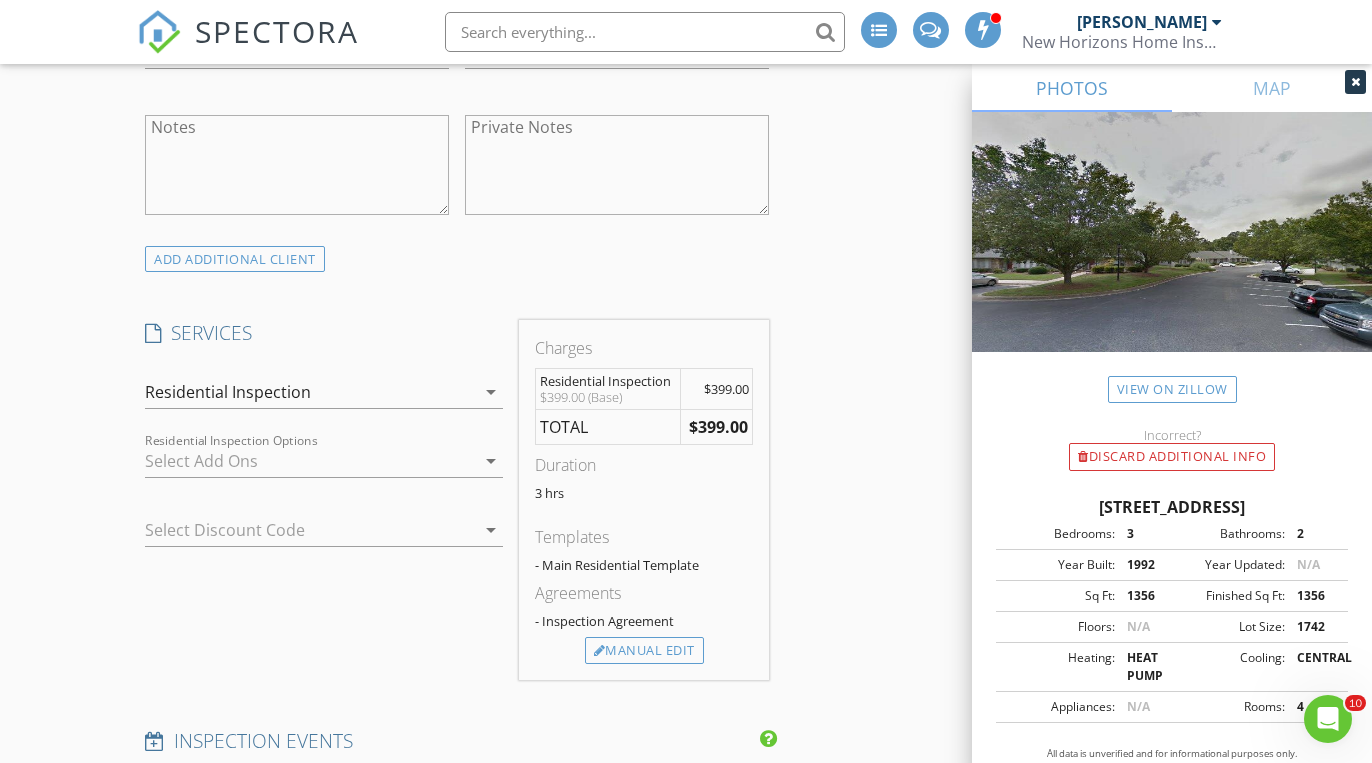 click at bounding box center (309, 461) 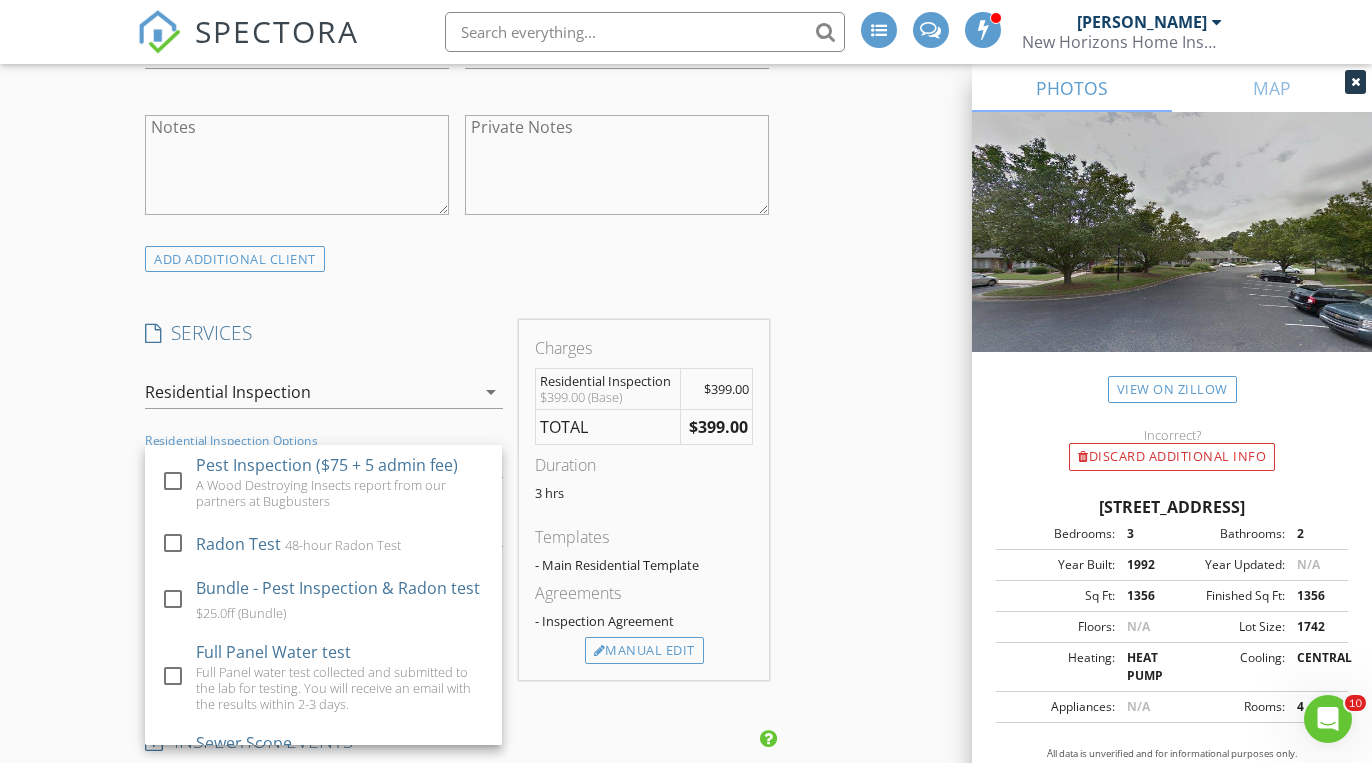 click on "New Inspection
INSPECTOR(S)
check_box   Mike Scalzo   PRIMARY   Mike Scalzo arrow_drop_down   check_box_outline_blank Mike Scalzo specifically requested
Date/Time
07/13/2025 8:00 AM
Location
Address Search       Address 2704 Spring Bridge Trail   Unit   City Greensboro   State NC   Zip 27410   County Guilford     Square Feet 1356   Year Built 1992   Foundation arrow_drop_down     Mike Scalzo     4.3 miles     (11 minutes)
client
check_box Enable Client CC email for this inspection   Client Search     check_box_outline_blank Client is a Company/Organization     First Name   Last Name   Email   CC Email   Phone         Tags         Notes   Private Notes
ADD ADDITIONAL client
SERVICES
check_box   Residential Inspection   check_box_outline_blank   Investor Consultation" at bounding box center [686, 677] 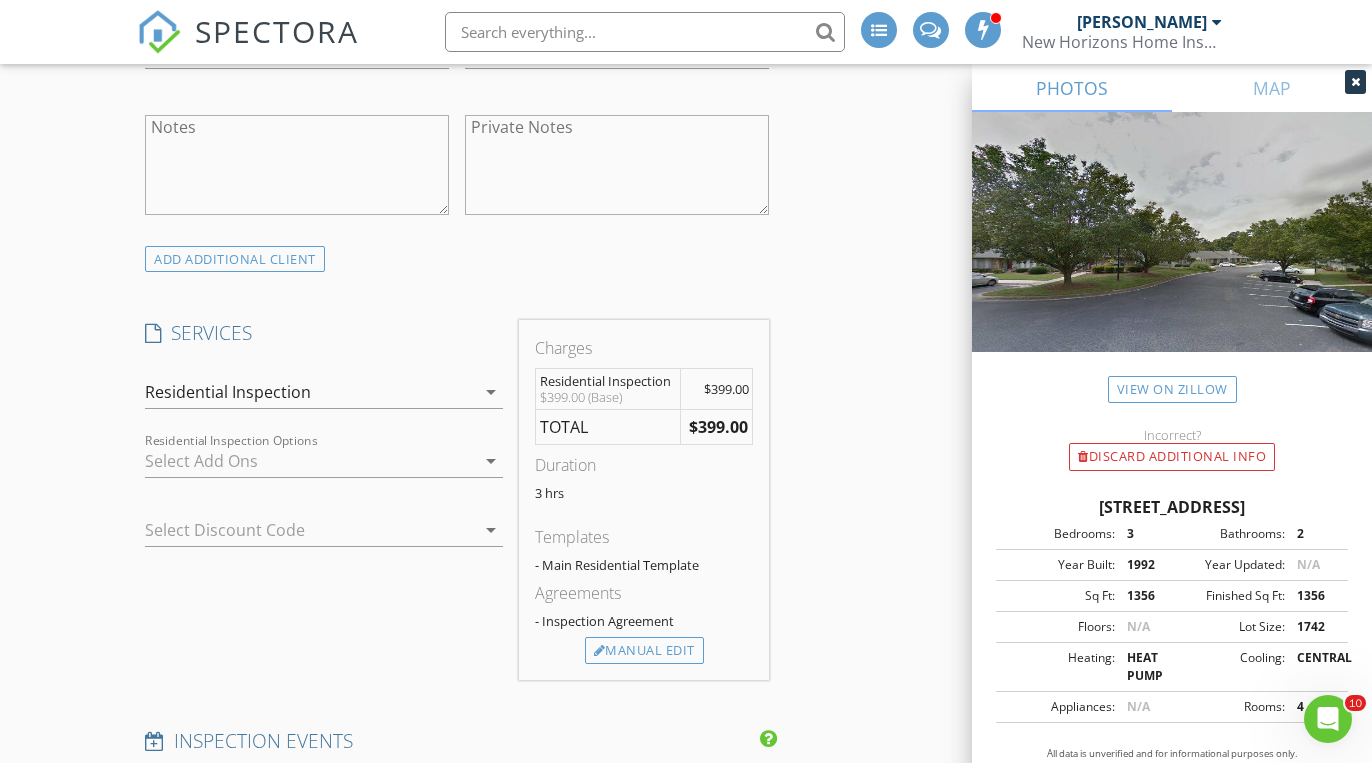 click at bounding box center [309, 461] 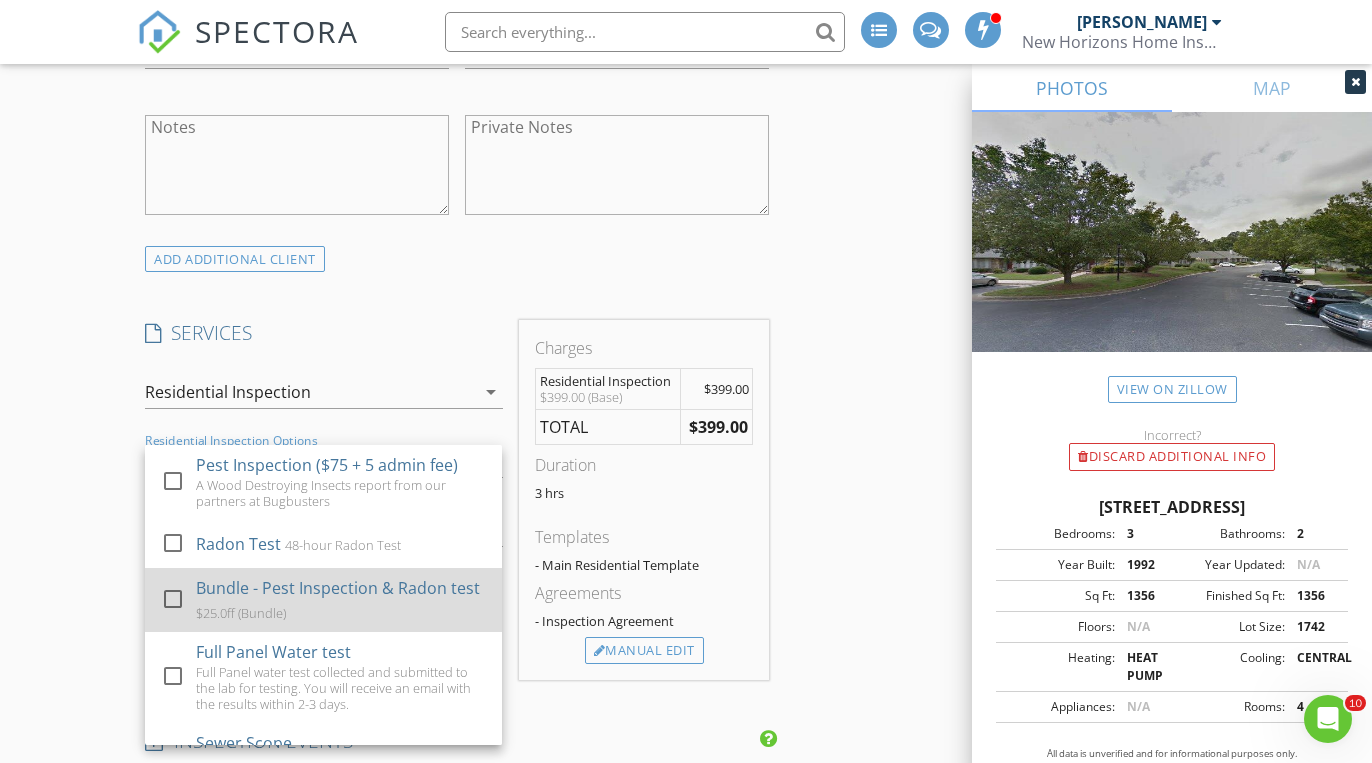 click at bounding box center [173, 599] 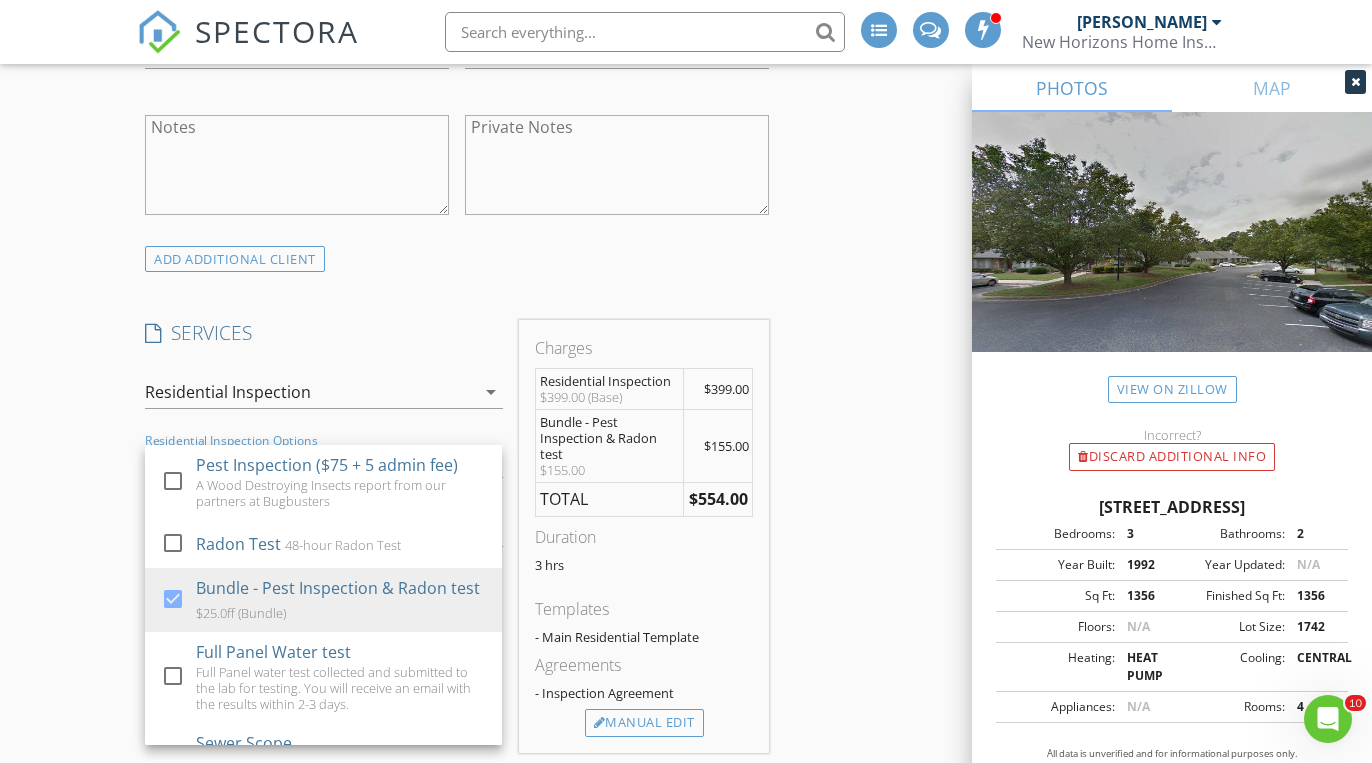 click on "New Inspection
INSPECTOR(S)
check_box   Mike Scalzo   PRIMARY   Mike Scalzo arrow_drop_down   check_box_outline_blank Mike Scalzo specifically requested
Date/Time
07/13/2025 8:00 AM
Location
Address Search       Address 2704 Spring Bridge Trail   Unit   City Greensboro   State NC   Zip 27410   County Guilford     Square Feet 1356   Year Built 1992   Foundation arrow_drop_down     Mike Scalzo     4.3 miles     (11 minutes)
client
check_box Enable Client CC email for this inspection   Client Search     check_box_outline_blank Client is a Company/Organization     First Name   Last Name   Email   CC Email   Phone         Tags         Notes   Private Notes
ADD ADDITIONAL client
SERVICES
check_box   Residential Inspection   check_box_outline_blank   Investor Consultation" at bounding box center [686, 714] 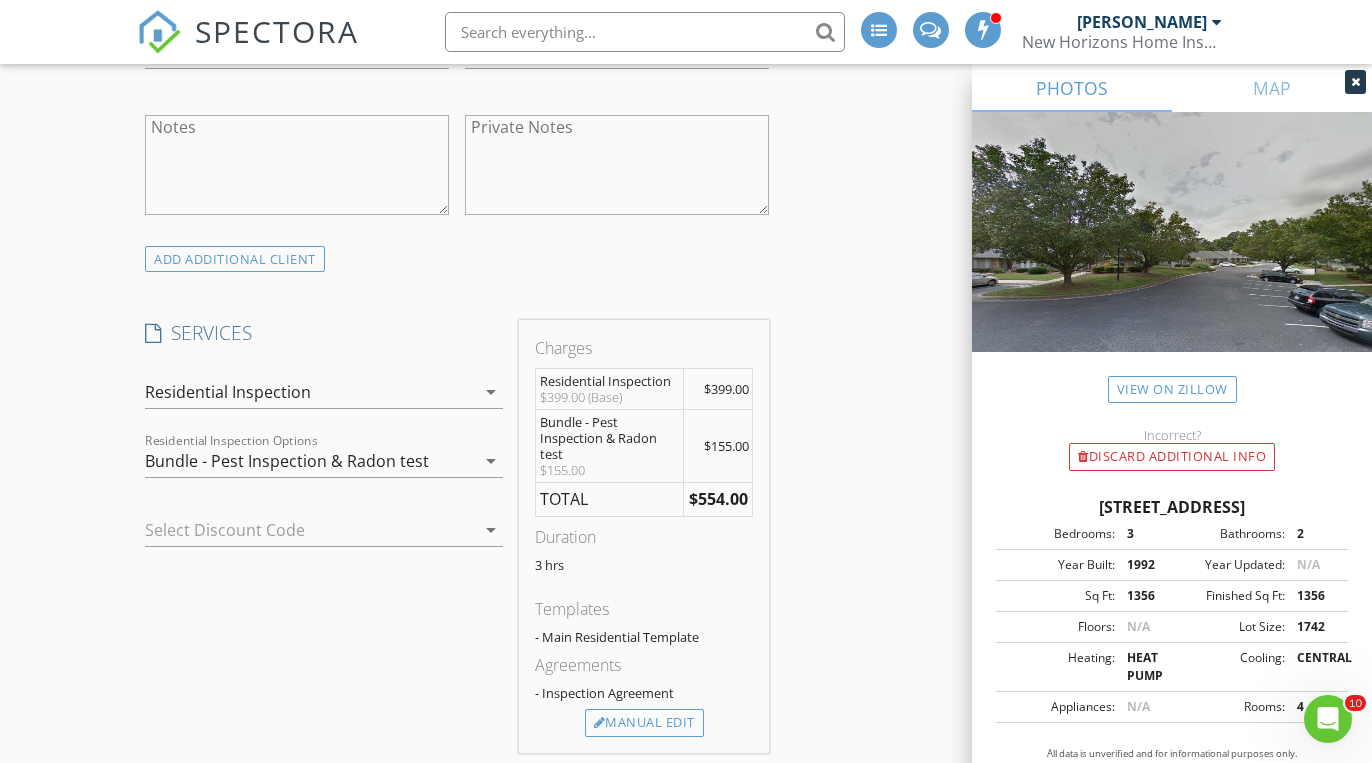 click on "Bundle - Pest Inspection & Radon test" at bounding box center [287, 461] 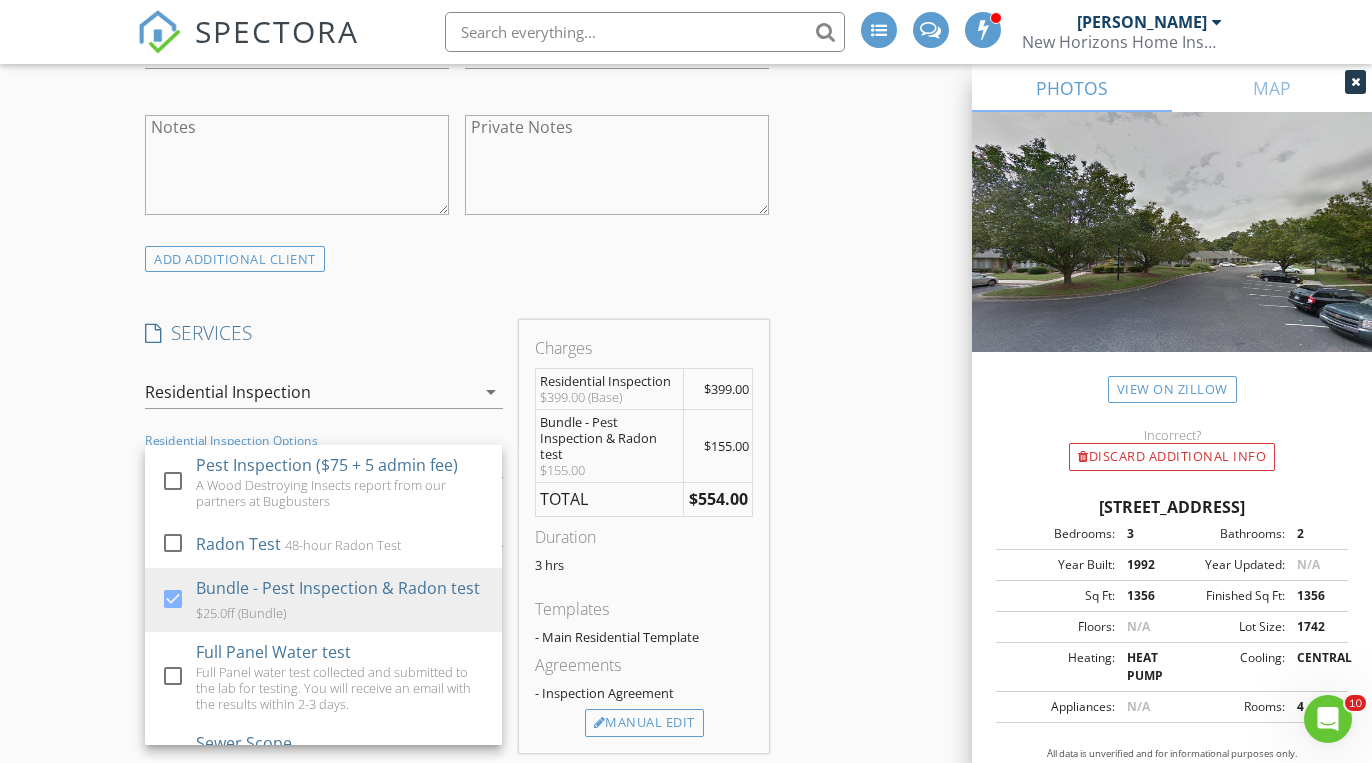 click on "New Inspection
INSPECTOR(S)
check_box   Mike Scalzo   PRIMARY   Mike Scalzo arrow_drop_down   check_box_outline_blank Mike Scalzo specifically requested
Date/Time
07/13/2025 8:00 AM
Location
Address Search       Address 2704 Spring Bridge Trail   Unit   City Greensboro   State NC   Zip 27410   County Guilford     Square Feet 1356   Year Built 1992   Foundation arrow_drop_down     Mike Scalzo     4.3 miles     (11 minutes)
client
check_box Enable Client CC email for this inspection   Client Search     check_box_outline_blank Client is a Company/Organization     First Name   Last Name   Email   CC Email   Phone         Tags         Notes   Private Notes
ADD ADDITIONAL client
SERVICES
check_box   Residential Inspection   check_box_outline_blank   Investor Consultation" at bounding box center (686, 714) 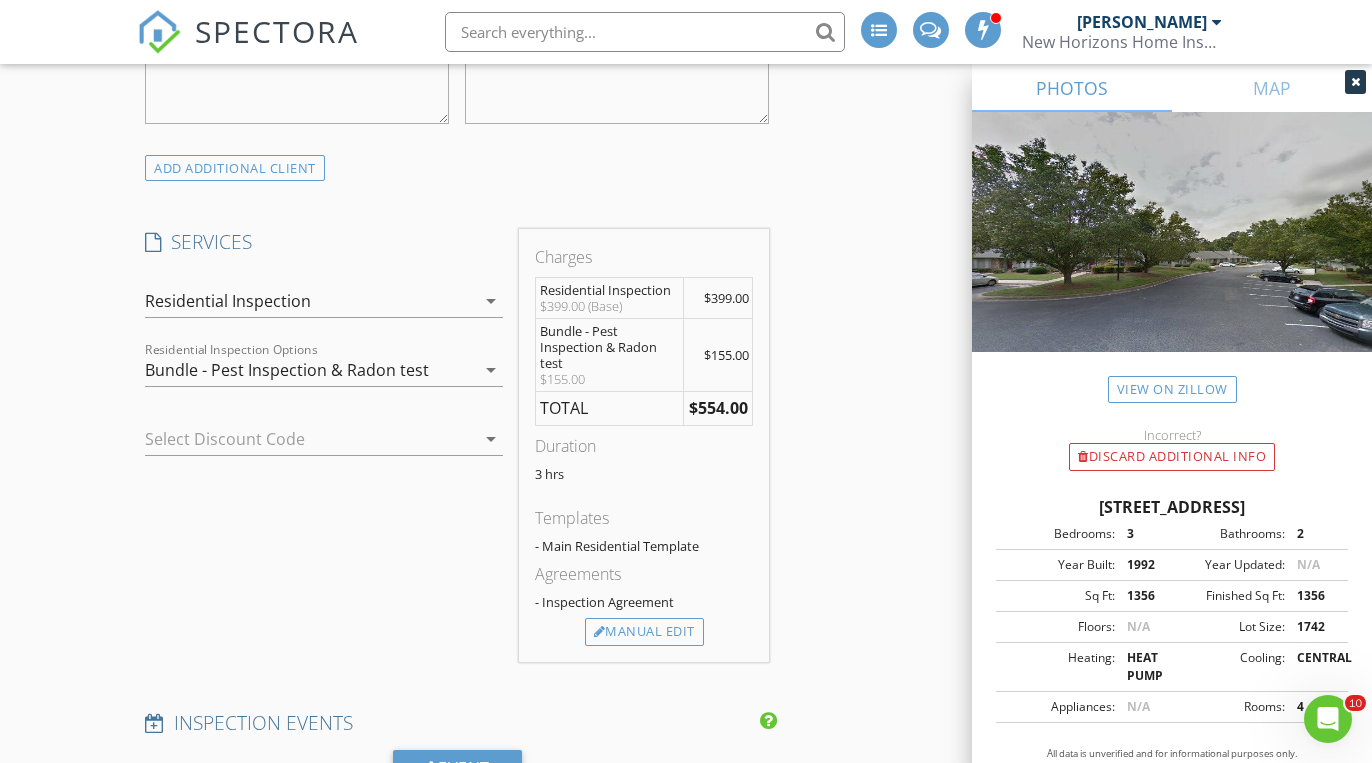 scroll, scrollTop: 1379, scrollLeft: 0, axis: vertical 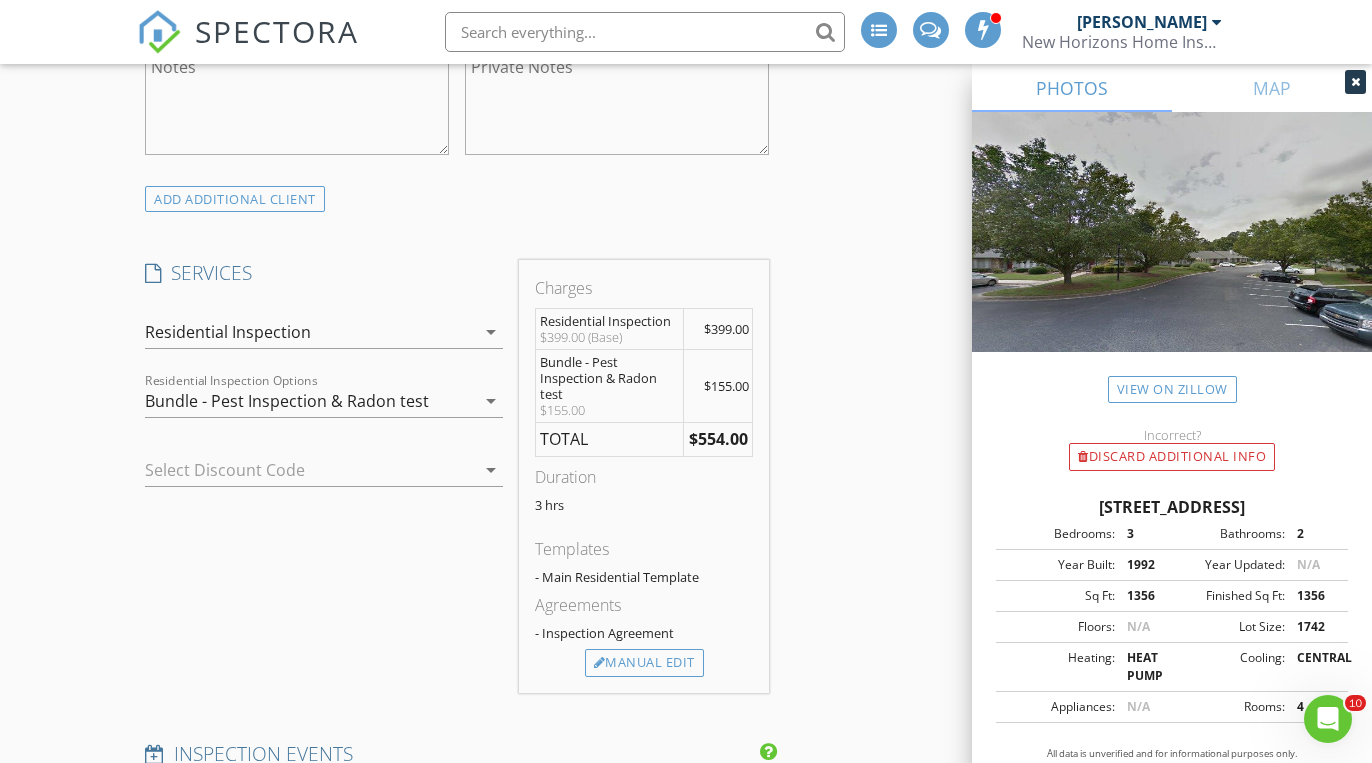 click at bounding box center (295, 470) 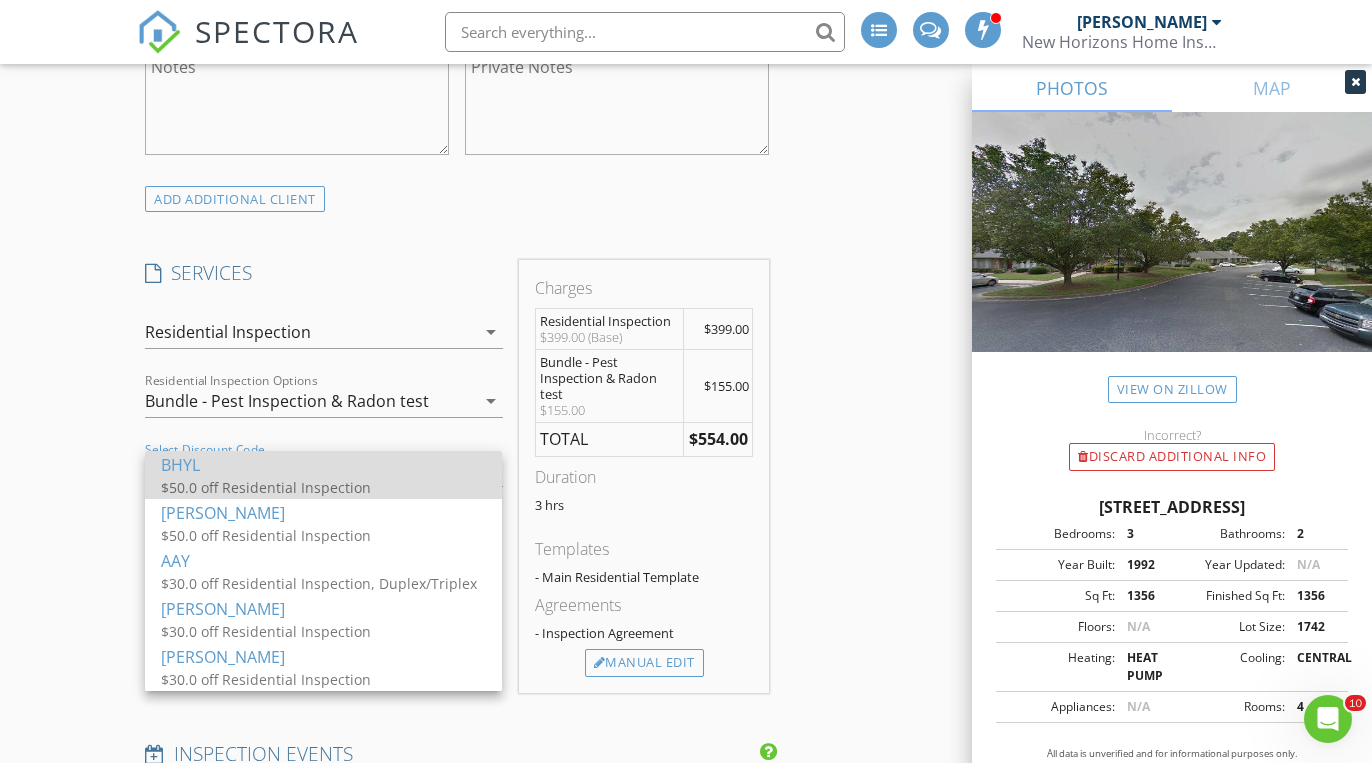 click on "$50.0 off Residential Inspection" at bounding box center (323, 487) 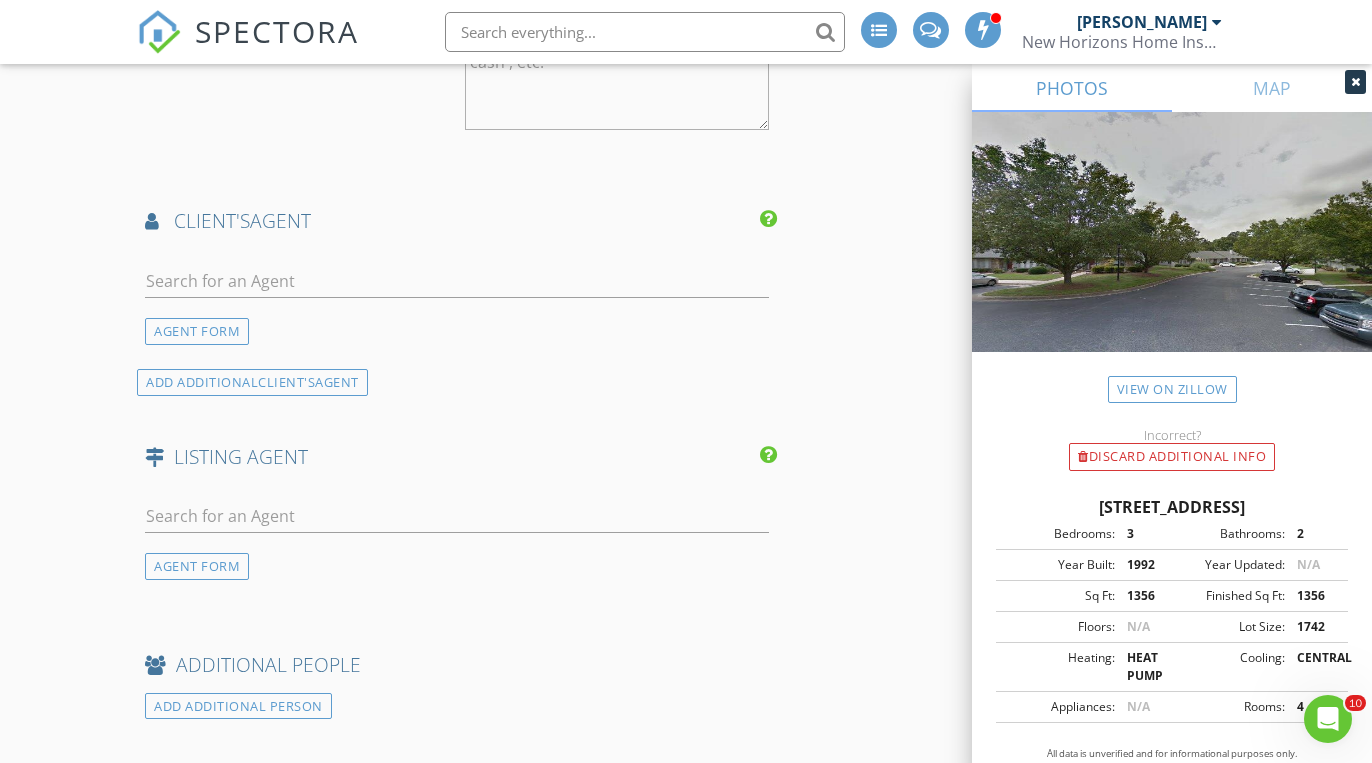 scroll, scrollTop: 2321, scrollLeft: 0, axis: vertical 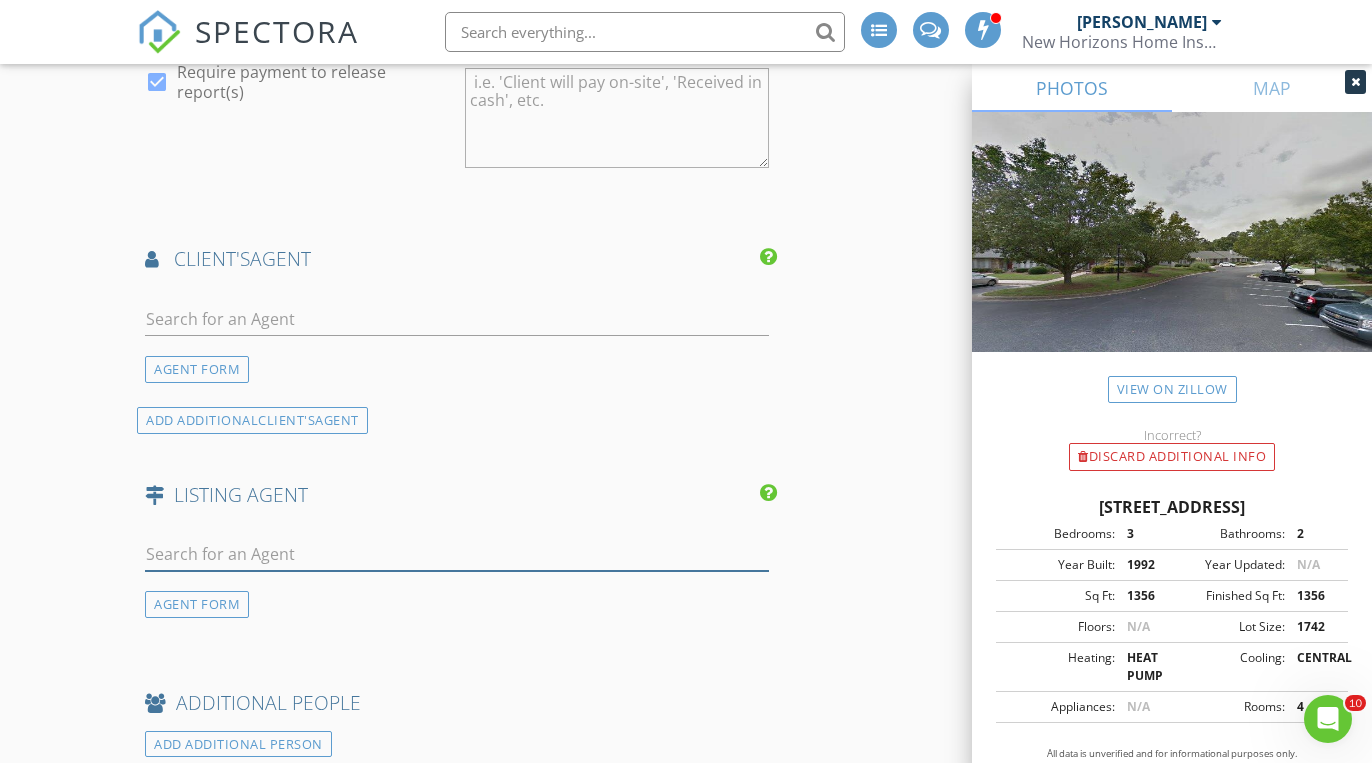 click at bounding box center (457, 554) 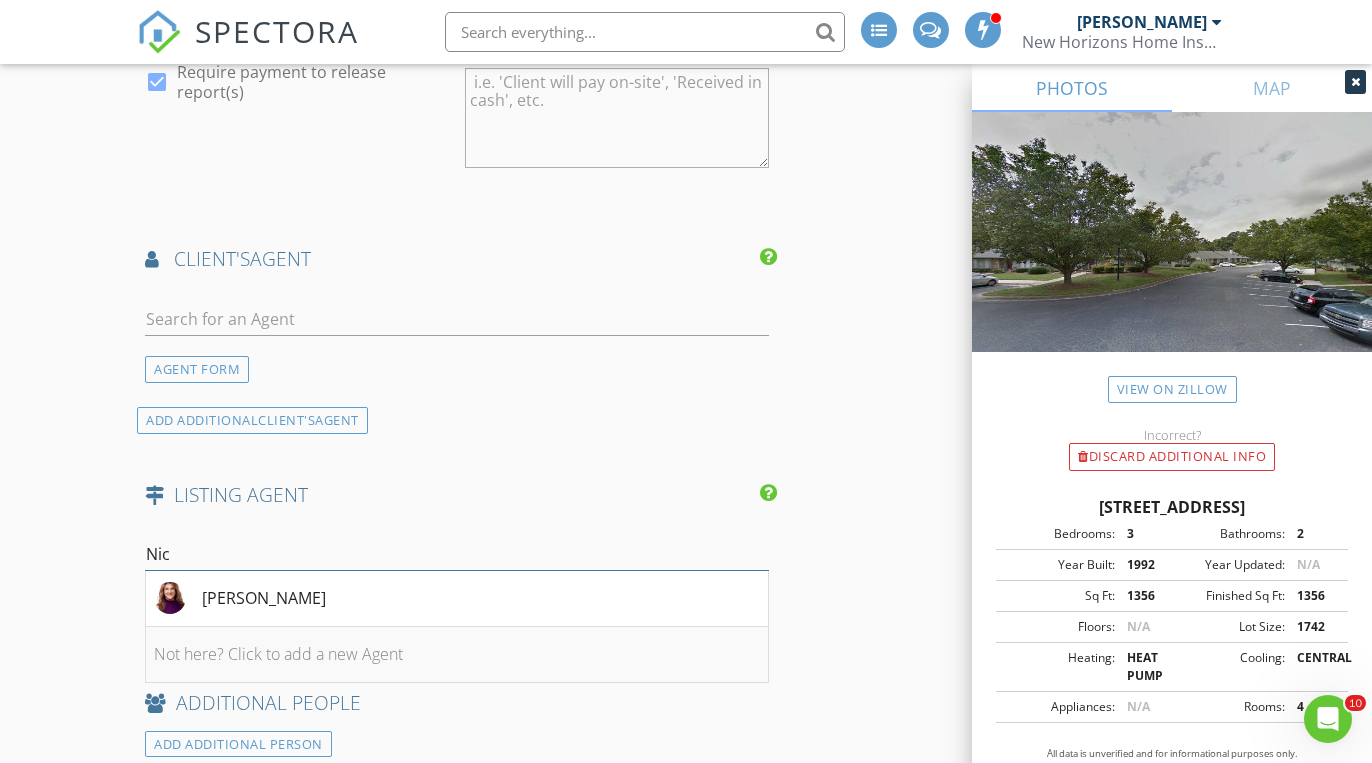 type on "Nic" 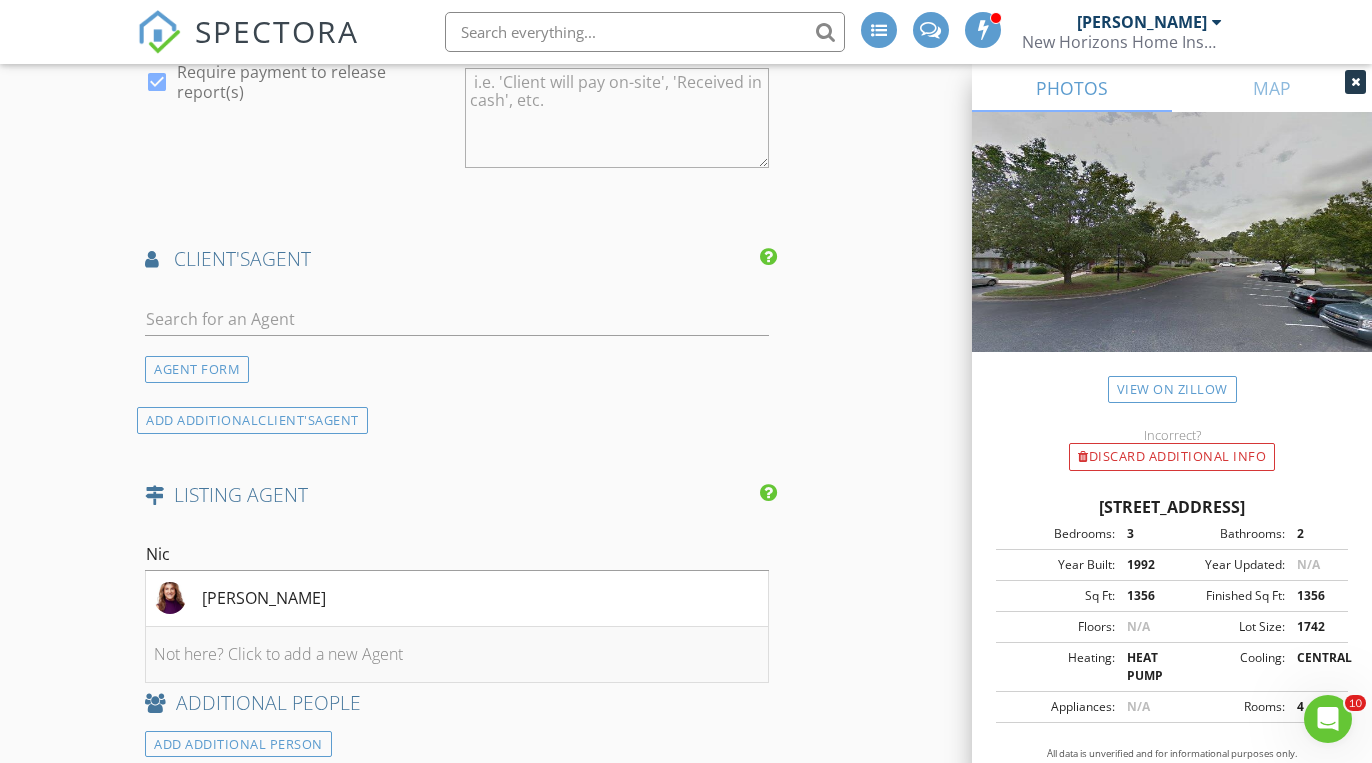 click on "Not here? Click to add a new Agent" at bounding box center [457, 655] 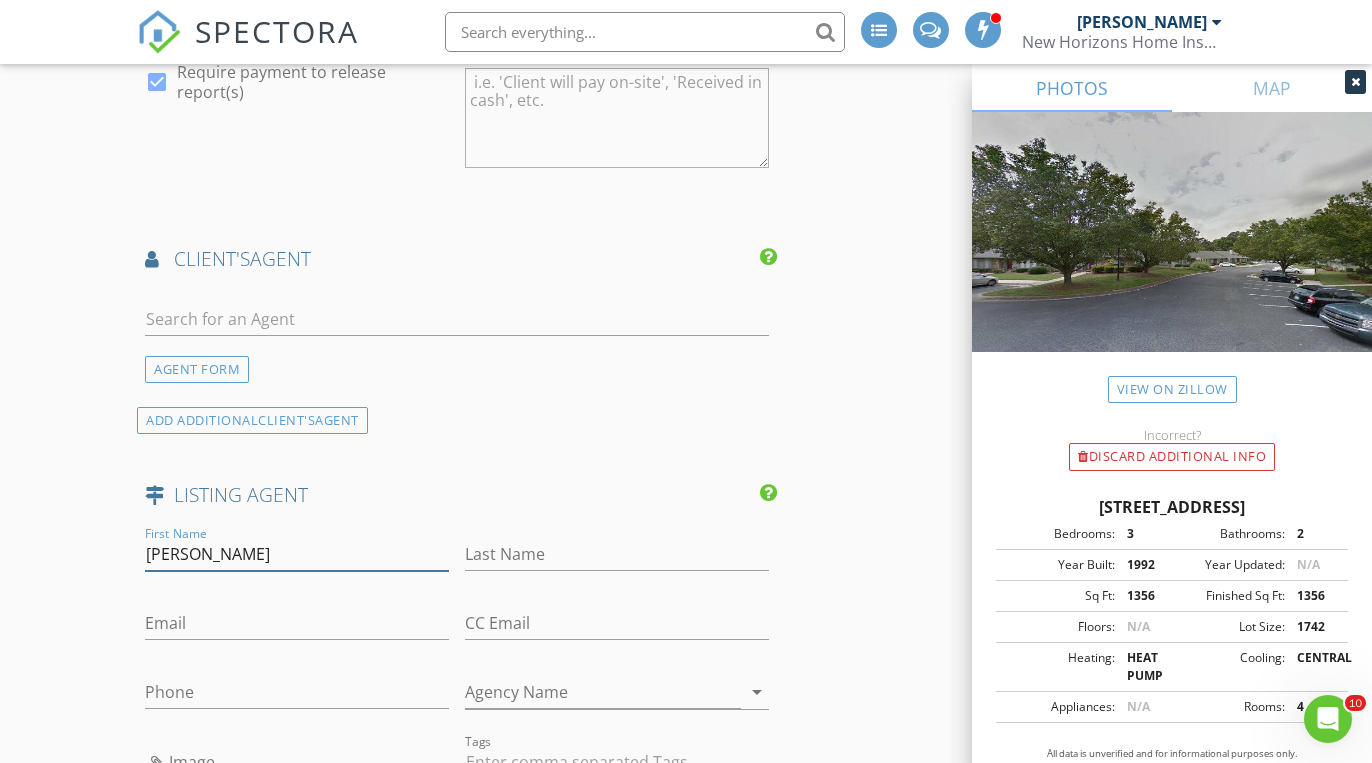 type on "Nicole" 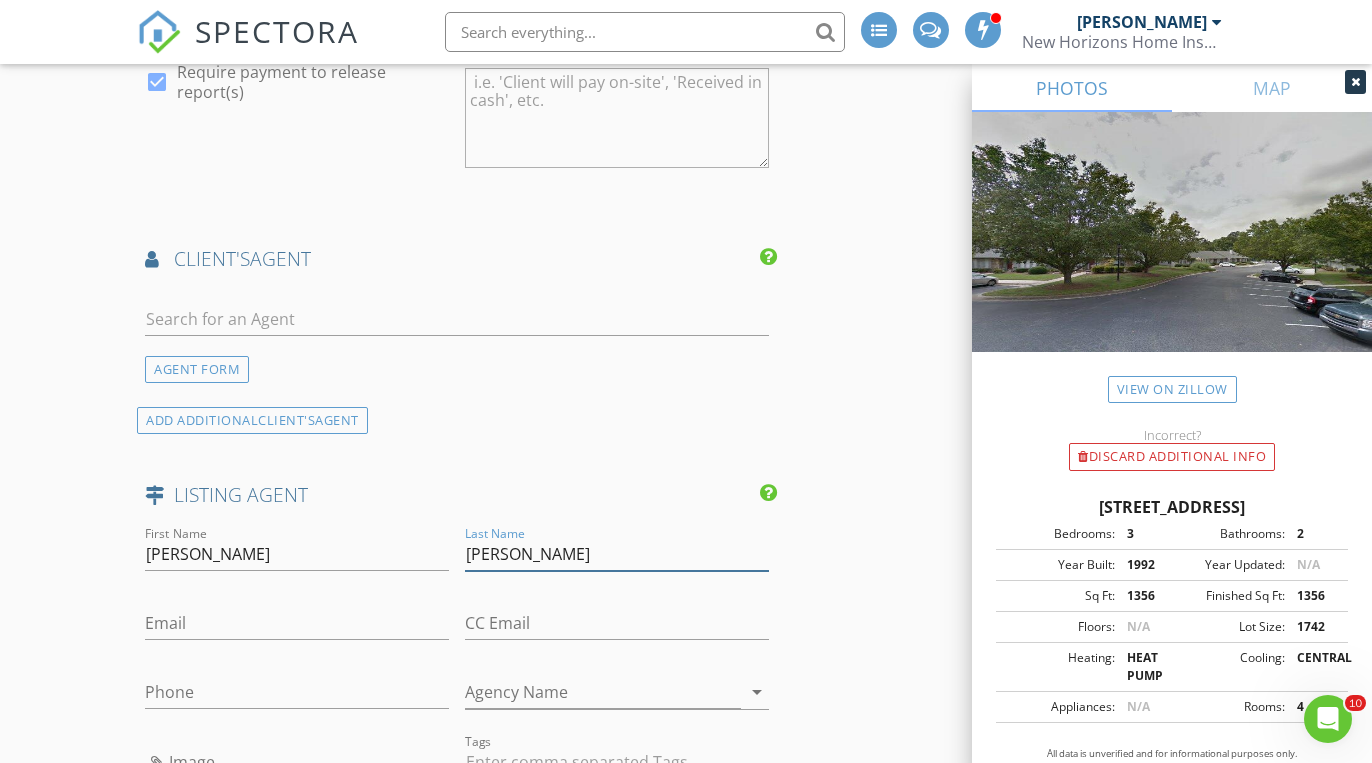 type on "Gillespie" 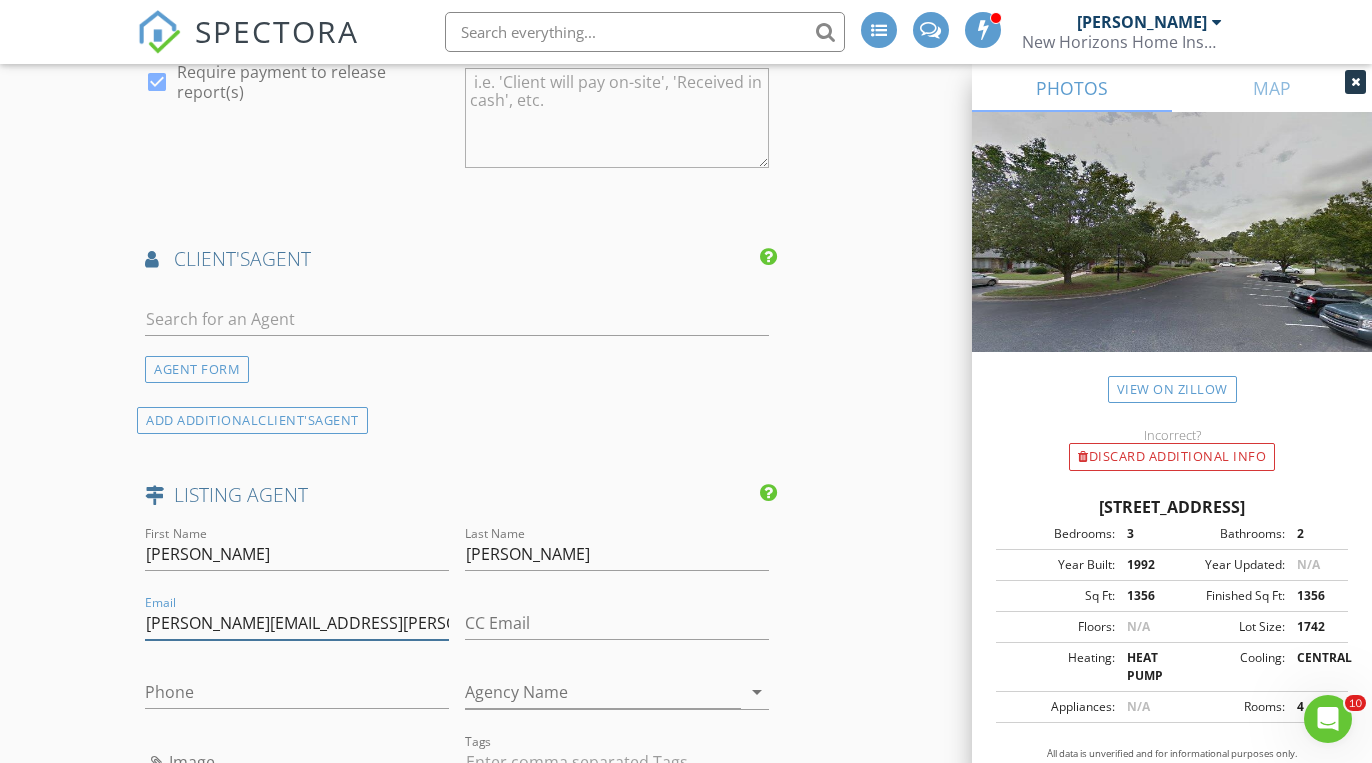 type on "nicole.gillespie@rocketmail.com" 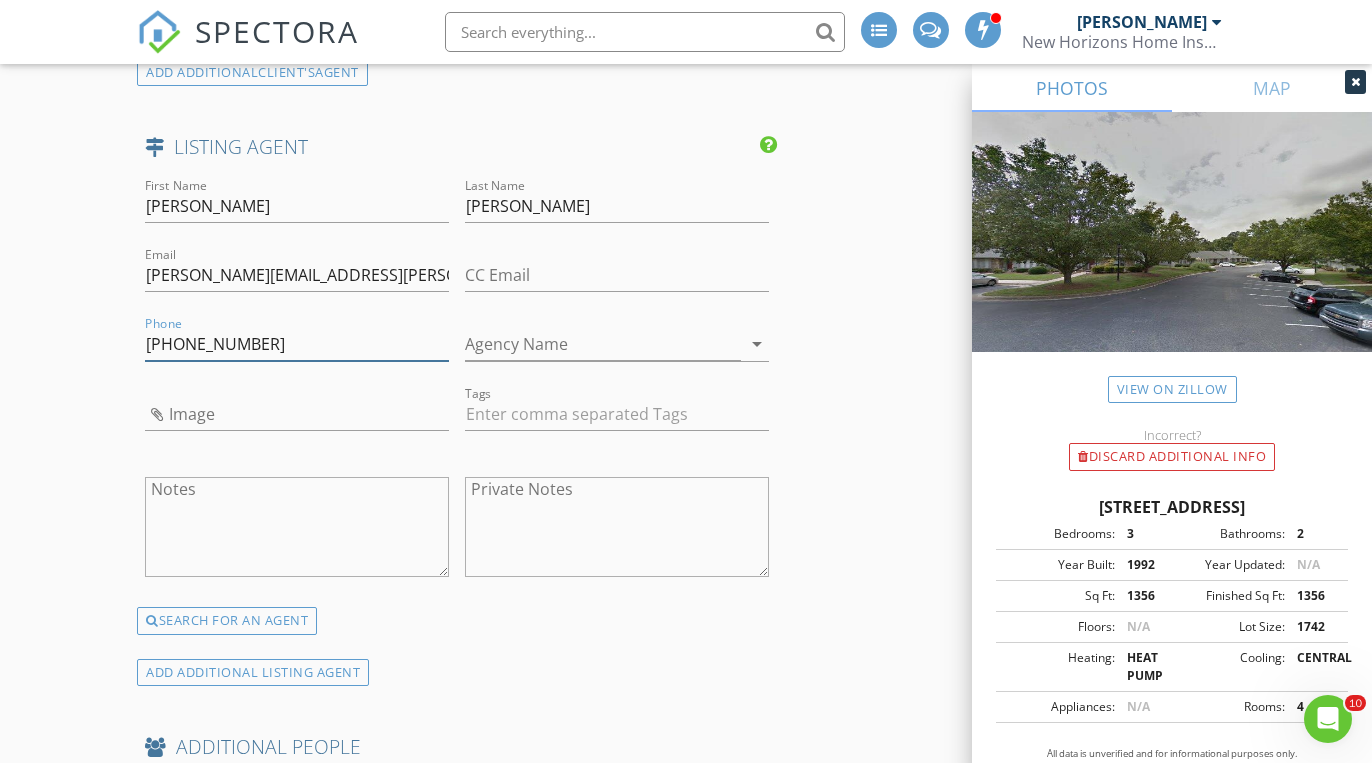 scroll, scrollTop: 2665, scrollLeft: 0, axis: vertical 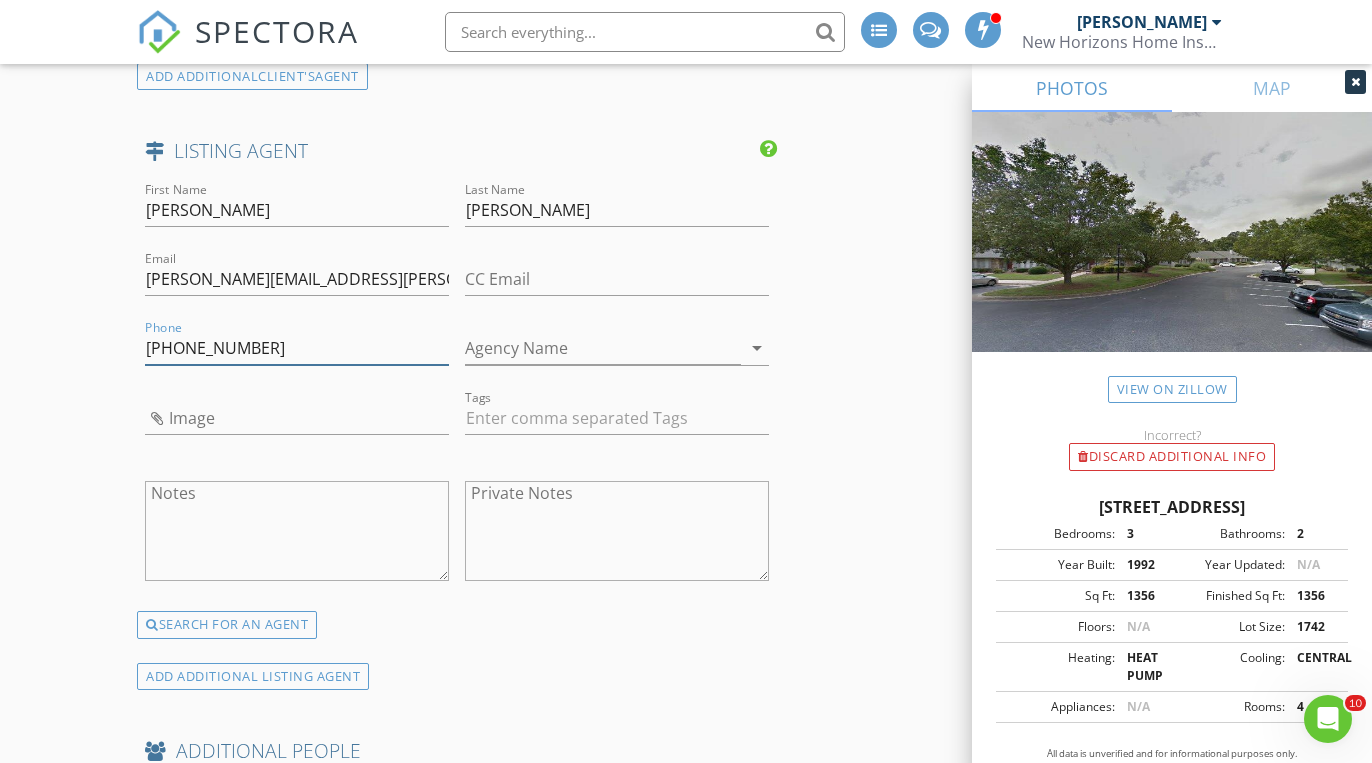 type on "[PHONE_NUMBER]" 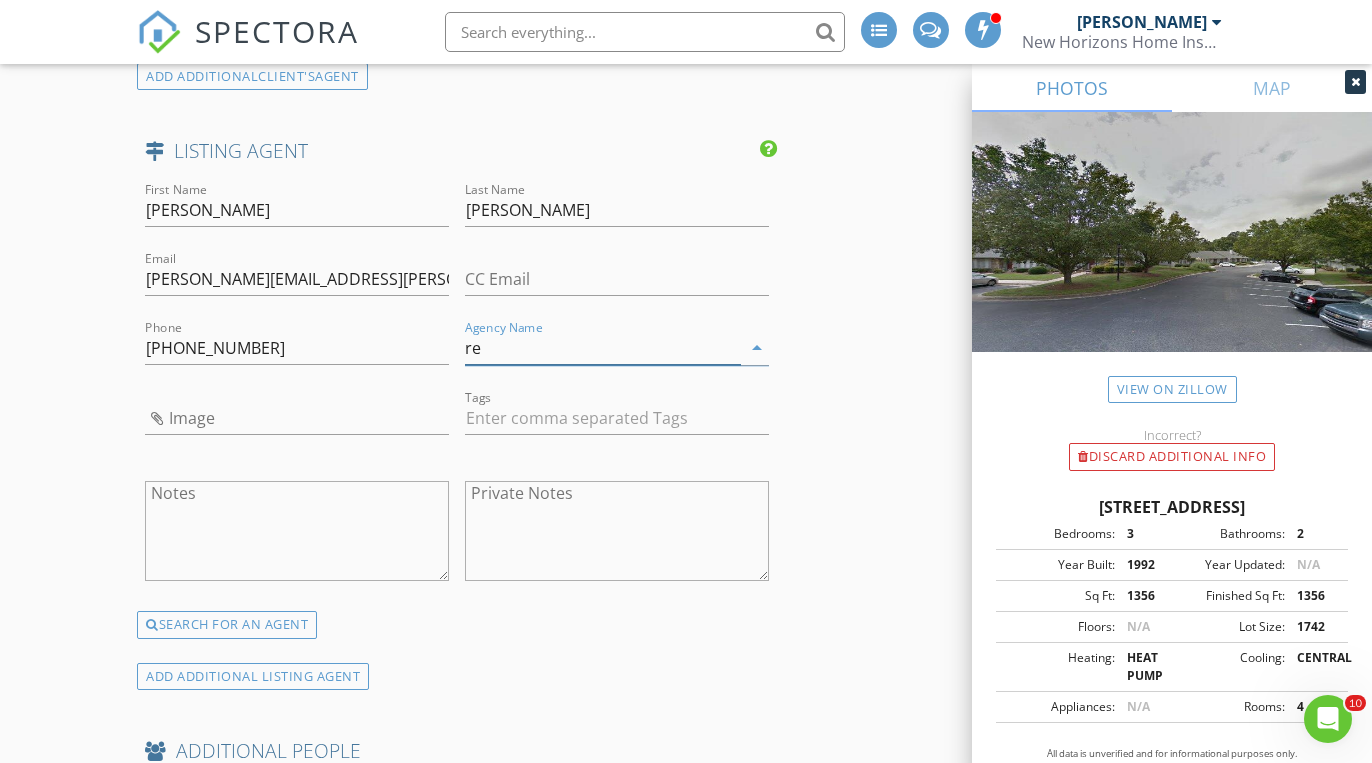 type on "r" 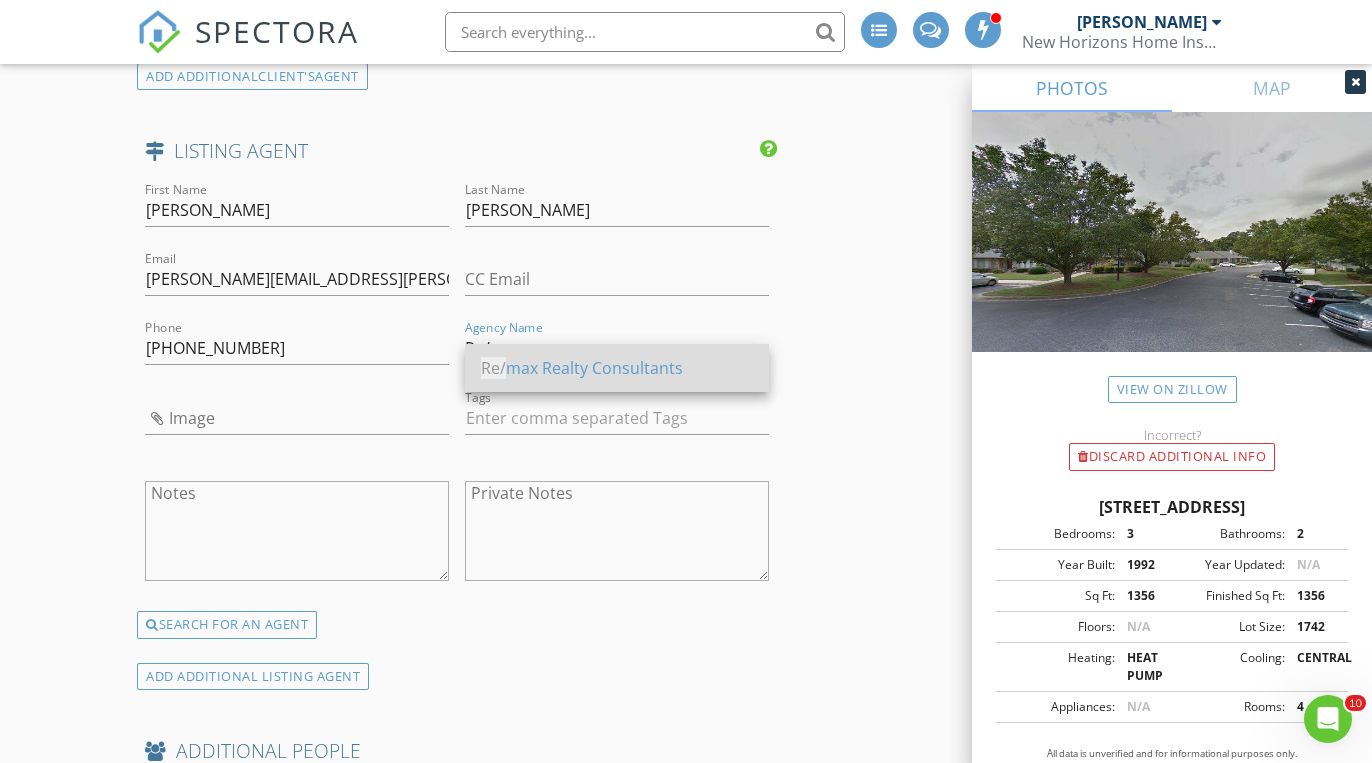 click on "Re/ max Realty Consultants" at bounding box center [617, 368] 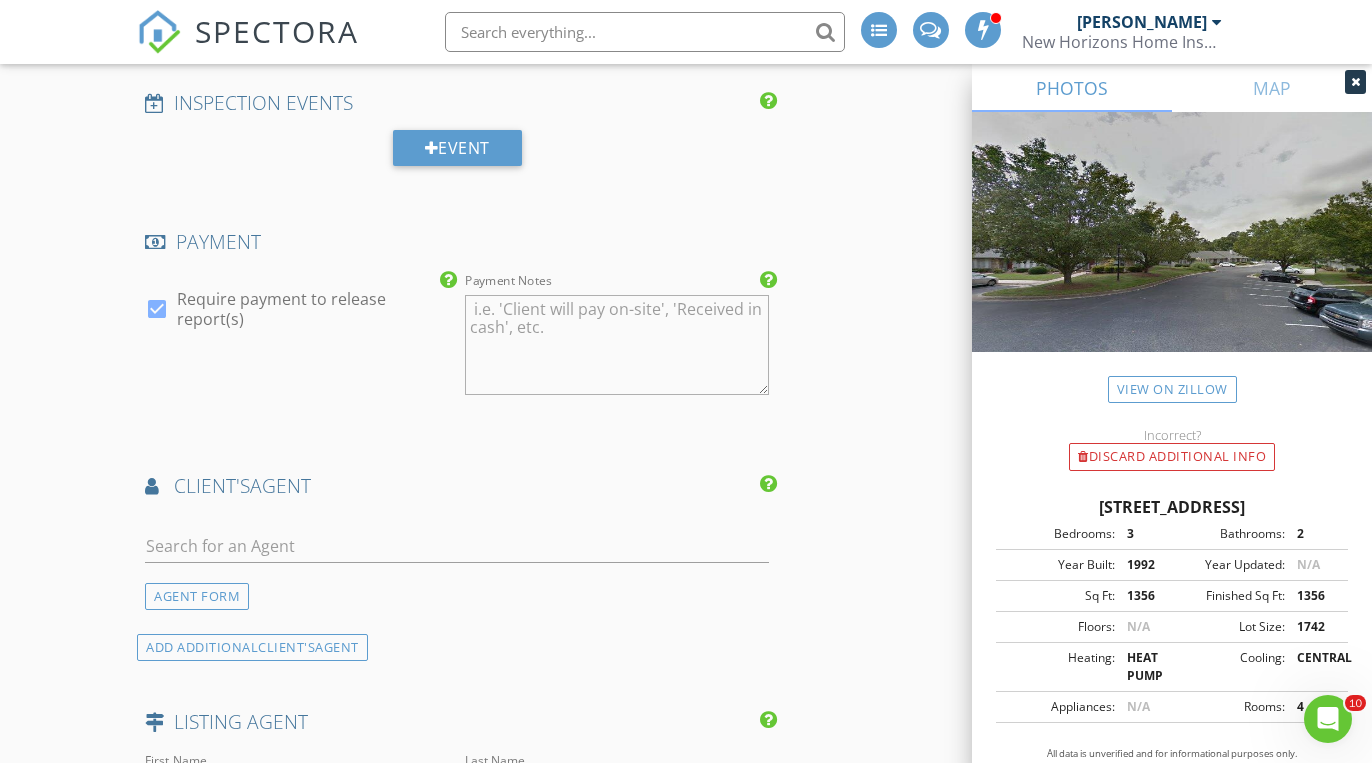 scroll, scrollTop: 2096, scrollLeft: 0, axis: vertical 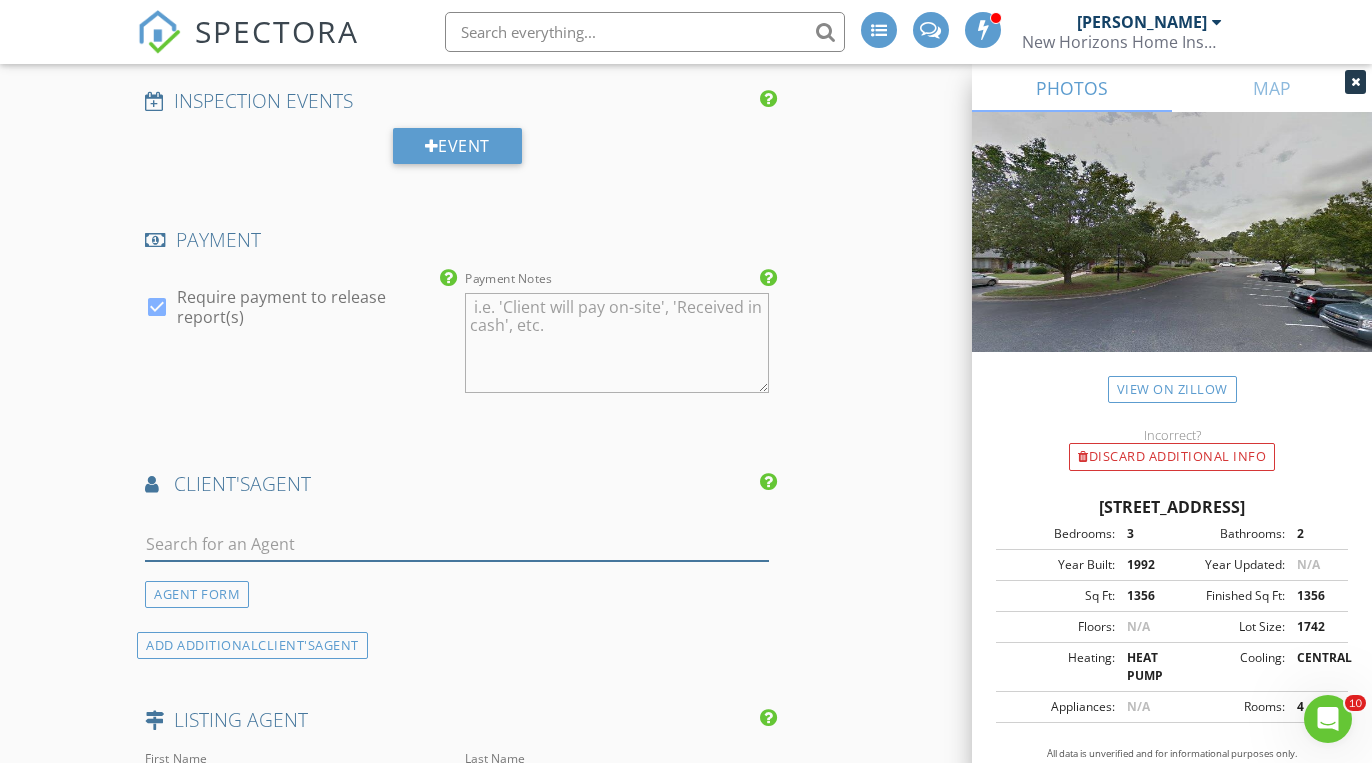 click at bounding box center (457, 544) 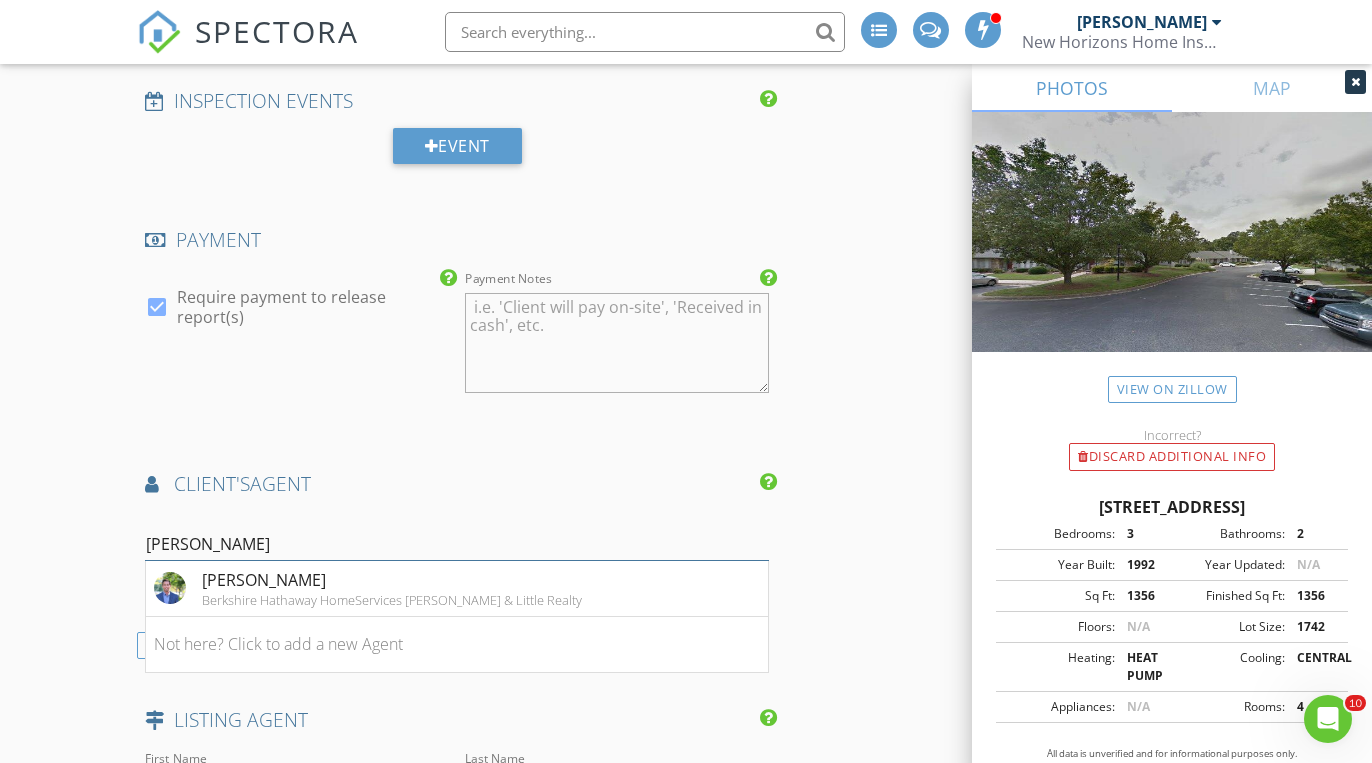 type on "[PERSON_NAME]" 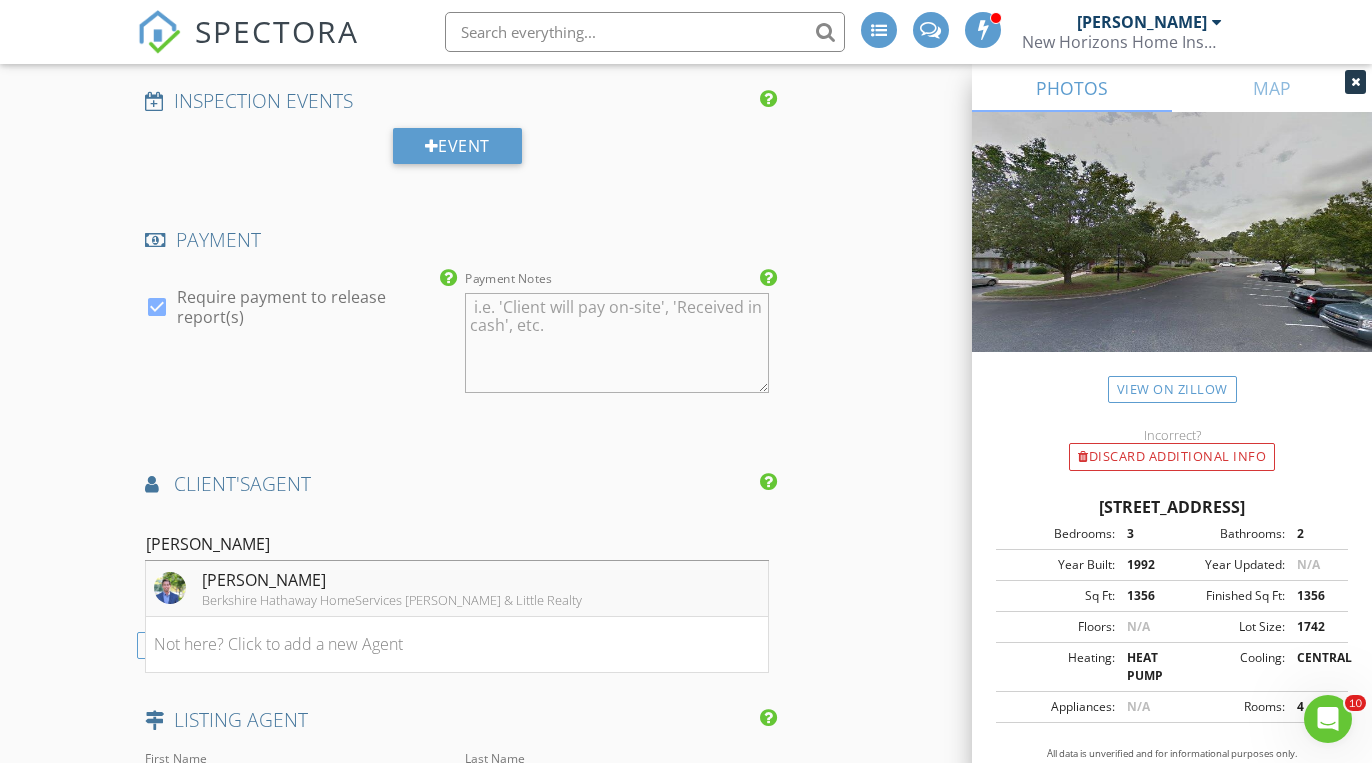 drag, startPoint x: 424, startPoint y: 518, endPoint x: 427, endPoint y: 578, distance: 60.074955 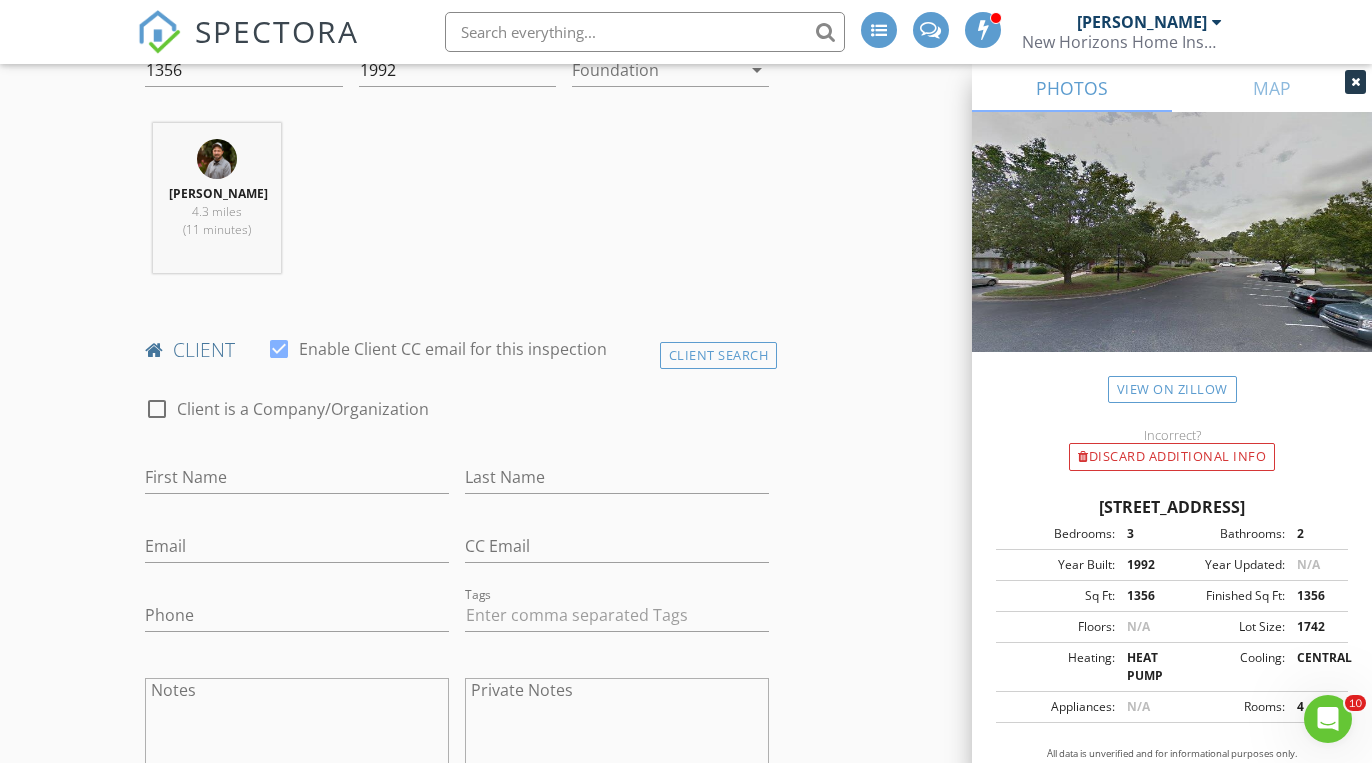 scroll, scrollTop: 757, scrollLeft: 0, axis: vertical 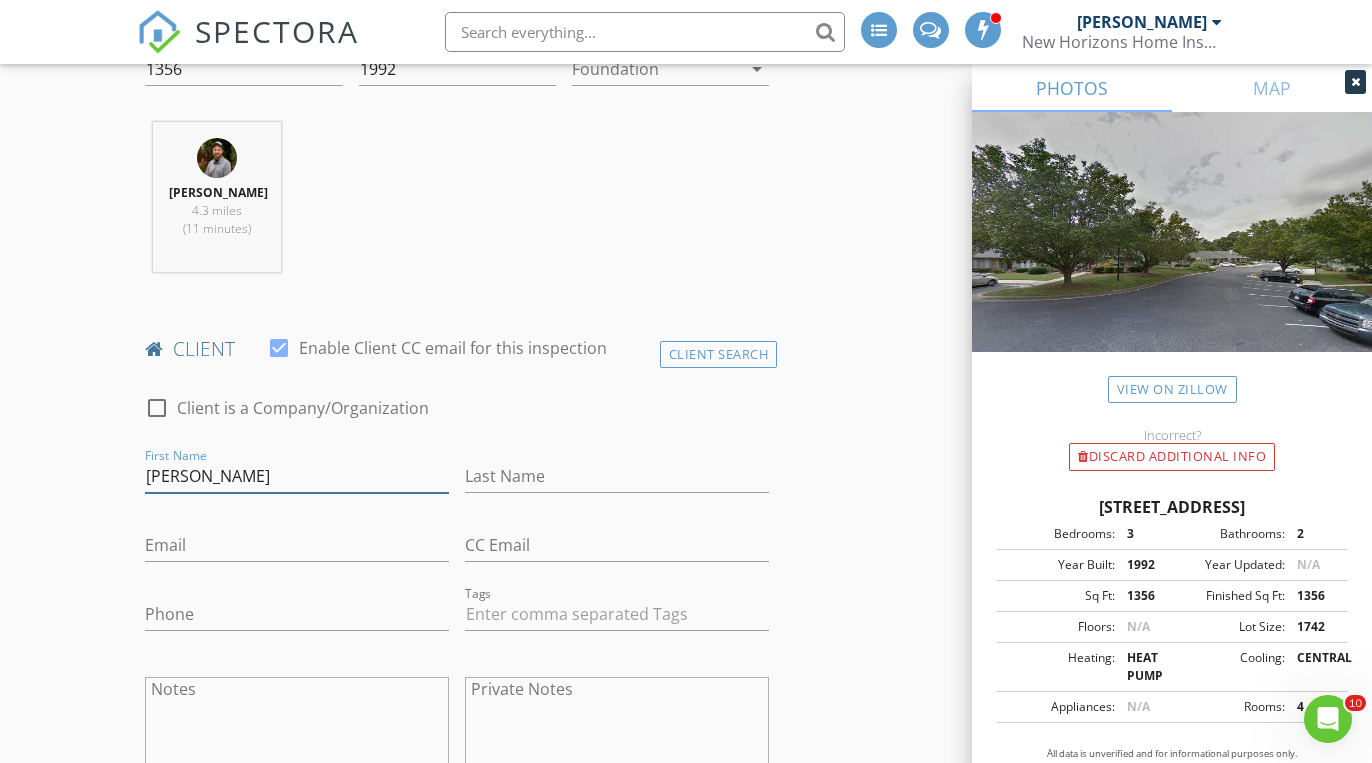 type on "[PERSON_NAME]" 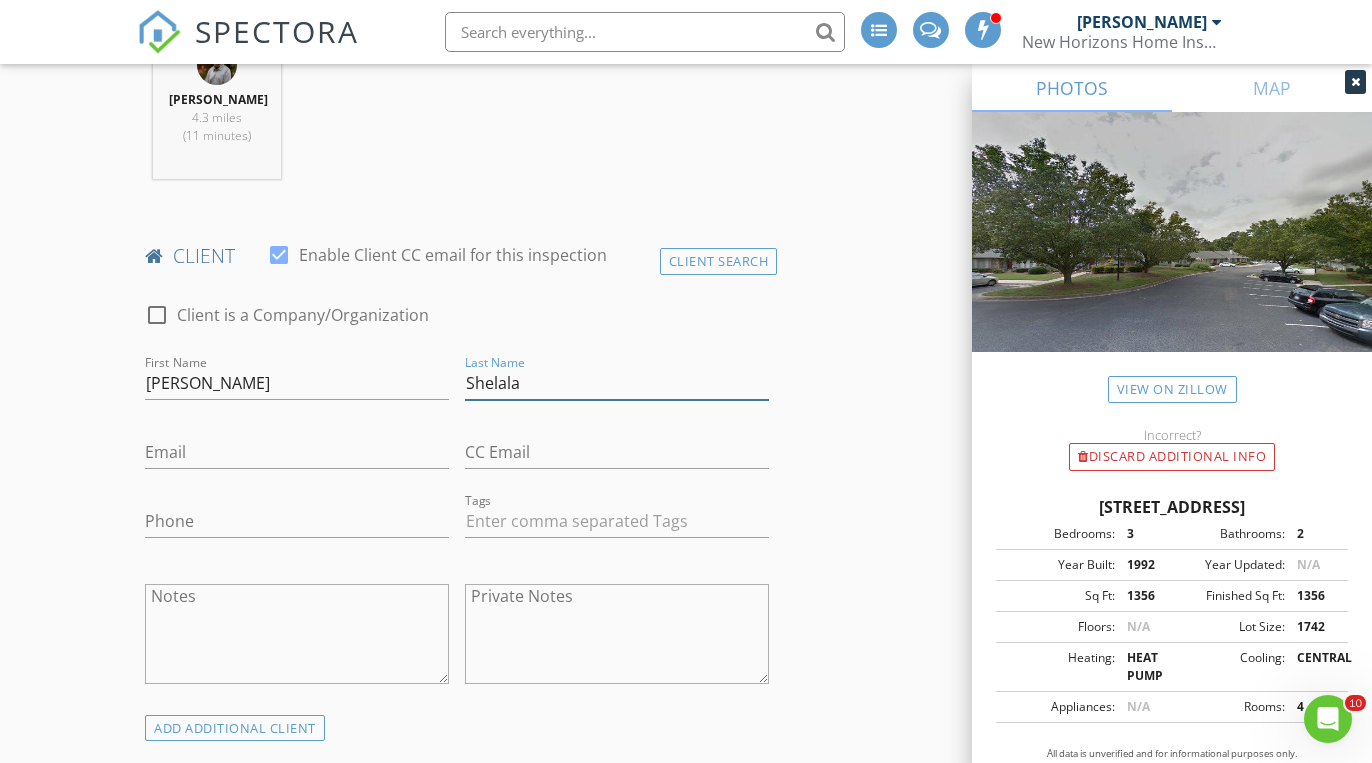 scroll, scrollTop: 862, scrollLeft: 0, axis: vertical 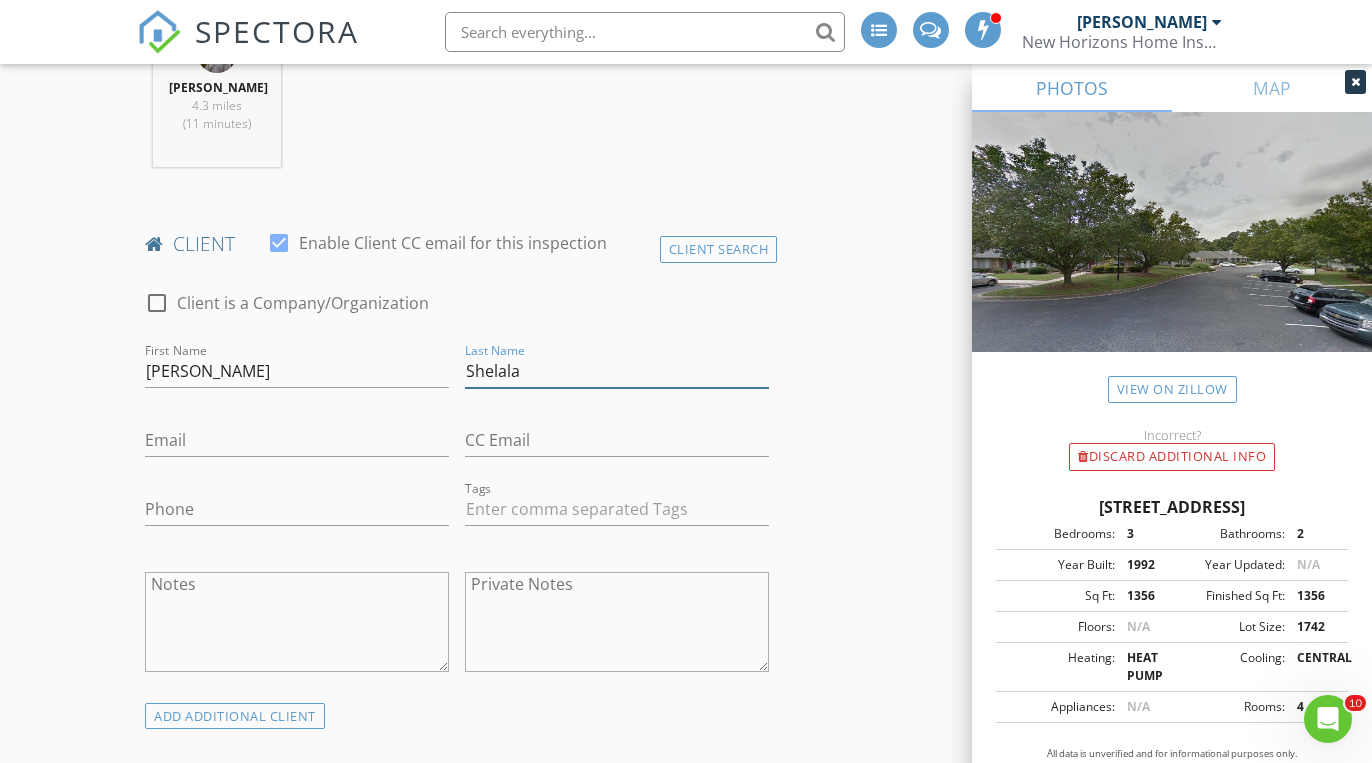 type on "Shelala" 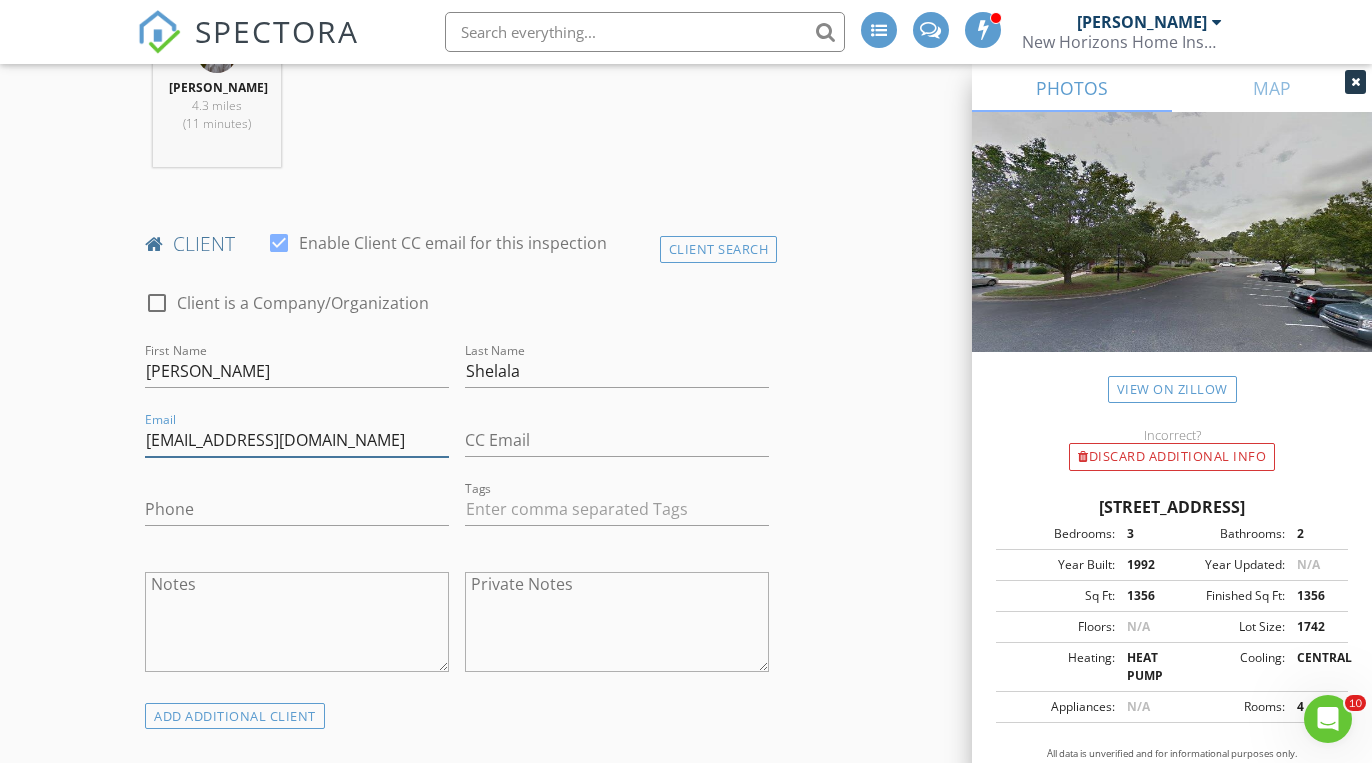 type on "Rshelala78@gmail.com" 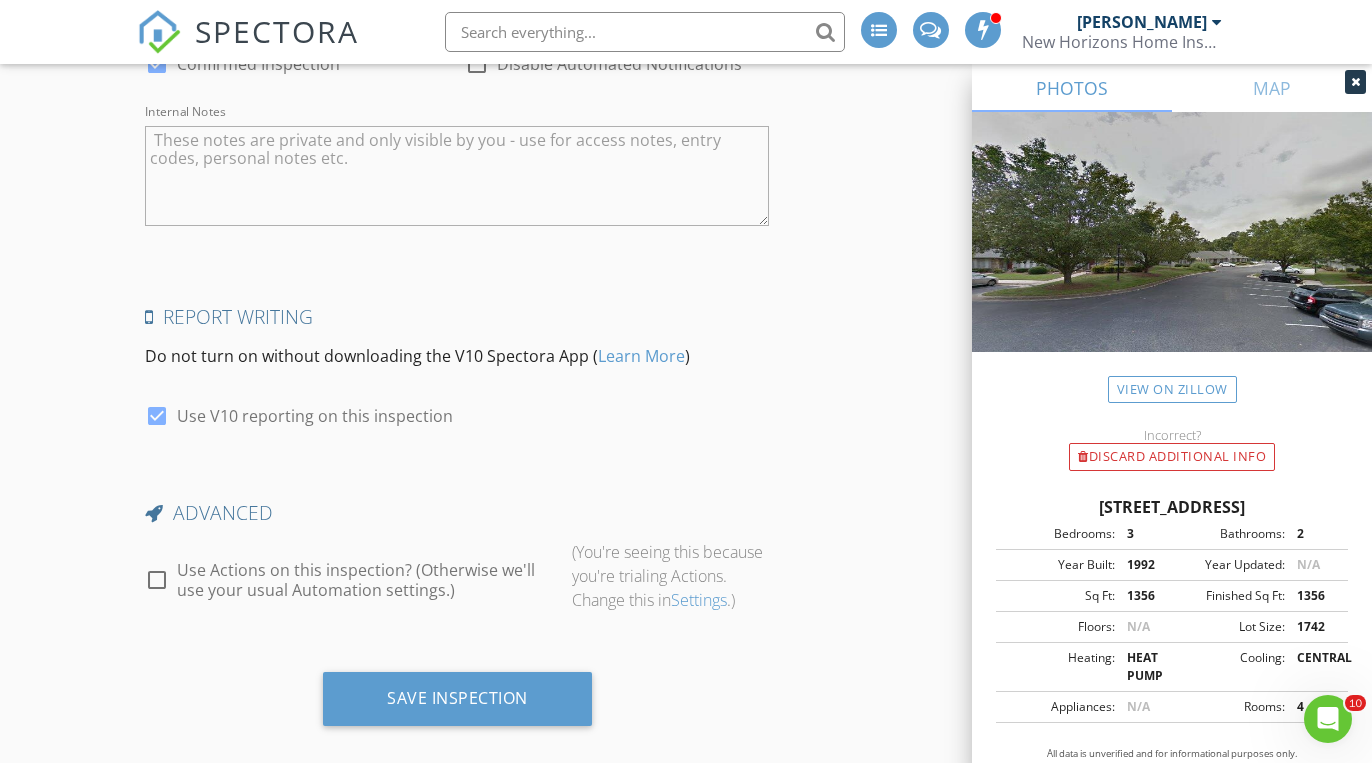 scroll, scrollTop: 3975, scrollLeft: 0, axis: vertical 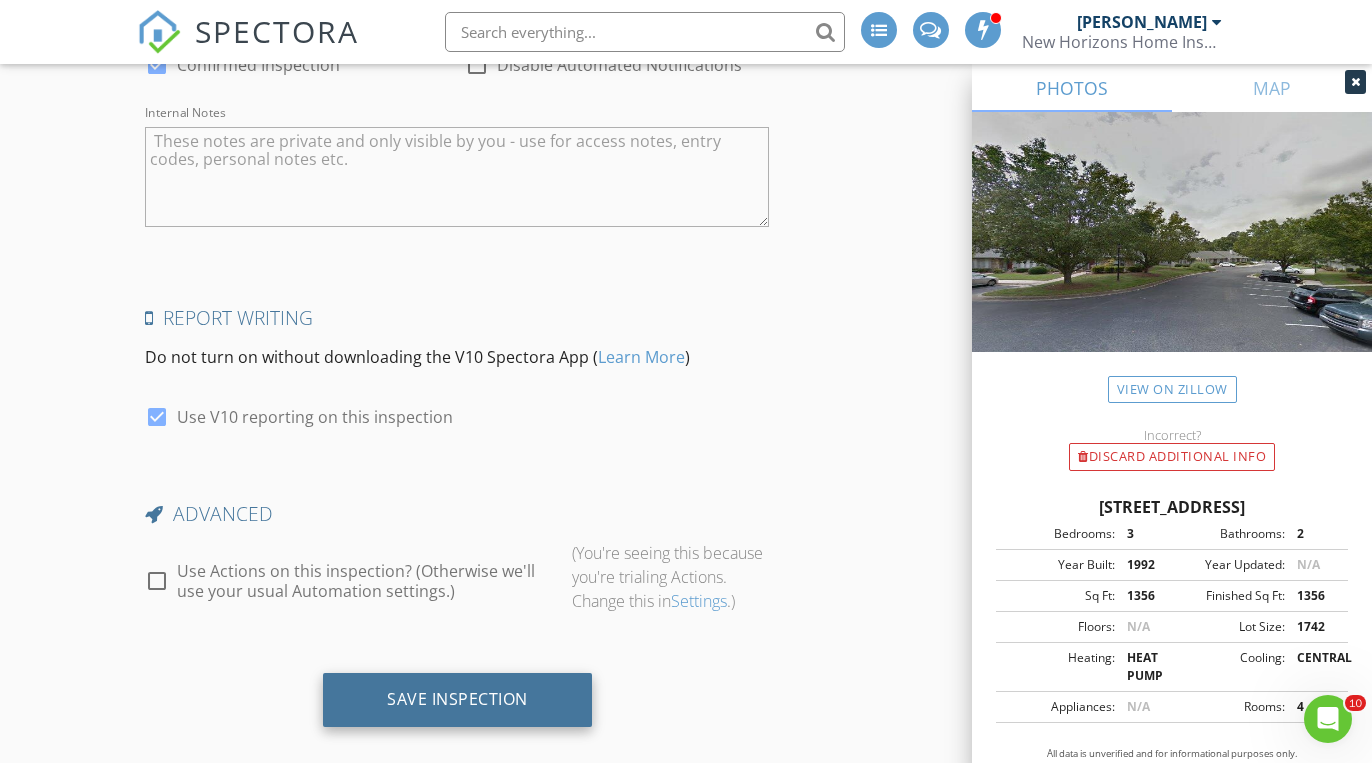 type on "[PHONE_NUMBER]" 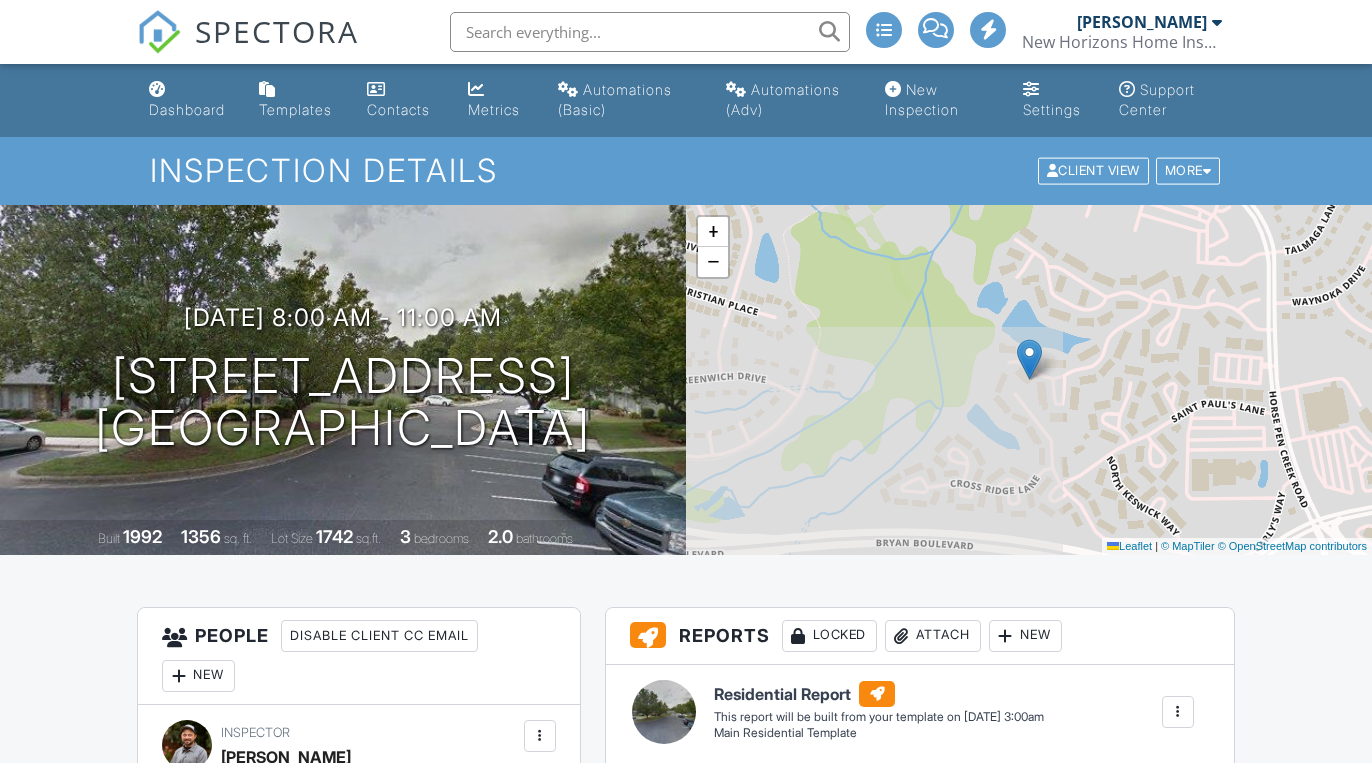 scroll, scrollTop: 0, scrollLeft: 0, axis: both 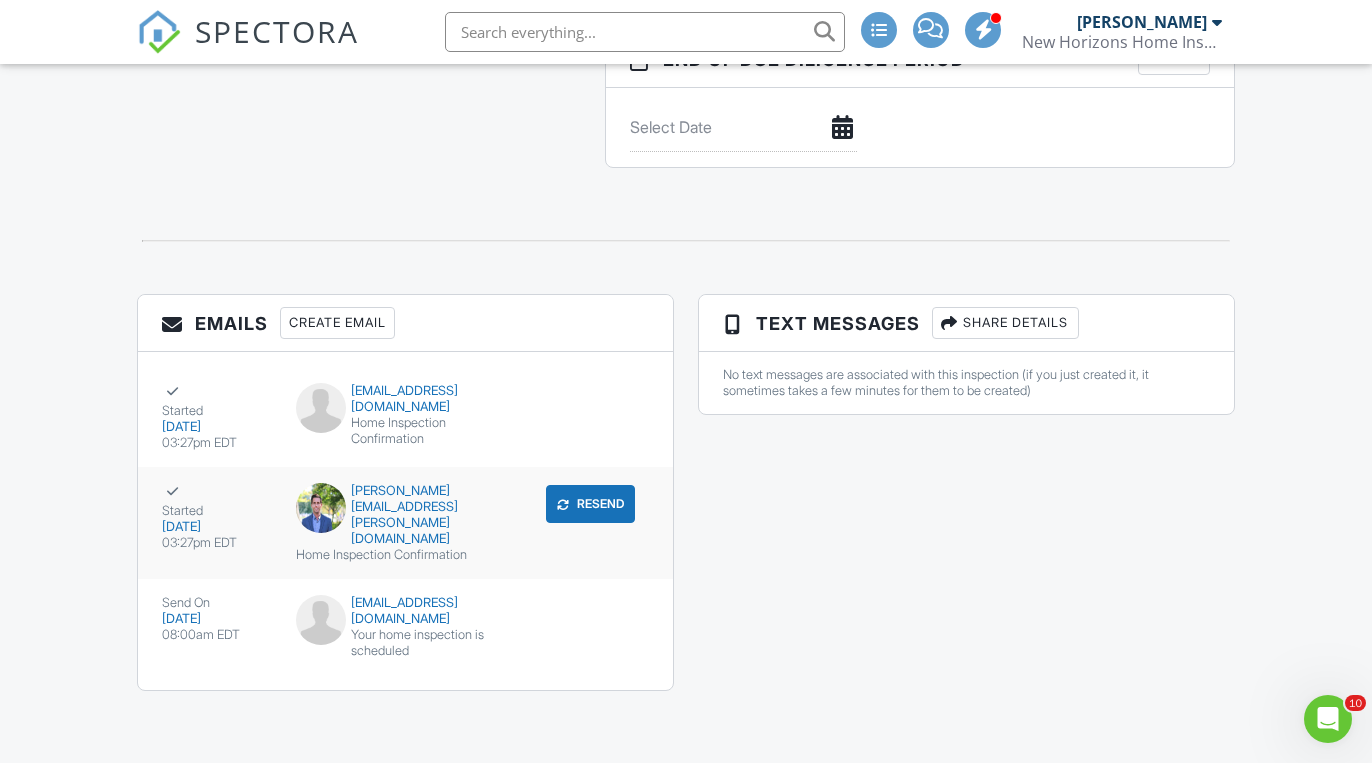 click on "kyle.tyner@bhhsyostandlittle.com" at bounding box center (405, 515) 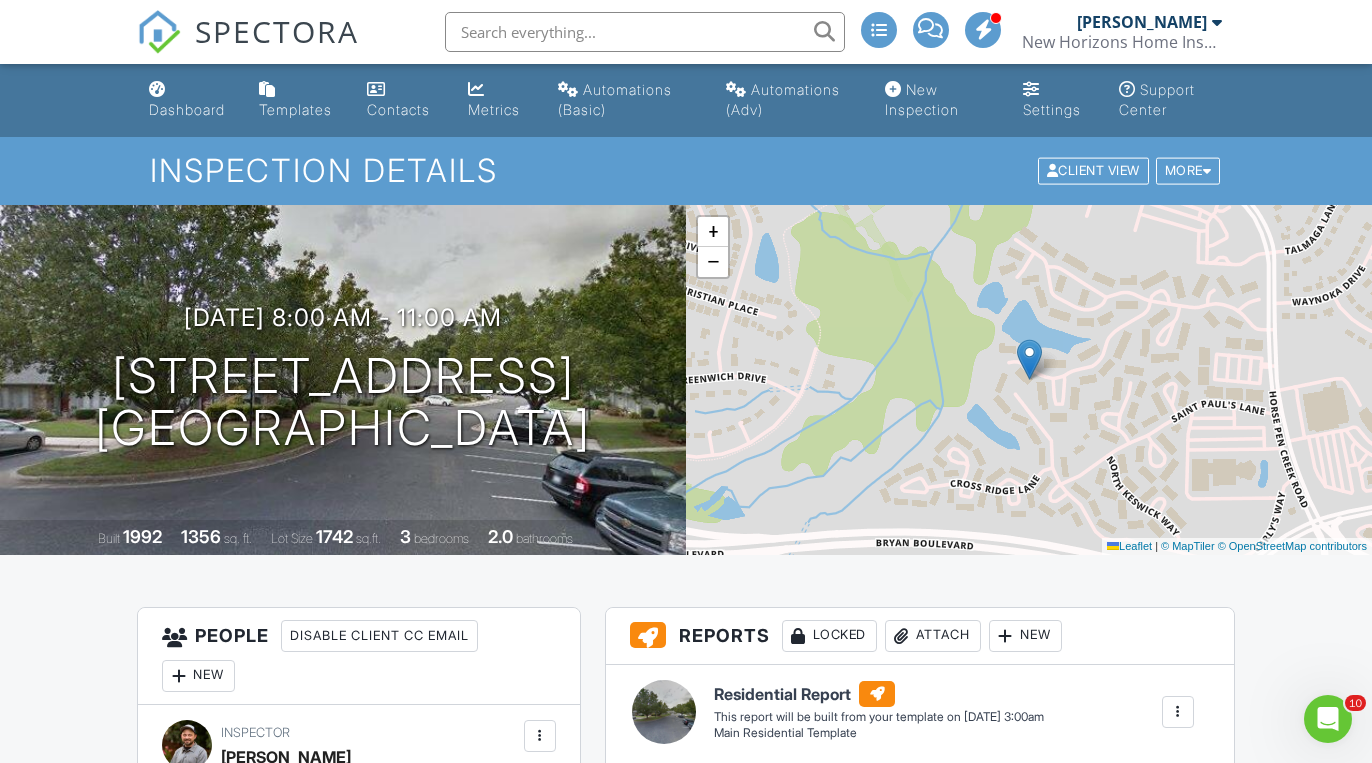 scroll, scrollTop: 0, scrollLeft: 0, axis: both 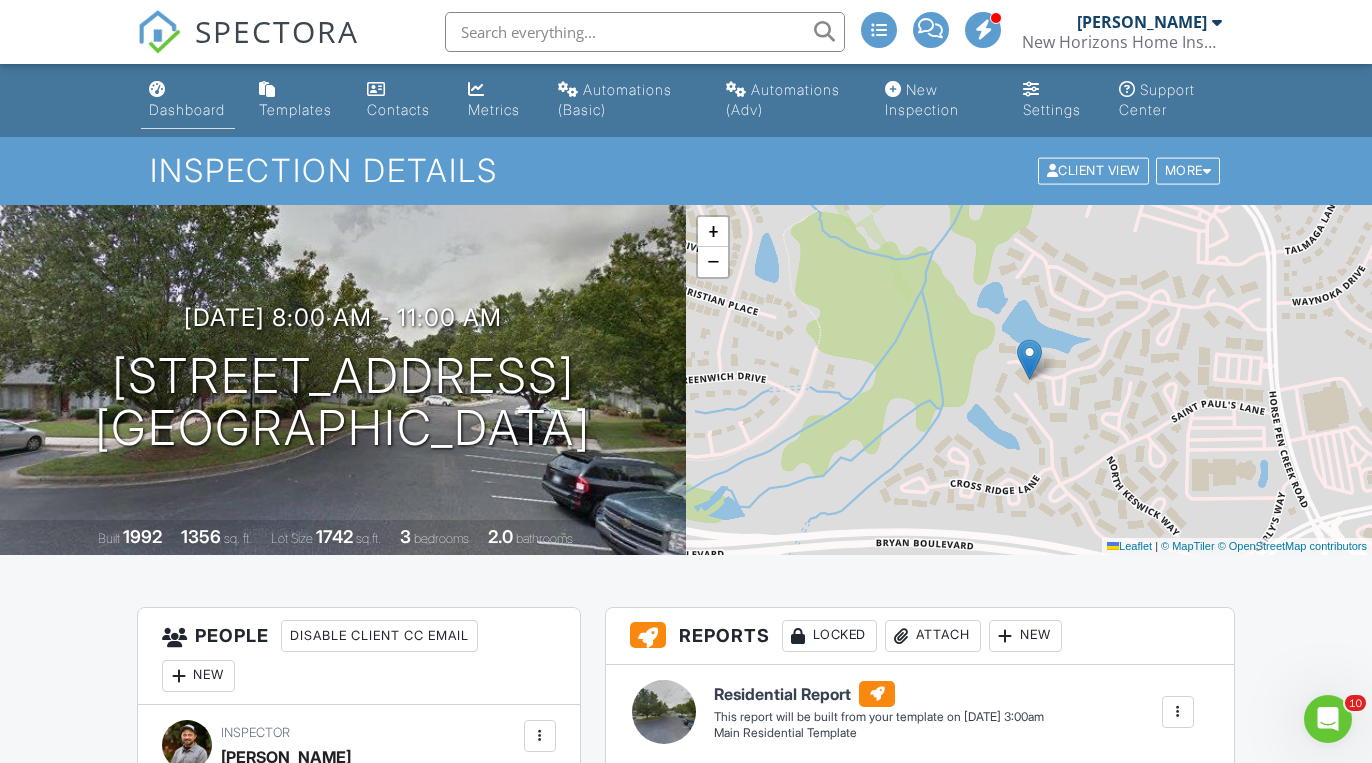 click on "Dashboard" at bounding box center [187, 109] 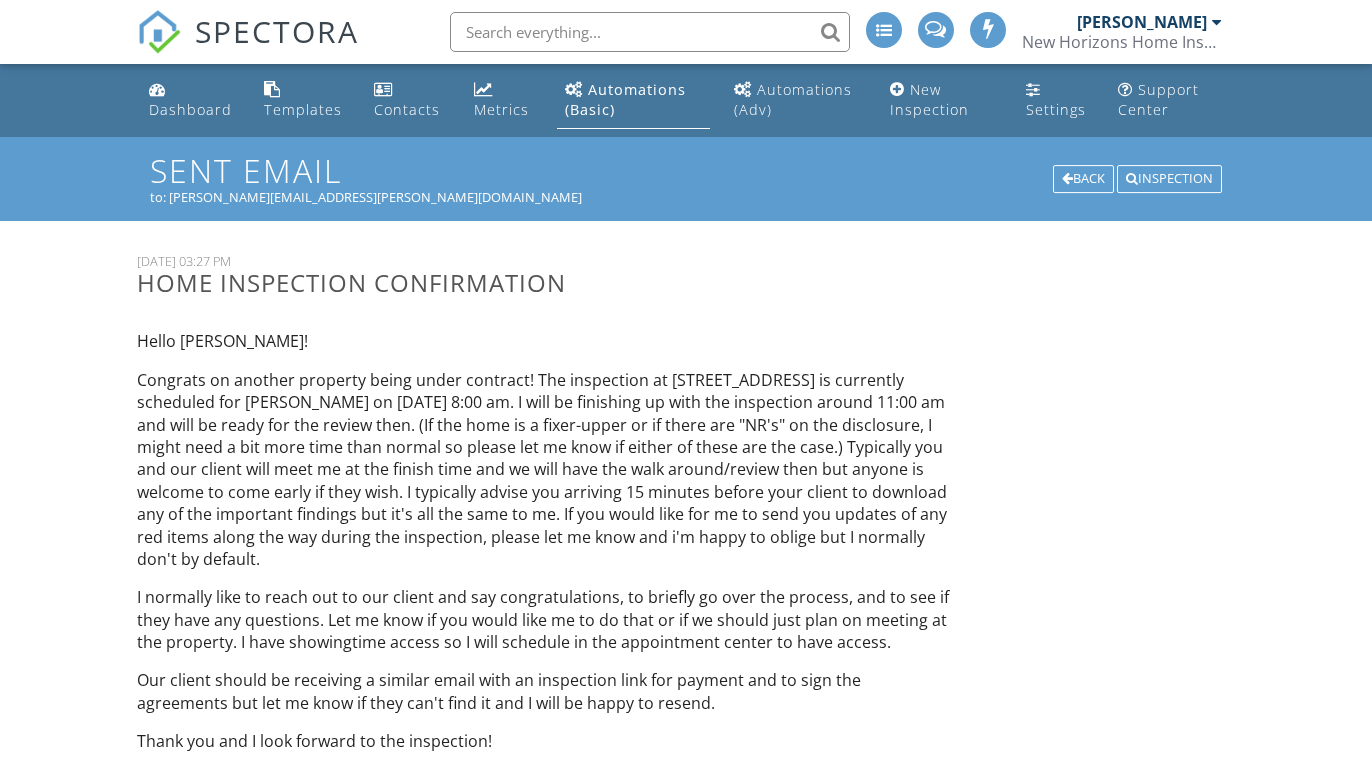 scroll, scrollTop: 0, scrollLeft: 0, axis: both 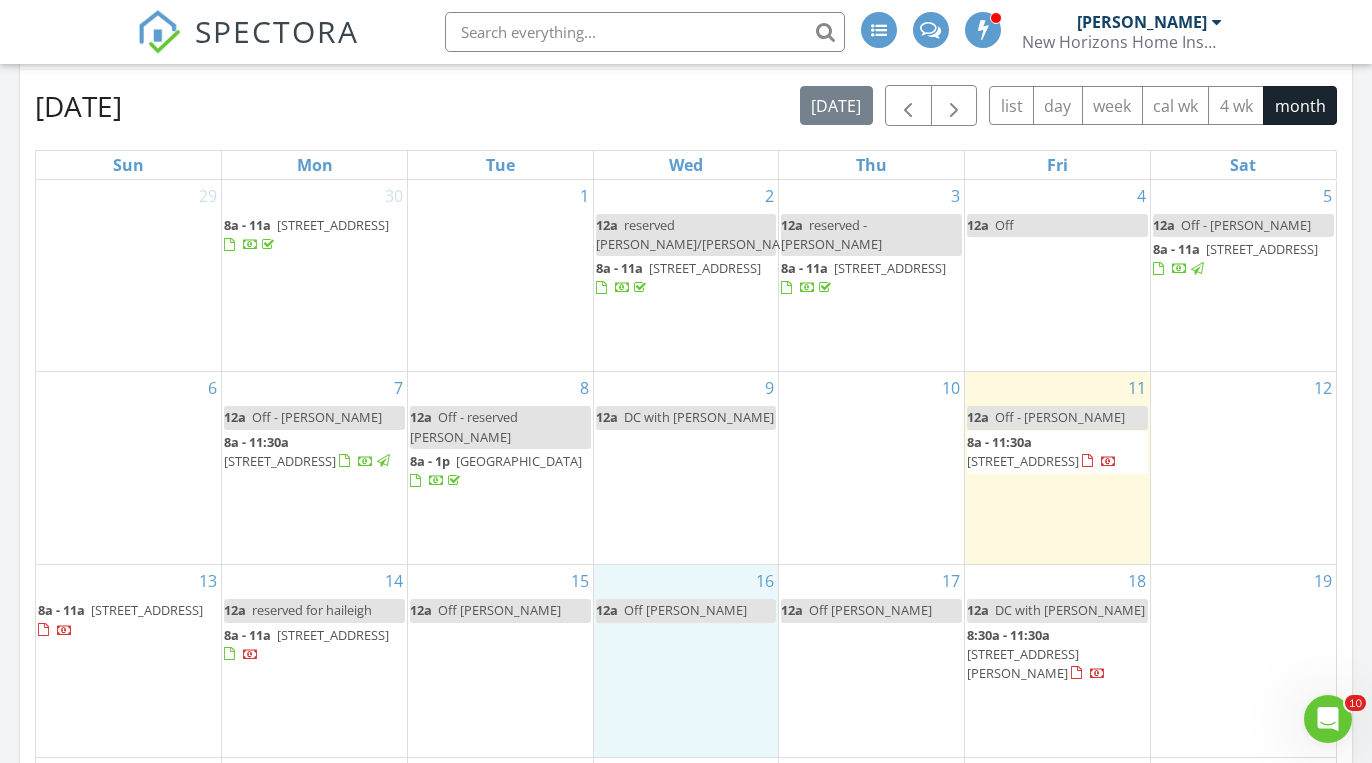 click on "16
12a
Off [PERSON_NAME]" at bounding box center [686, 661] 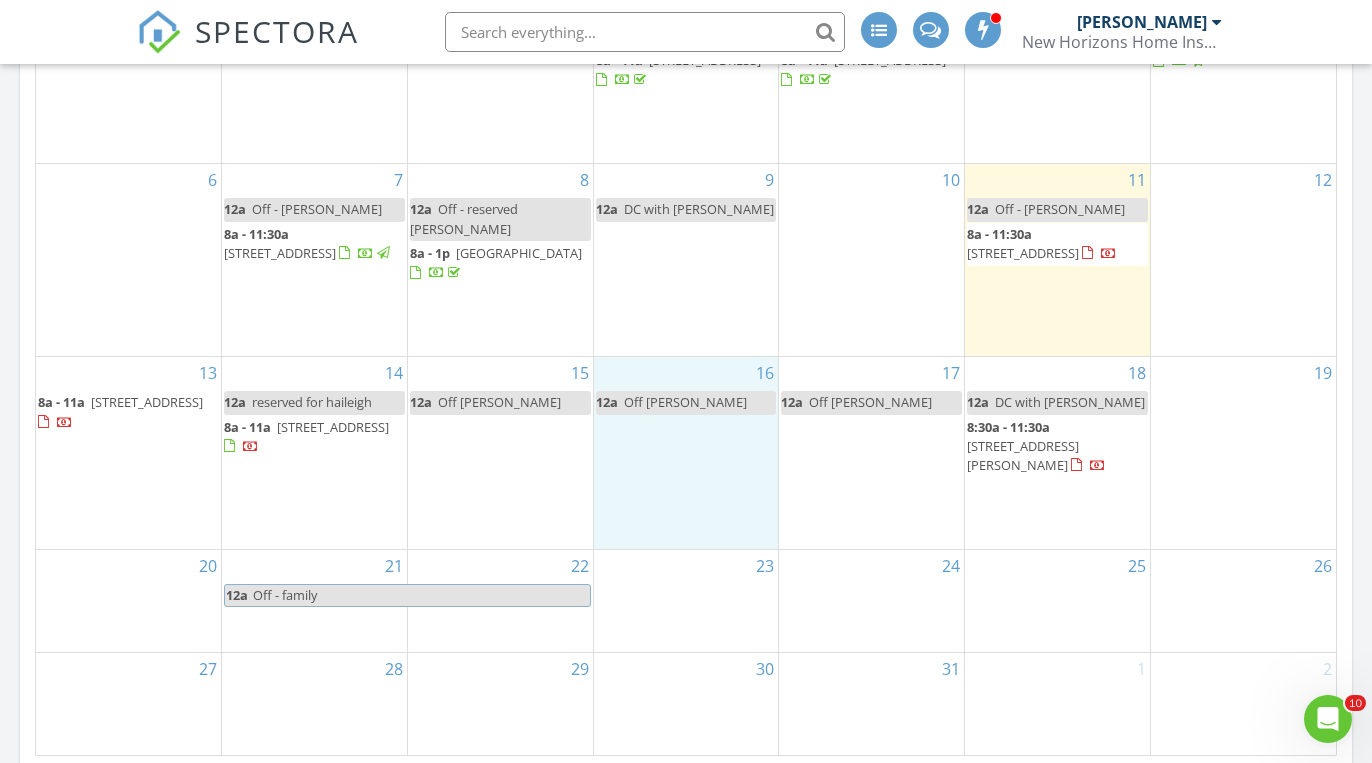 scroll, scrollTop: 1099, scrollLeft: 0, axis: vertical 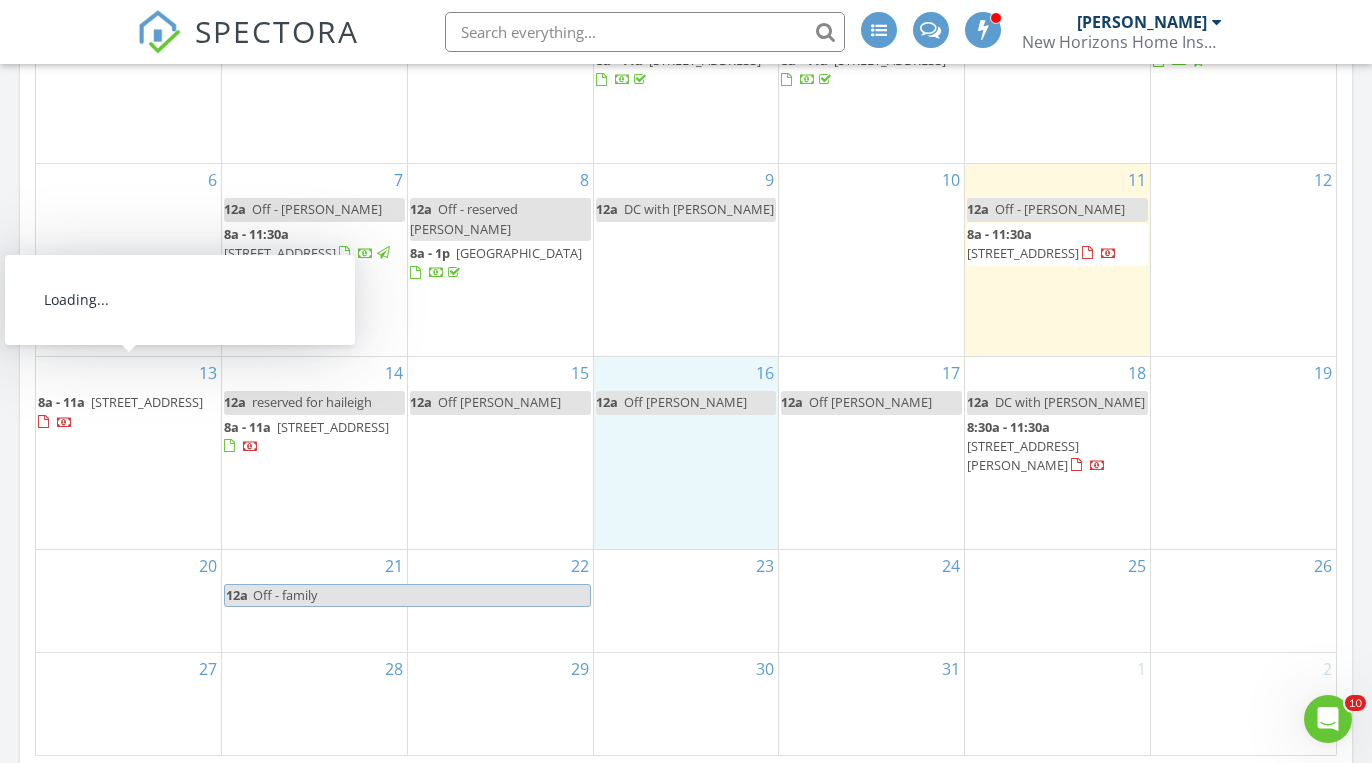 click on "2704 Spring Bridge Trail, Greensboro 27410" at bounding box center [147, 402] 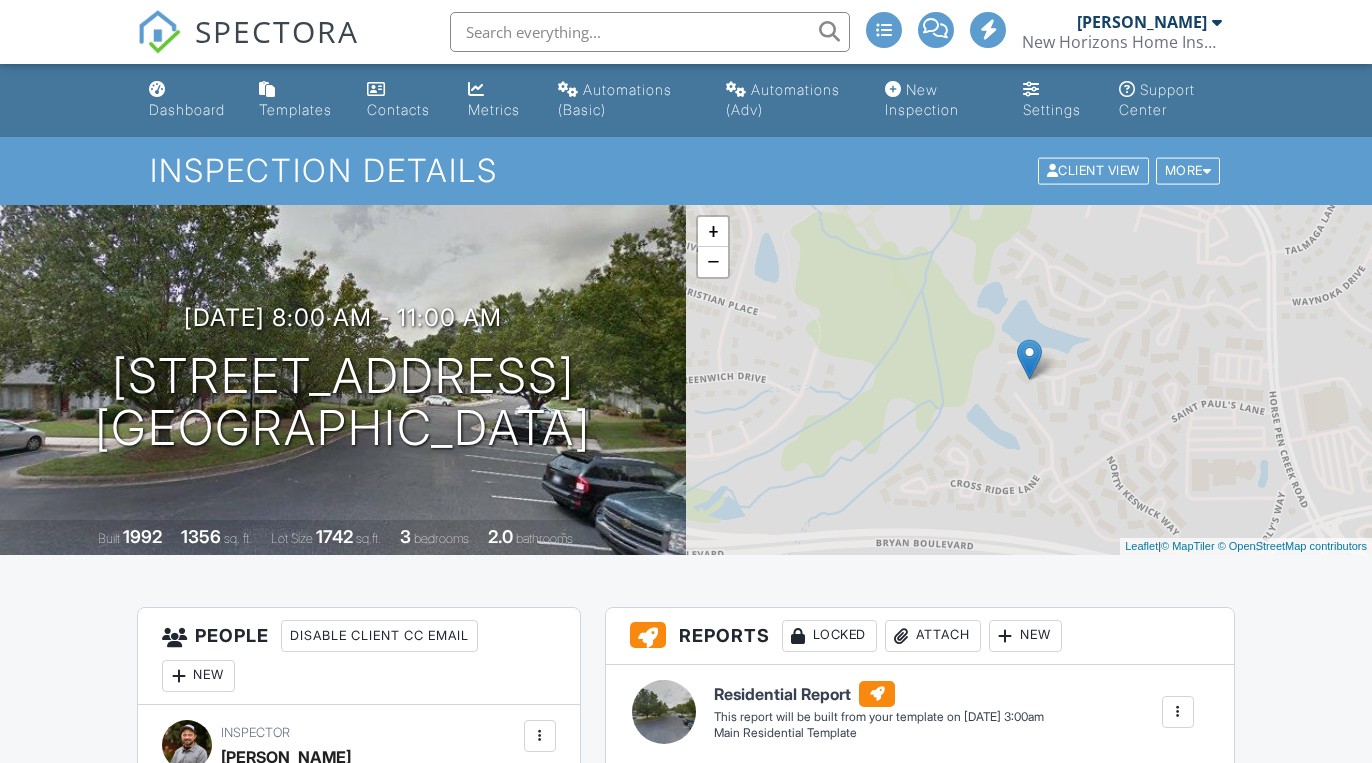 scroll, scrollTop: 0, scrollLeft: 0, axis: both 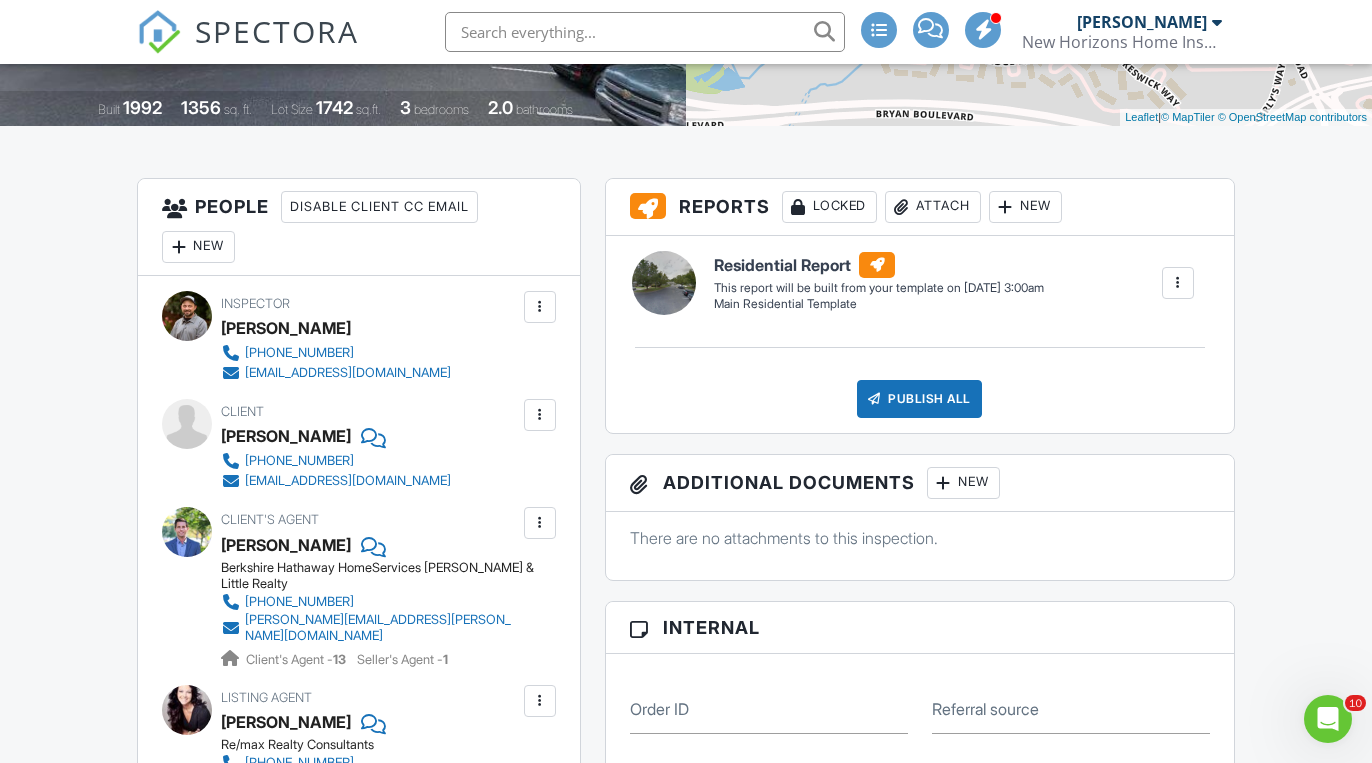 click at bounding box center (540, 415) 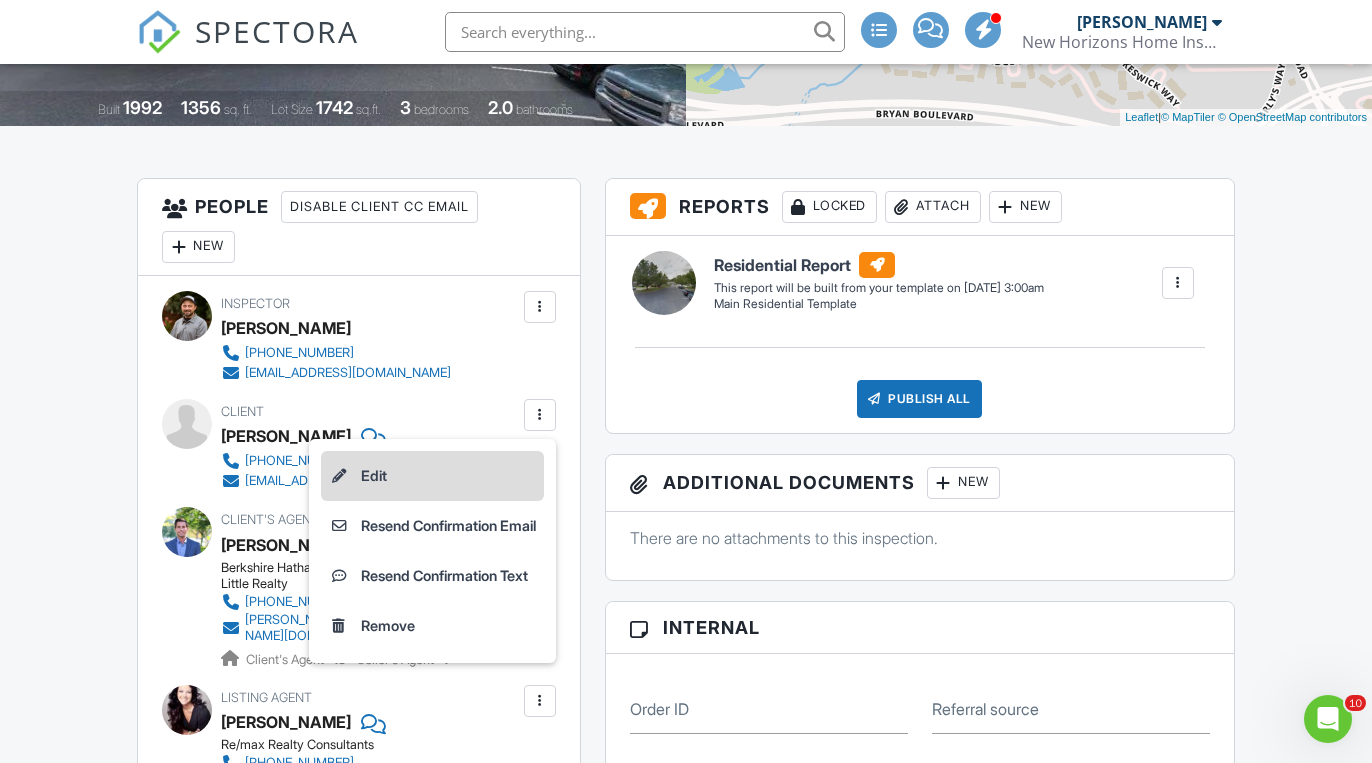 click on "Edit" at bounding box center (432, 476) 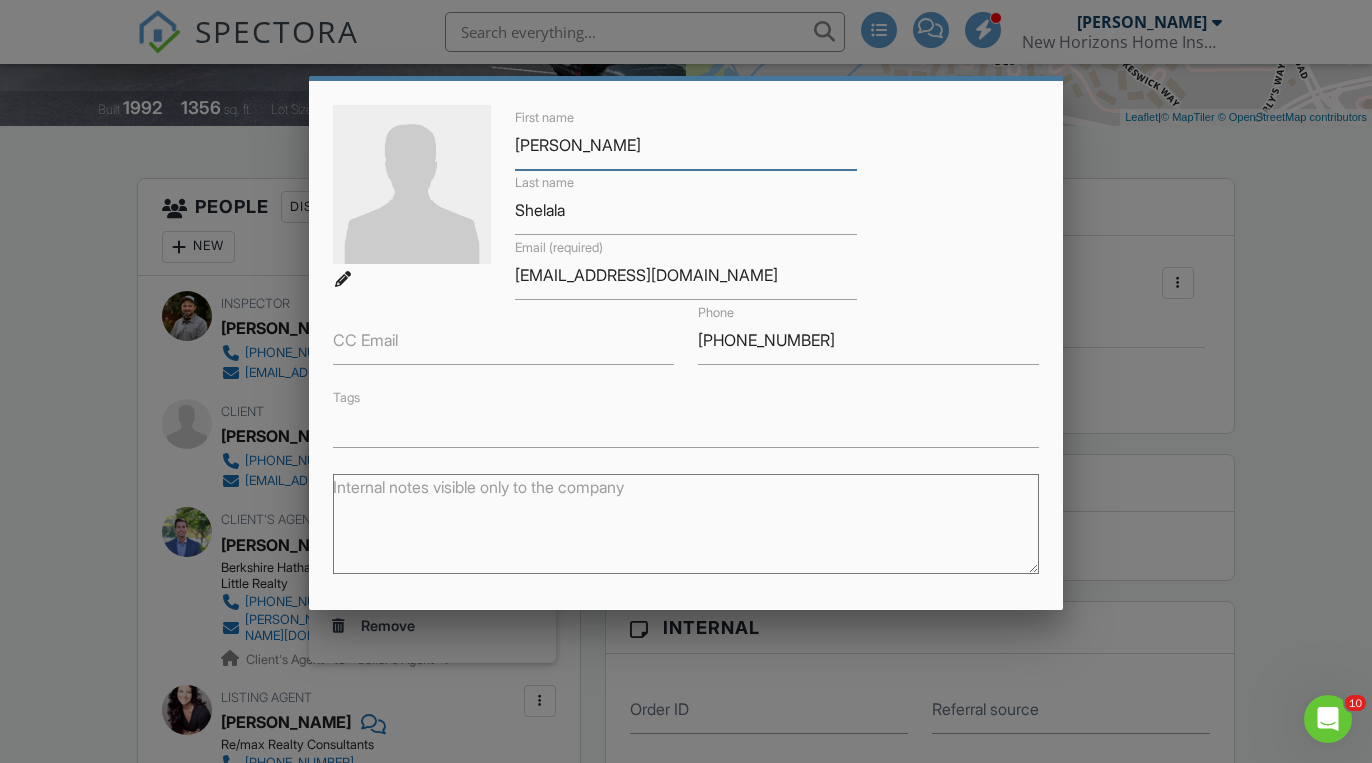 scroll, scrollTop: 127, scrollLeft: 0, axis: vertical 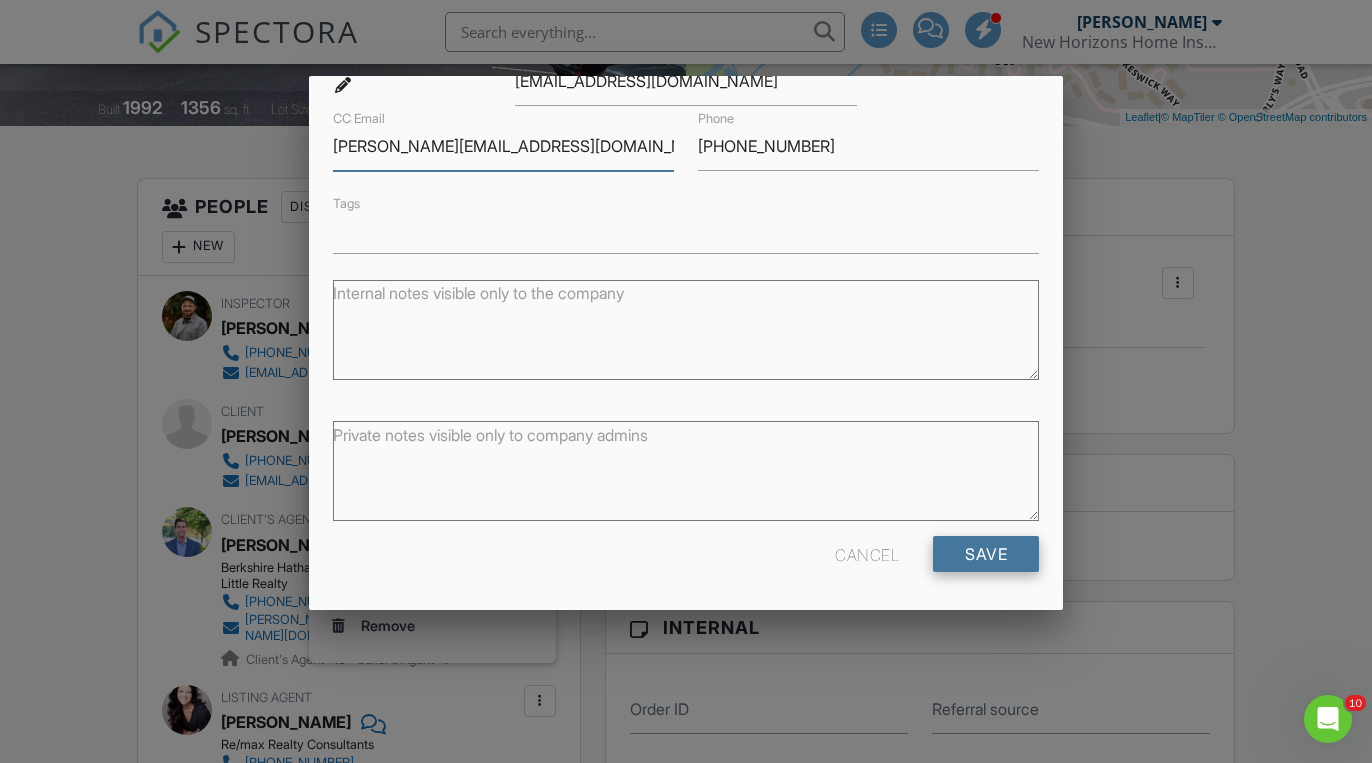 type on "becky@repscc.com" 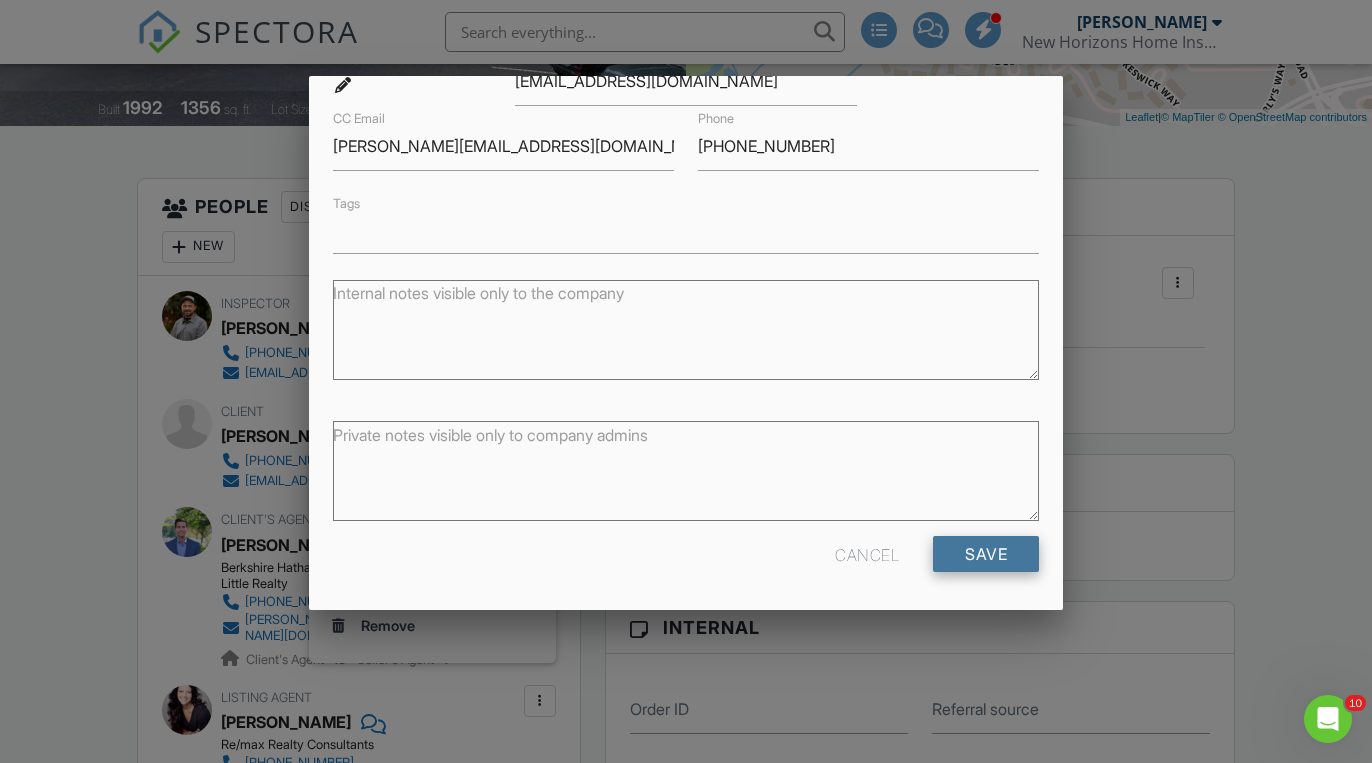 click on "Save" at bounding box center (986, 554) 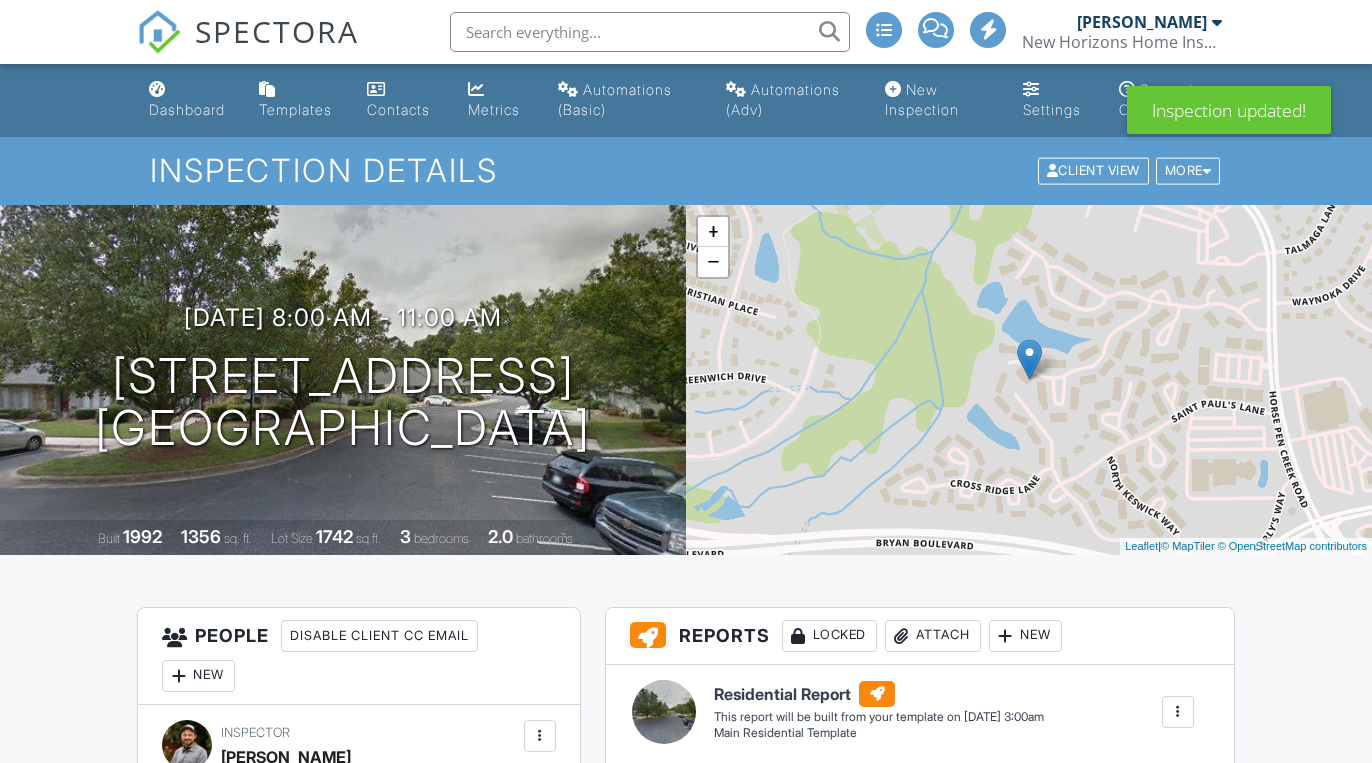 scroll, scrollTop: 0, scrollLeft: 0, axis: both 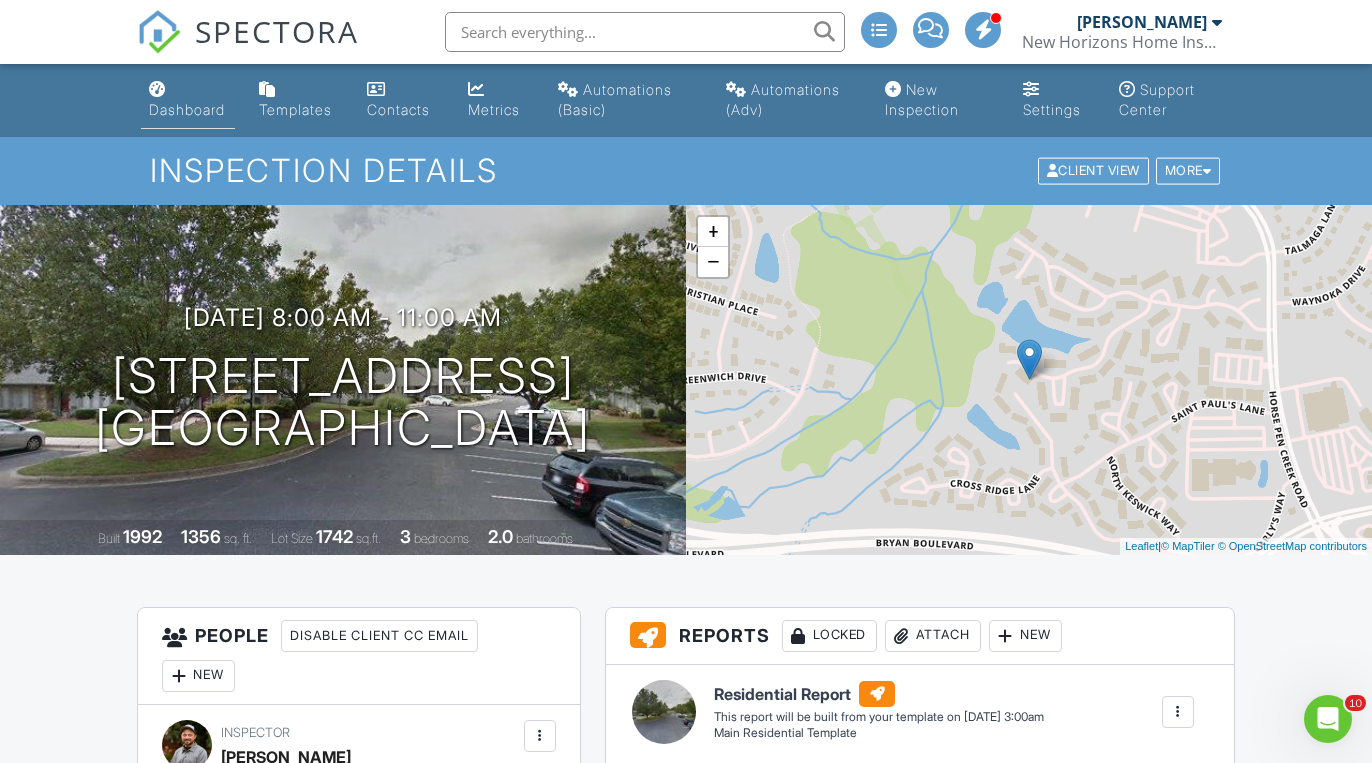 click on "Dashboard" at bounding box center [187, 109] 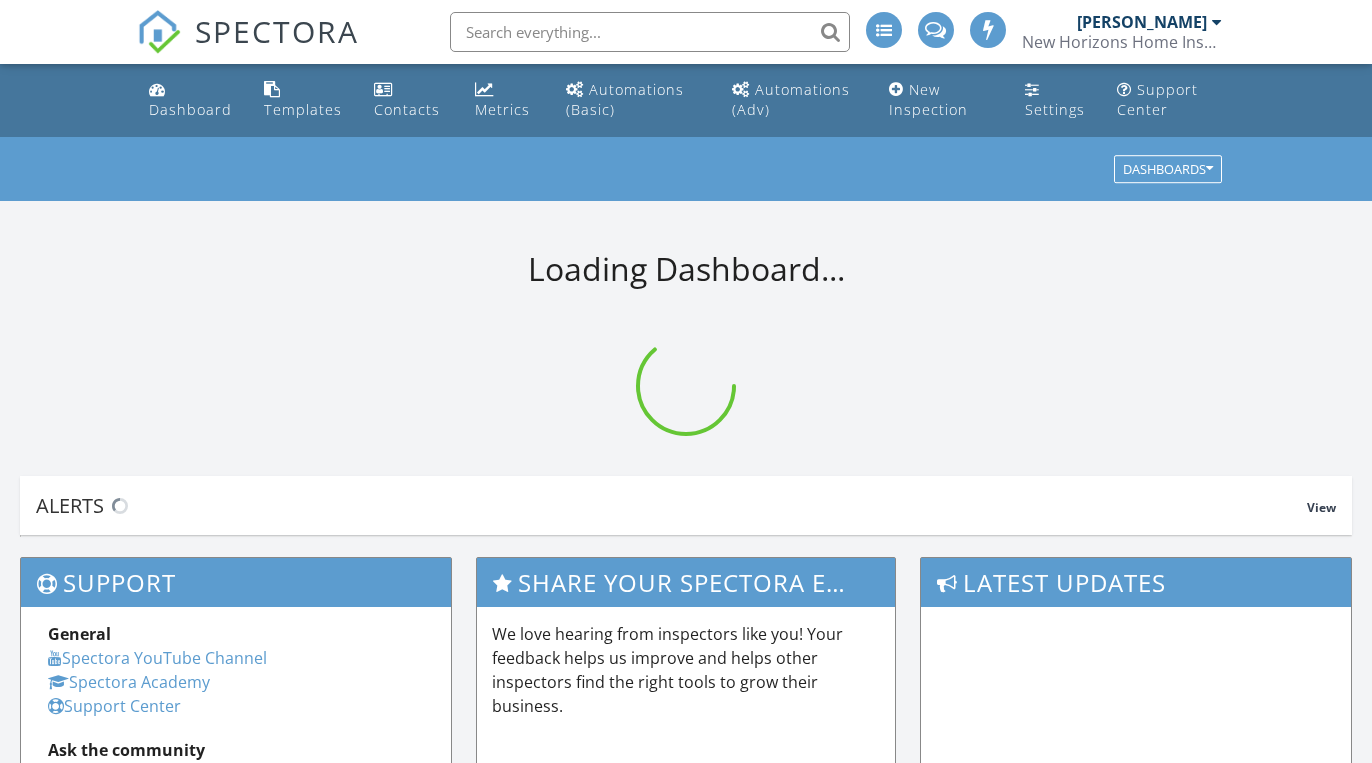 scroll, scrollTop: 0, scrollLeft: 0, axis: both 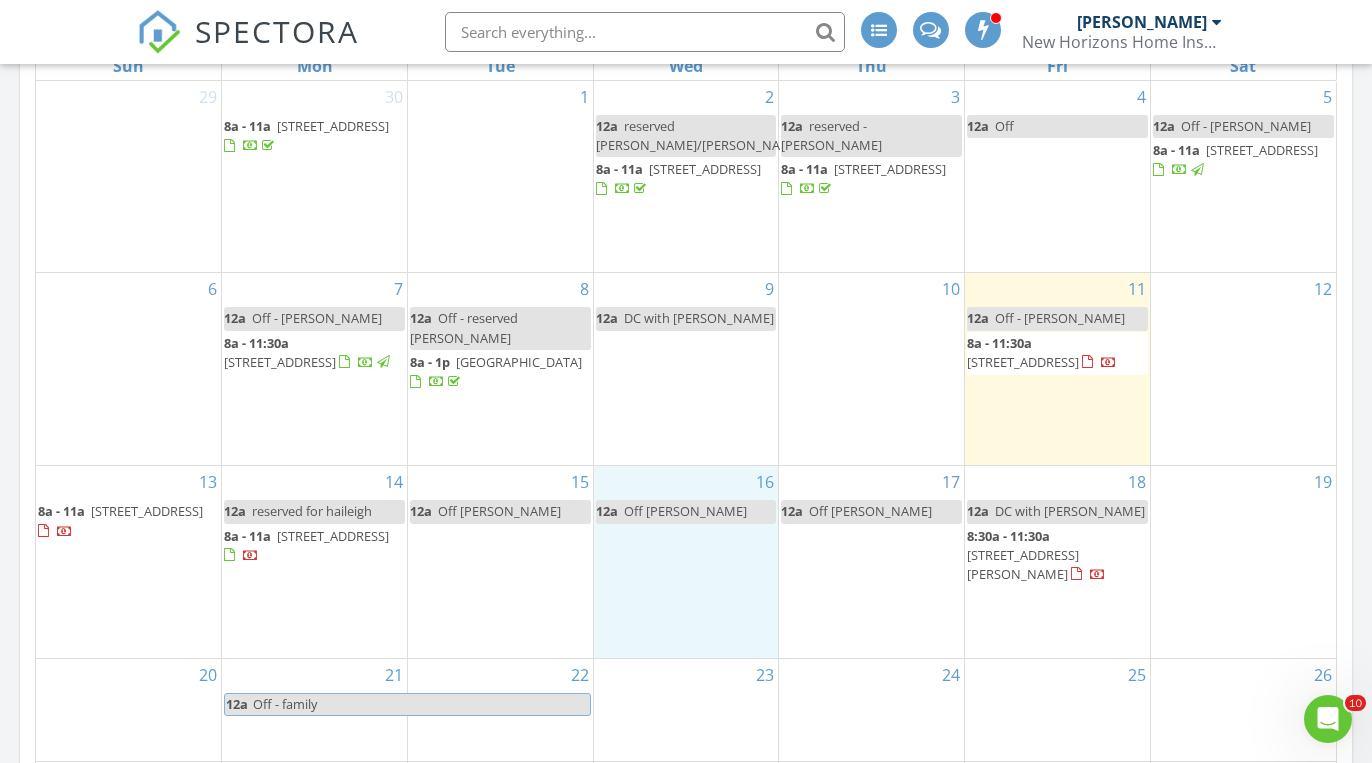 click on "16
12a
Off Dawn Payne" at bounding box center (686, 562) 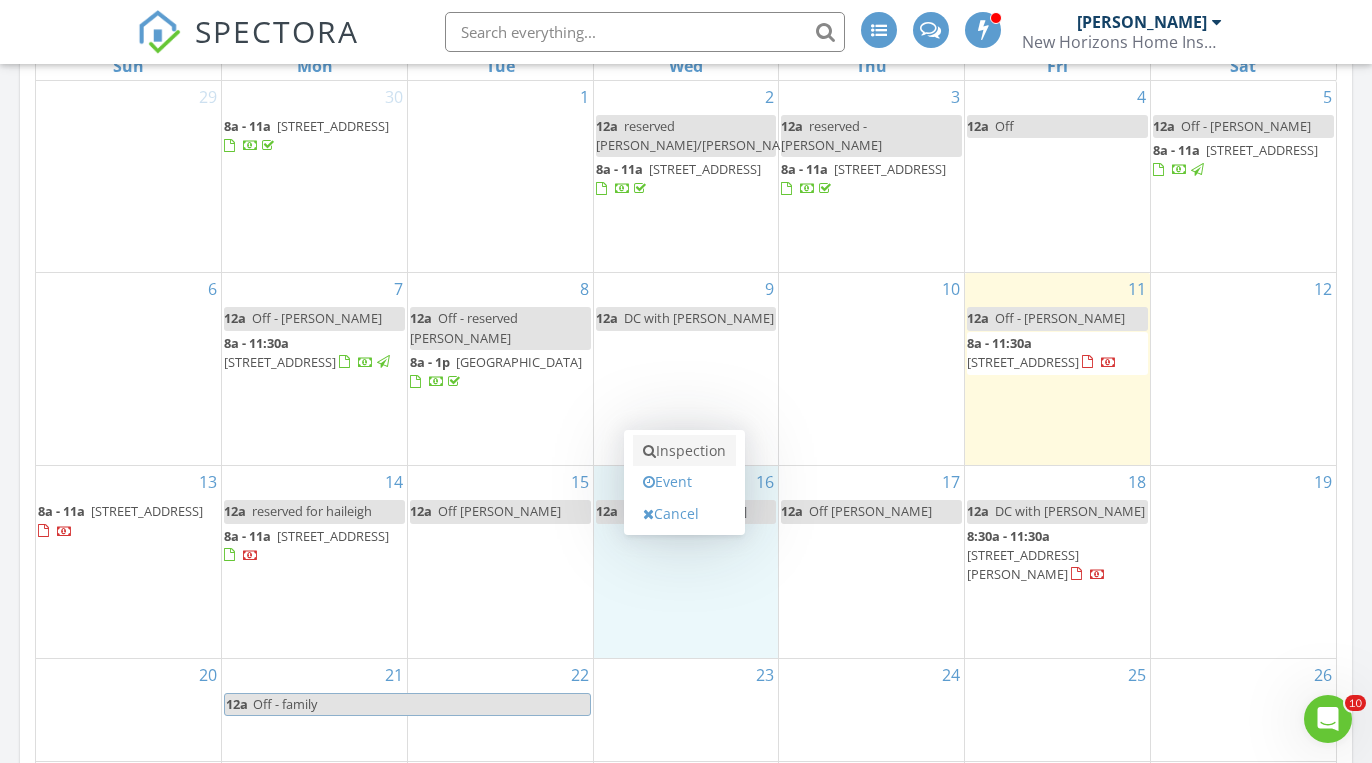 click on "Inspection" at bounding box center (684, 451) 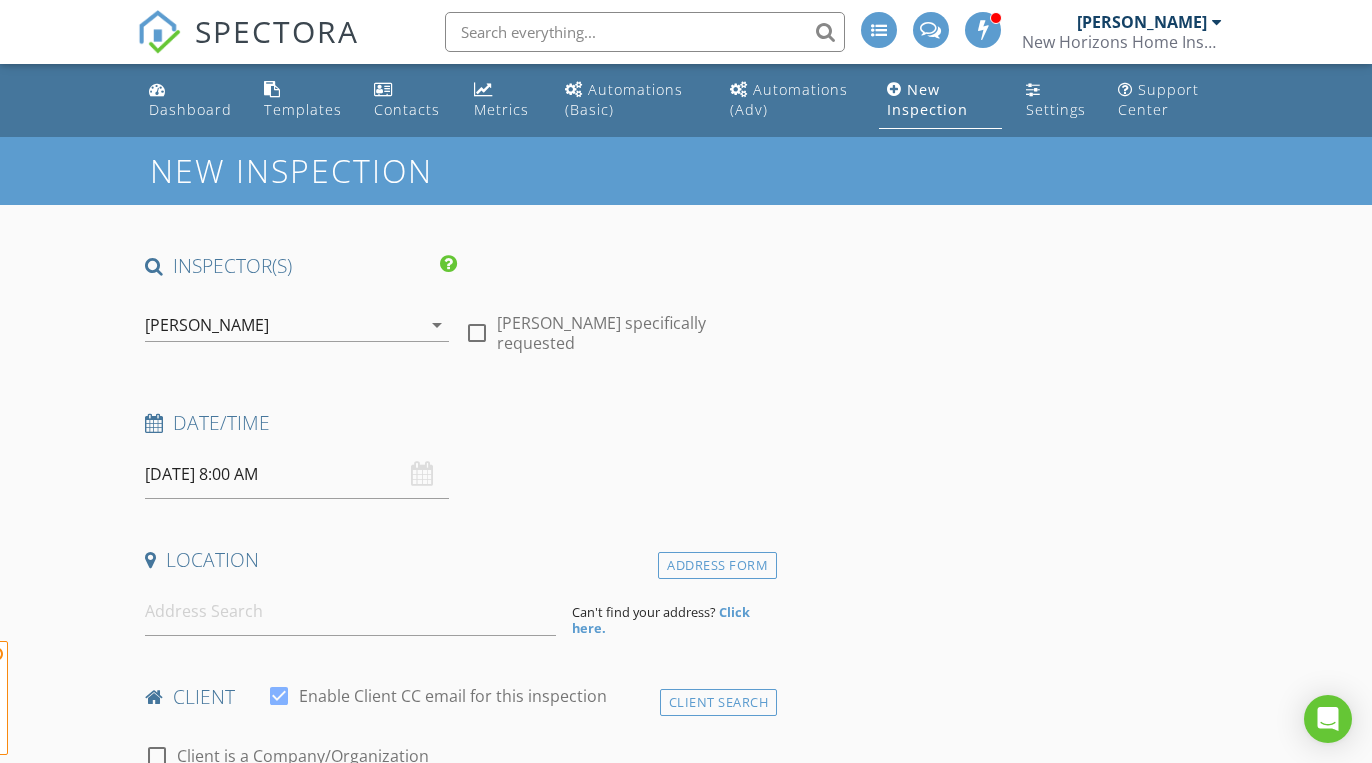 scroll, scrollTop: 0, scrollLeft: 0, axis: both 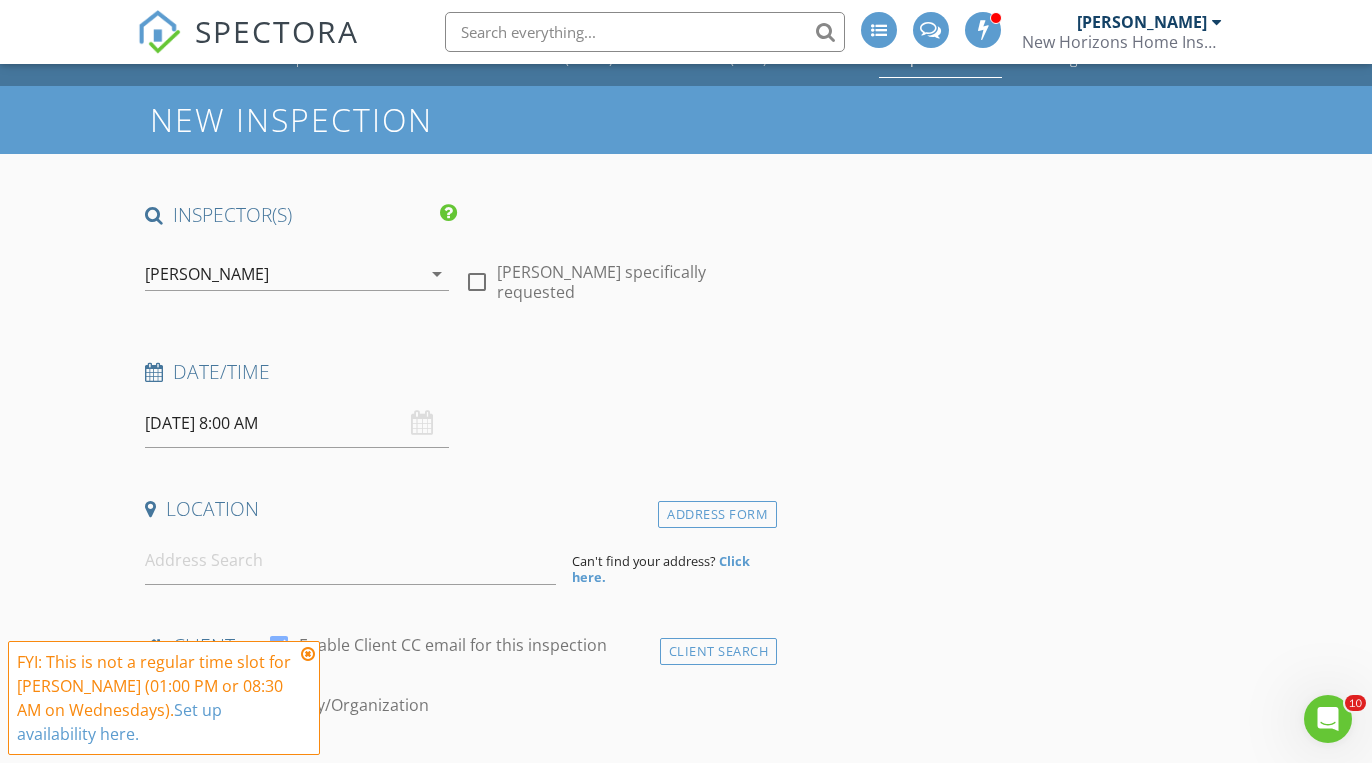 click at bounding box center (308, 654) 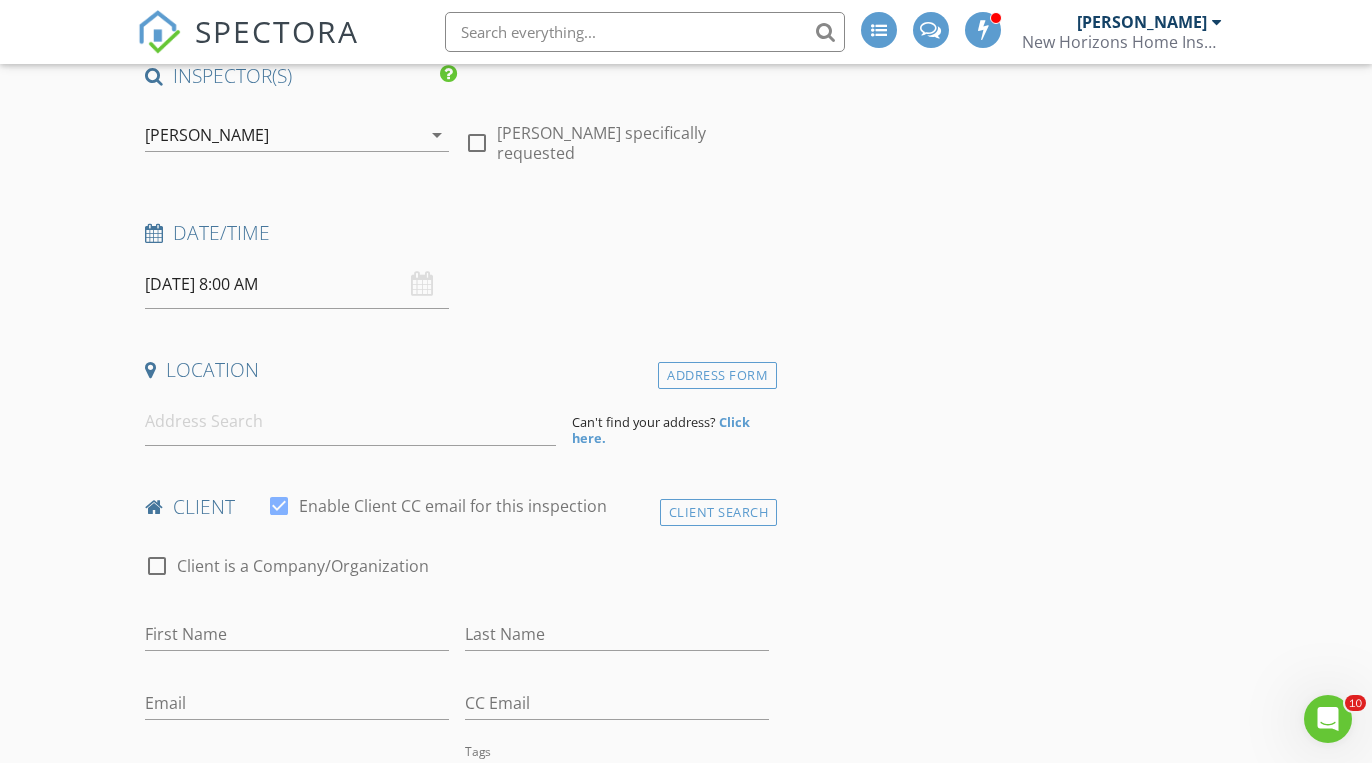 scroll, scrollTop: 205, scrollLeft: 0, axis: vertical 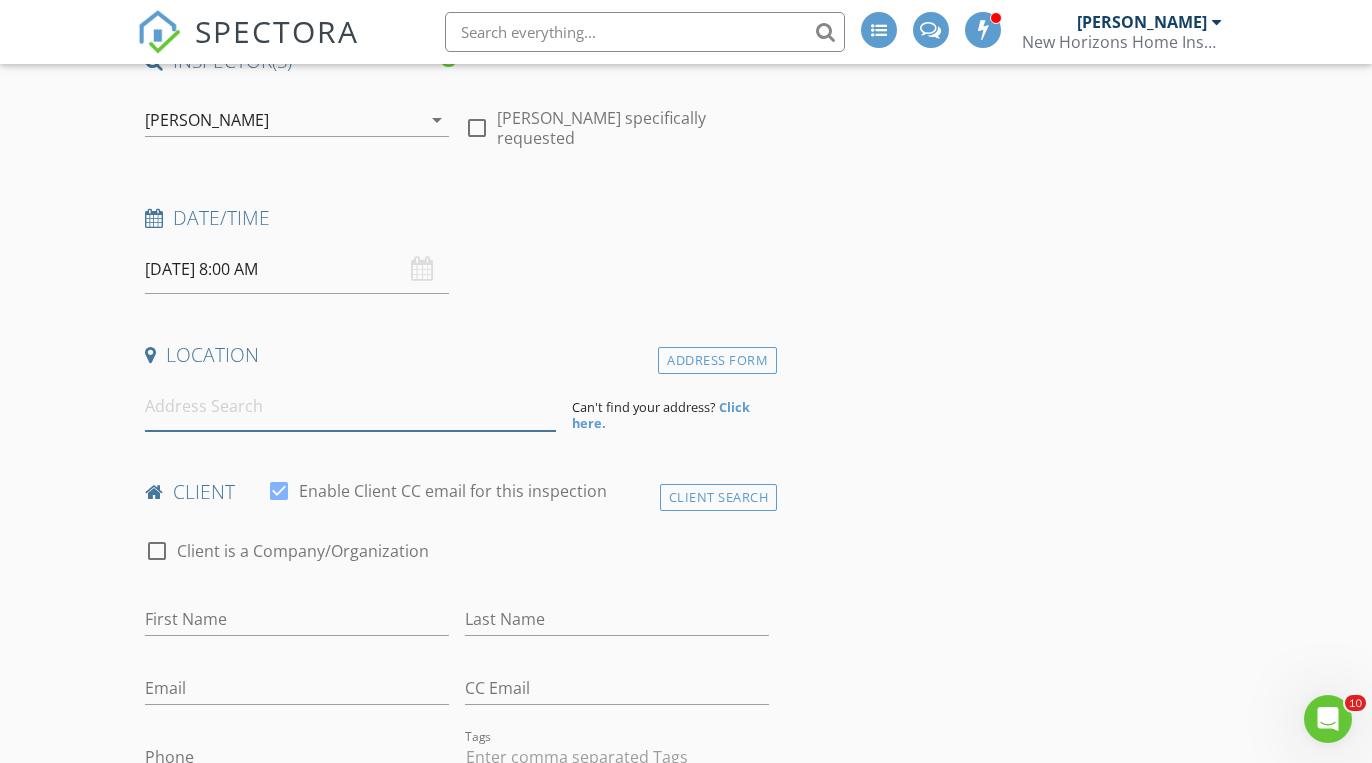 click at bounding box center (350, 406) 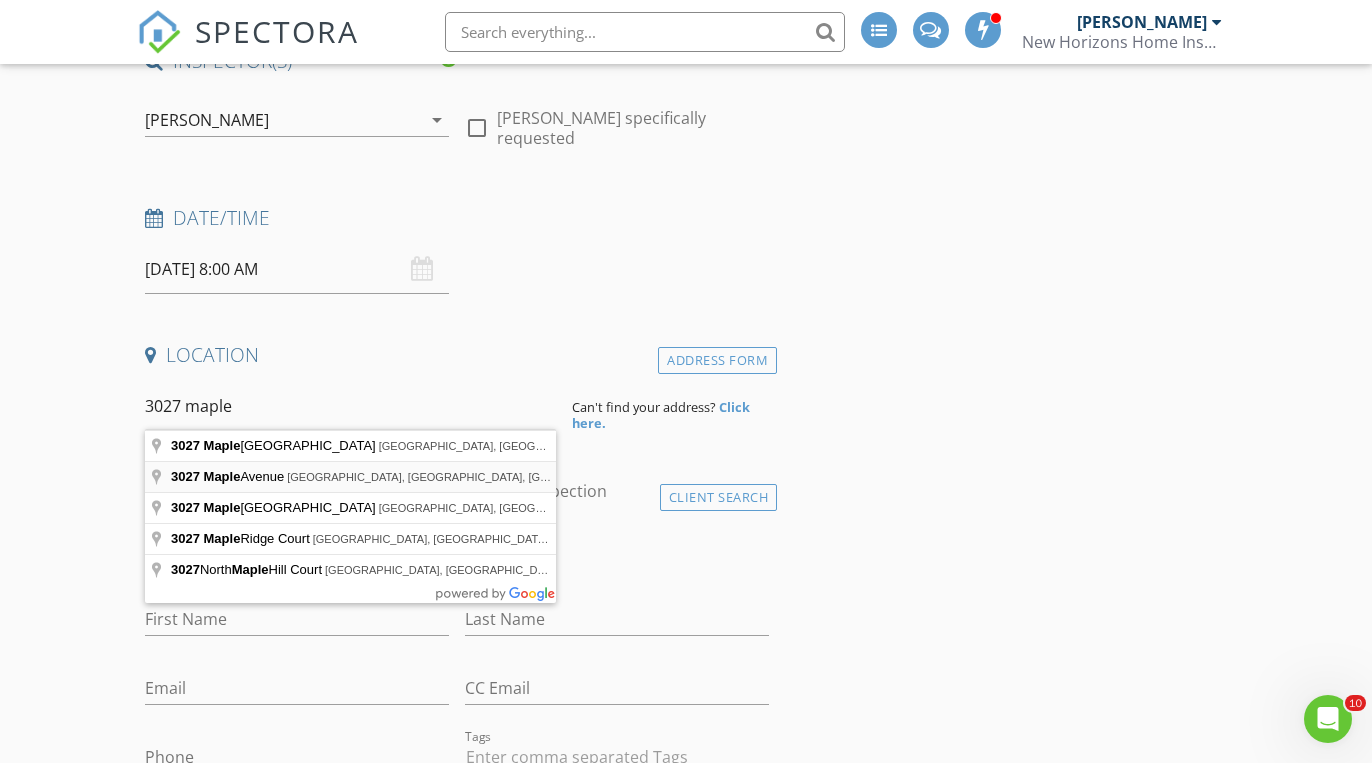 type on "[STREET_ADDRESS]" 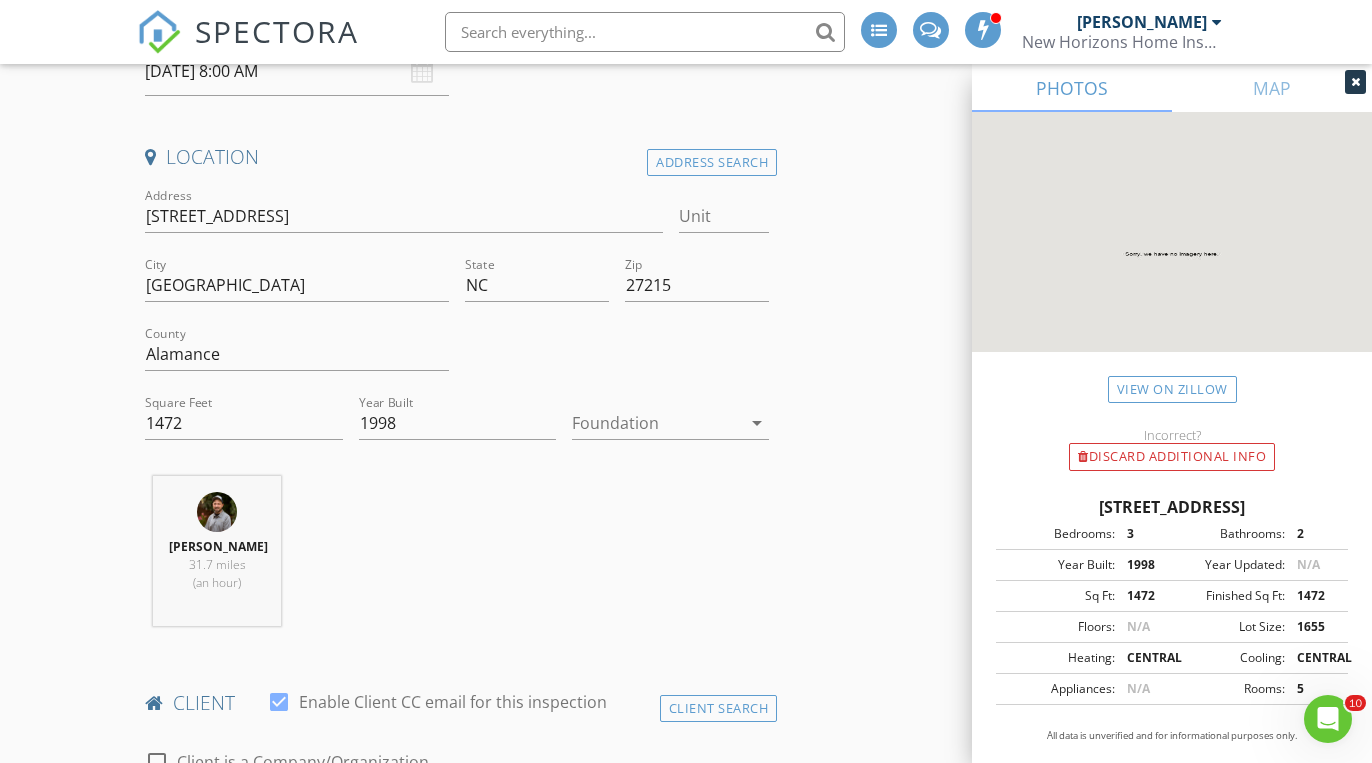 scroll, scrollTop: 407, scrollLeft: 0, axis: vertical 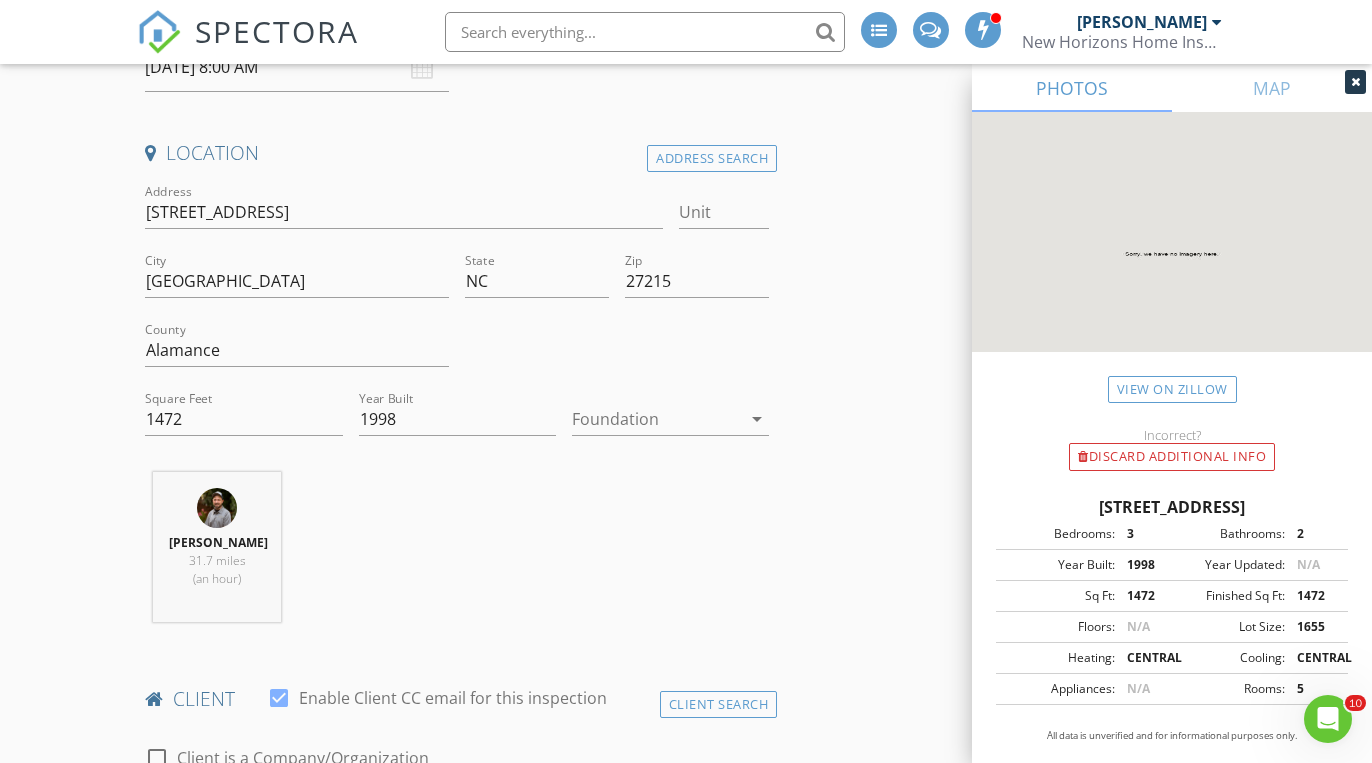 click at bounding box center [1355, 82] 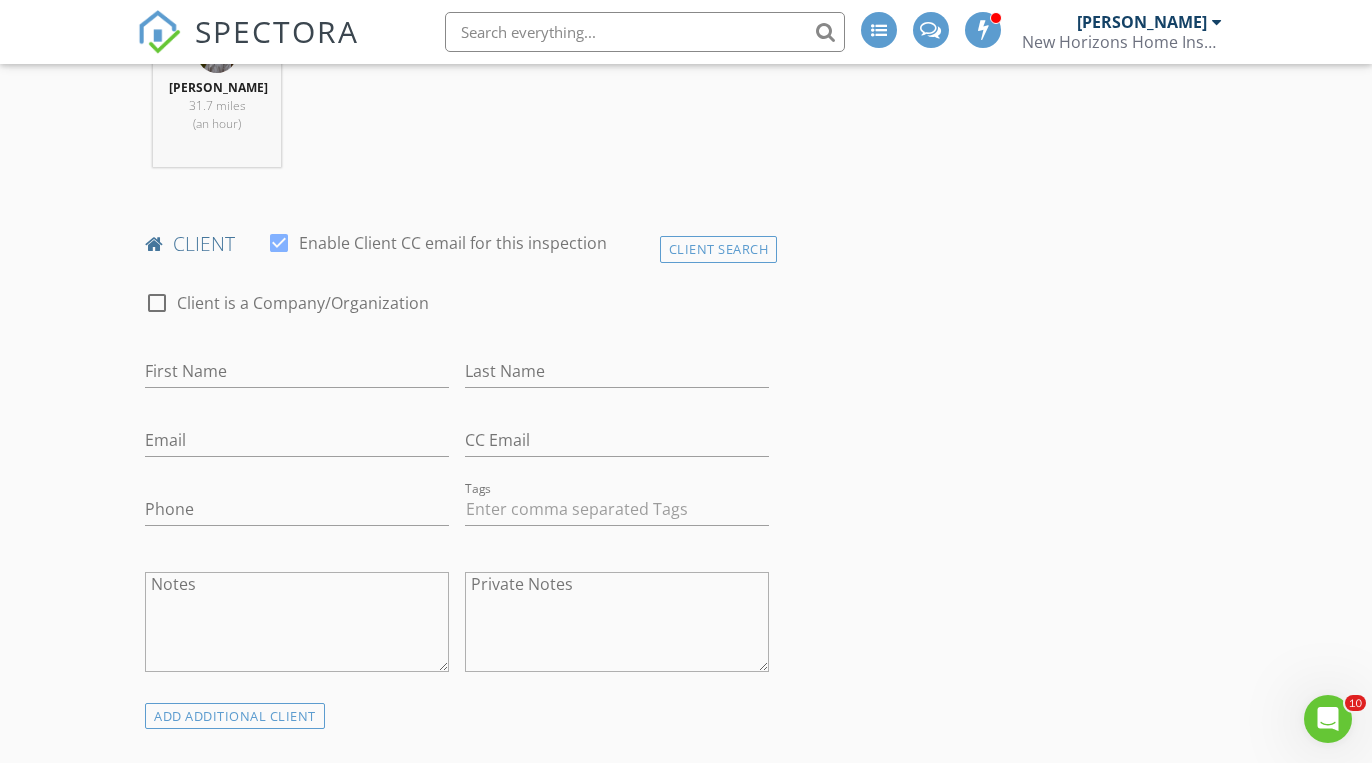 scroll, scrollTop: 864, scrollLeft: 0, axis: vertical 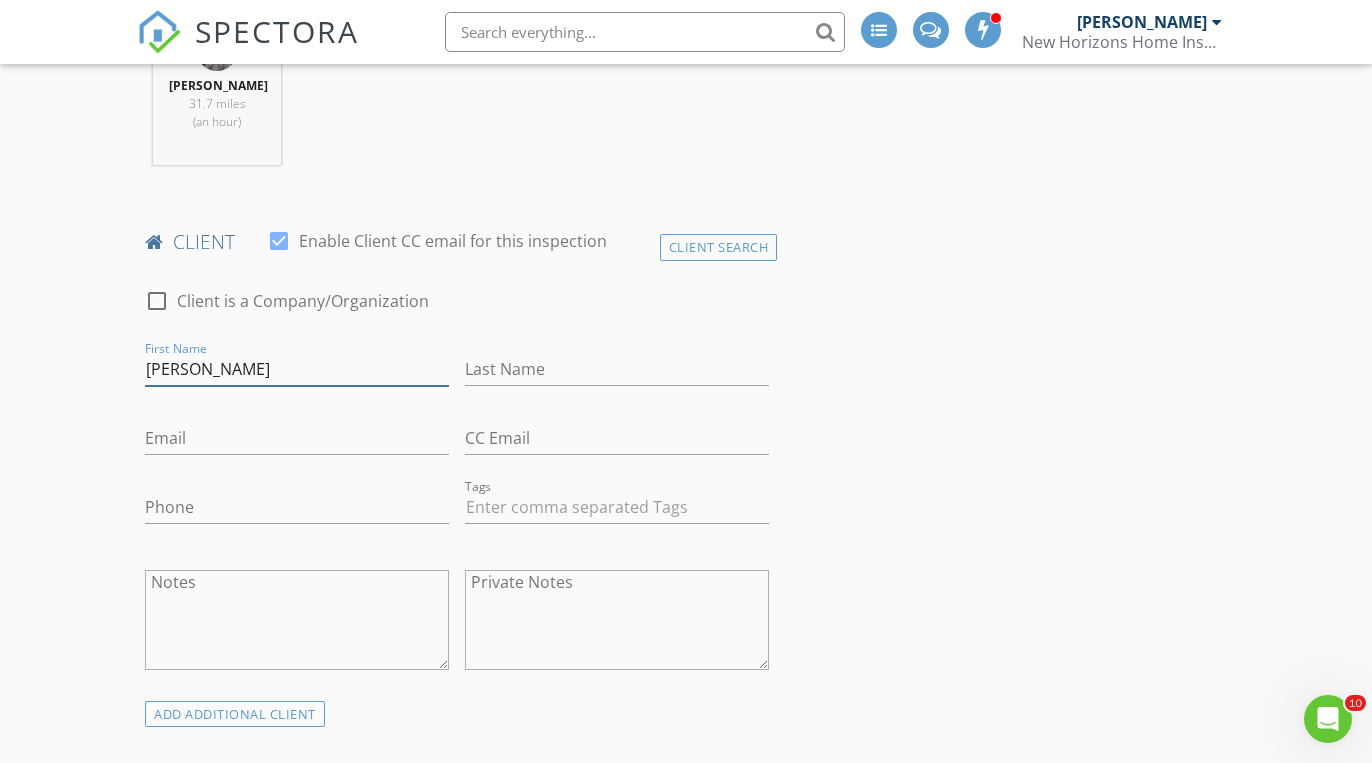 type on "Debbie" 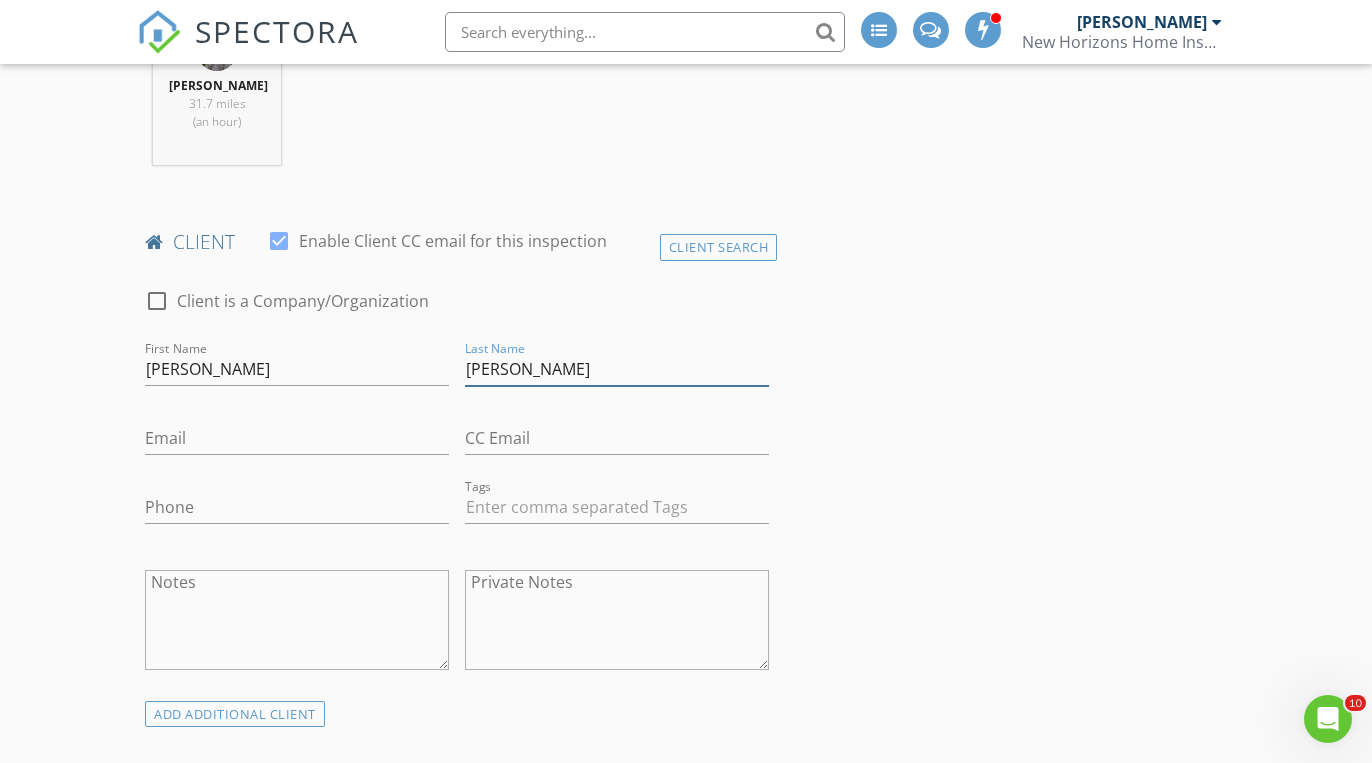 type on "Guyer" 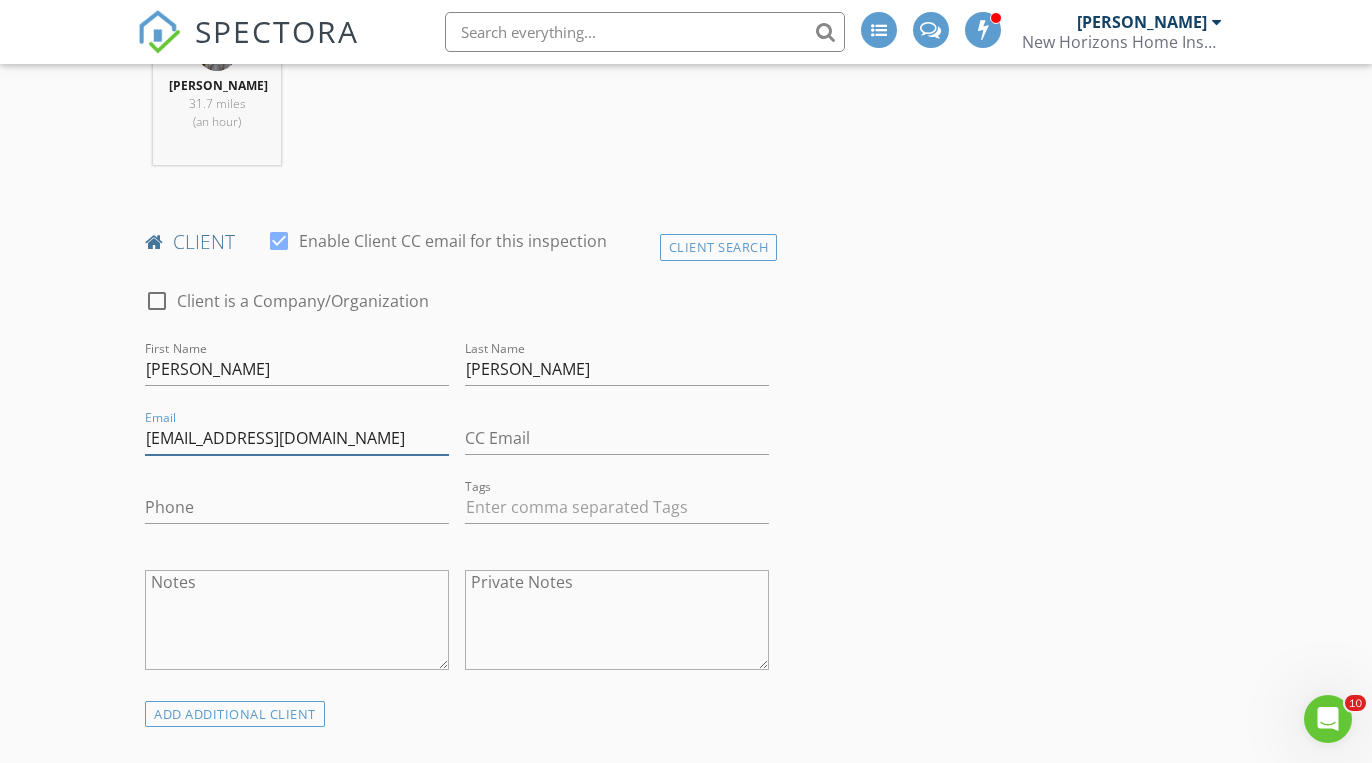 type on "debbielguyer@hotmail.com" 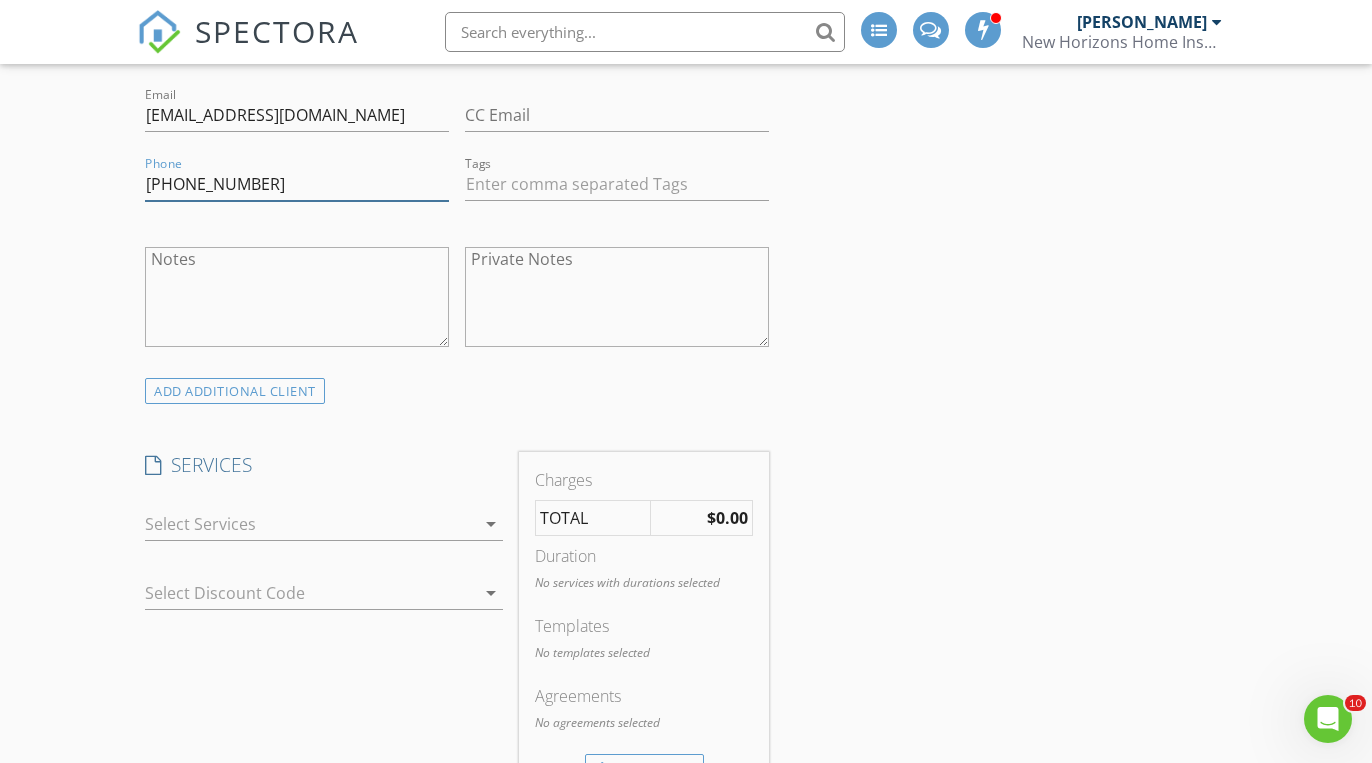 scroll, scrollTop: 1195, scrollLeft: 0, axis: vertical 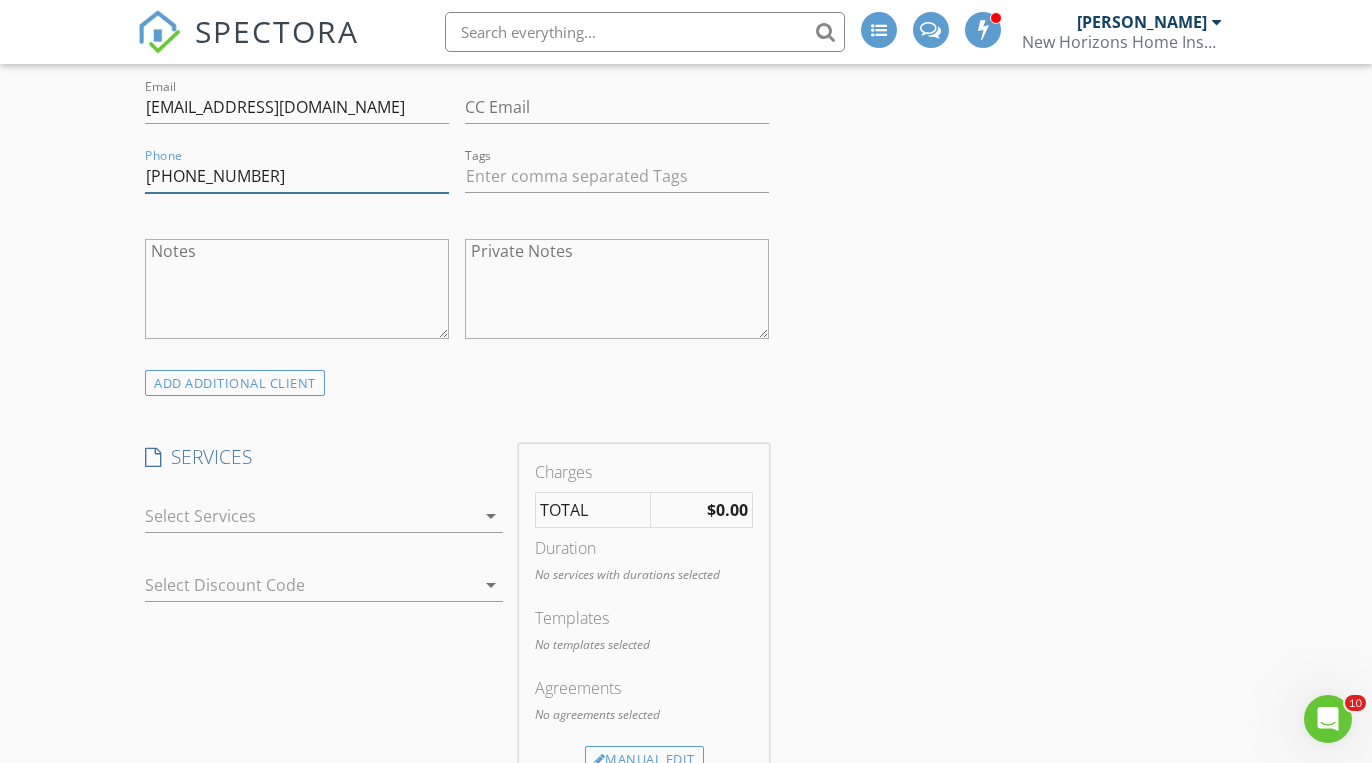 type on "336-269-3323" 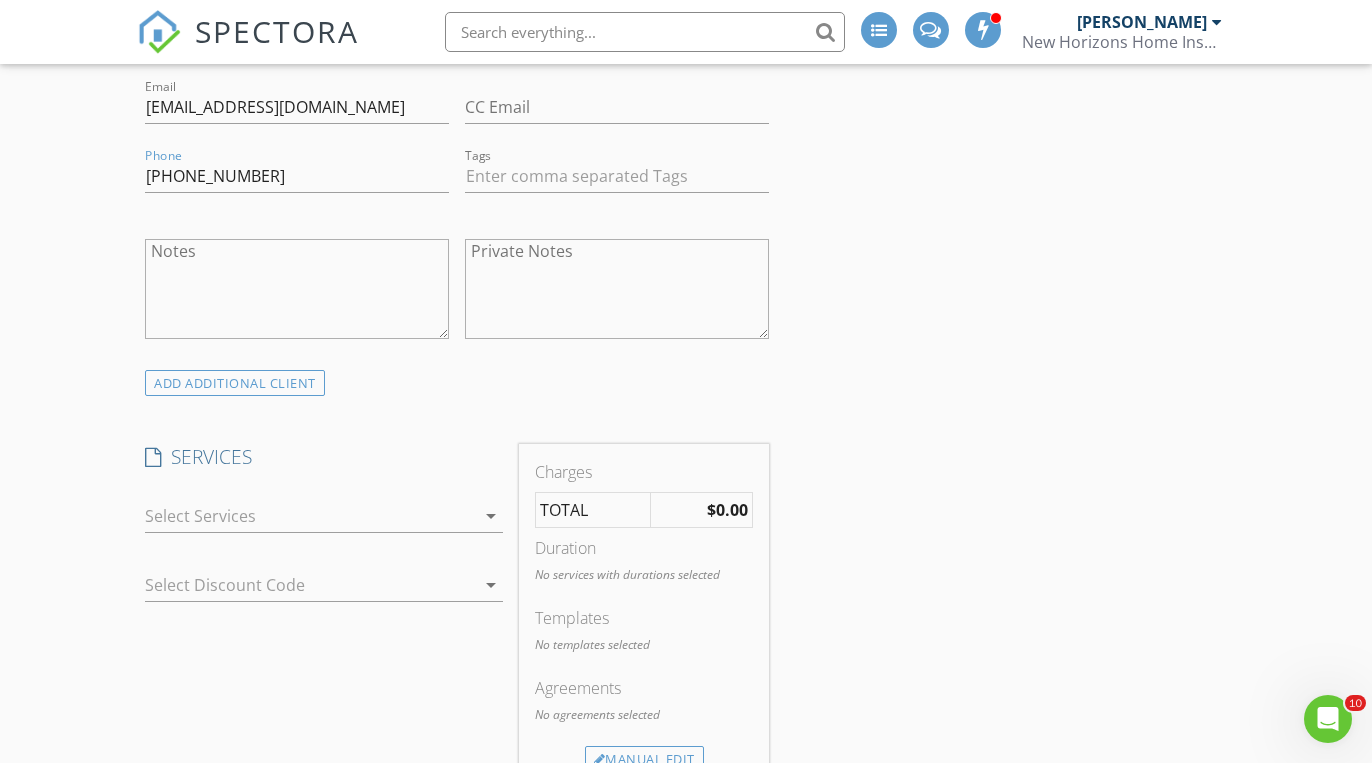 click at bounding box center [309, 516] 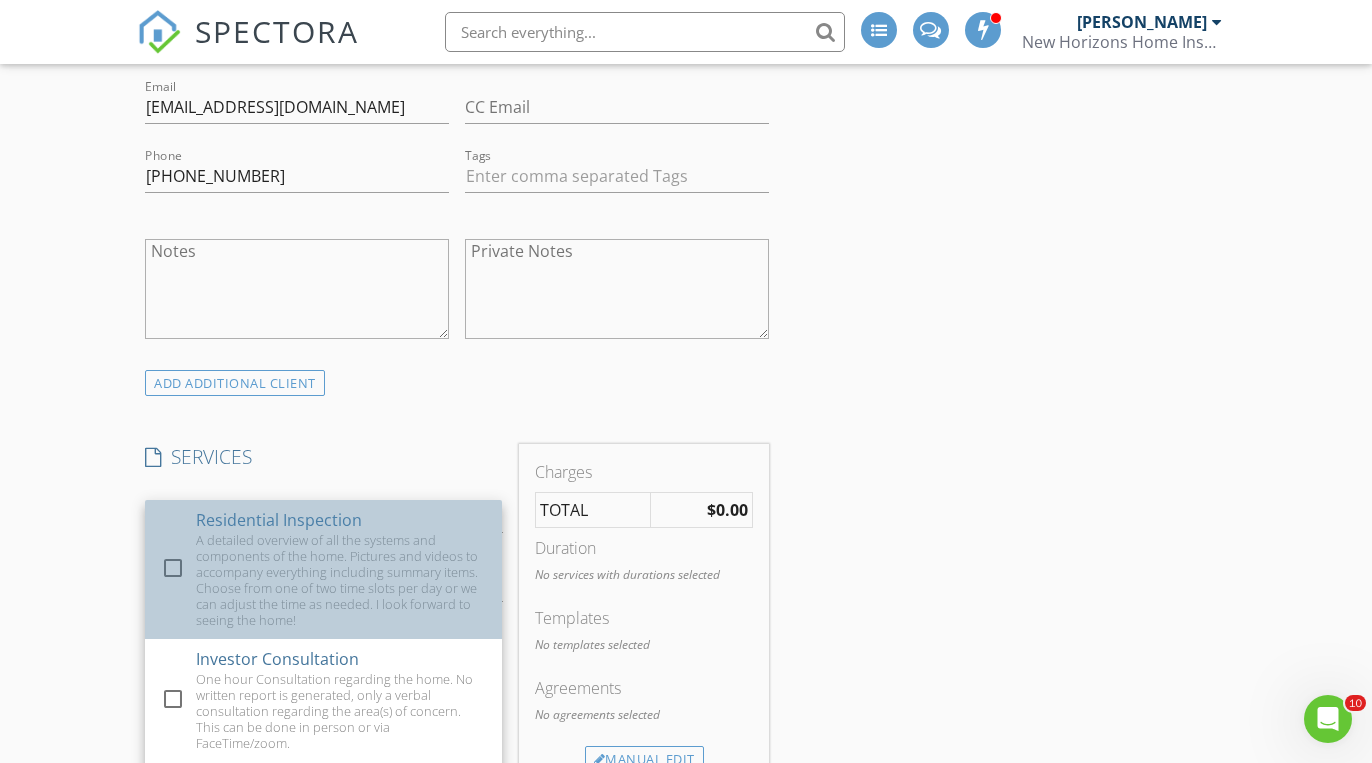 click on "A detailed overview of all the systems and components of the home. Pictures and videos to accompany everything including summary items. Choose from one of two time slots per day or we can adjust the time as needed. I look forward to seeing the home!" at bounding box center (341, 580) 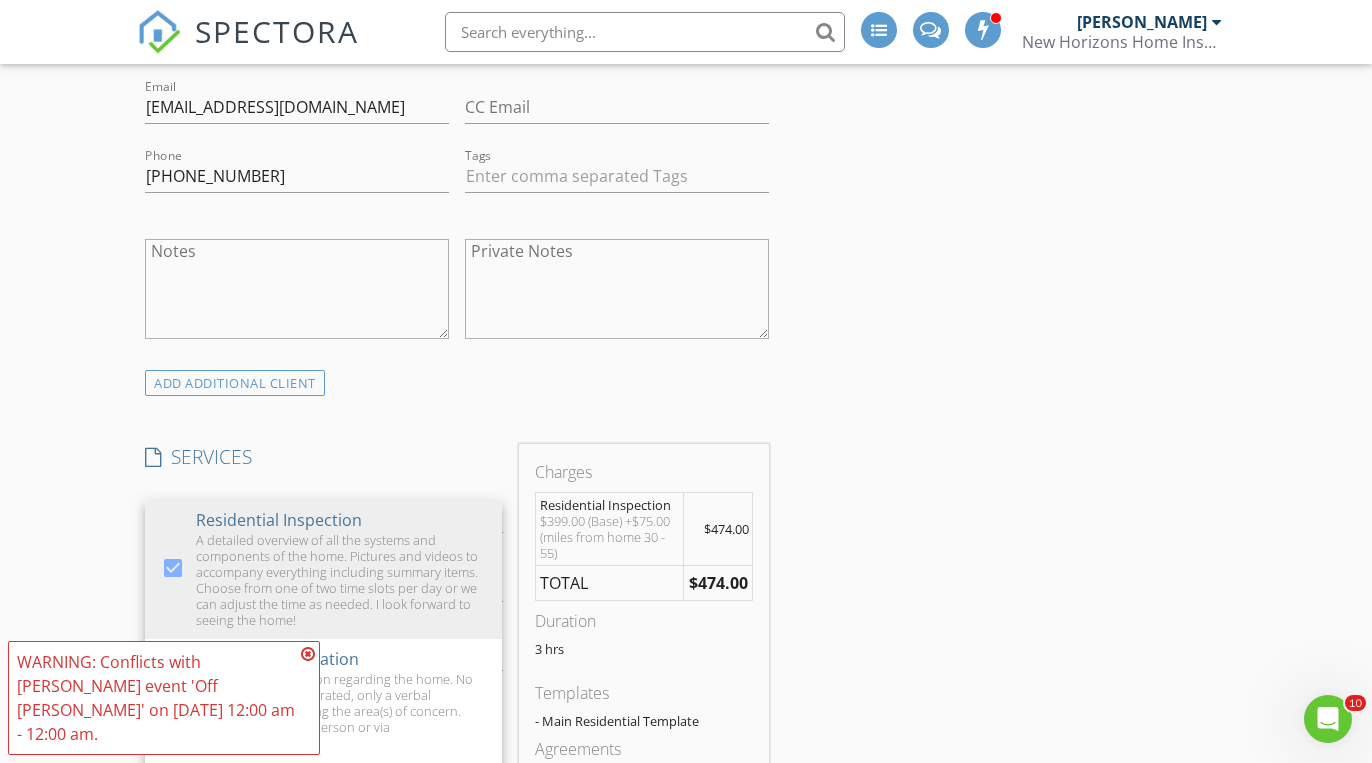 click on "New Inspection
INSPECTOR(S)
check_box   Mike Scalzo   PRIMARY   Mike Scalzo arrow_drop_down   check_box_outline_blank Mike Scalzo specifically requested
Date/Time
07/16/2025 8:00 AM
Location
Address Search       Address 3027 Maple Ave   Unit   City Burlington   State NC   Zip 27215   County Alamance     Square Feet 1472   Year Built 1998   Foundation arrow_drop_down     Mike Scalzo     31.7 miles     (an hour)
client
check_box Enable Client CC email for this inspection   Client Search     check_box_outline_blank Client is a Company/Organization     First Name Debbie   Last Name Guyer   Email debbielguyer@hotmail.com   CC Email   Phone 336-269-3323         Tags         Notes   Private Notes
ADD ADDITIONAL client
SERVICES
check_box   Residential Inspection" at bounding box center (686, 817) 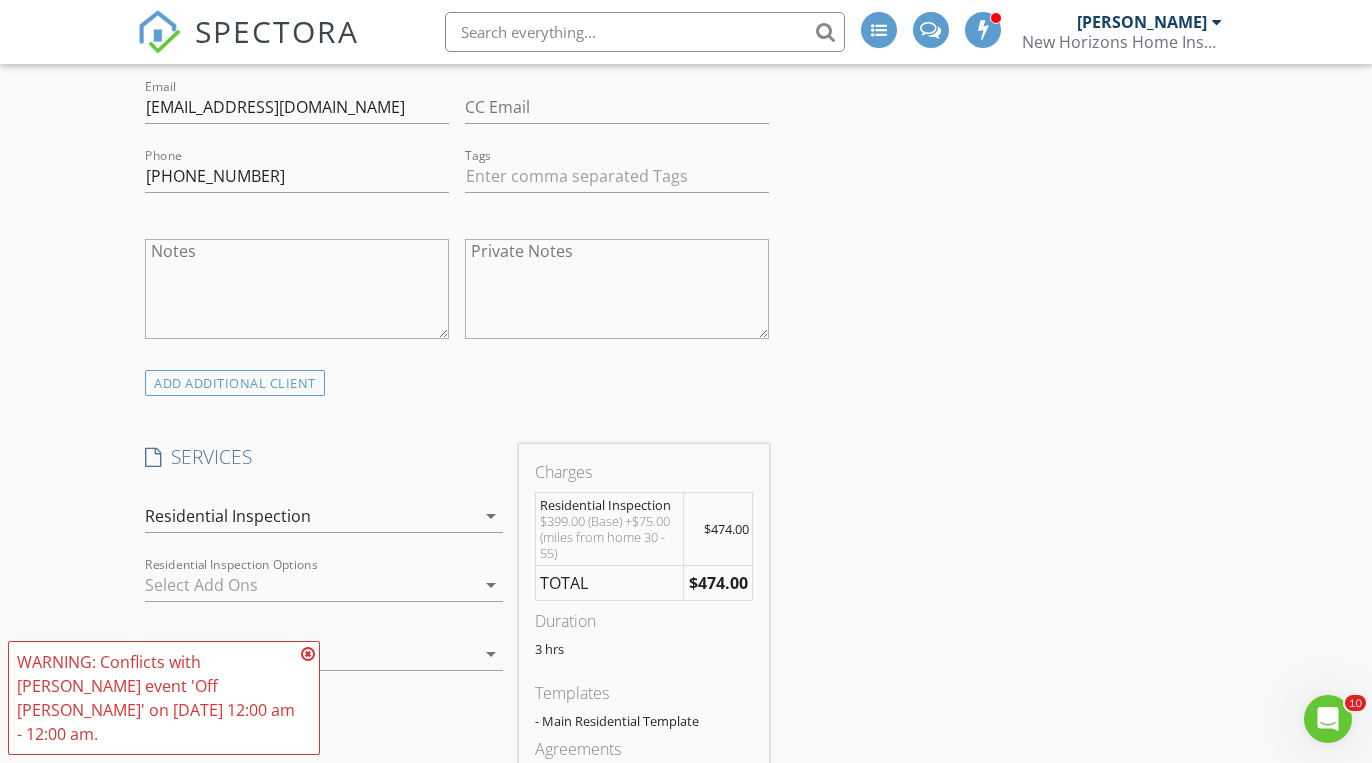 click at bounding box center [308, 654] 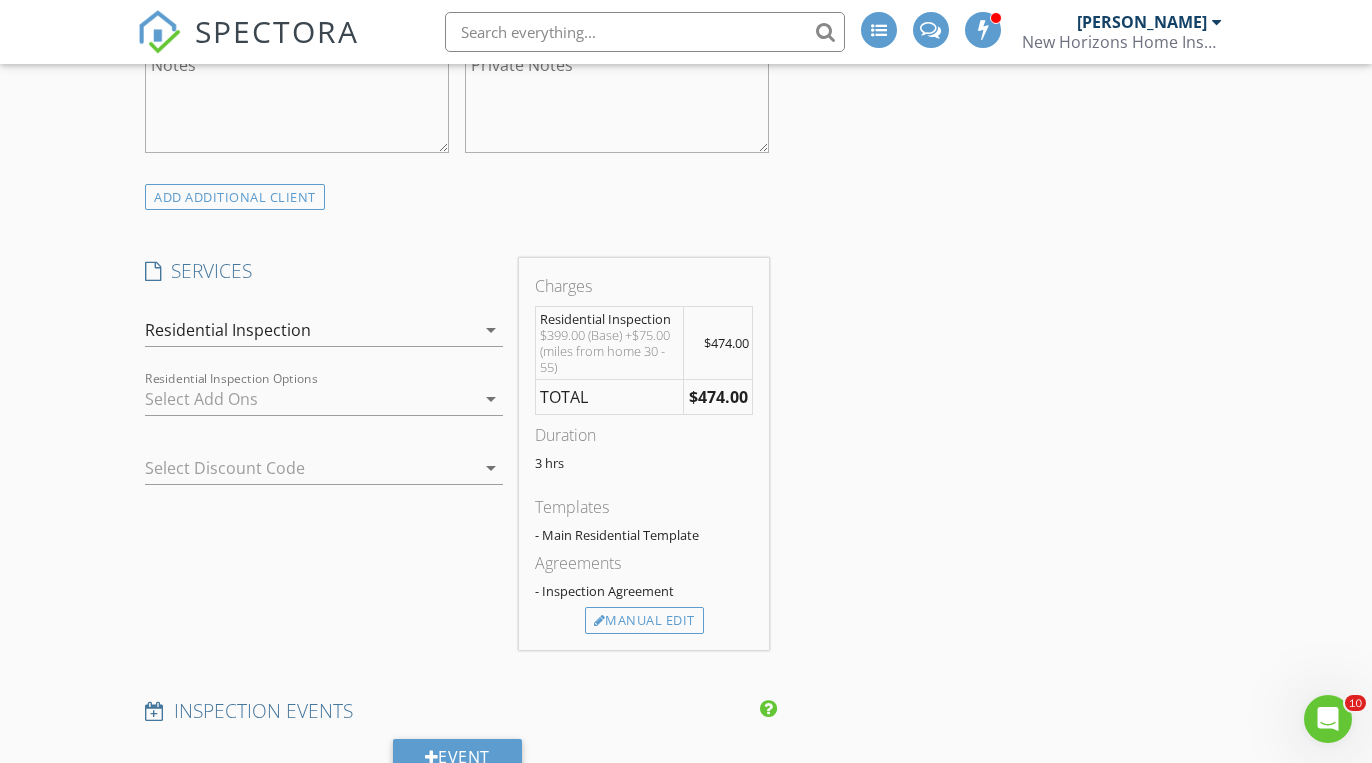 scroll, scrollTop: 1381, scrollLeft: 0, axis: vertical 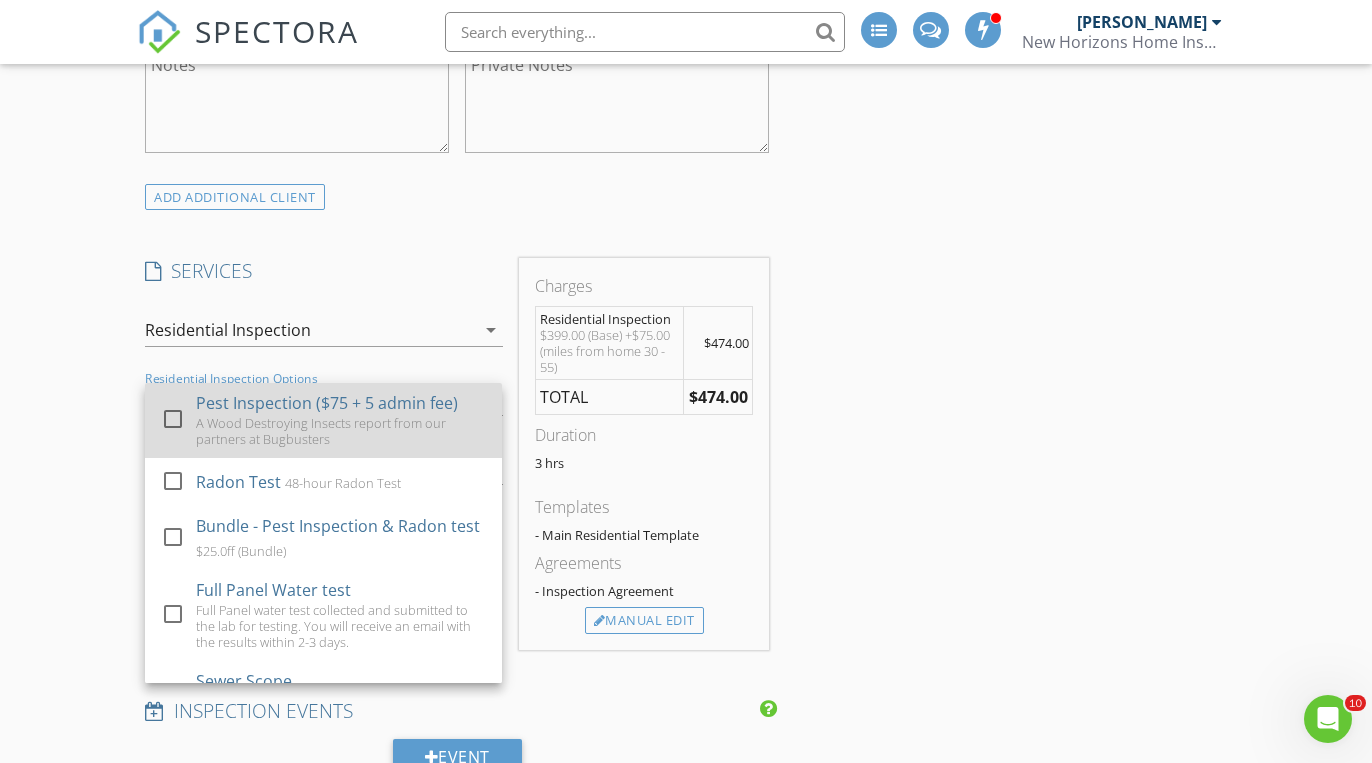 click at bounding box center (173, 419) 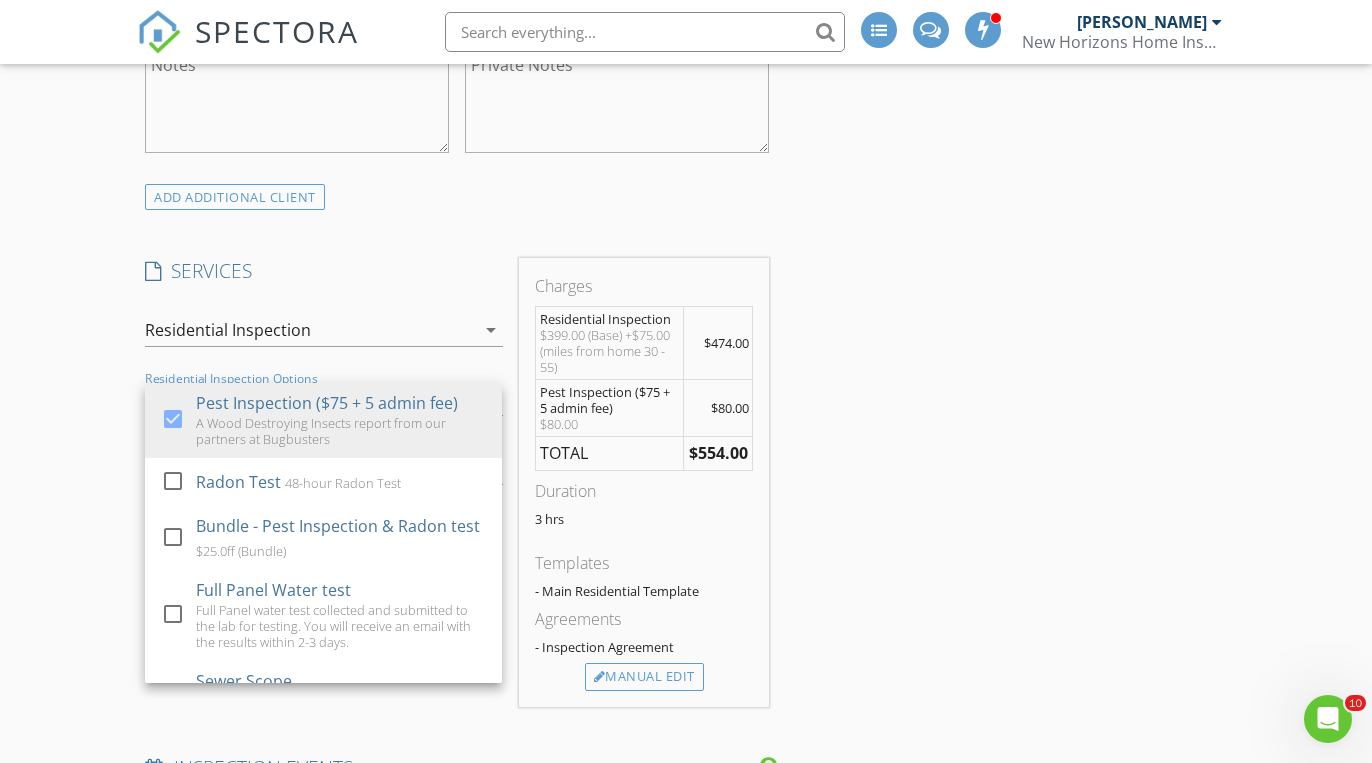 click on "New Inspection
INSPECTOR(S)
check_box   Mike Scalzo   PRIMARY   Mike Scalzo arrow_drop_down   check_box_outline_blank Mike Scalzo specifically requested
Date/Time
07/16/2025 8:00 AM
Location
Address Search       Address 3027 Maple Ave   Unit   City Burlington   State NC   Zip 27215   County Alamance     Square Feet 1472   Year Built 1998   Foundation arrow_drop_down     Mike Scalzo     31.7 miles     (an hour)
client
check_box Enable Client CC email for this inspection   Client Search     check_box_outline_blank Client is a Company/Organization     First Name Debbie   Last Name Guyer   Email debbielguyer@hotmail.com   CC Email   Phone 336-269-3323         Tags         Notes   Private Notes
ADD ADDITIONAL client
SERVICES
check_box   Residential Inspection" at bounding box center [686, 660] 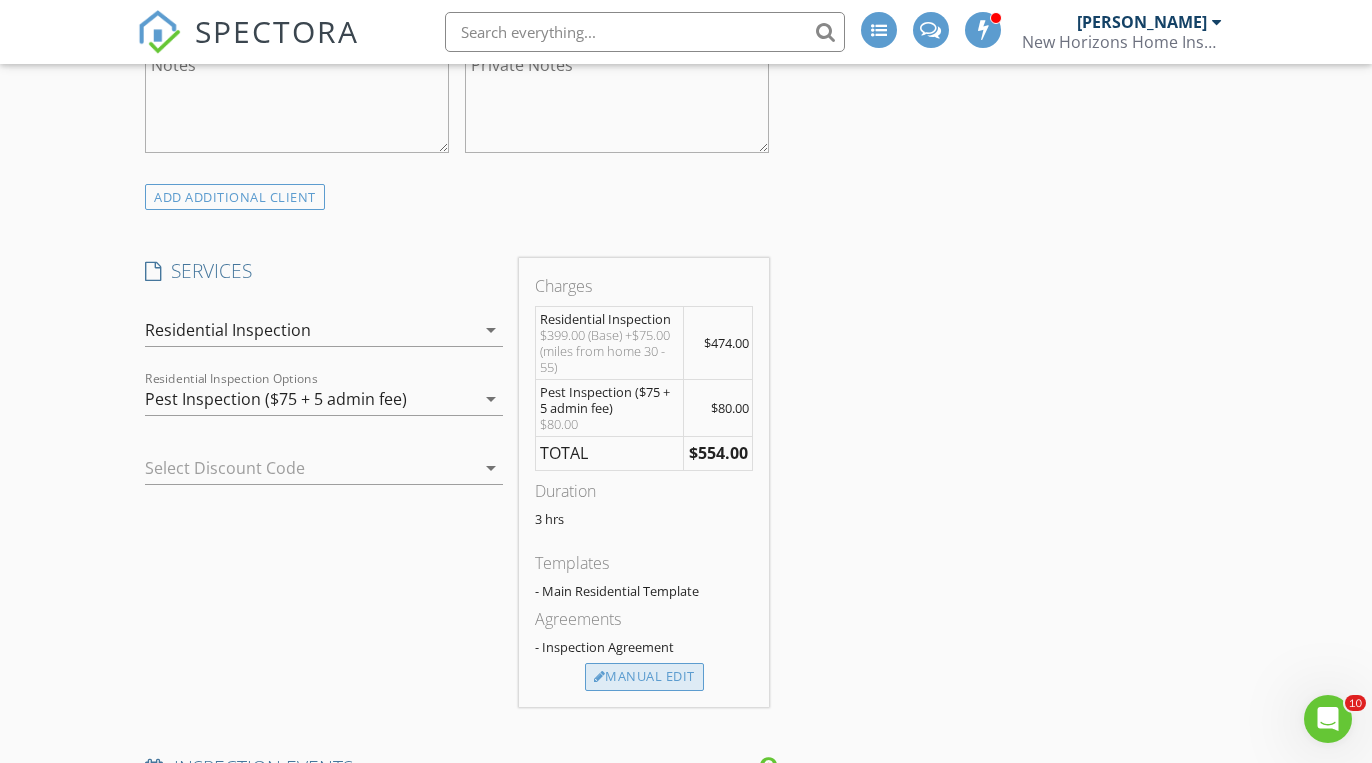 click on "Manual Edit" at bounding box center [644, 677] 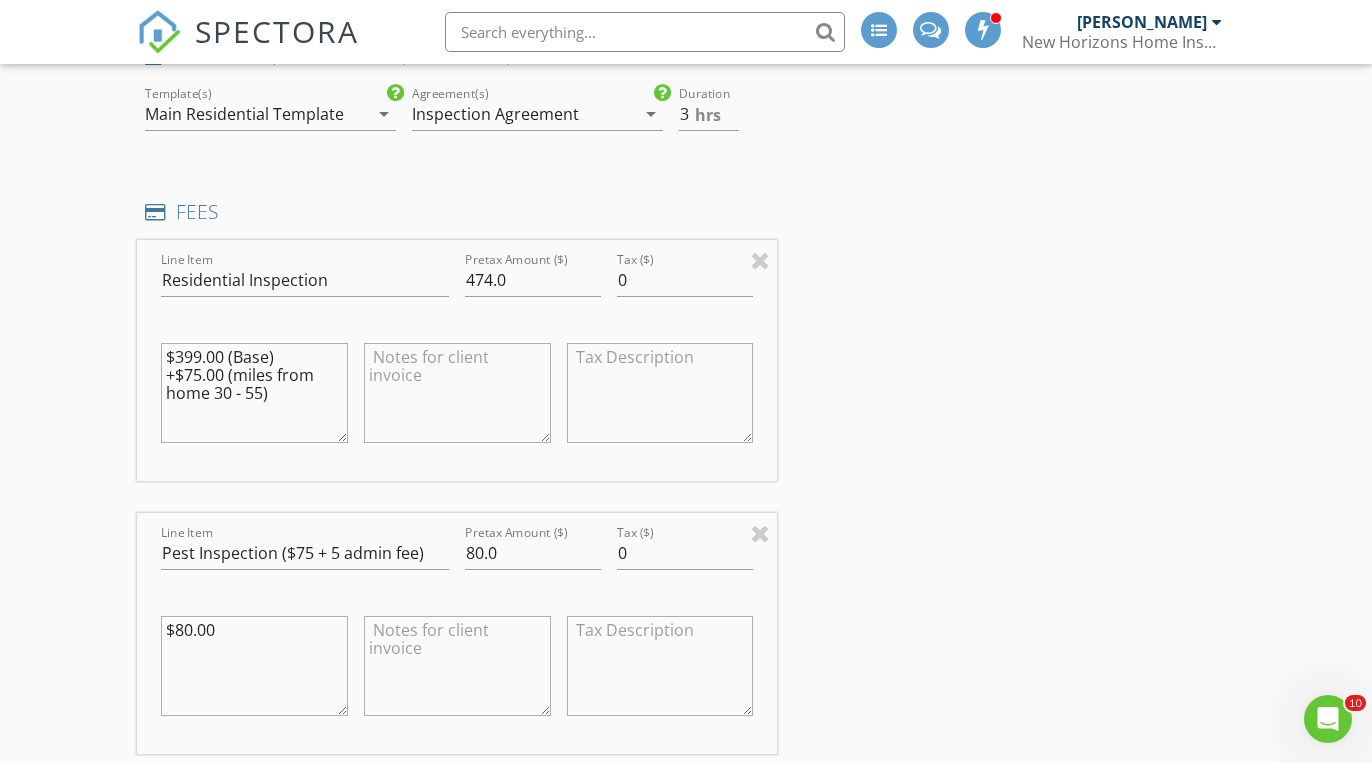 scroll, scrollTop: 1599, scrollLeft: 0, axis: vertical 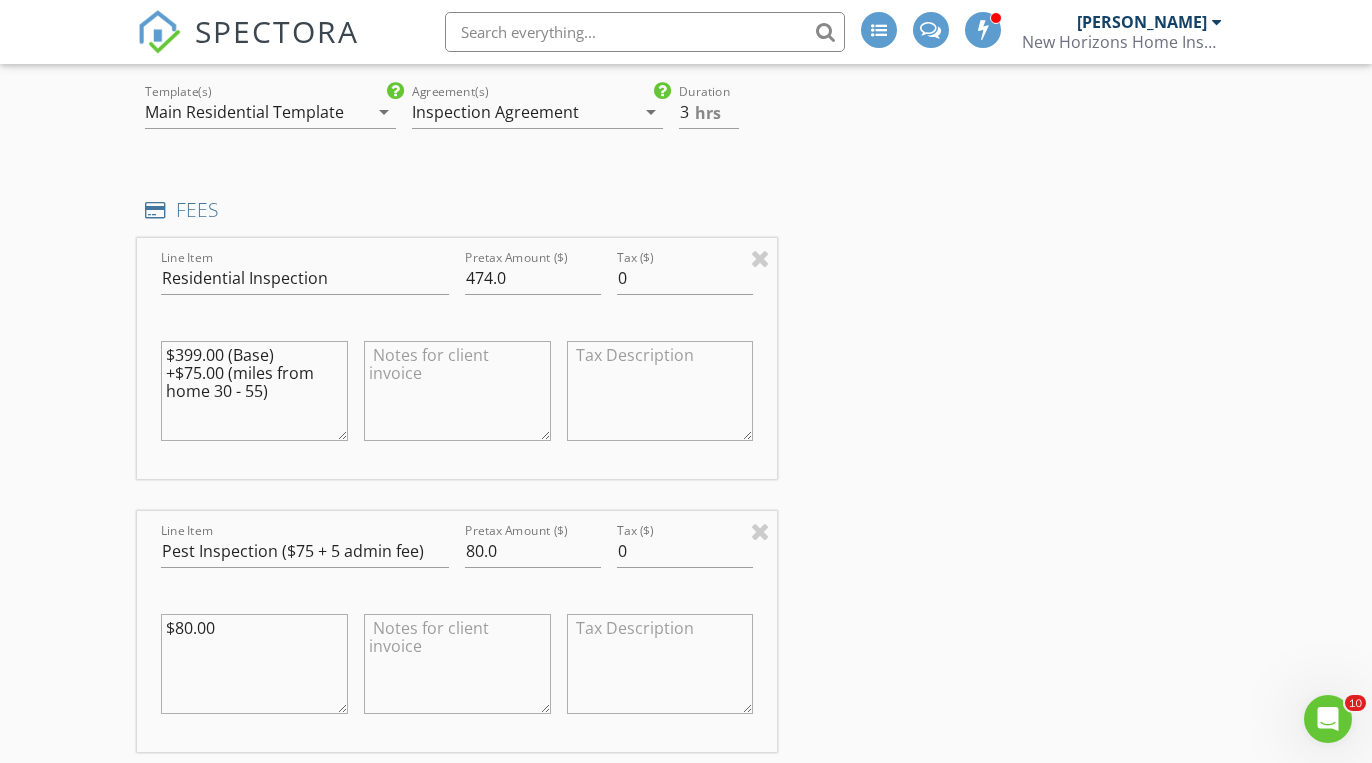 drag, startPoint x: 282, startPoint y: 401, endPoint x: 164, endPoint y: 374, distance: 121.049576 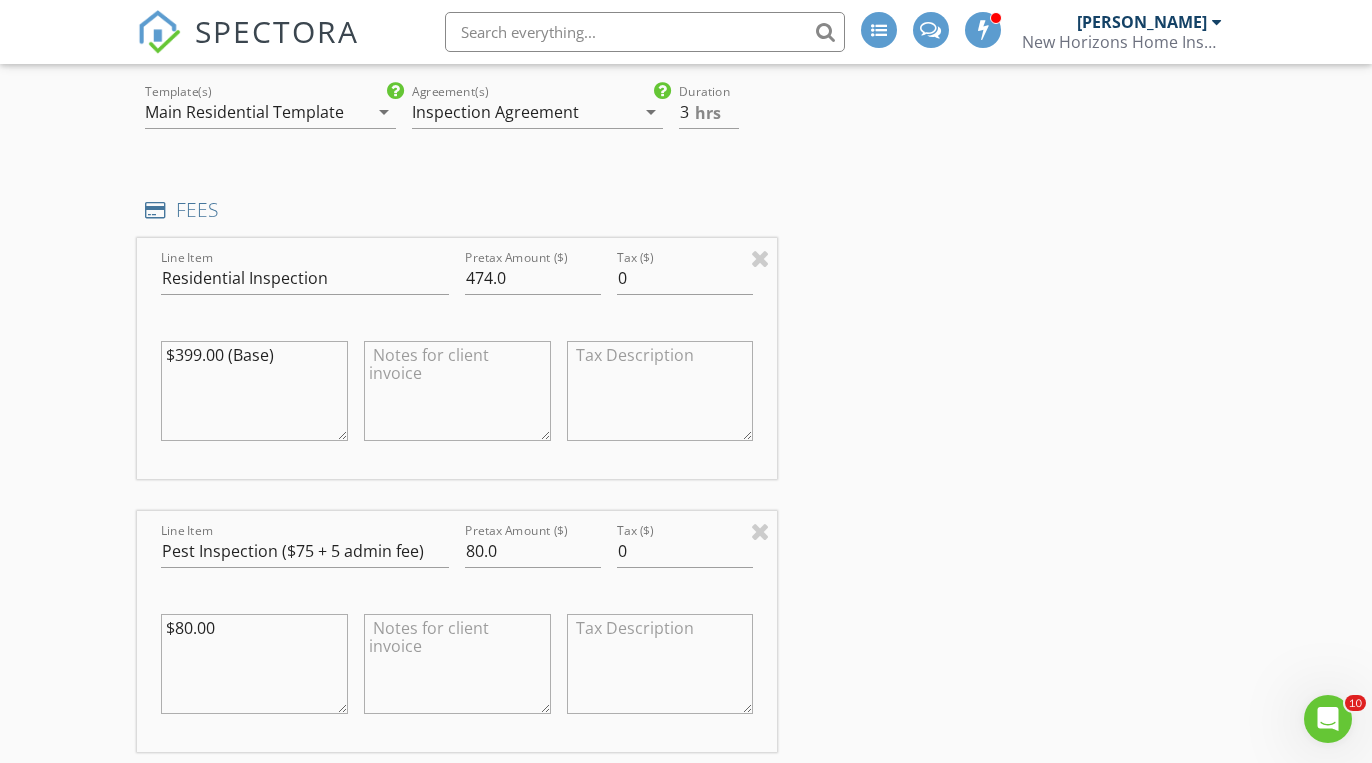 type on "$399.00 (Base)" 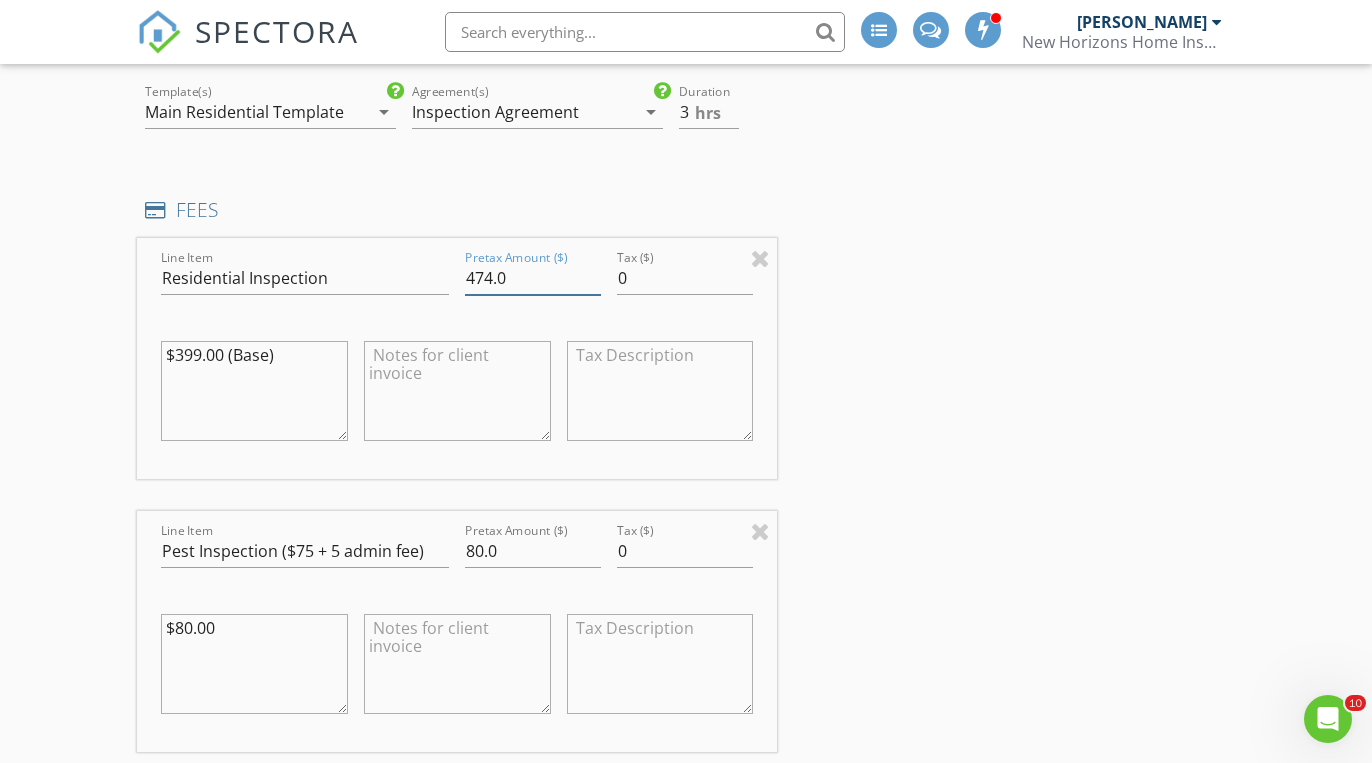 click on "474.0" at bounding box center (533, 278) 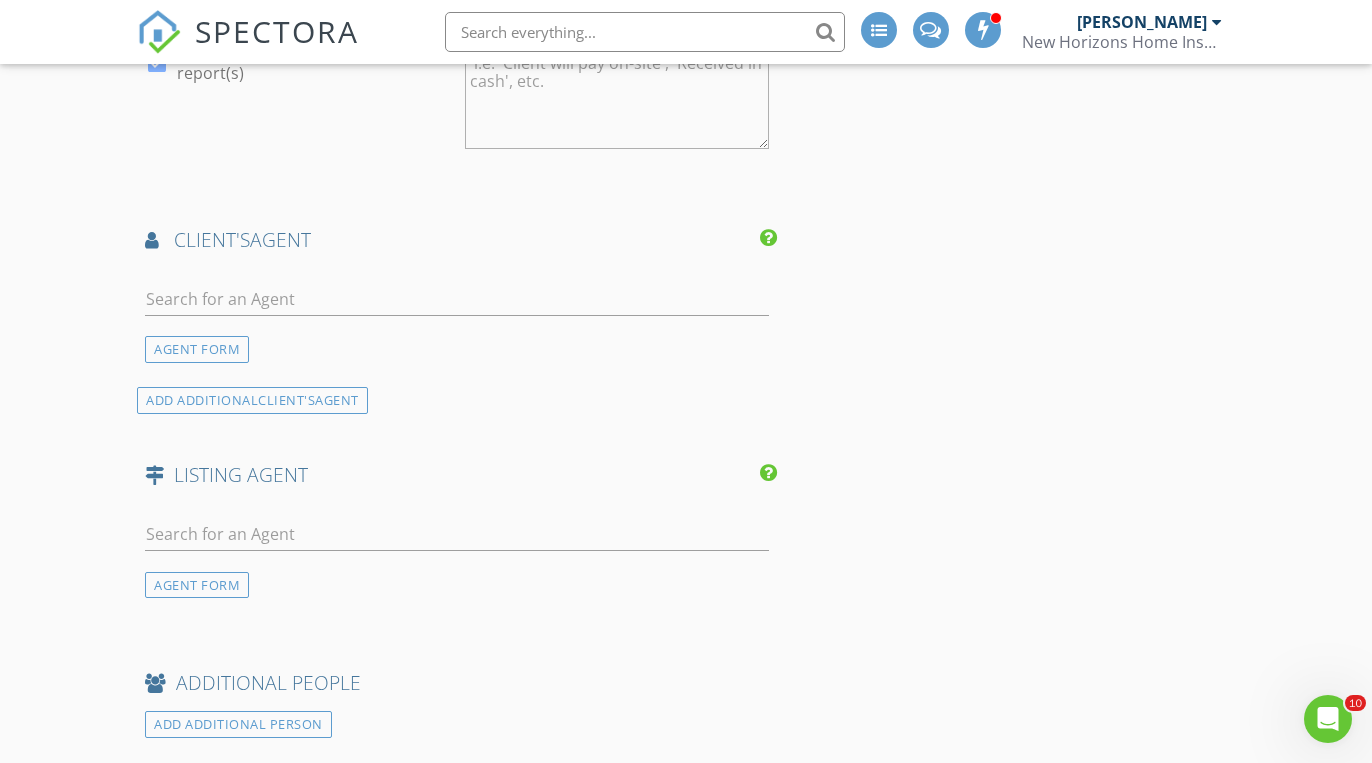 scroll, scrollTop: 2682, scrollLeft: 0, axis: vertical 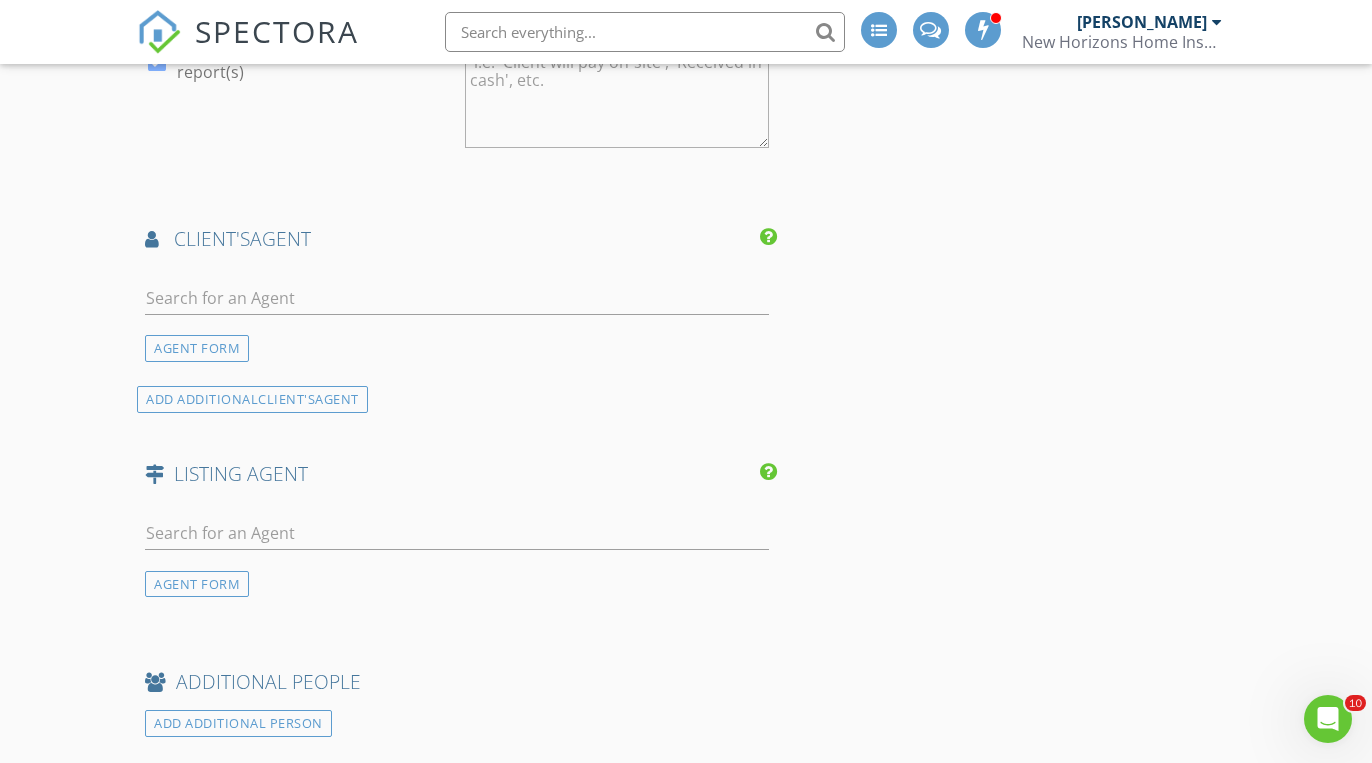 type on "399.0" 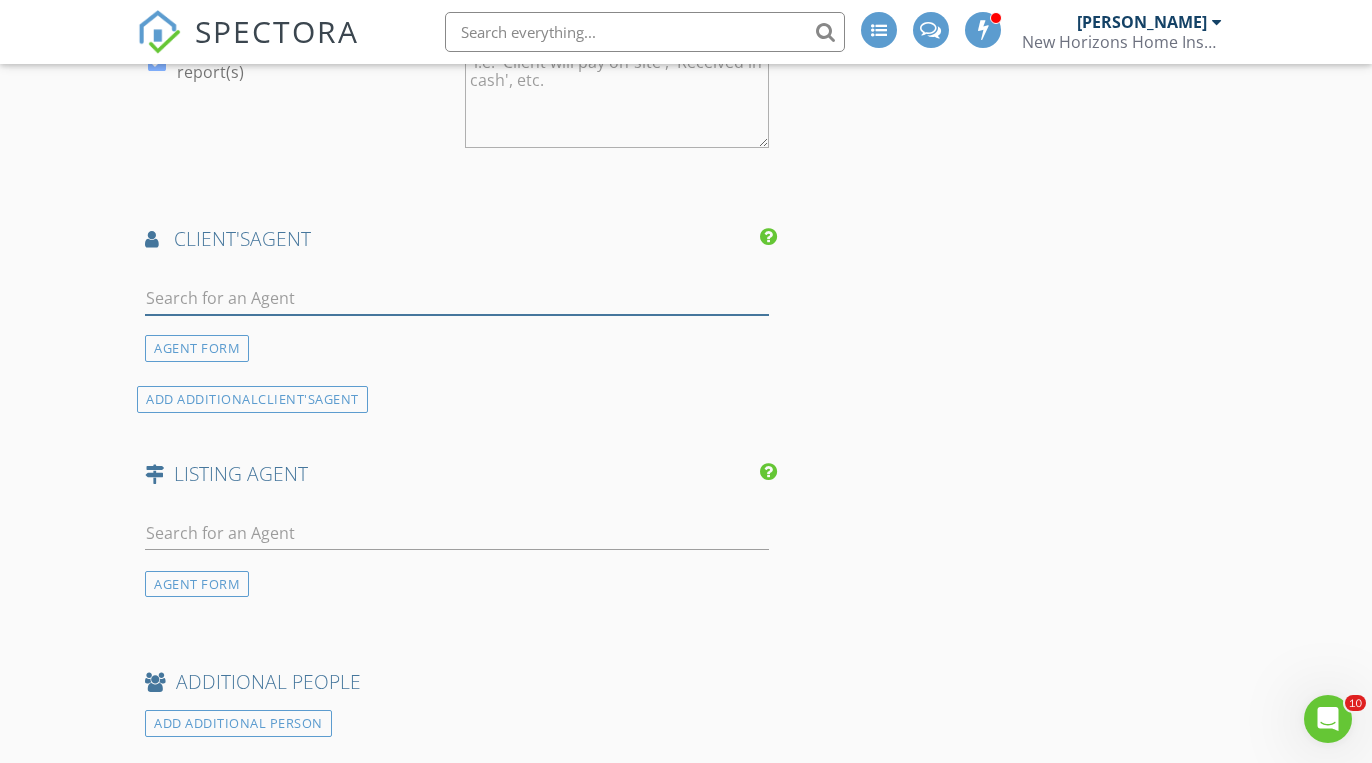 click at bounding box center (457, 298) 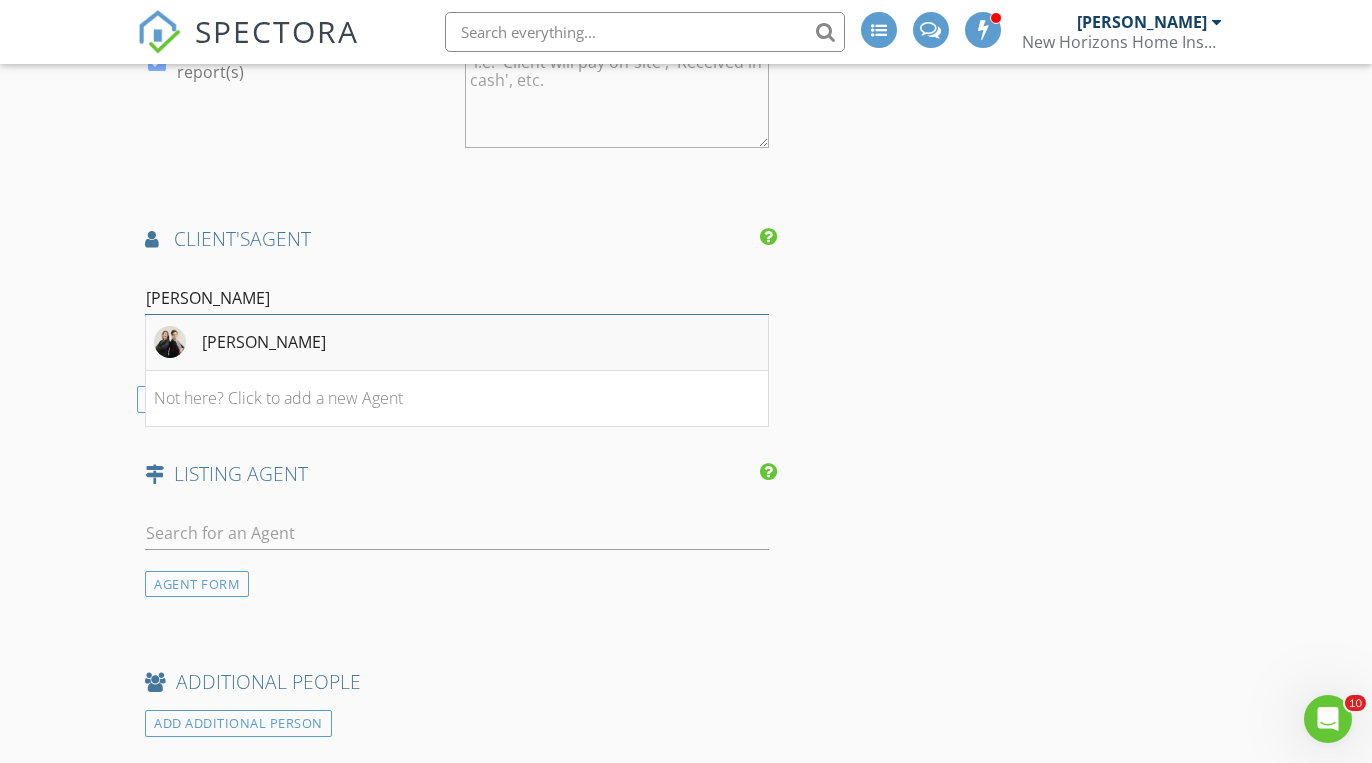 type on "dawn" 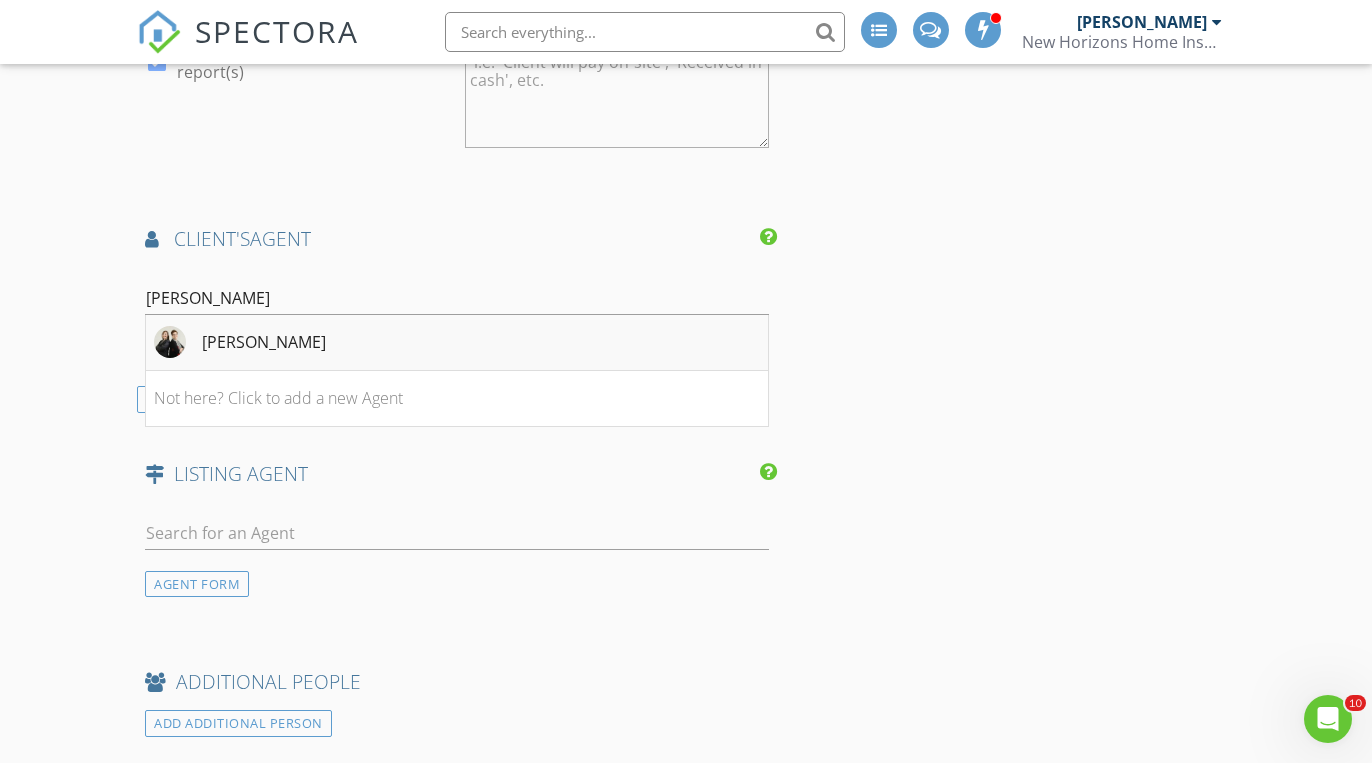 click on "Dawn Payne" at bounding box center [457, 343] 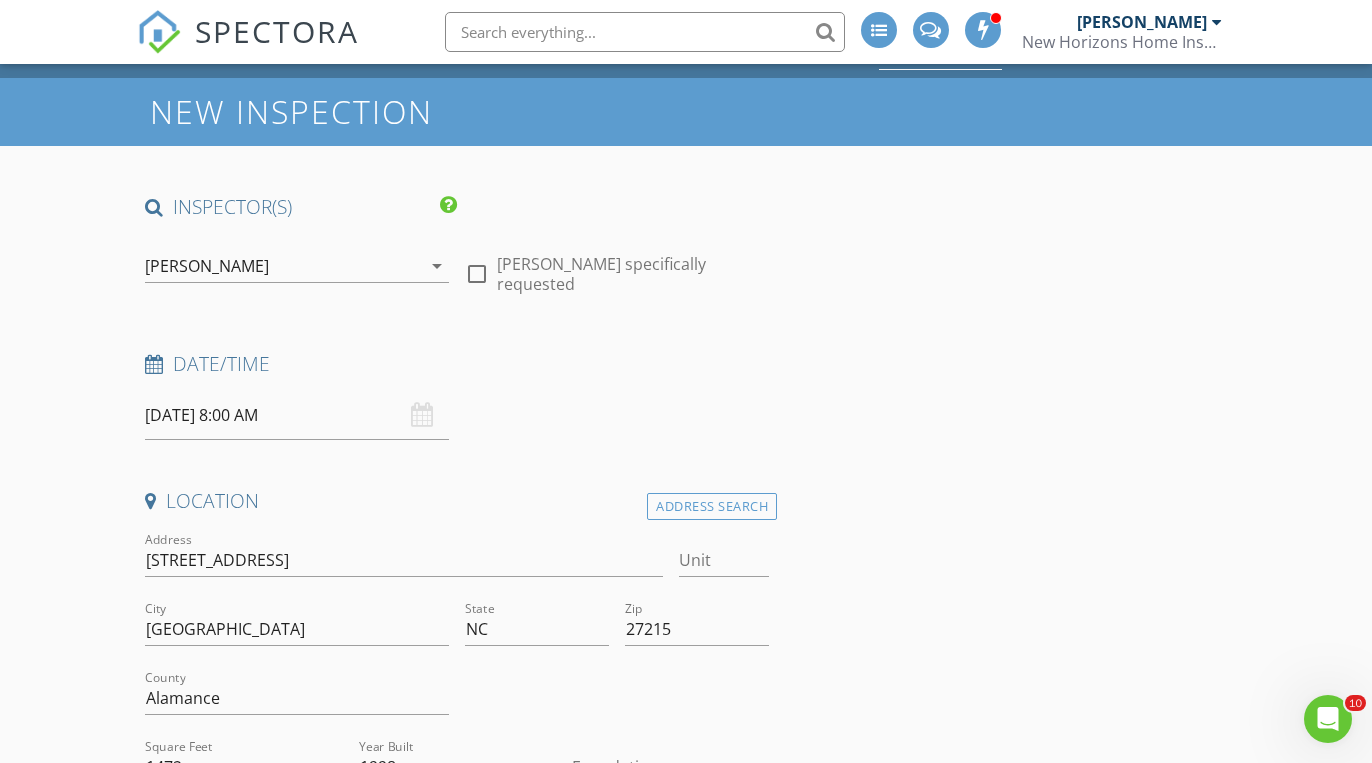 scroll, scrollTop: 52, scrollLeft: 0, axis: vertical 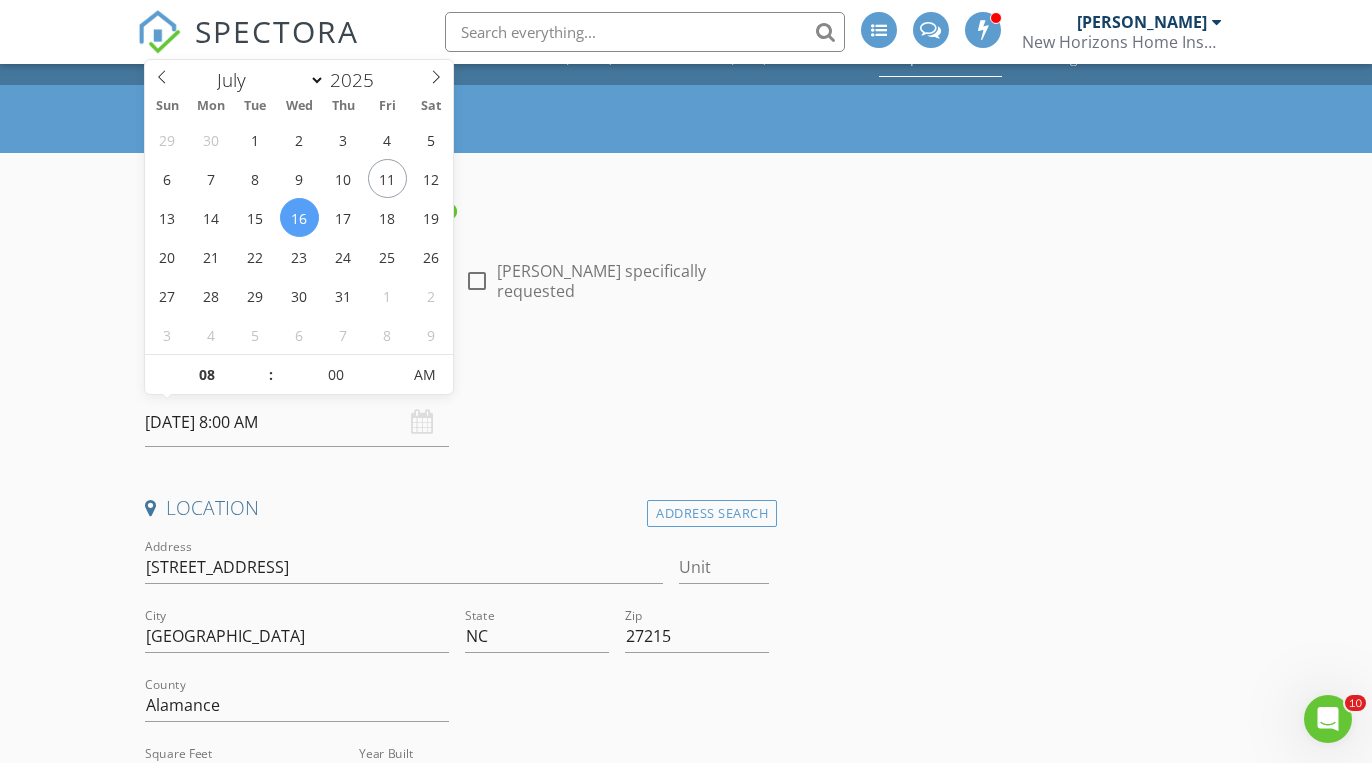 click on "07/16/2025 8:00 AM" at bounding box center [297, 422] 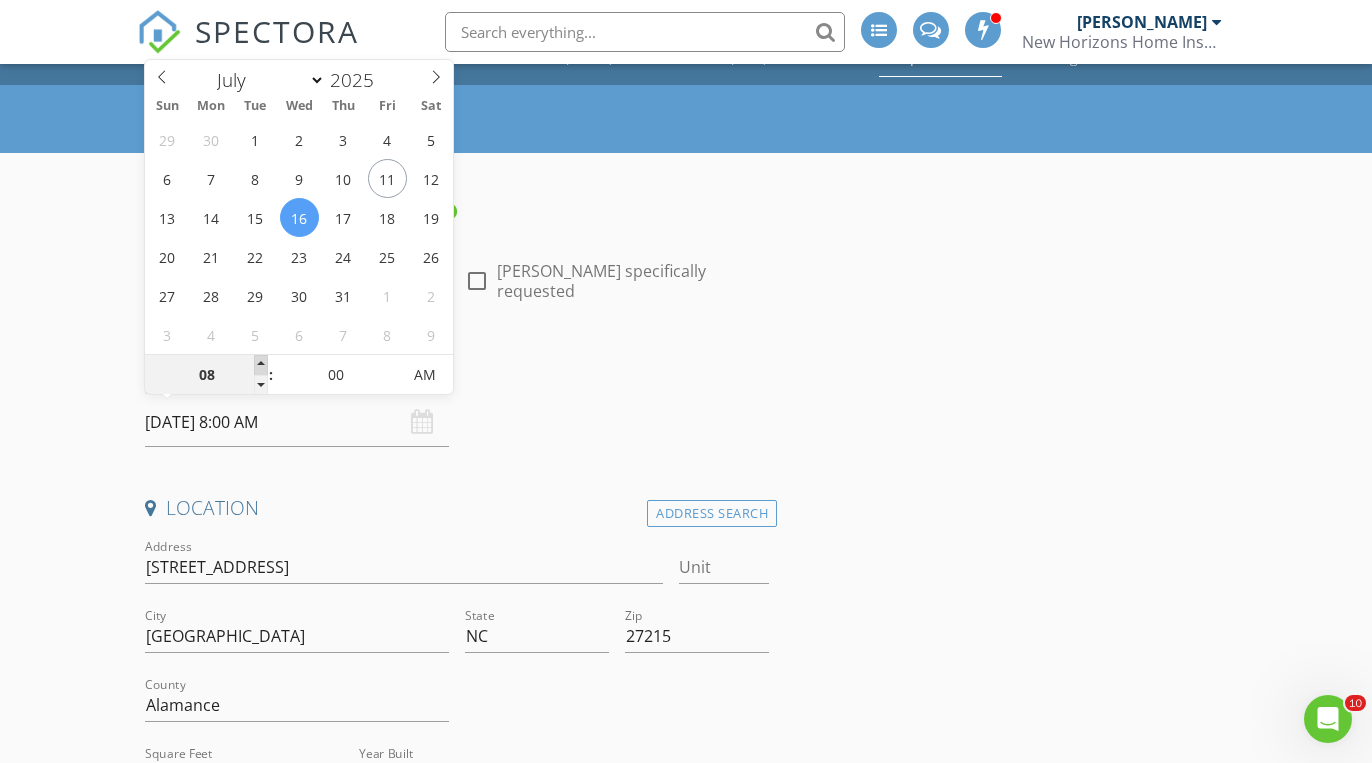 type on "07/16/2025 9:00 AM" 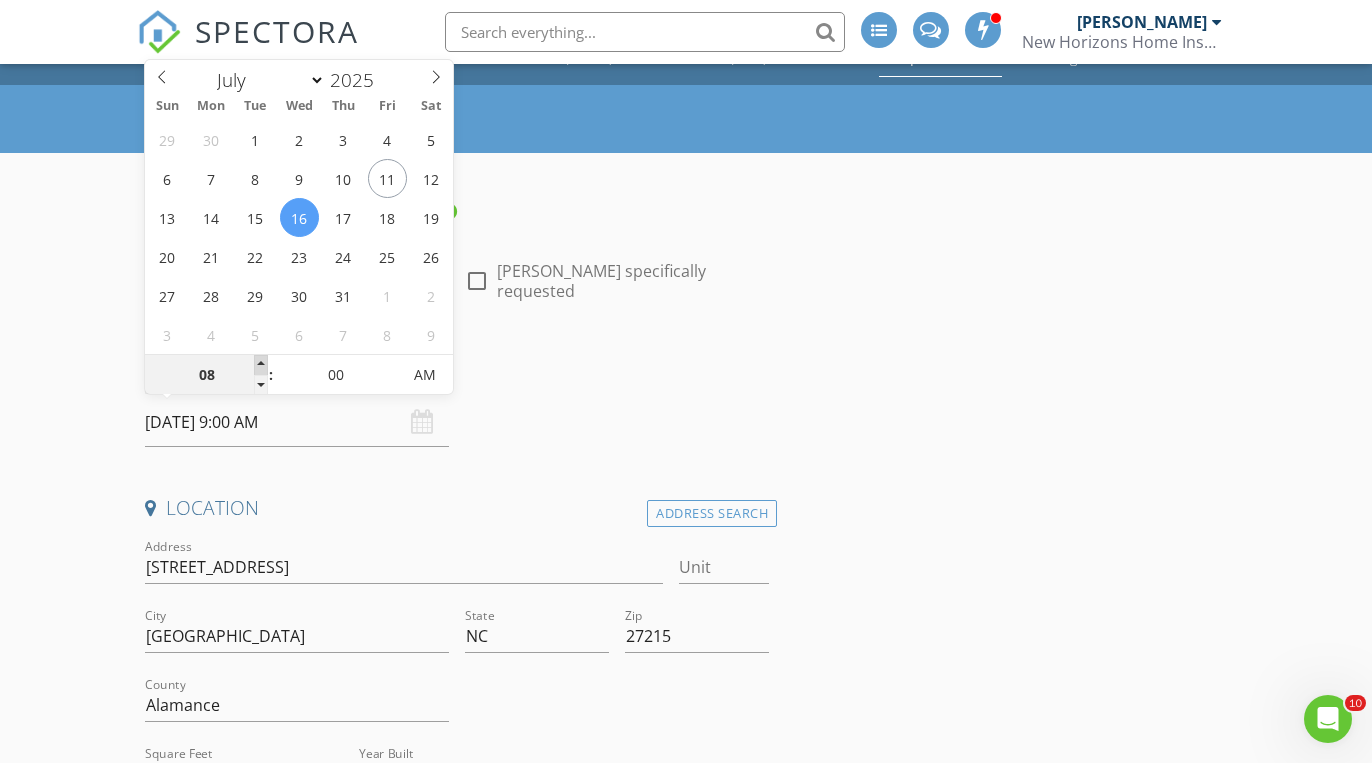 type on "09" 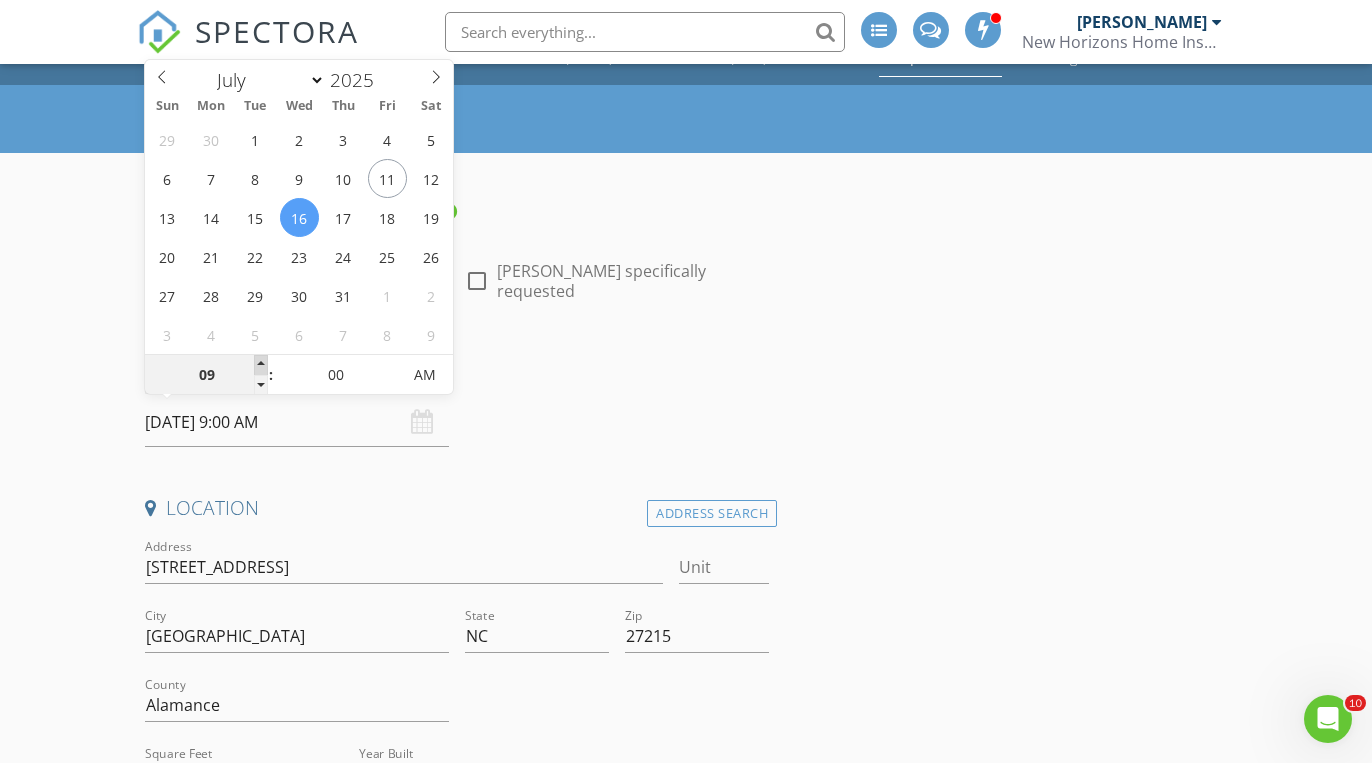 click at bounding box center (261, 365) 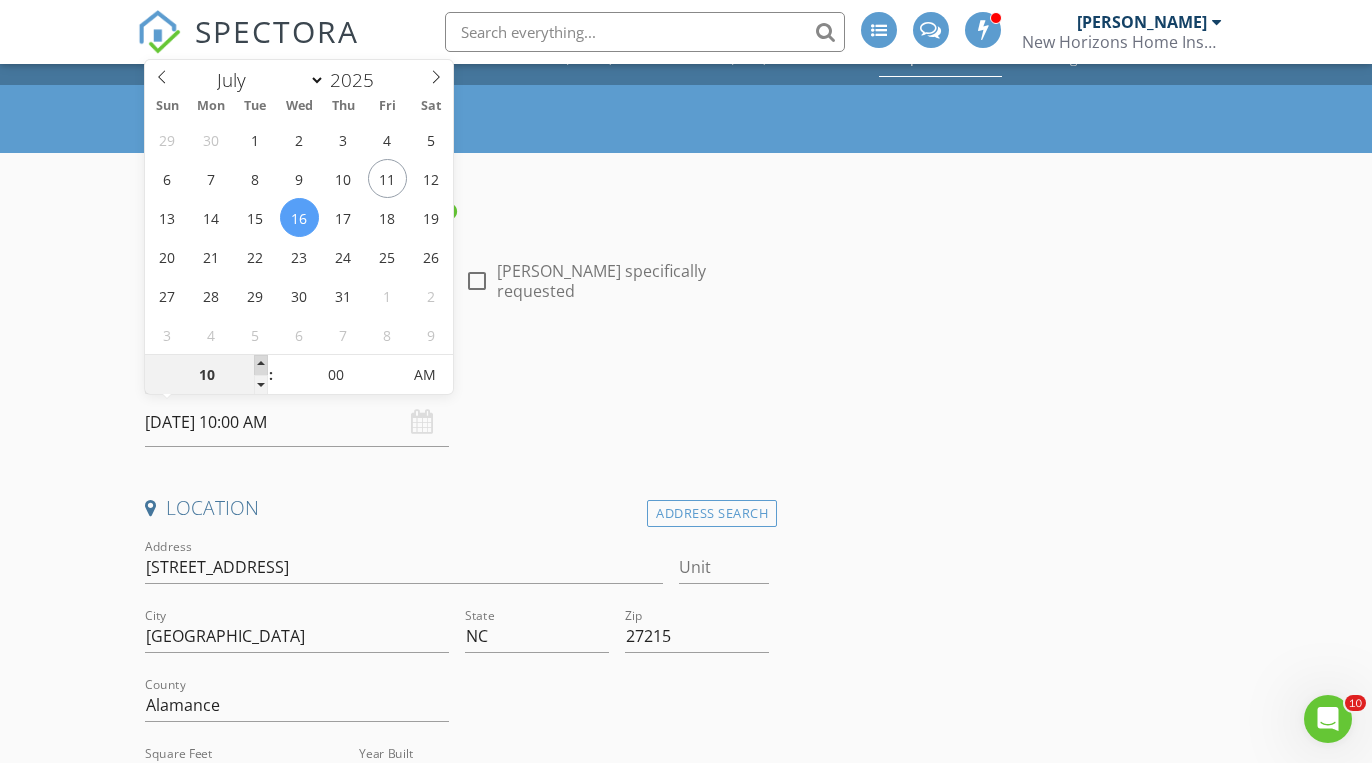 click at bounding box center (261, 365) 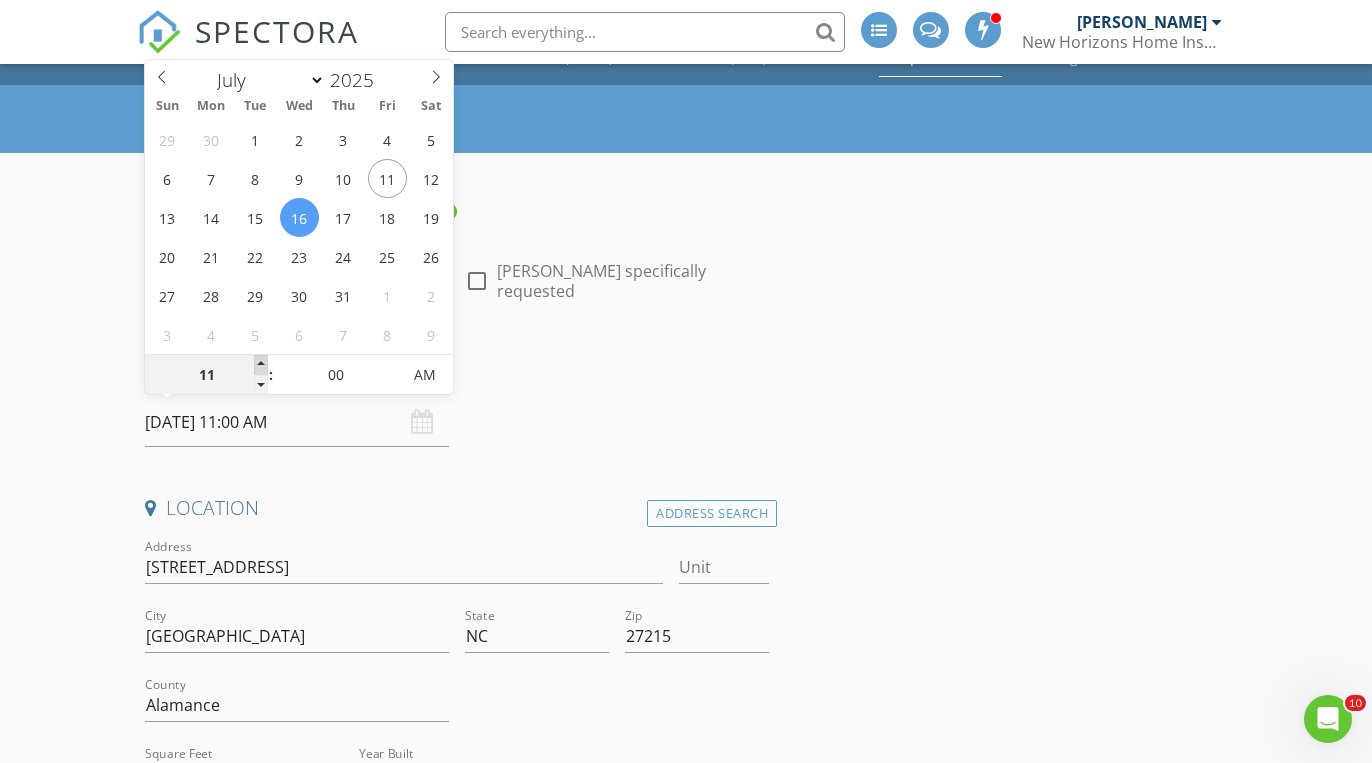 click at bounding box center (261, 365) 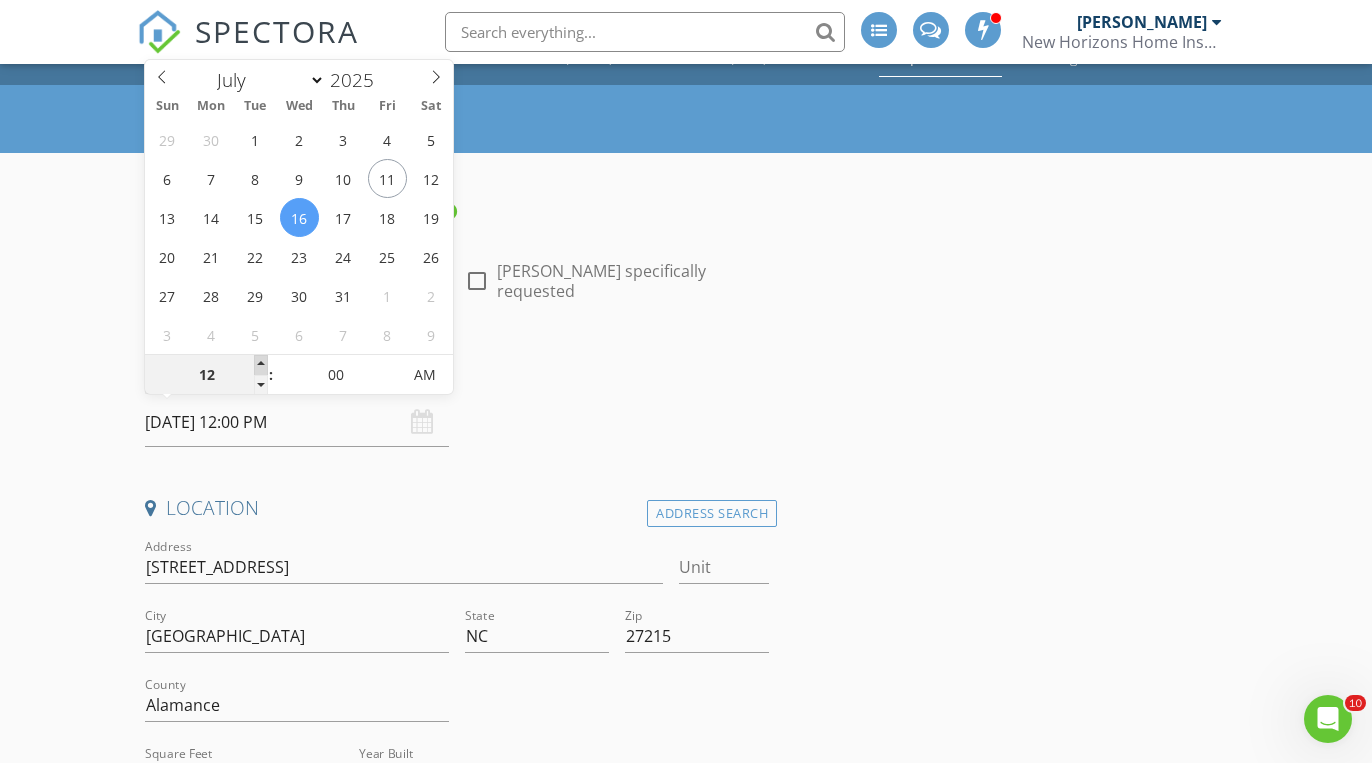 click at bounding box center (261, 365) 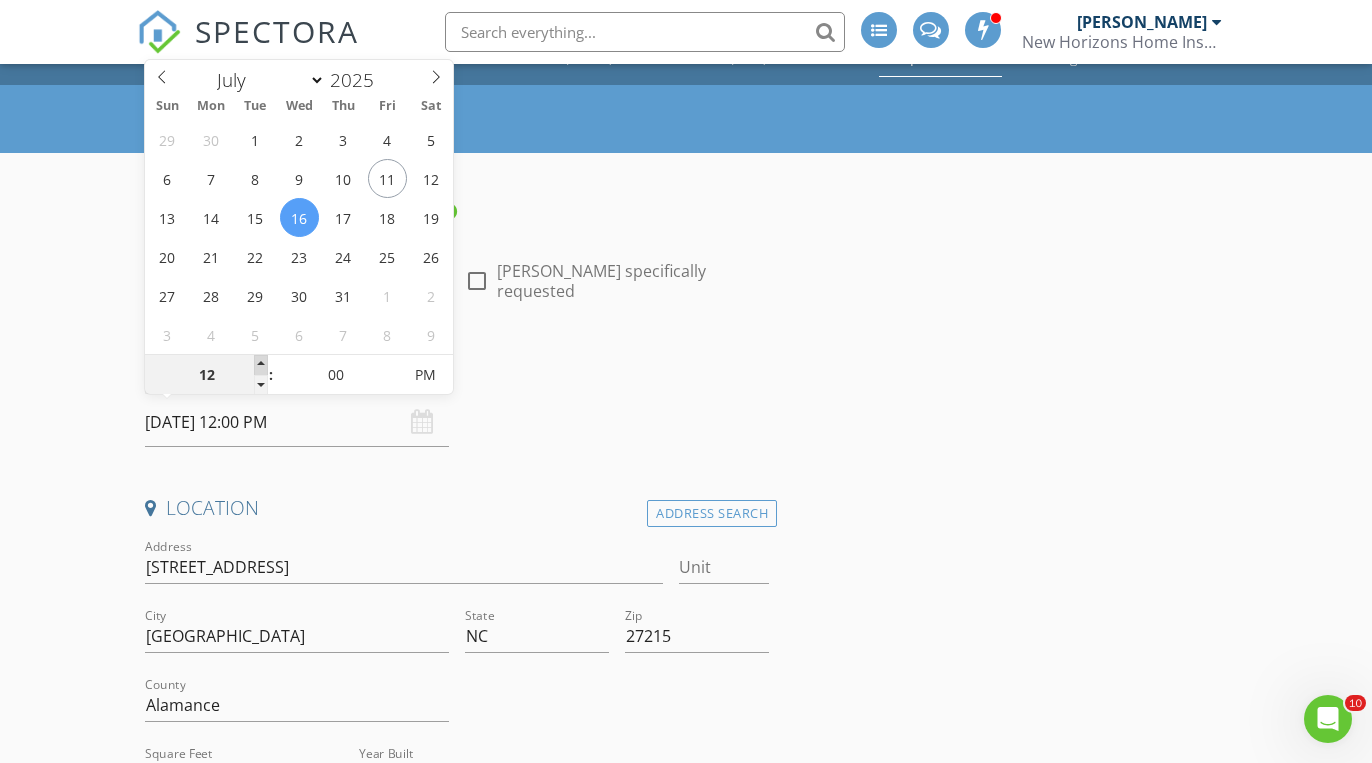 type on "07/16/2025 1:00 PM" 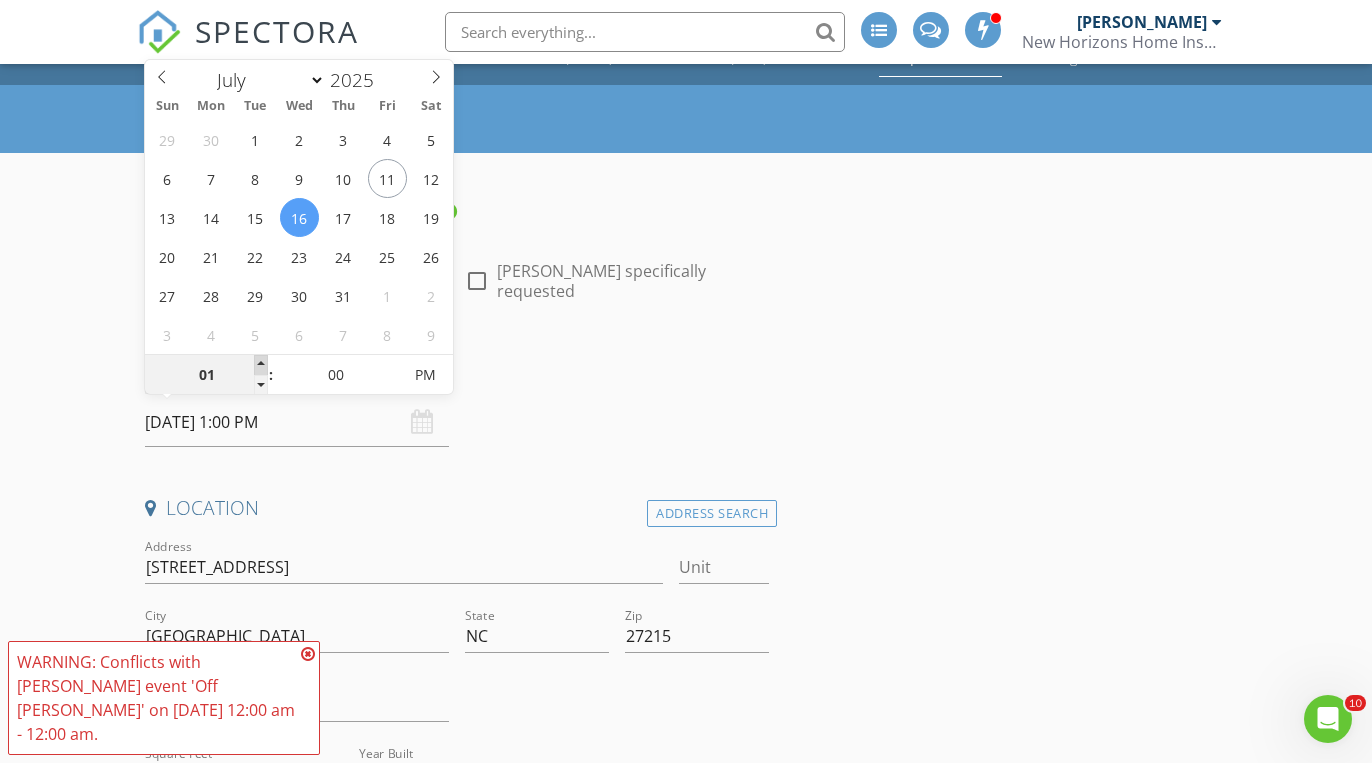 click at bounding box center (261, 365) 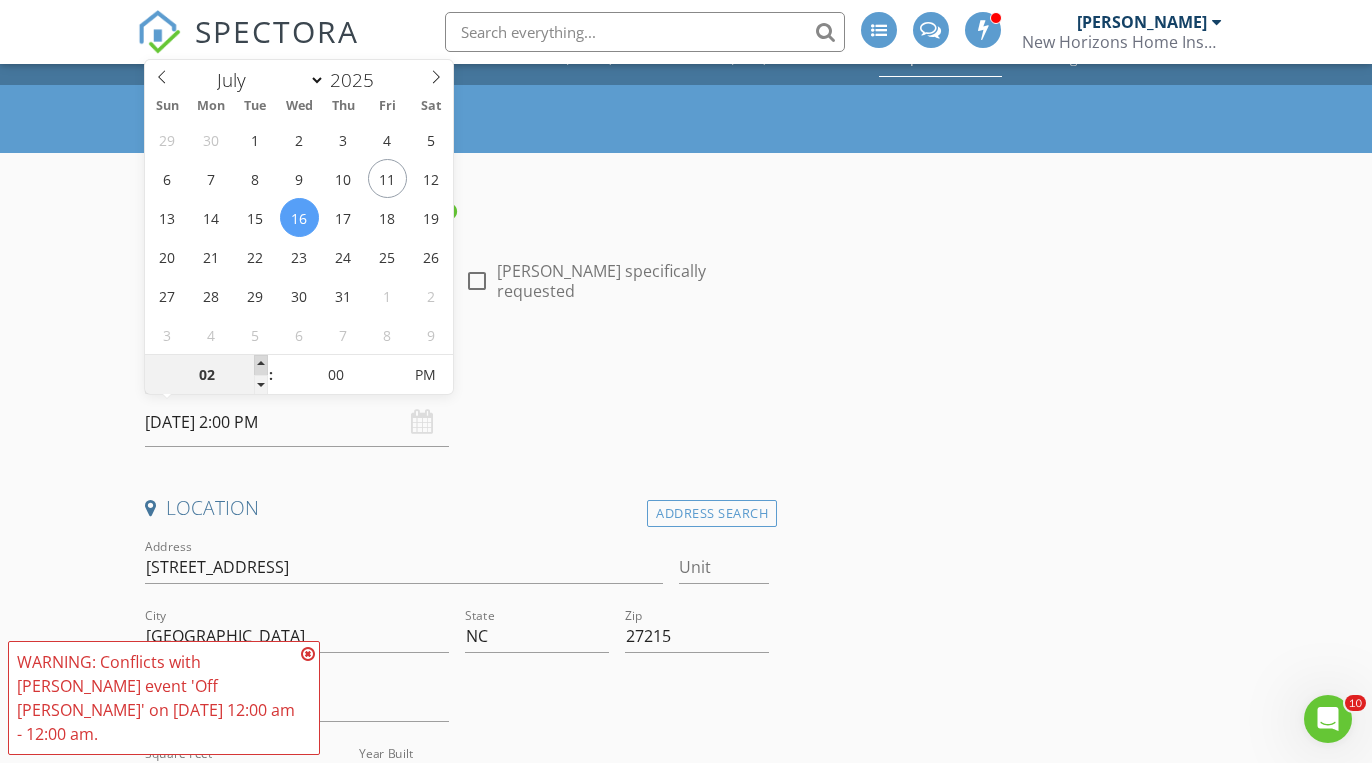 click at bounding box center (261, 365) 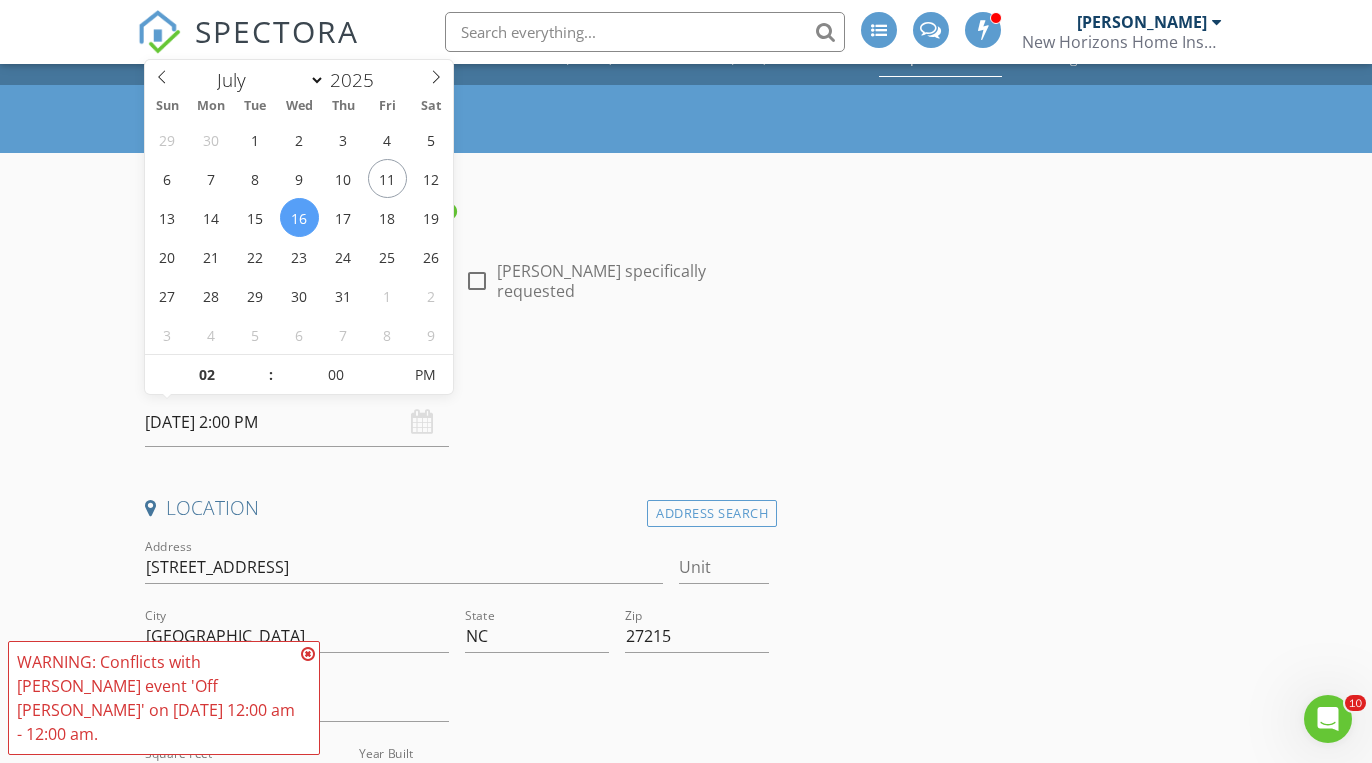 click on "Date/Time
07/16/2025 2:00 PM" at bounding box center (457, 402) 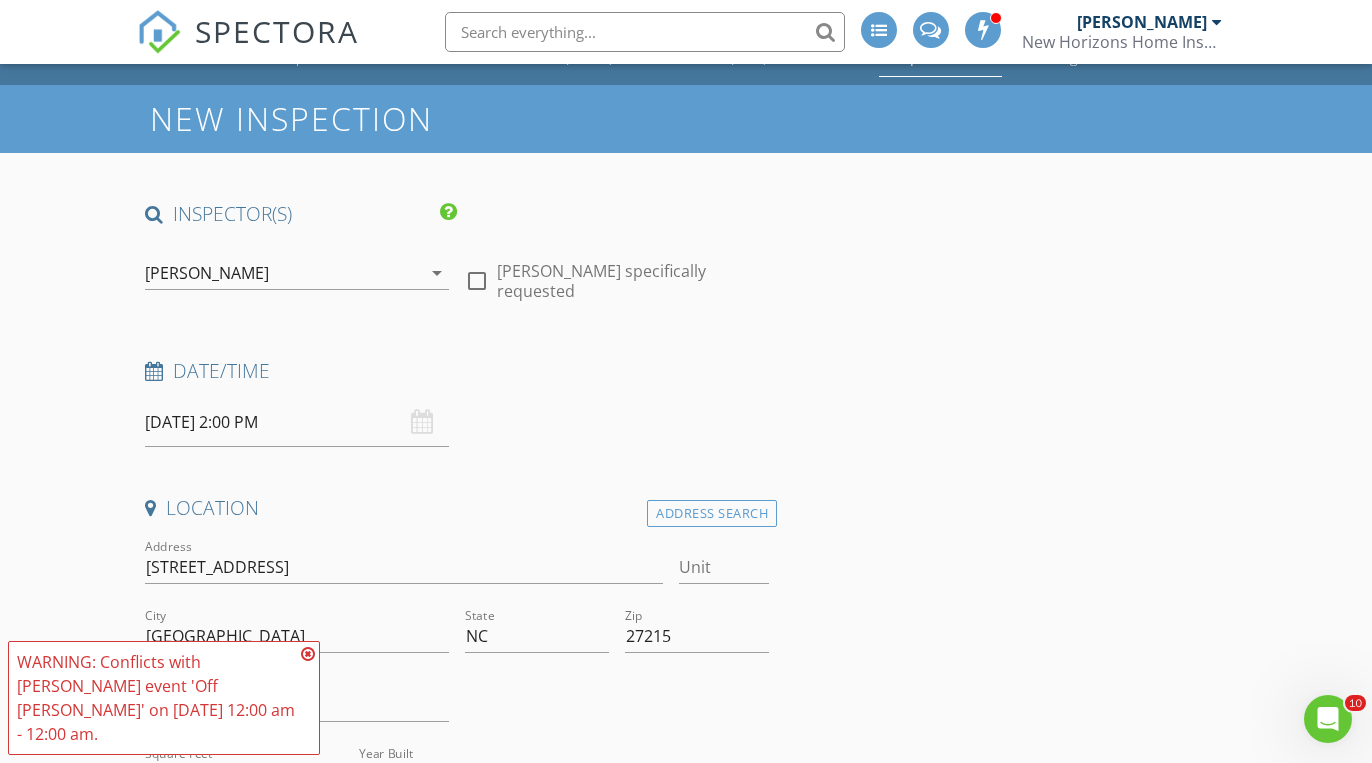 click at bounding box center (308, 654) 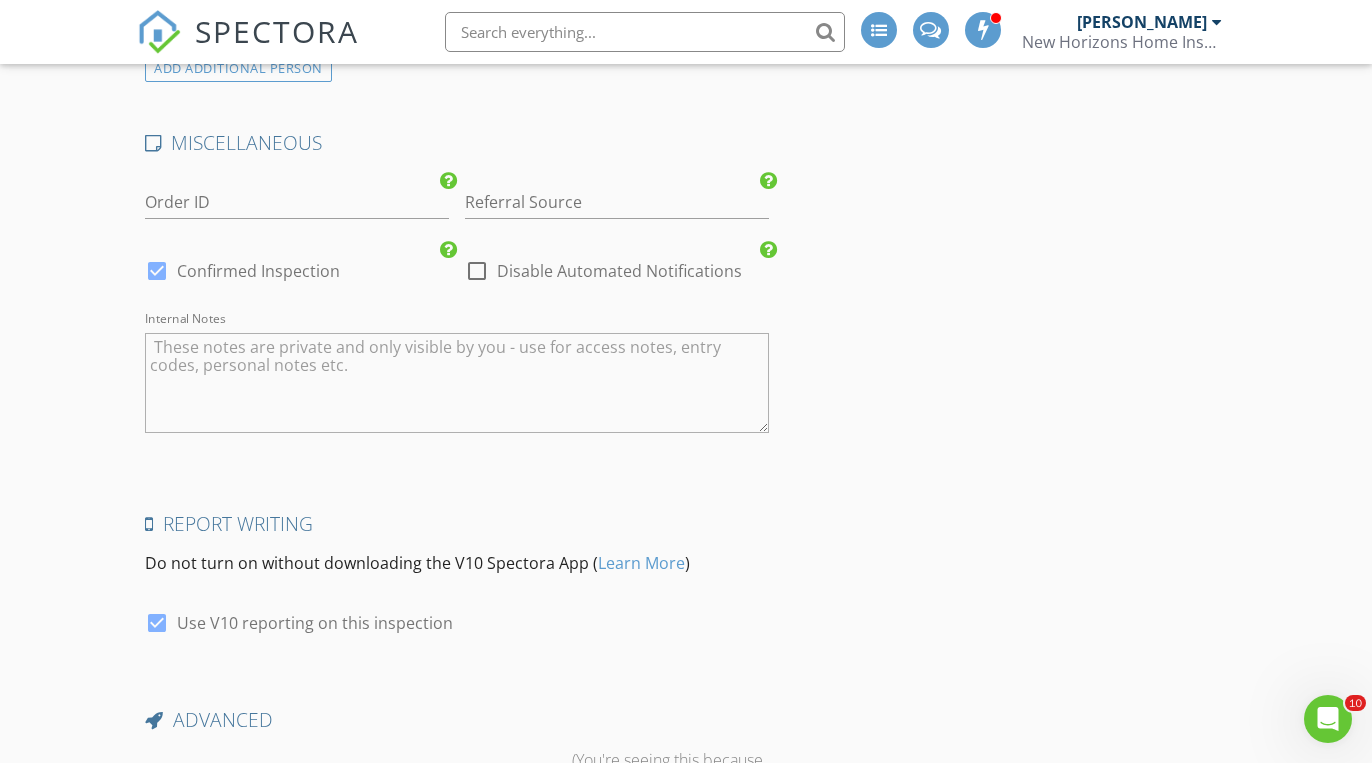scroll, scrollTop: 3720, scrollLeft: 0, axis: vertical 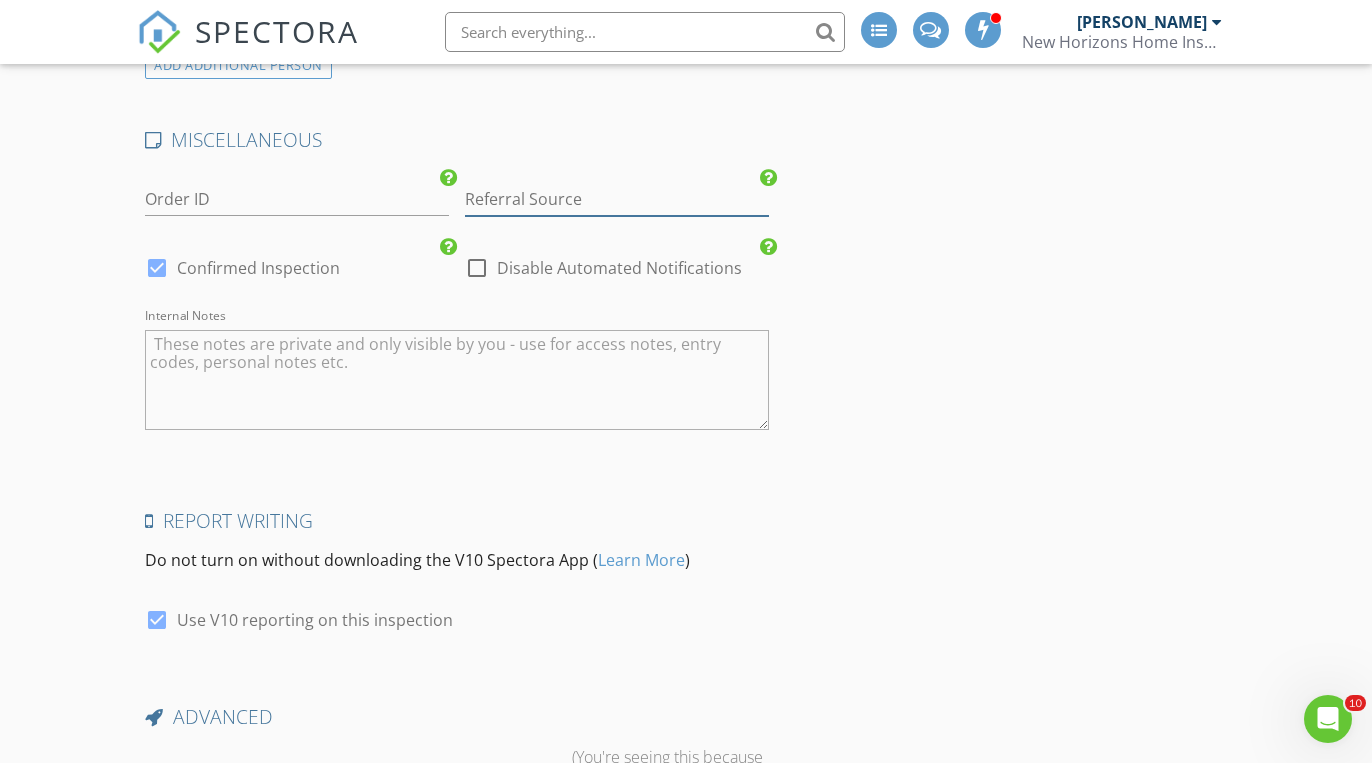 click at bounding box center (617, 199) 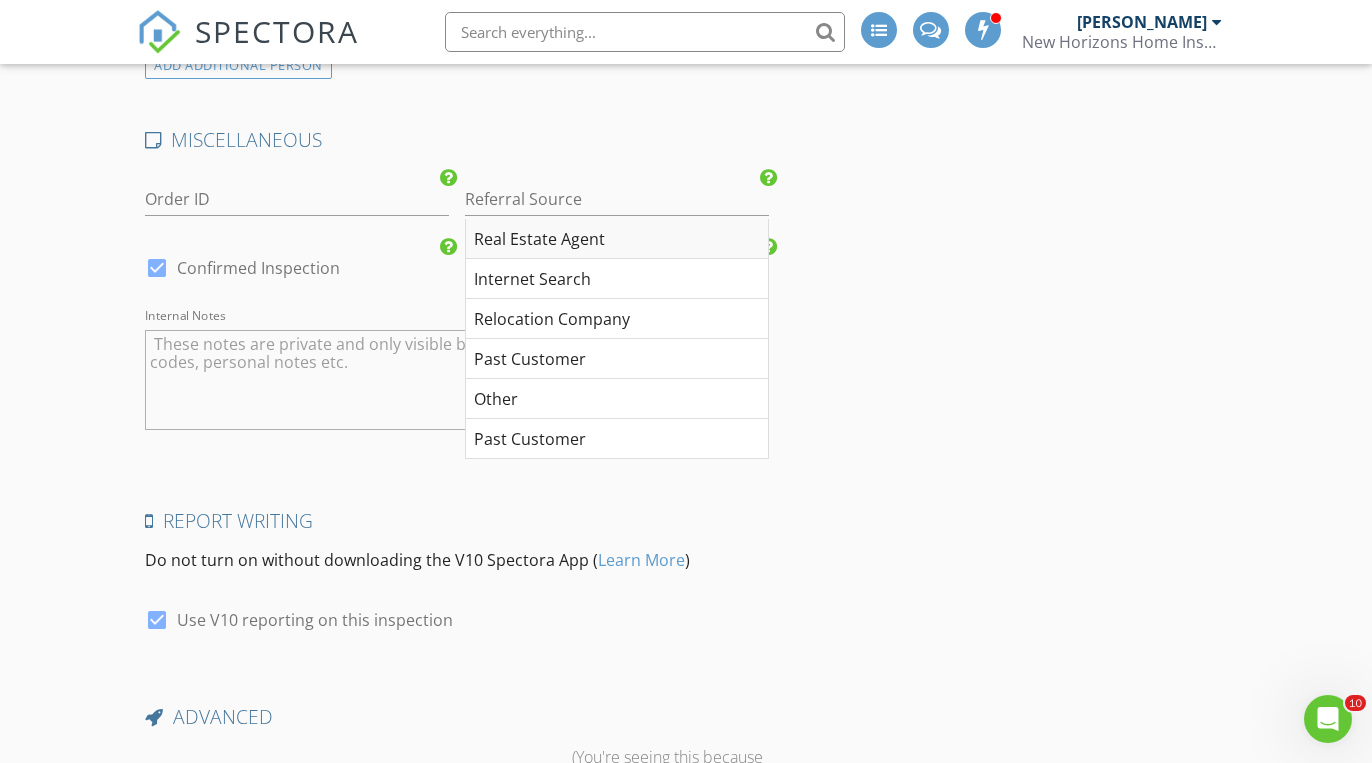 click on "Real Estate Agent" at bounding box center [617, 239] 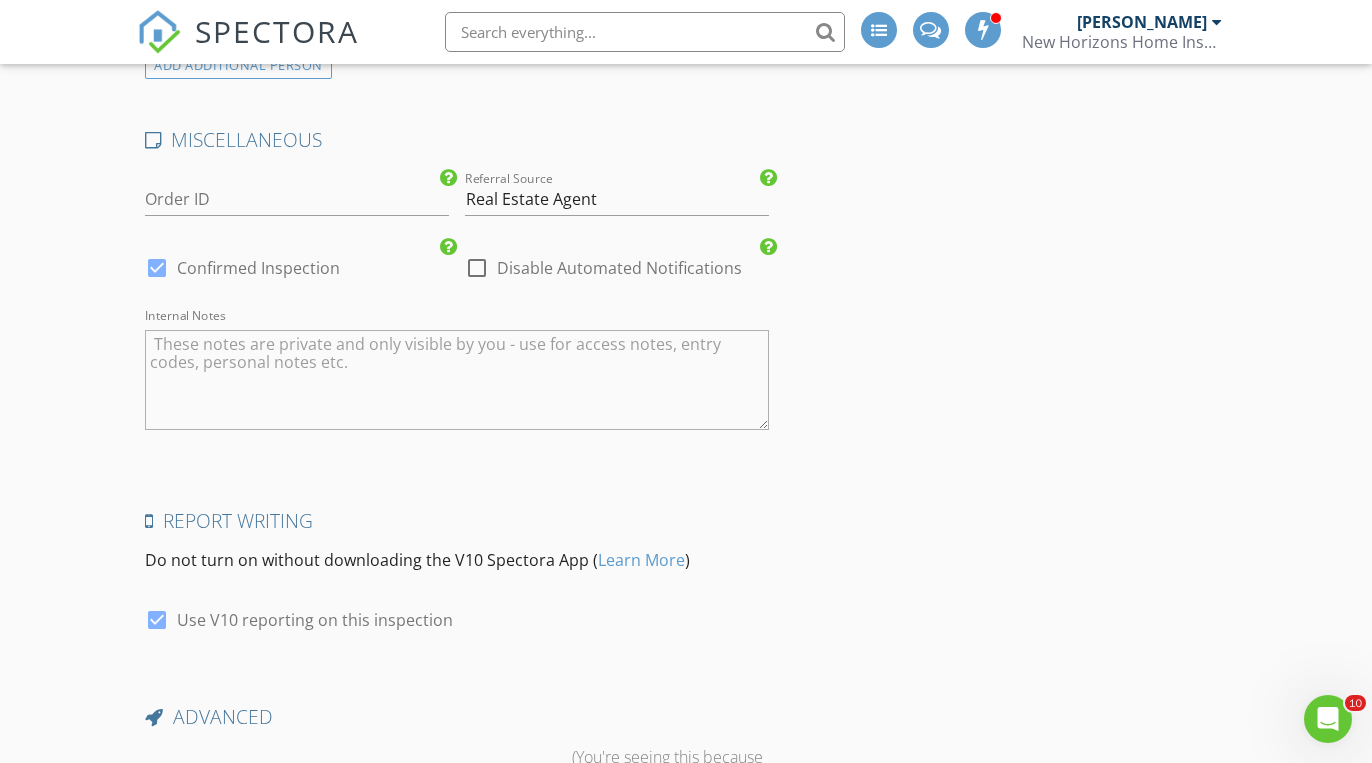 click at bounding box center (477, 268) 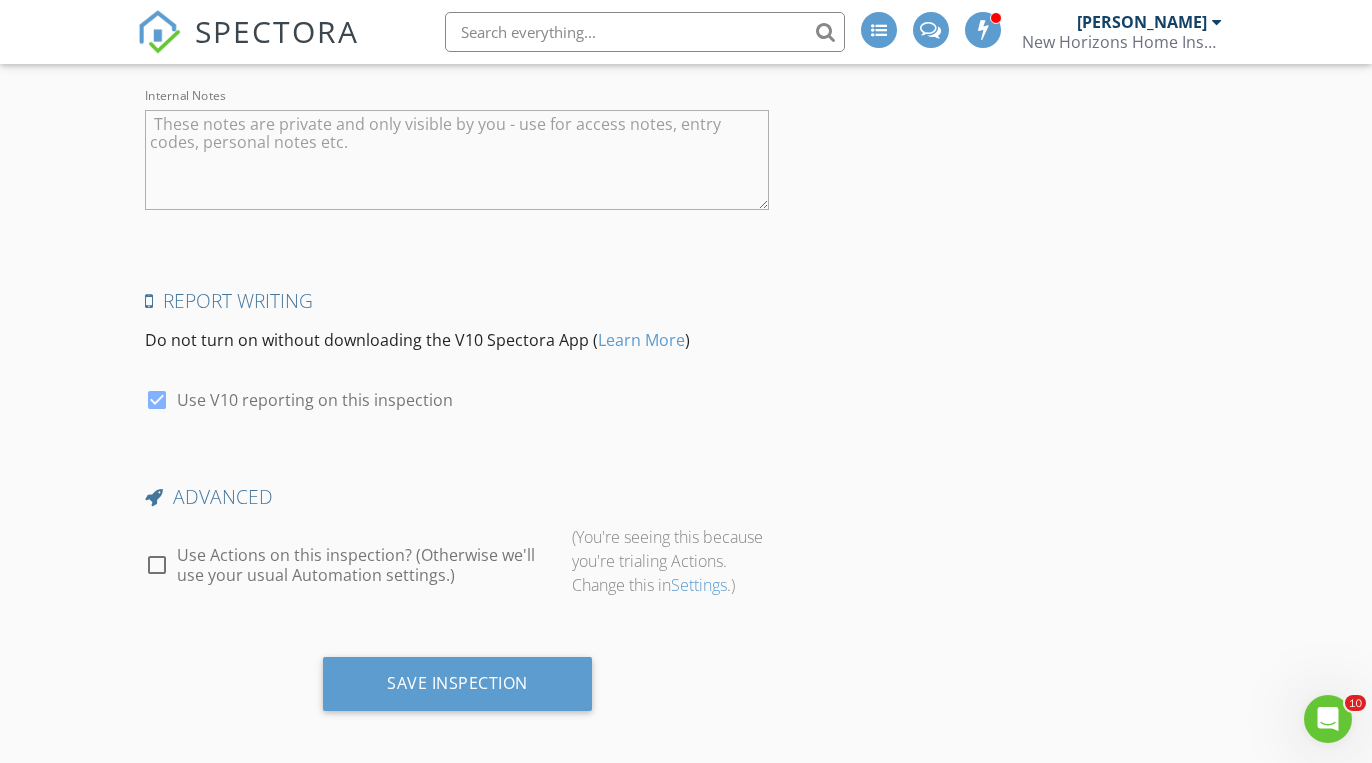 scroll, scrollTop: 3939, scrollLeft: 0, axis: vertical 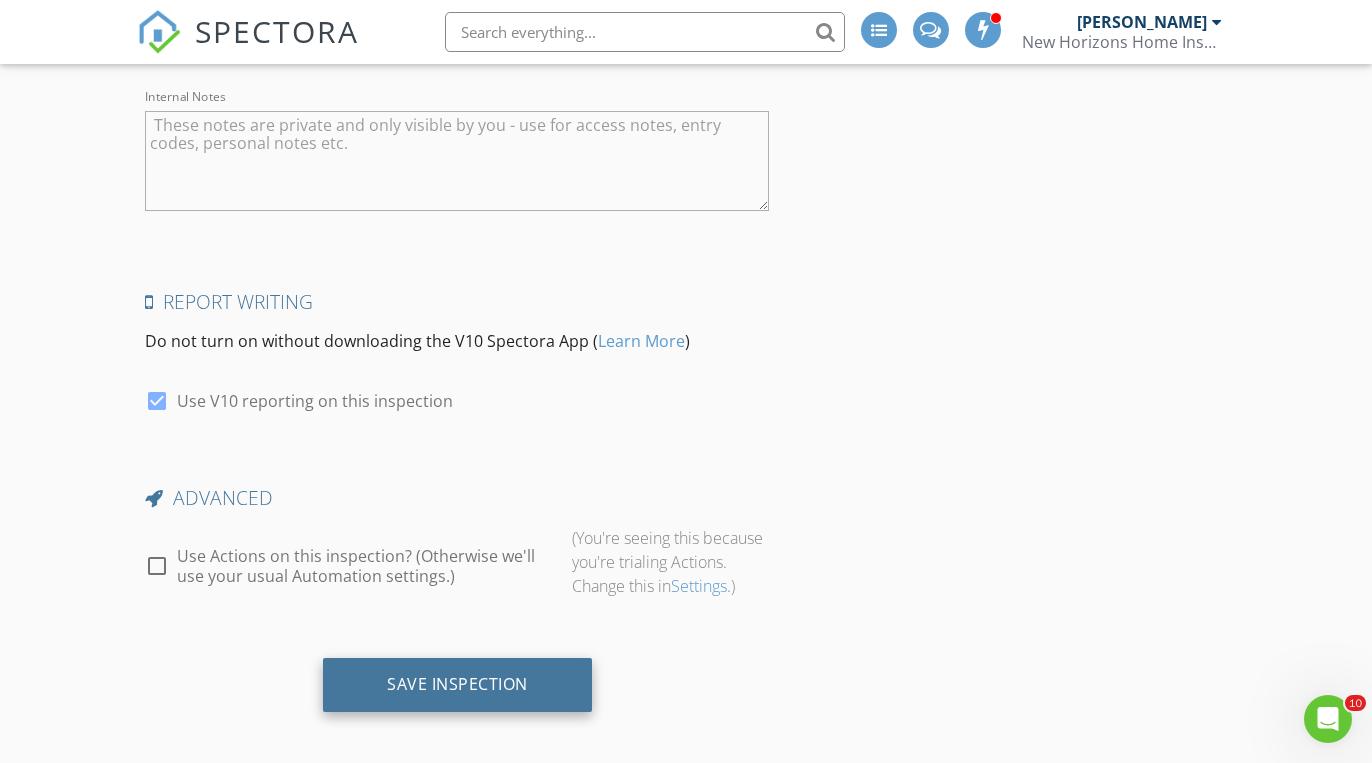 click on "Save Inspection" at bounding box center (457, 684) 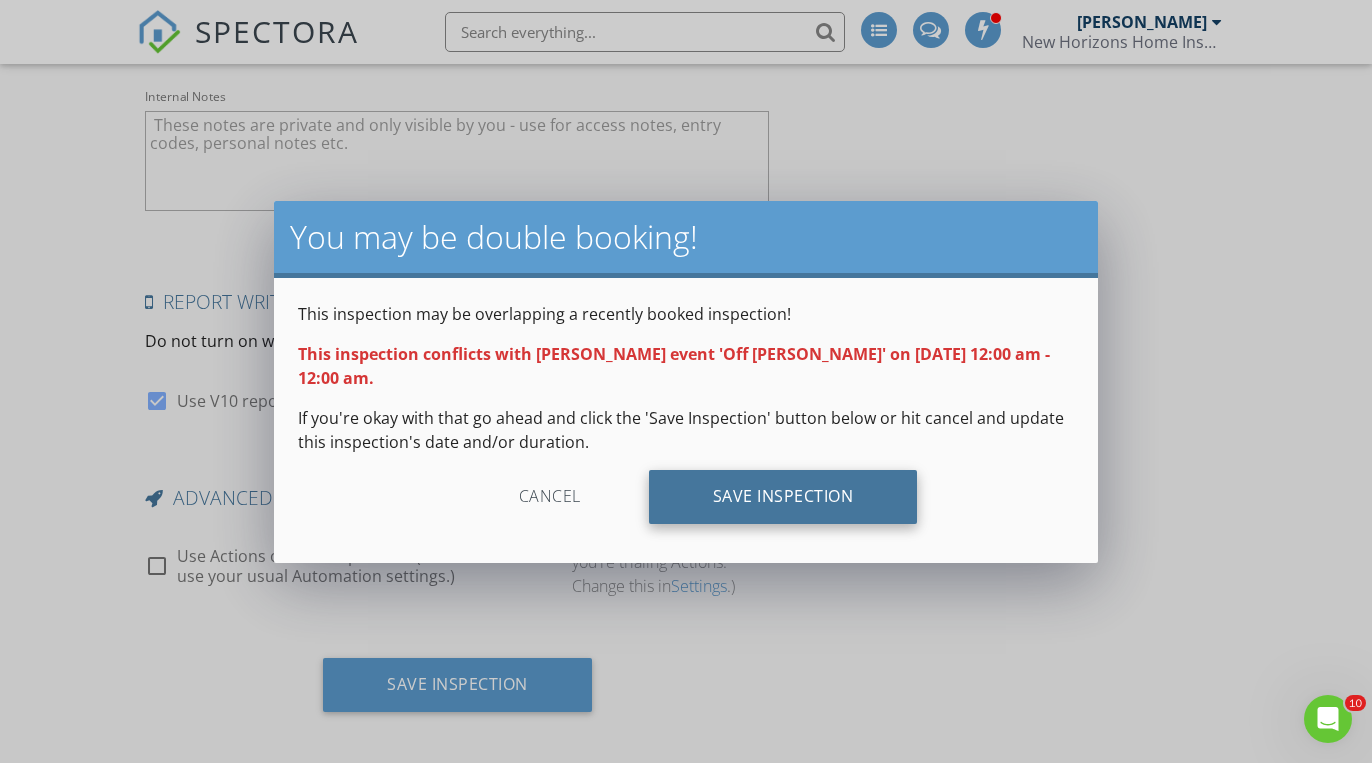 click on "Save Inspection" at bounding box center (783, 497) 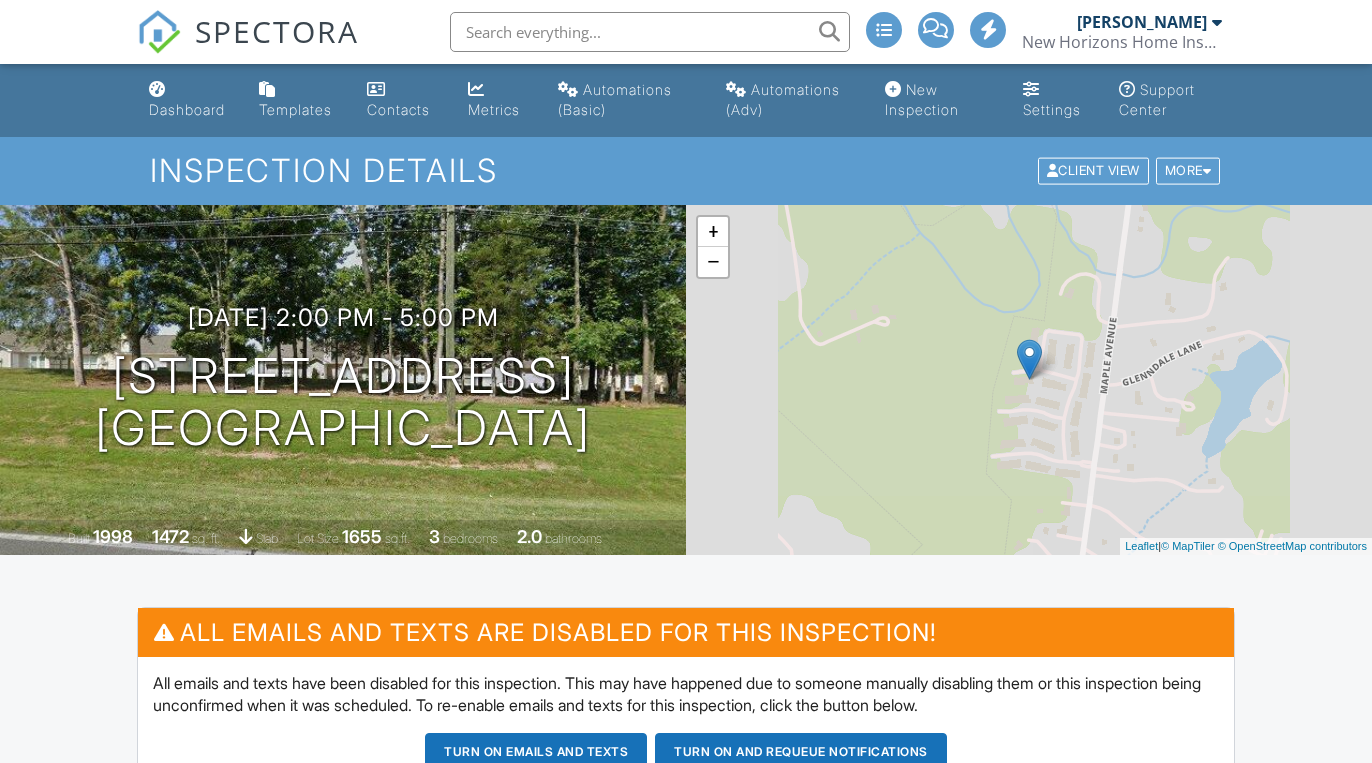 scroll, scrollTop: 0, scrollLeft: 0, axis: both 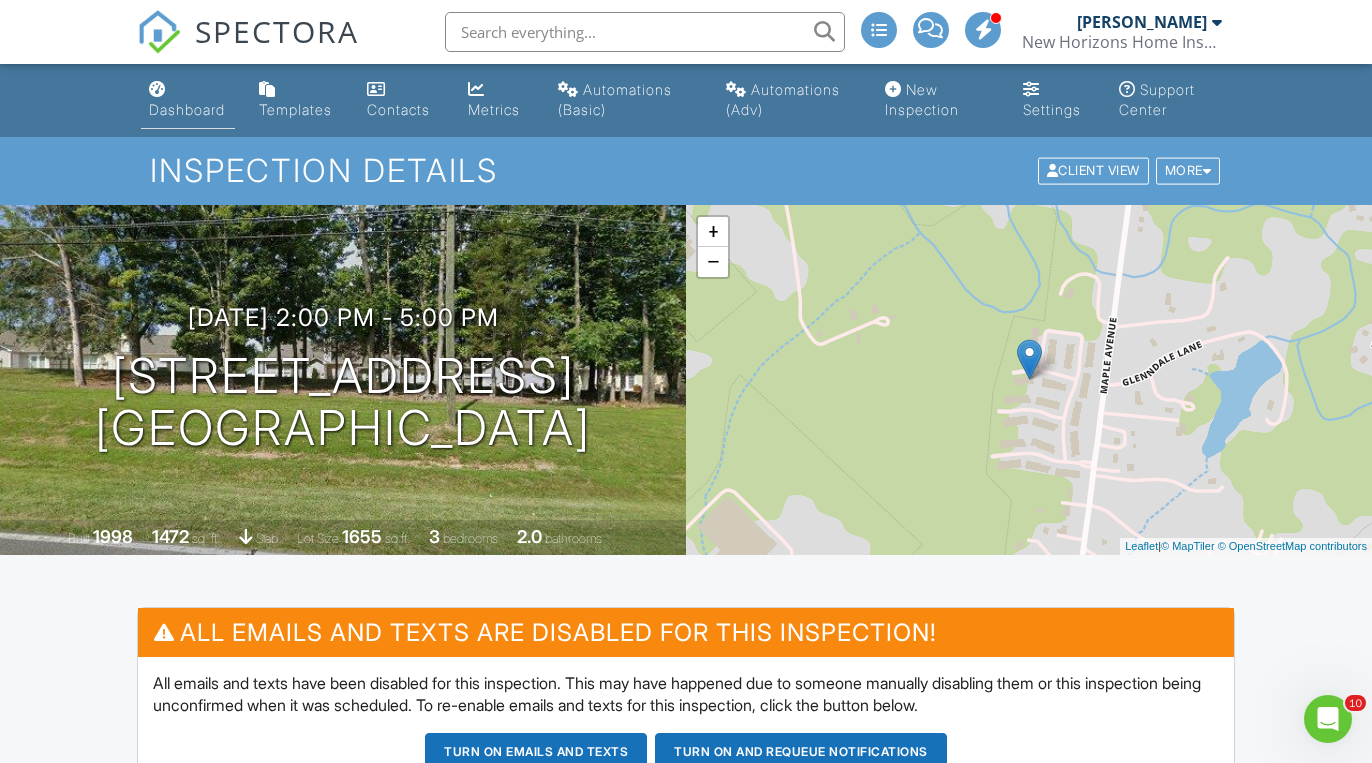 click on "Dashboard" at bounding box center [187, 109] 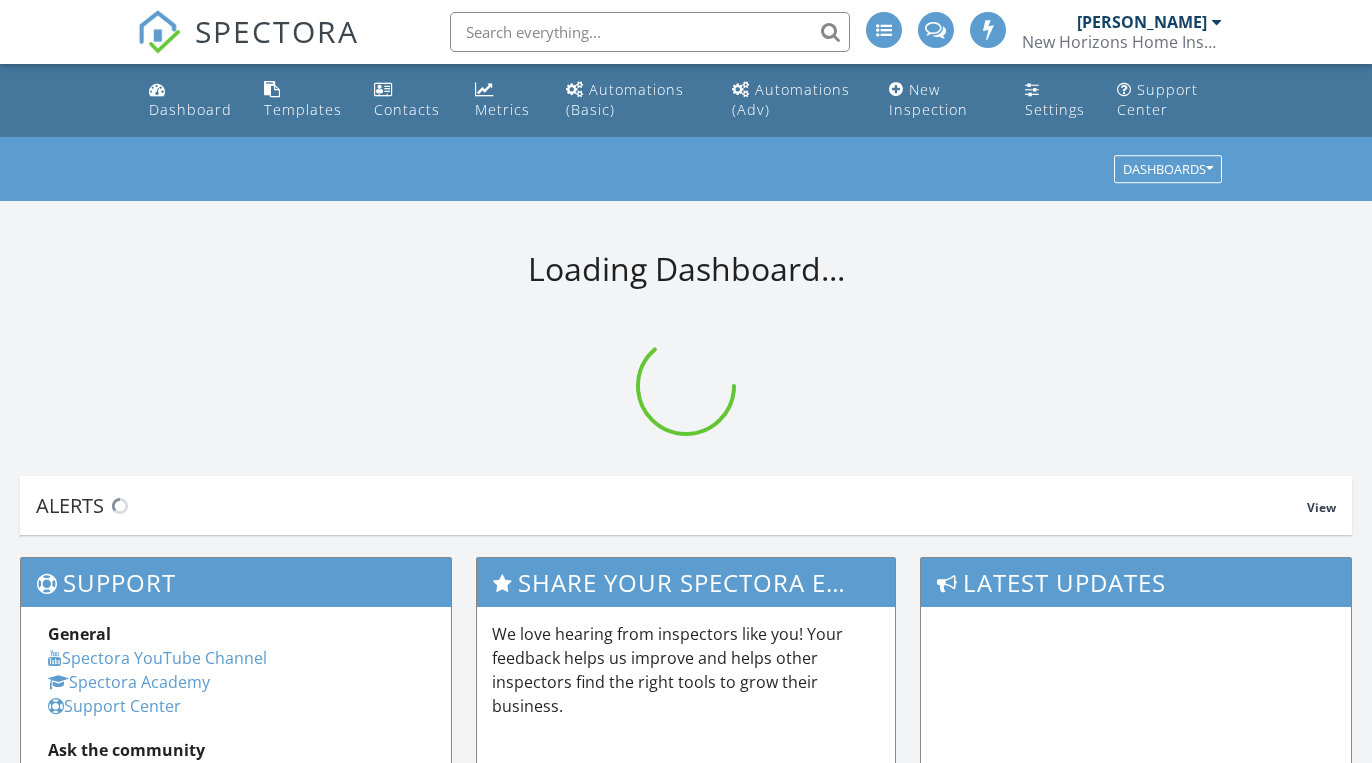 scroll, scrollTop: 0, scrollLeft: 0, axis: both 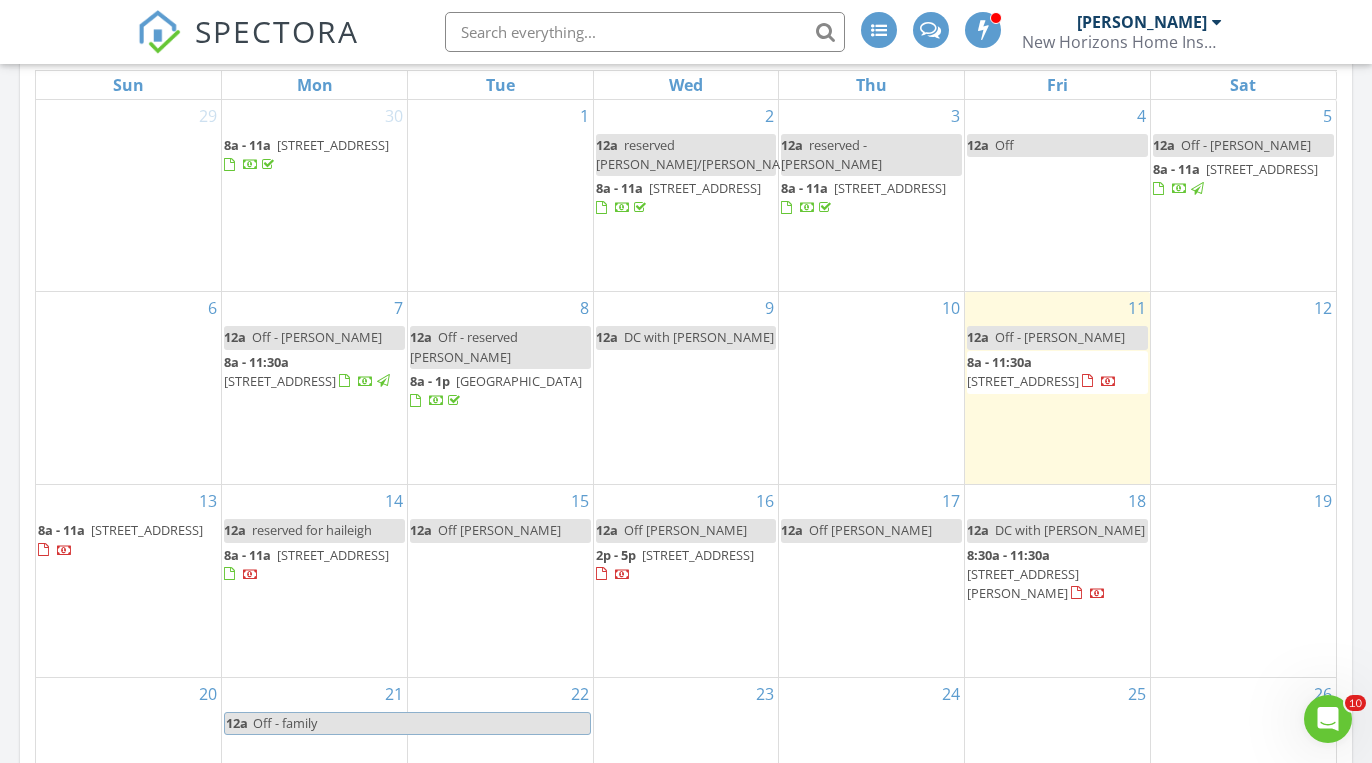 click on "[STREET_ADDRESS]" at bounding box center (333, 555) 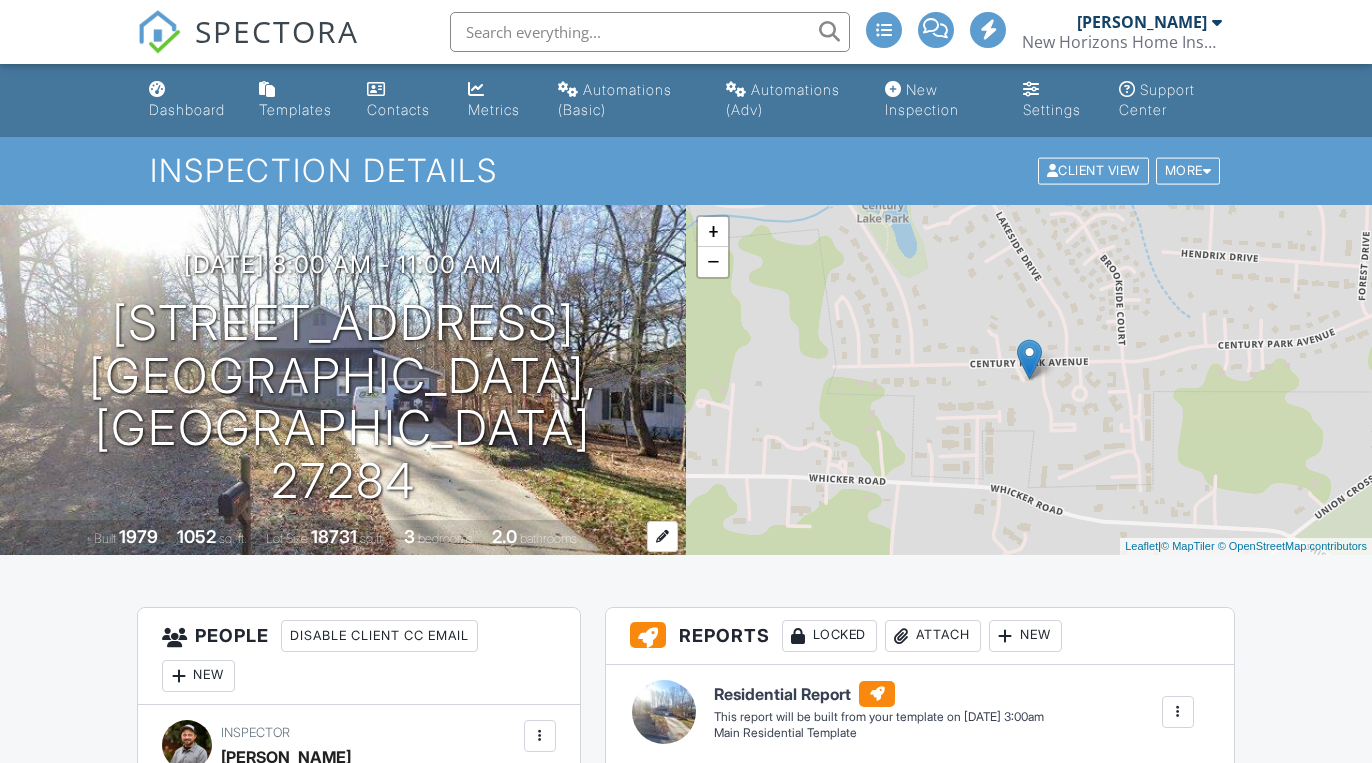 scroll, scrollTop: 0, scrollLeft: 0, axis: both 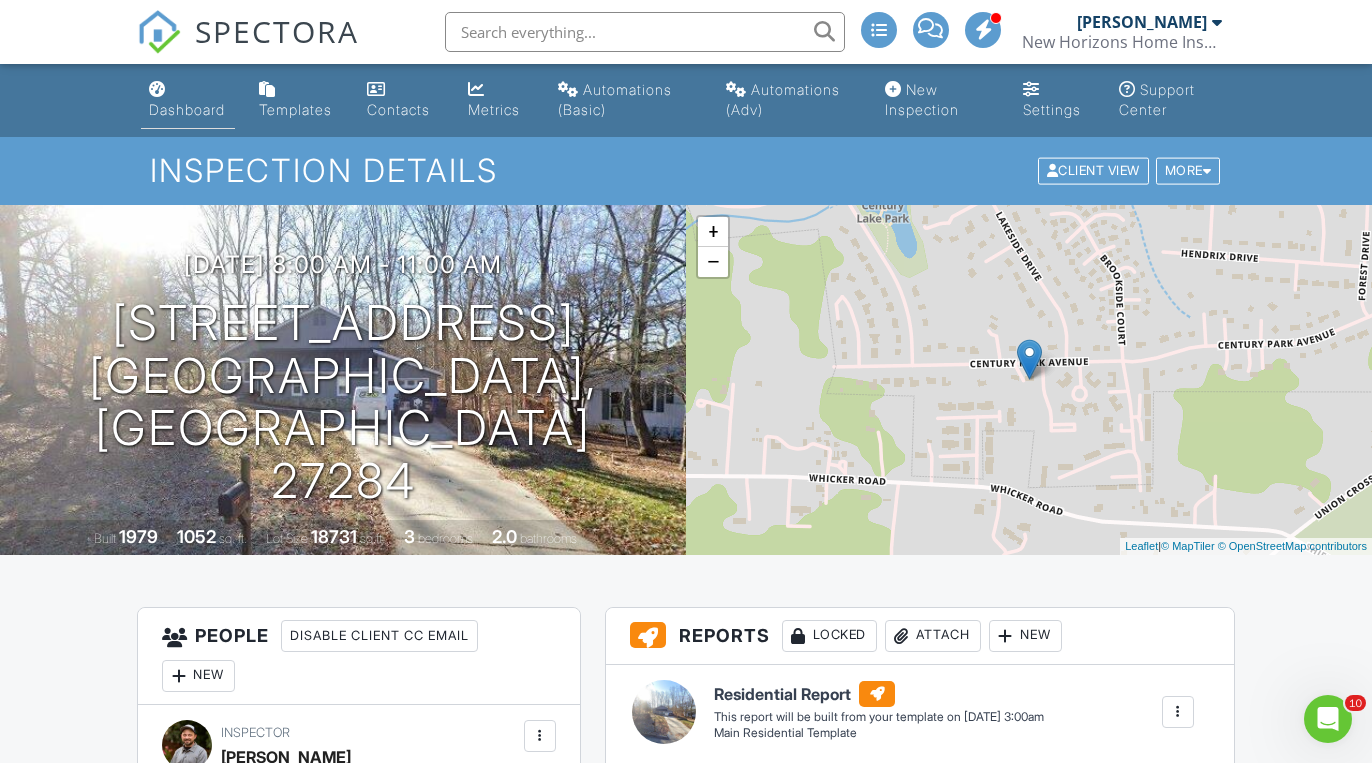 click on "Dashboard" at bounding box center (187, 109) 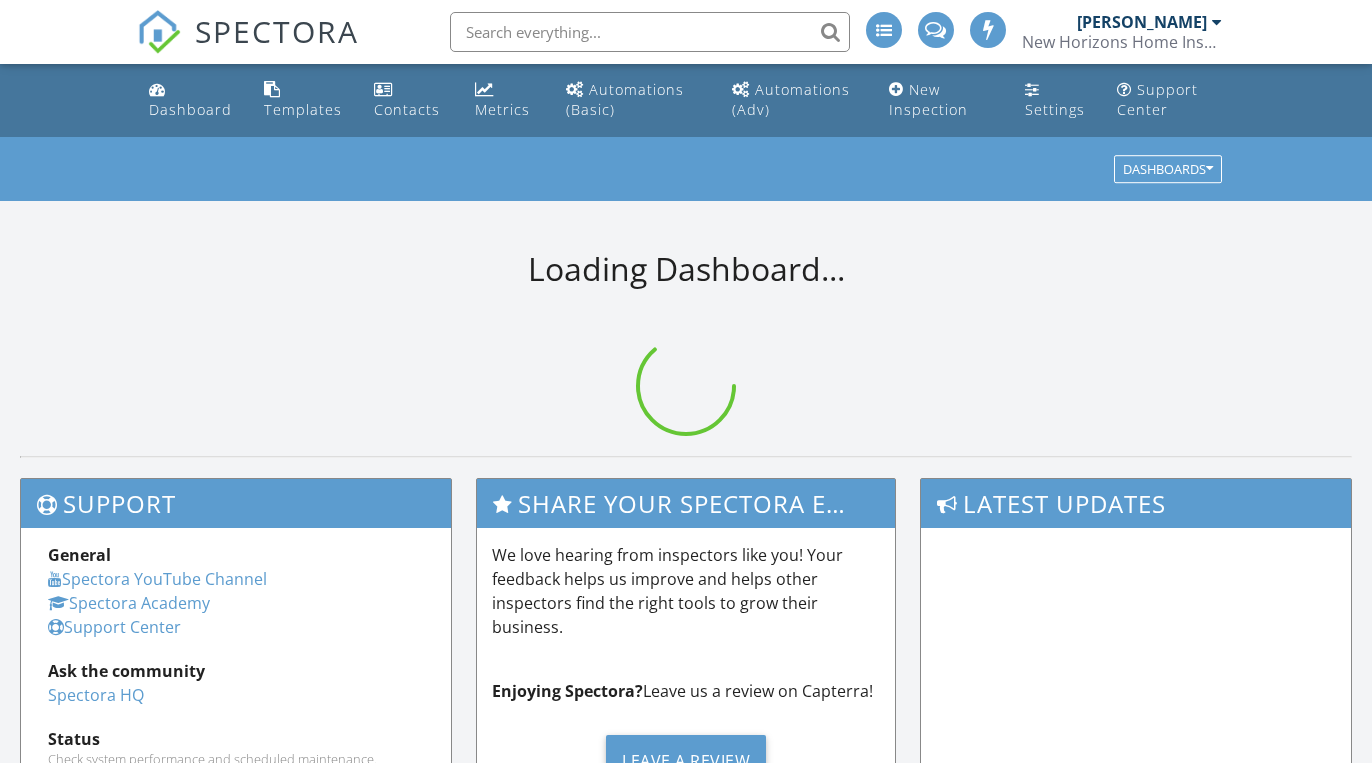 scroll, scrollTop: 0, scrollLeft: 0, axis: both 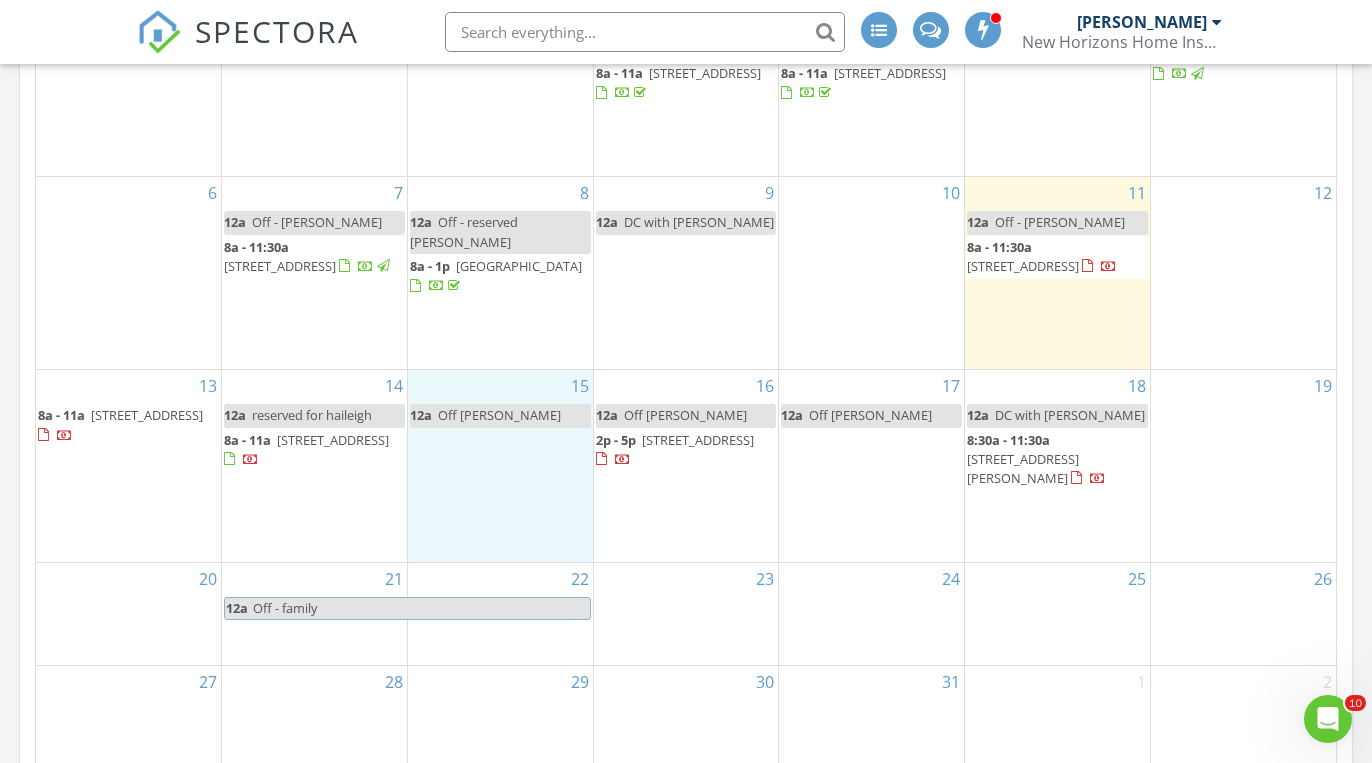 click on "15
12a
Off [PERSON_NAME]" at bounding box center [500, 466] 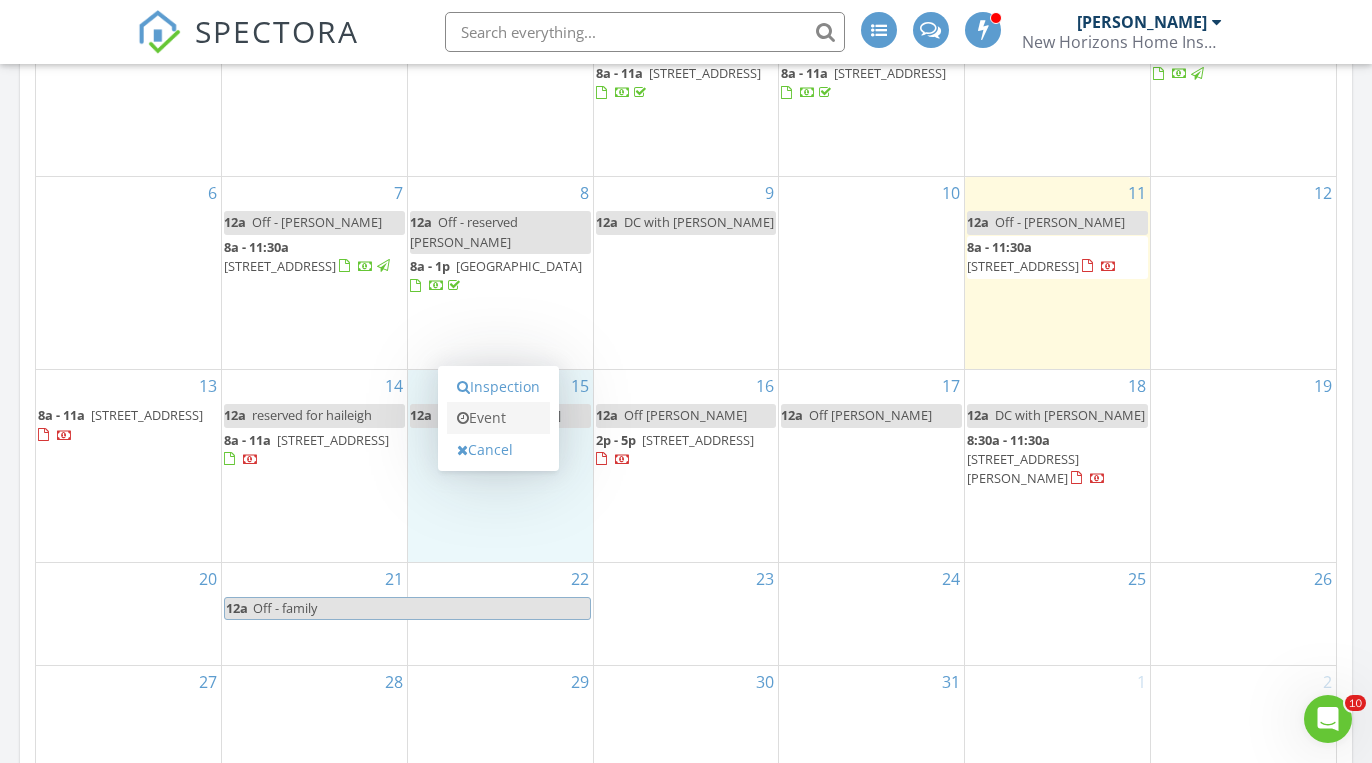 click on "Event" at bounding box center [498, 418] 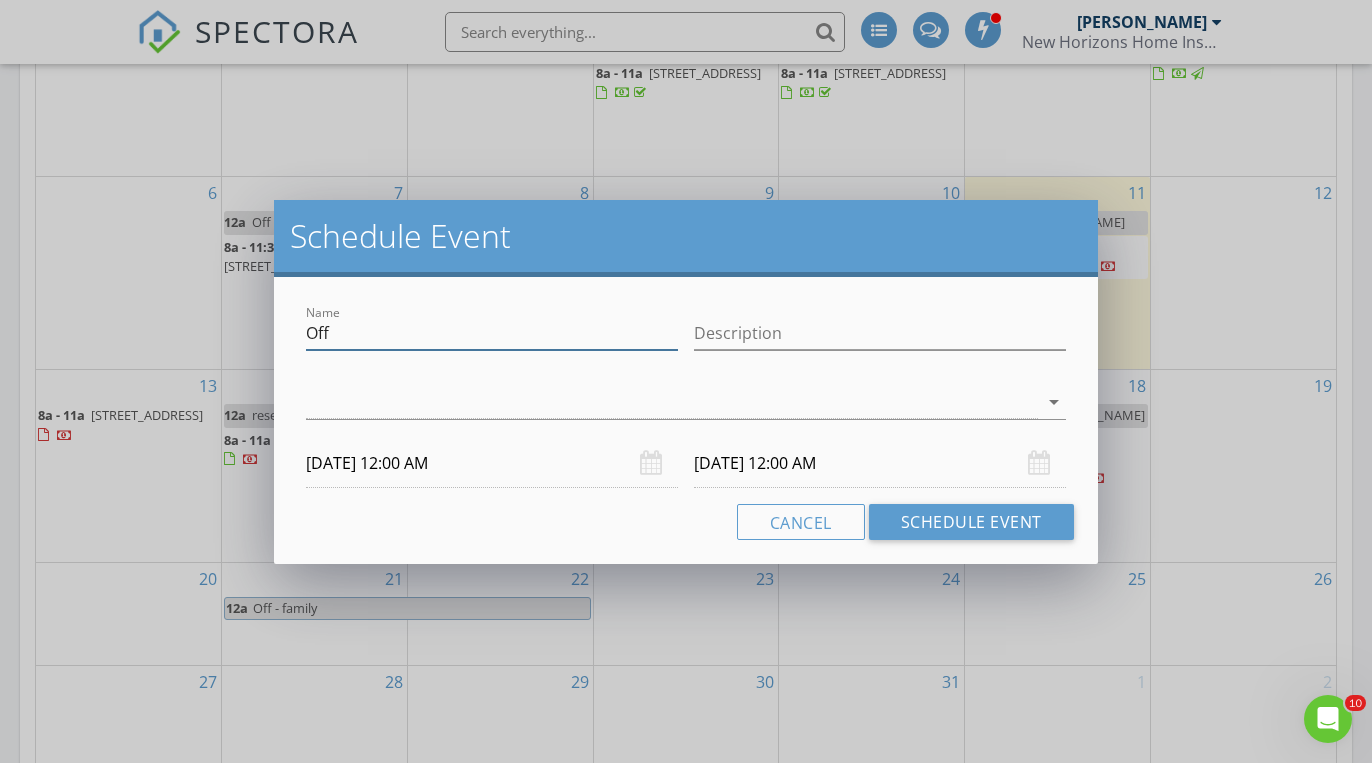 click on "Off" at bounding box center (492, 333) 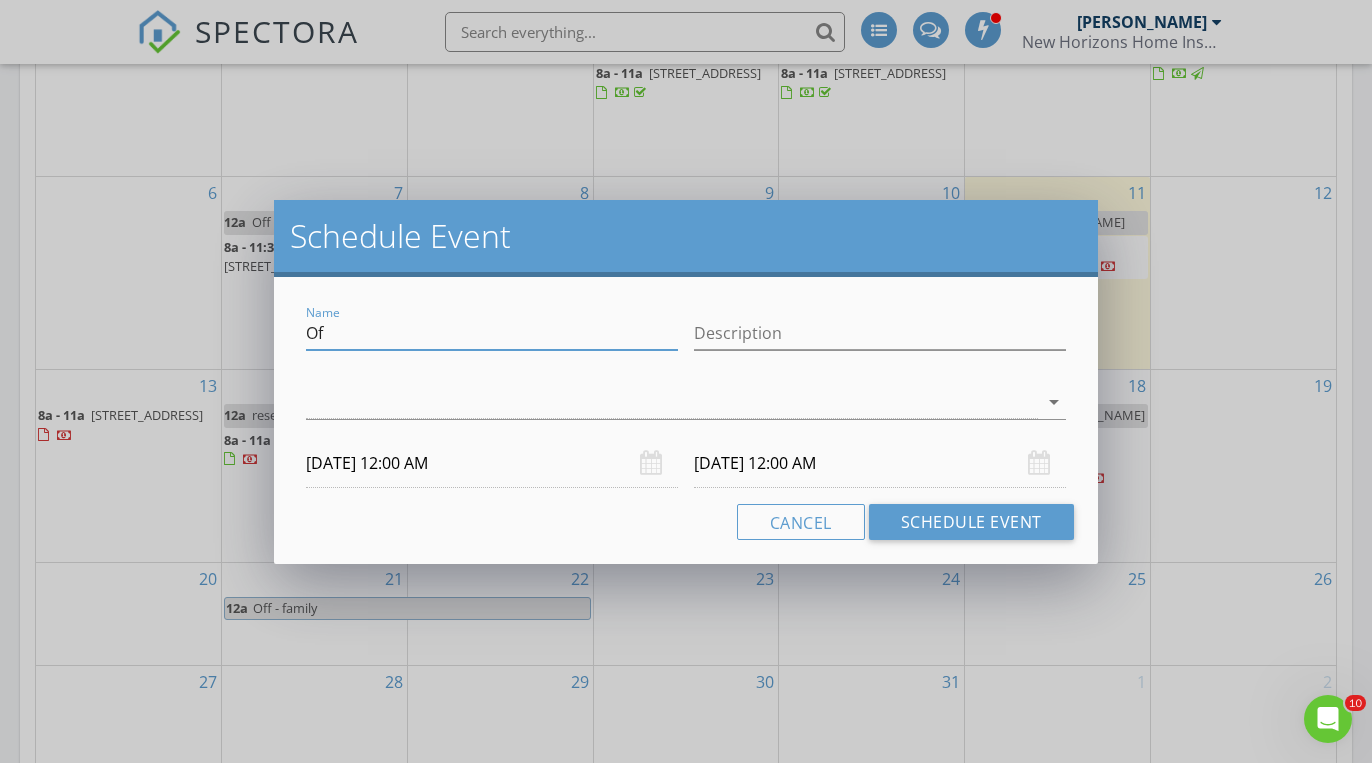 type on "O" 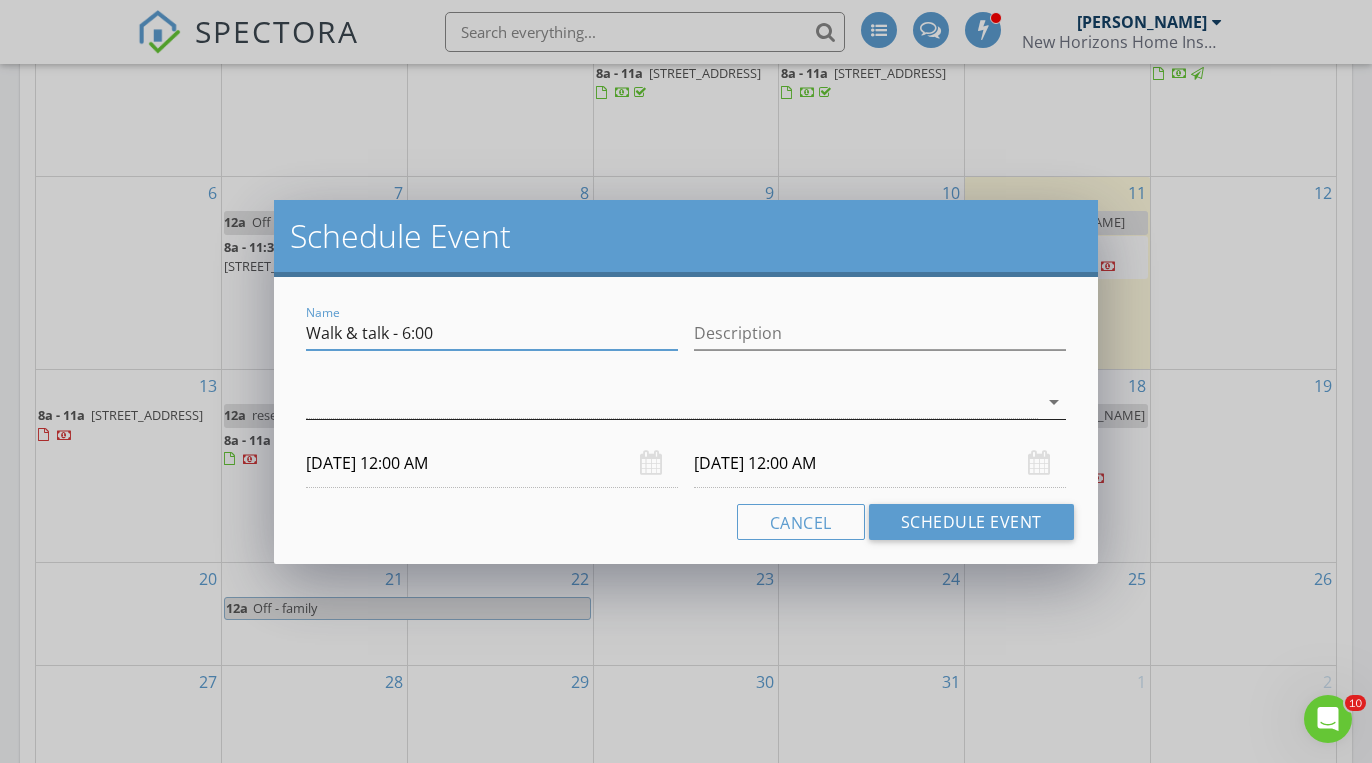 type on "Walk & talk - 6:00" 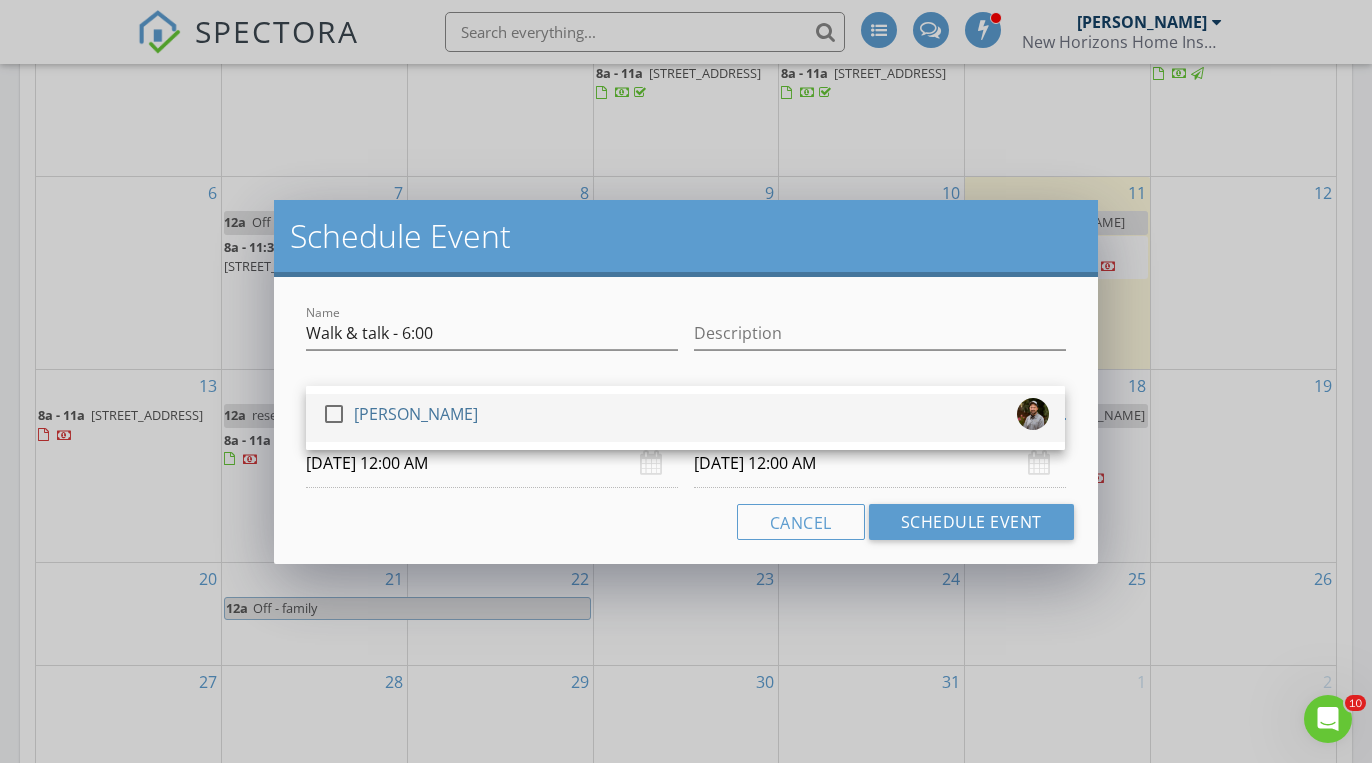 click on "check_box_outline_blank   [PERSON_NAME]" at bounding box center (685, 418) 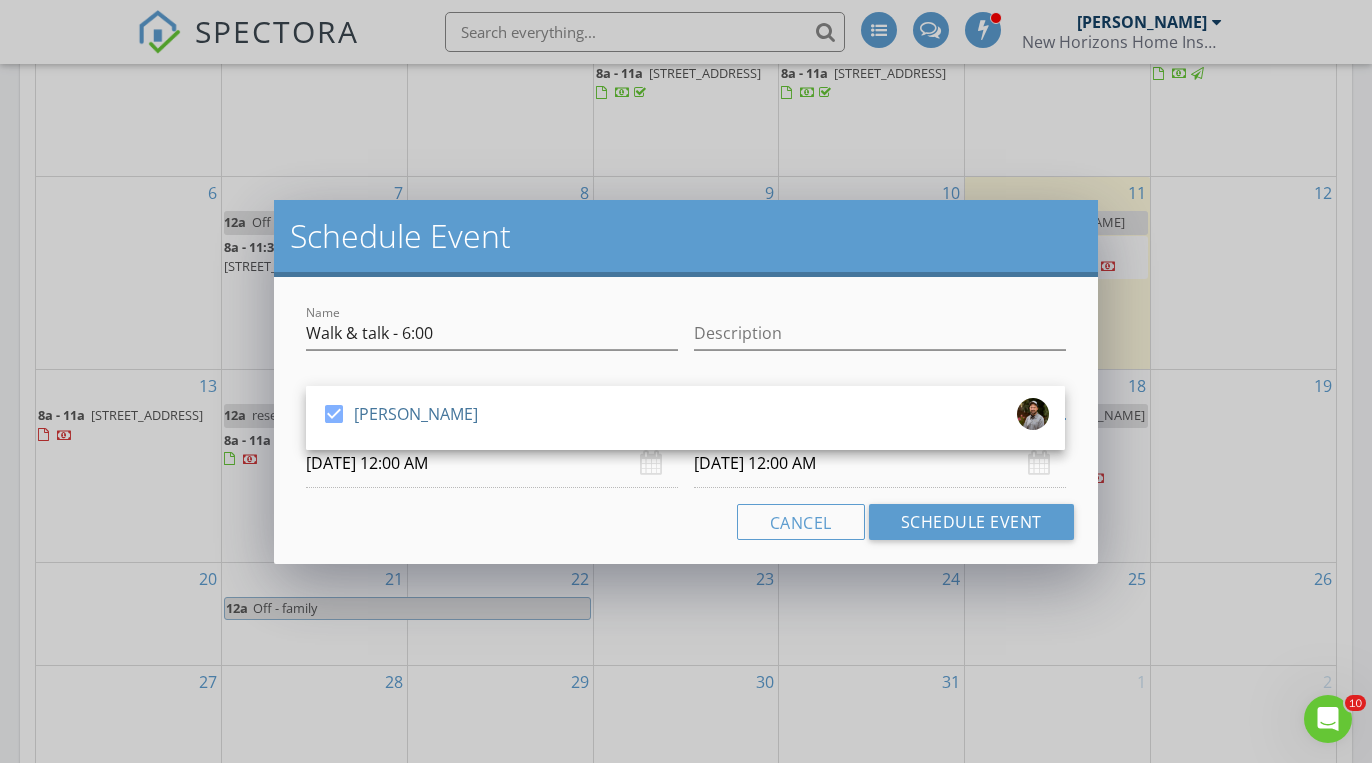 click on "07/15/2025 12:00 AM" at bounding box center [492, 463] 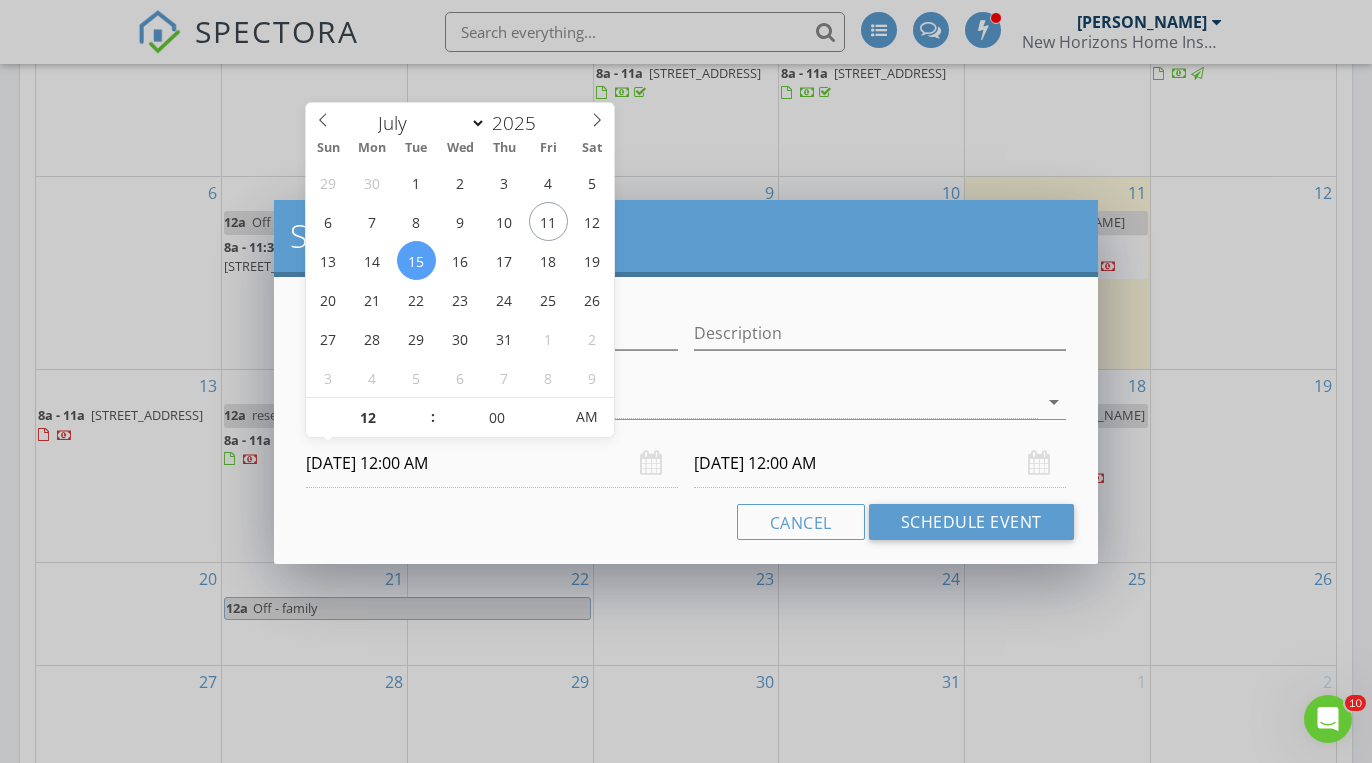 click on "07/15/2025 12:00 AM" at bounding box center [492, 463] 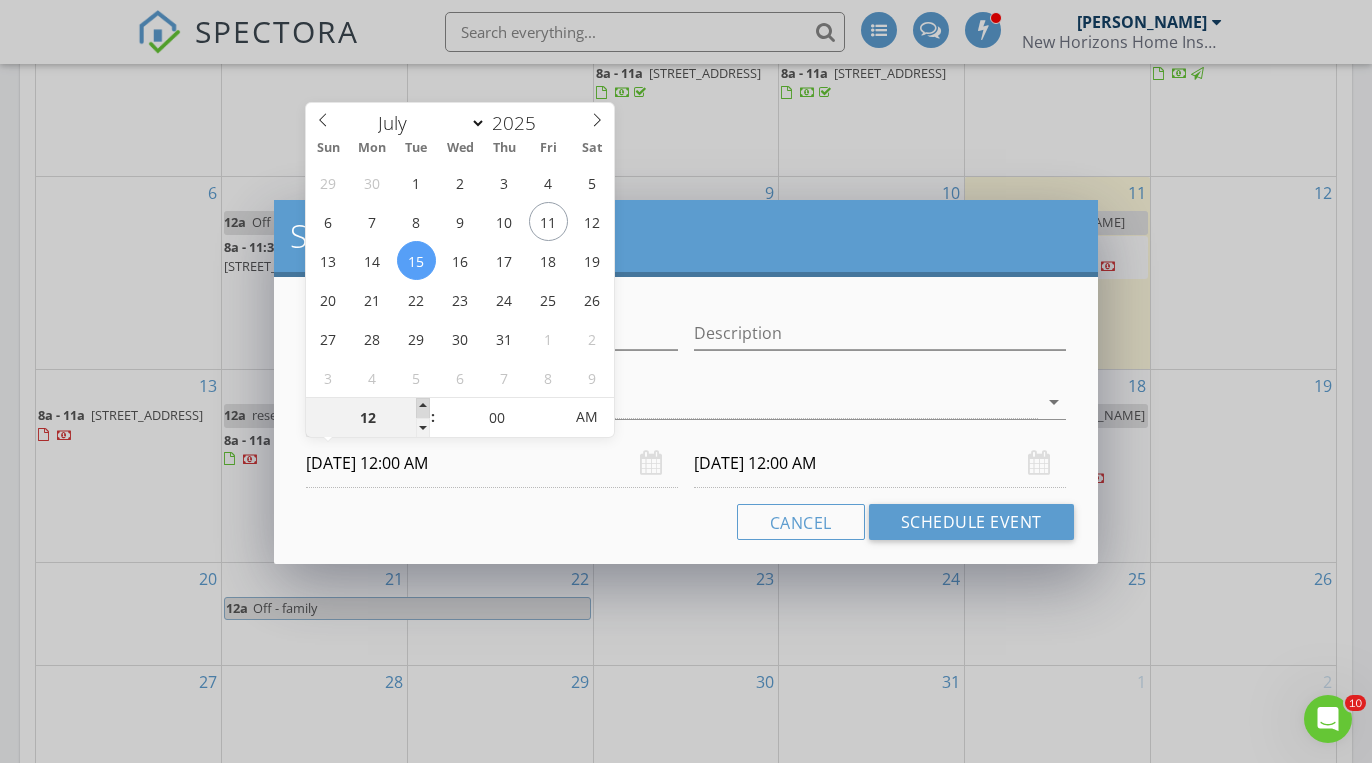type on "01" 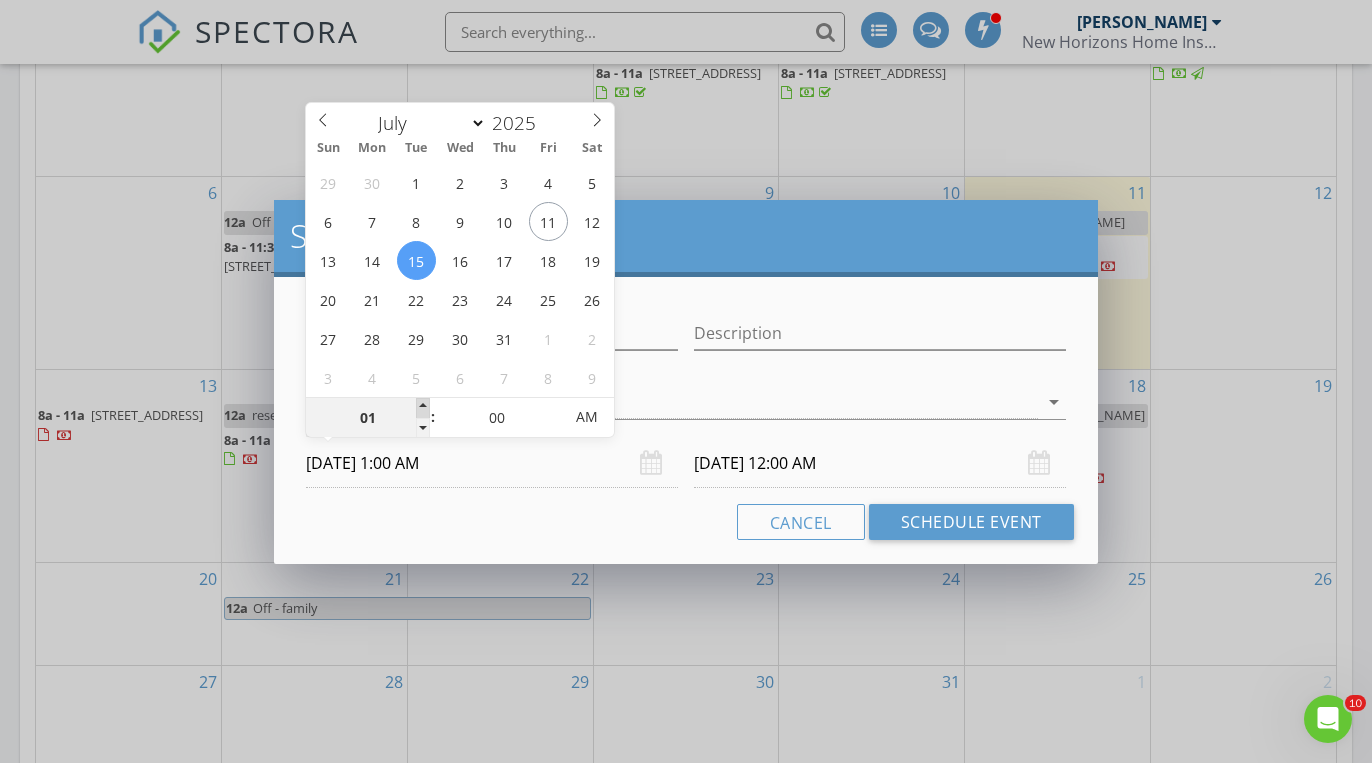 click at bounding box center (423, 408) 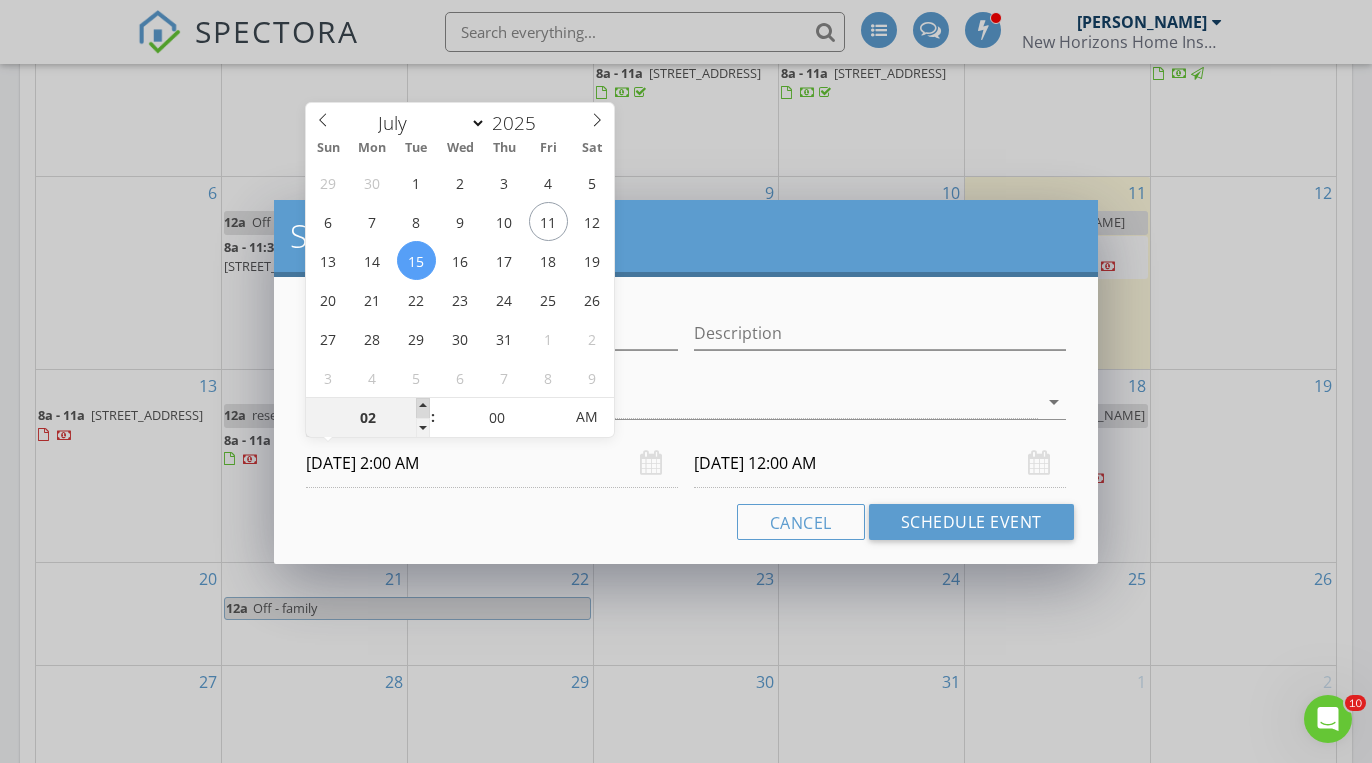 click at bounding box center (423, 408) 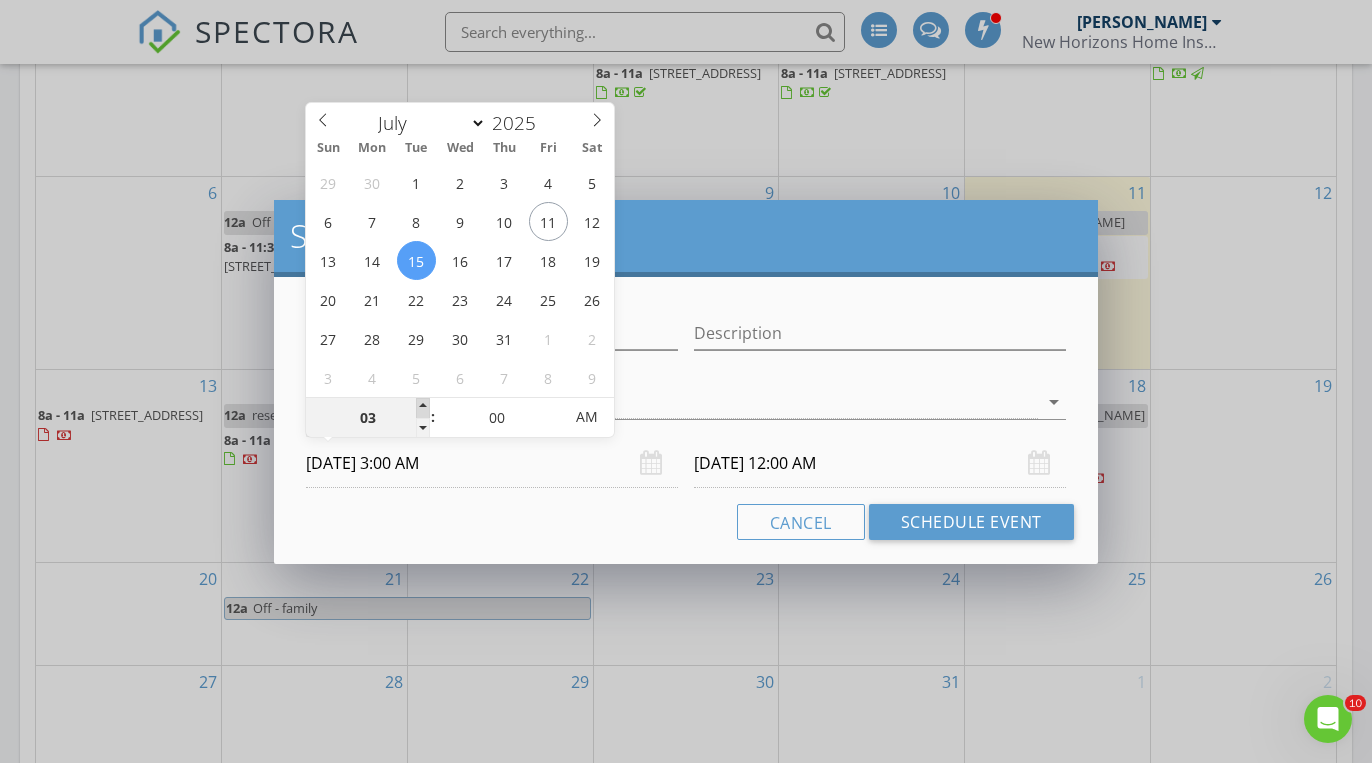 click at bounding box center [423, 408] 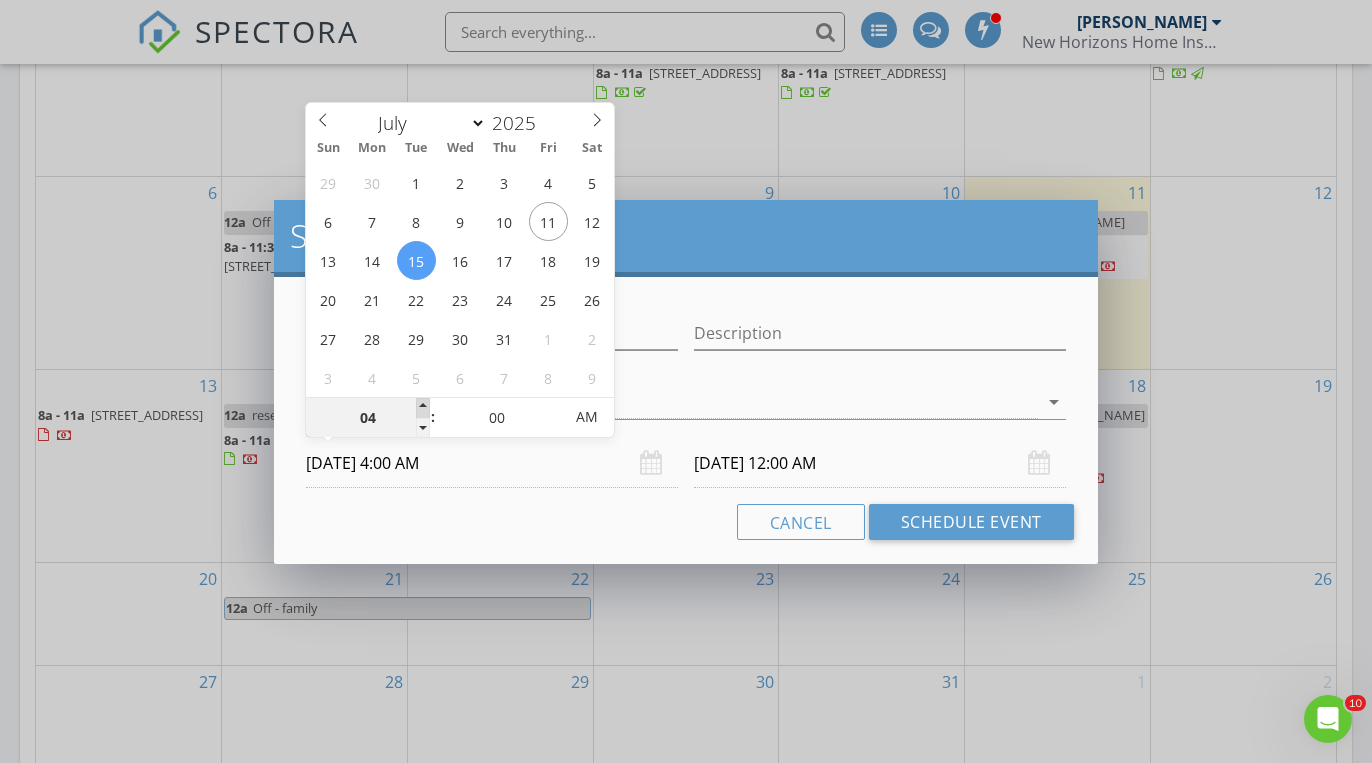 click at bounding box center [423, 408] 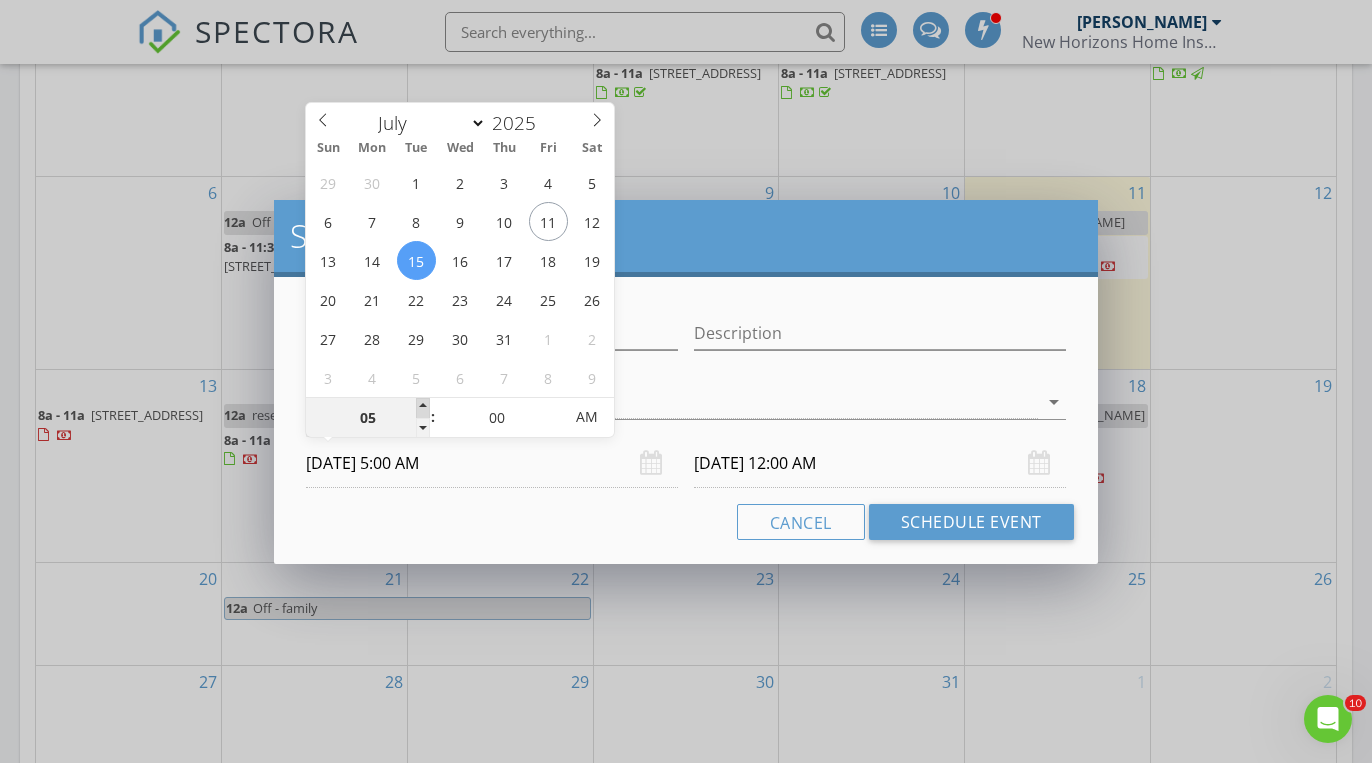 click at bounding box center (423, 408) 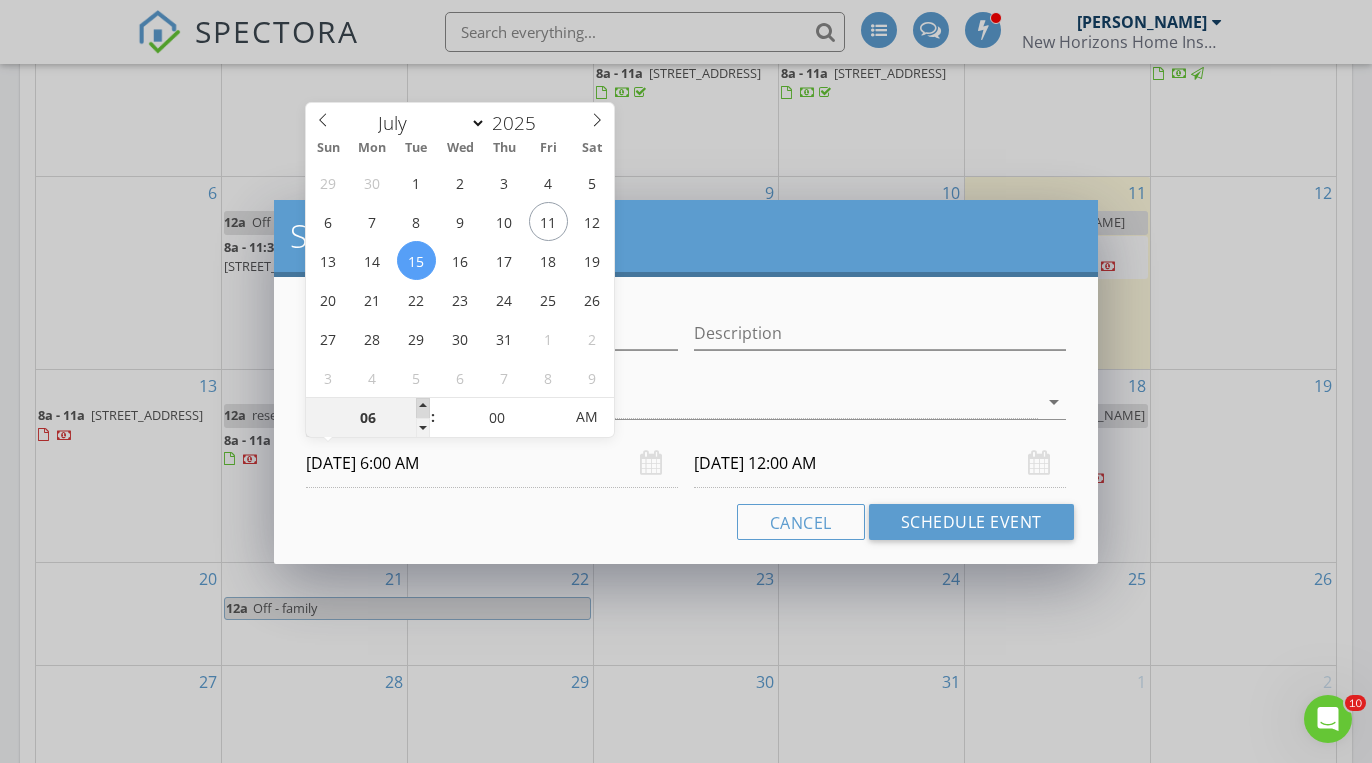 click at bounding box center (423, 408) 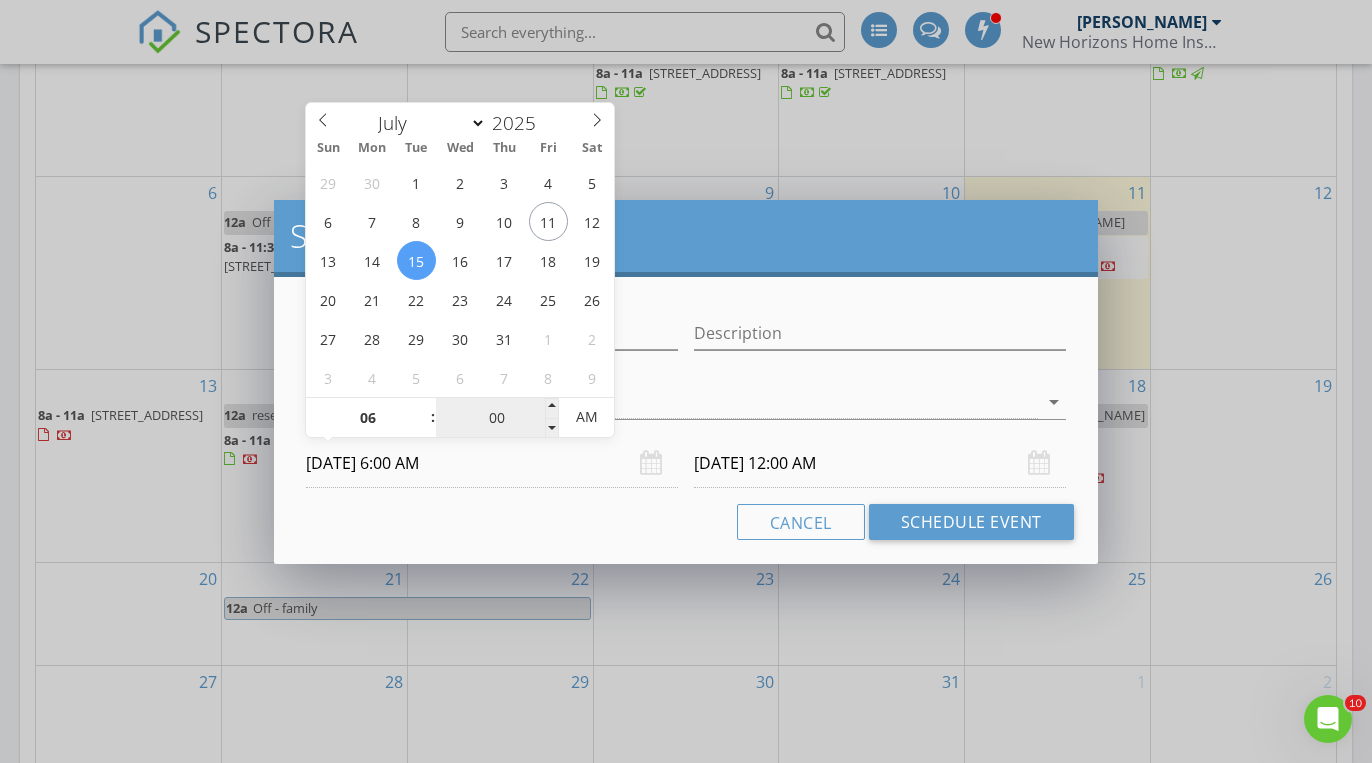 type on "07/16/2025 6:00 AM" 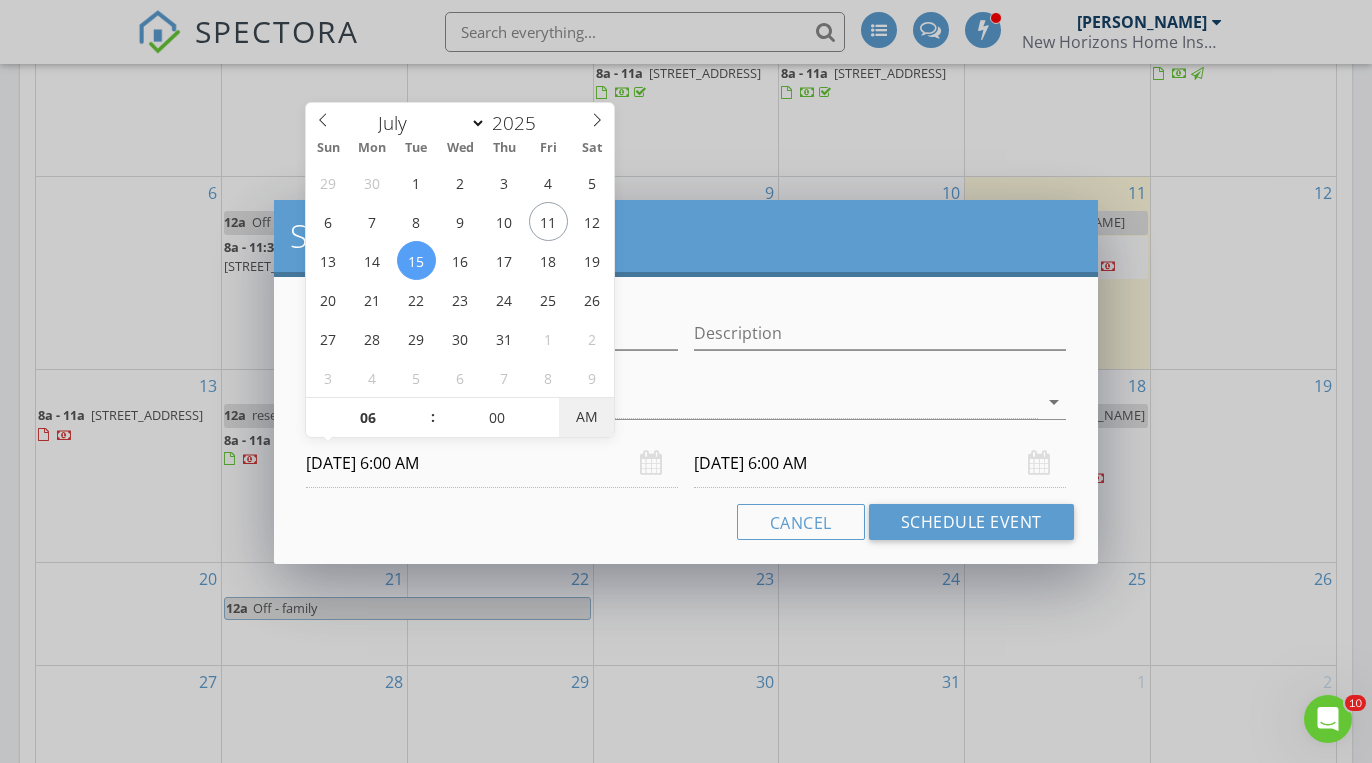 type on "07/15/2025 6:00 PM" 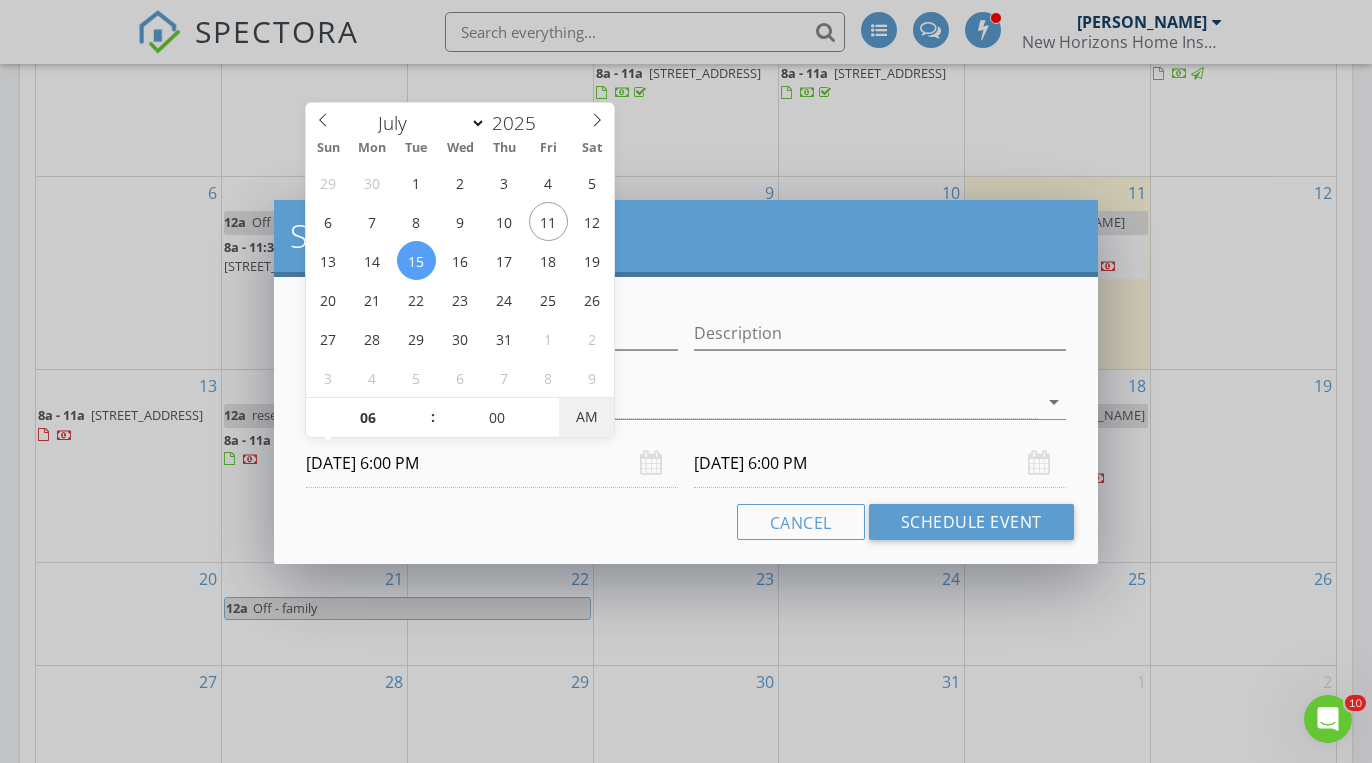 click on "AM" at bounding box center [586, 417] 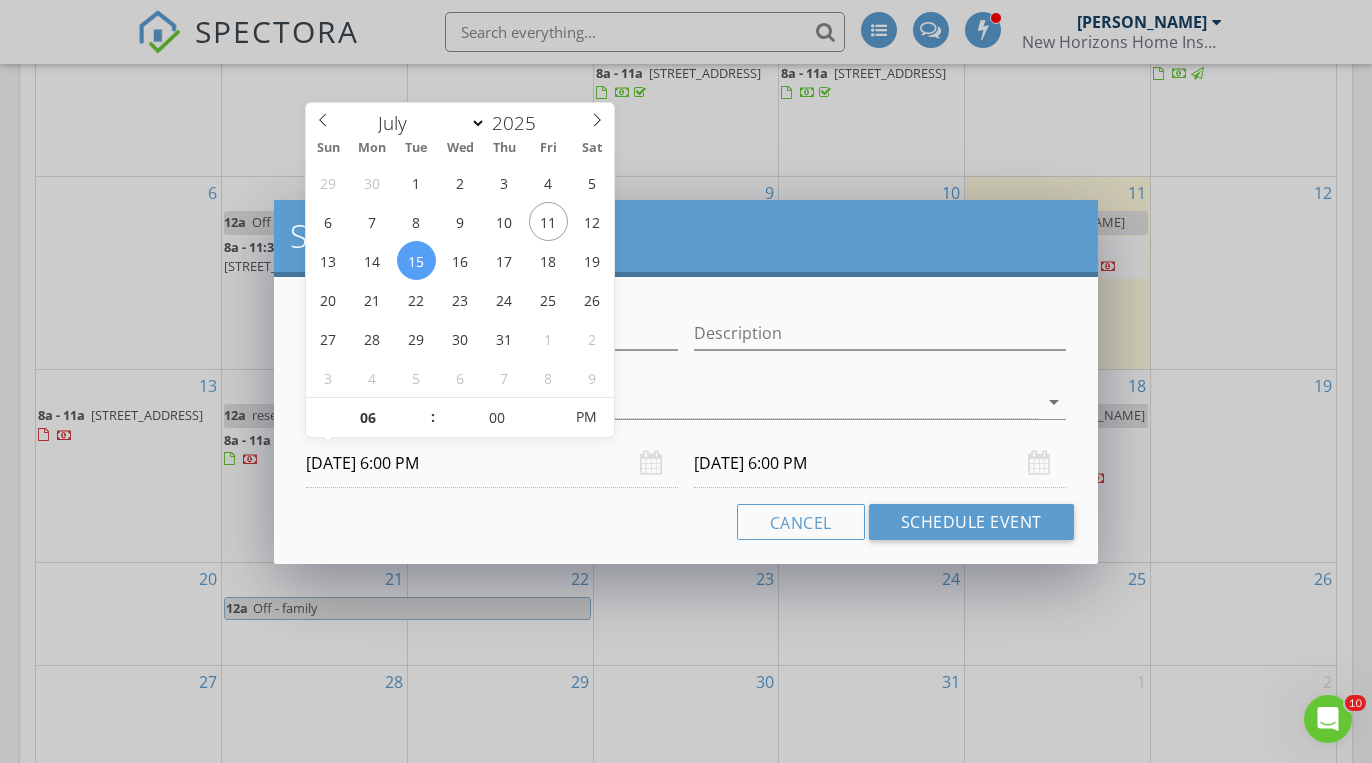 click on "07/16/2025 6:00 PM" at bounding box center (880, 463) 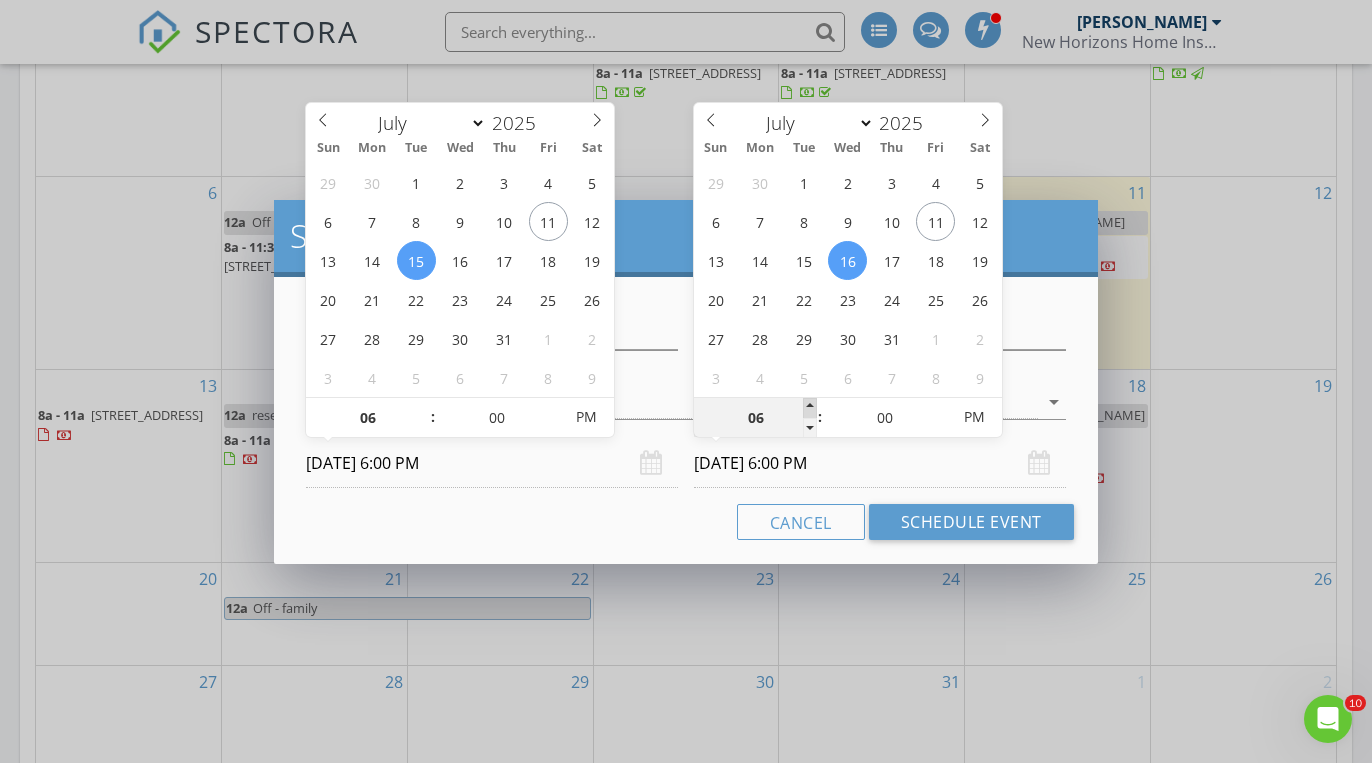 type on "07" 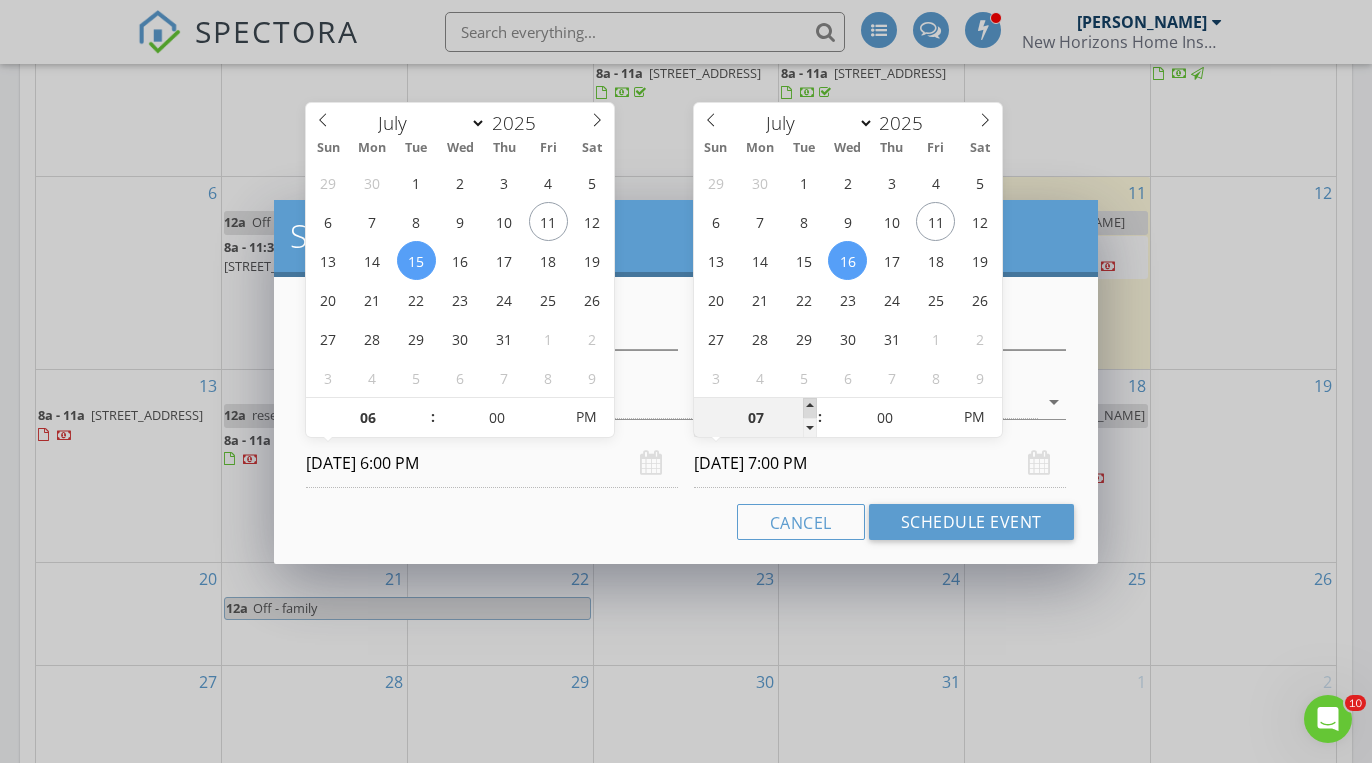 click at bounding box center [810, 408] 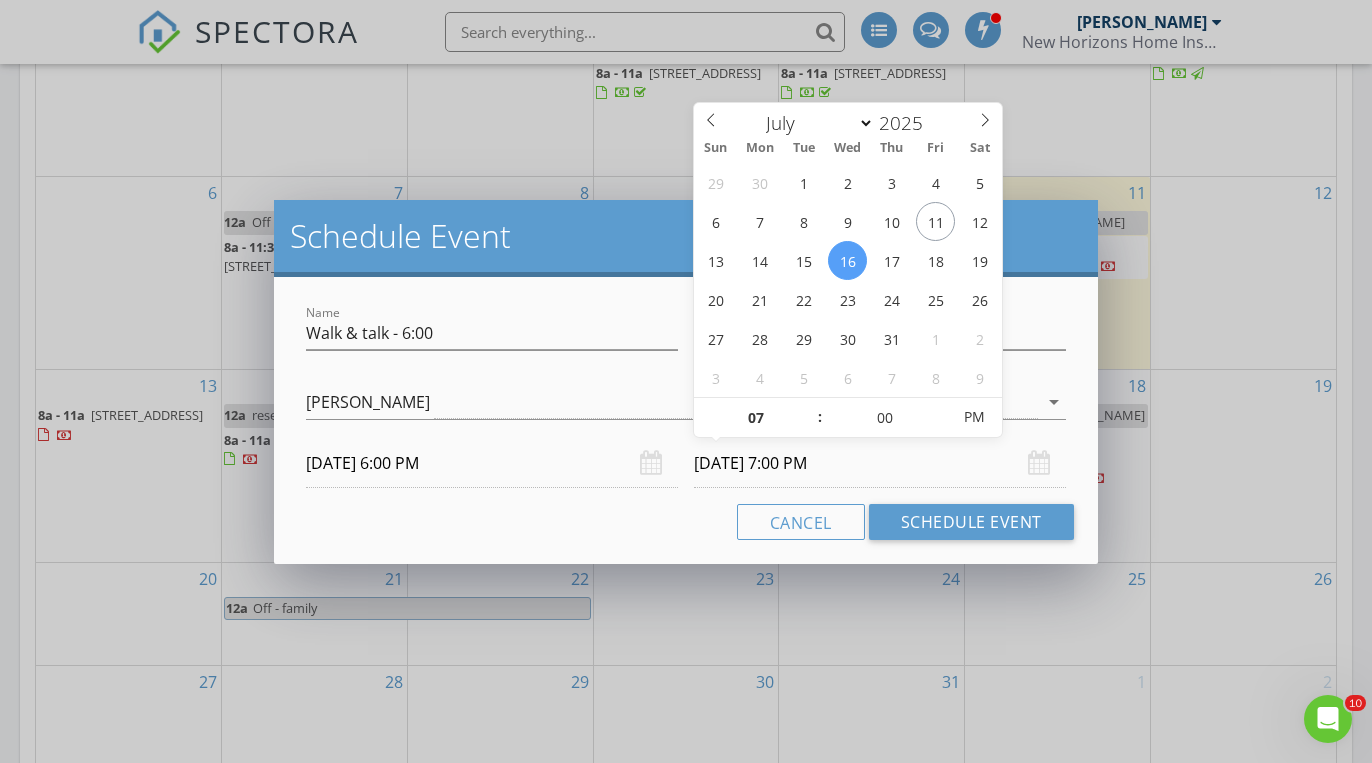 click on "Cancel   Schedule Event" at bounding box center [685, 522] 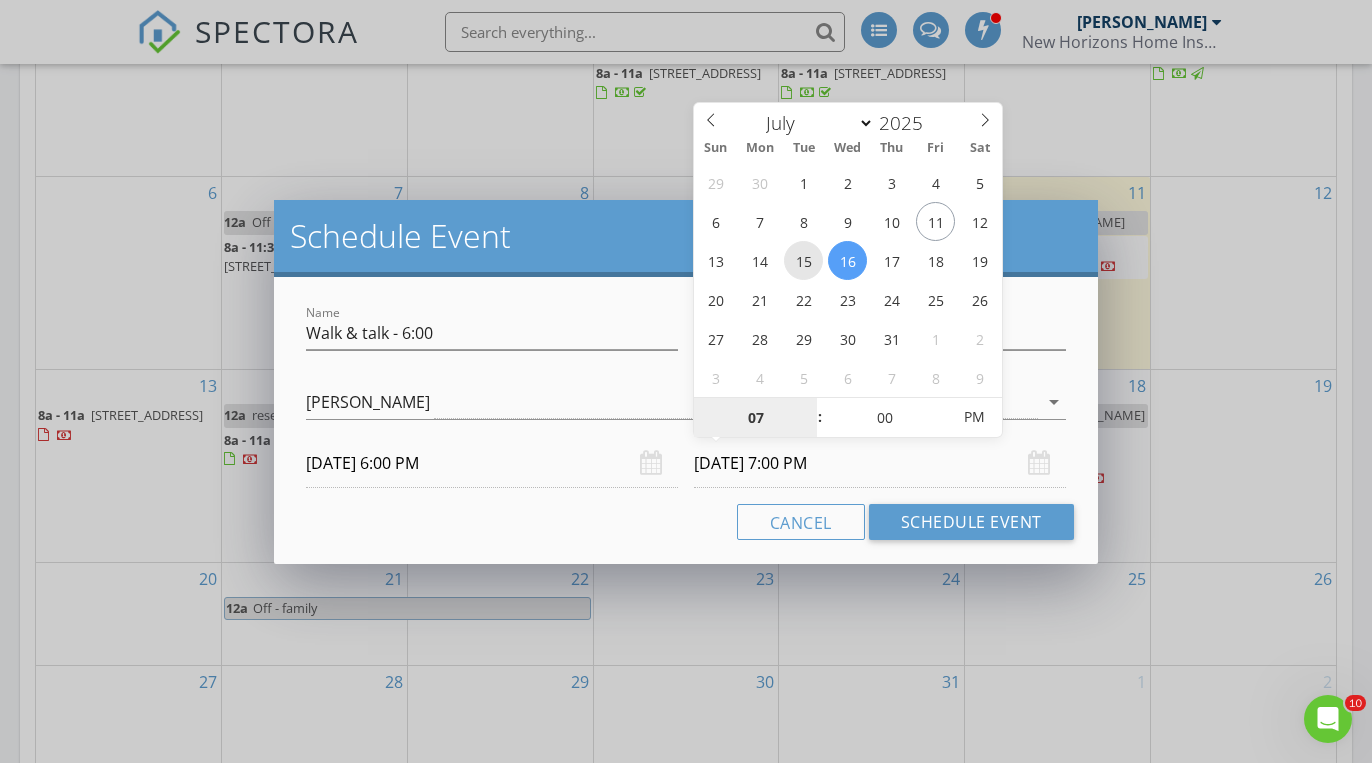 type on "07/15/2025 7:00 PM" 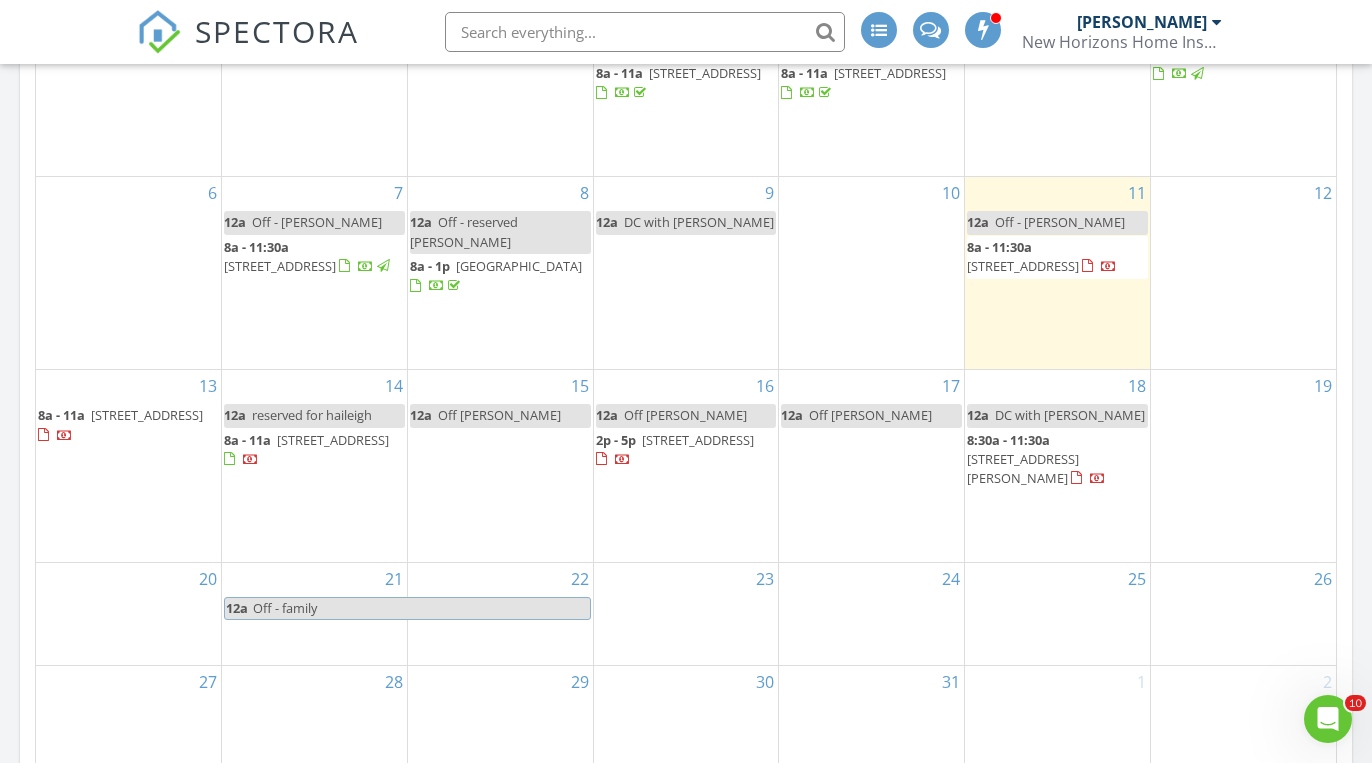 click at bounding box center [686, 381] 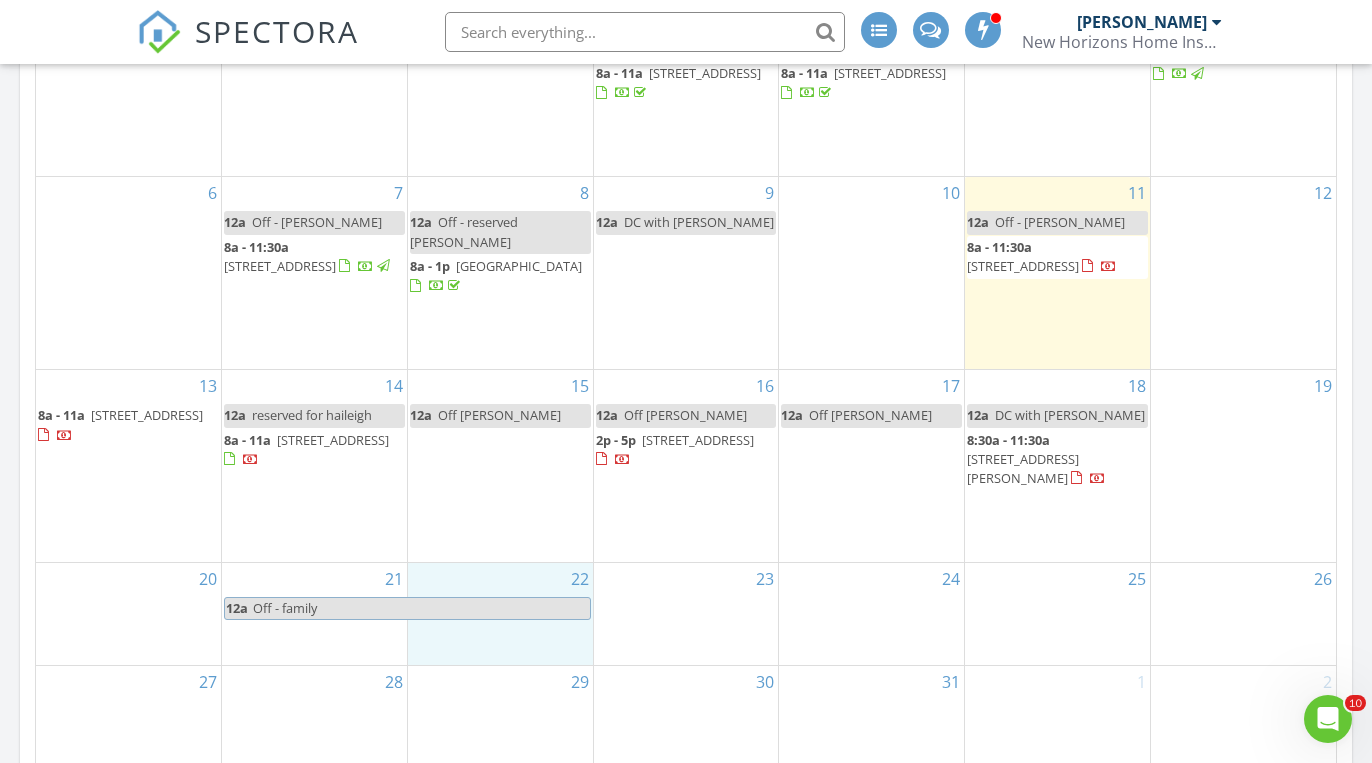 click on "22" at bounding box center (500, 614) 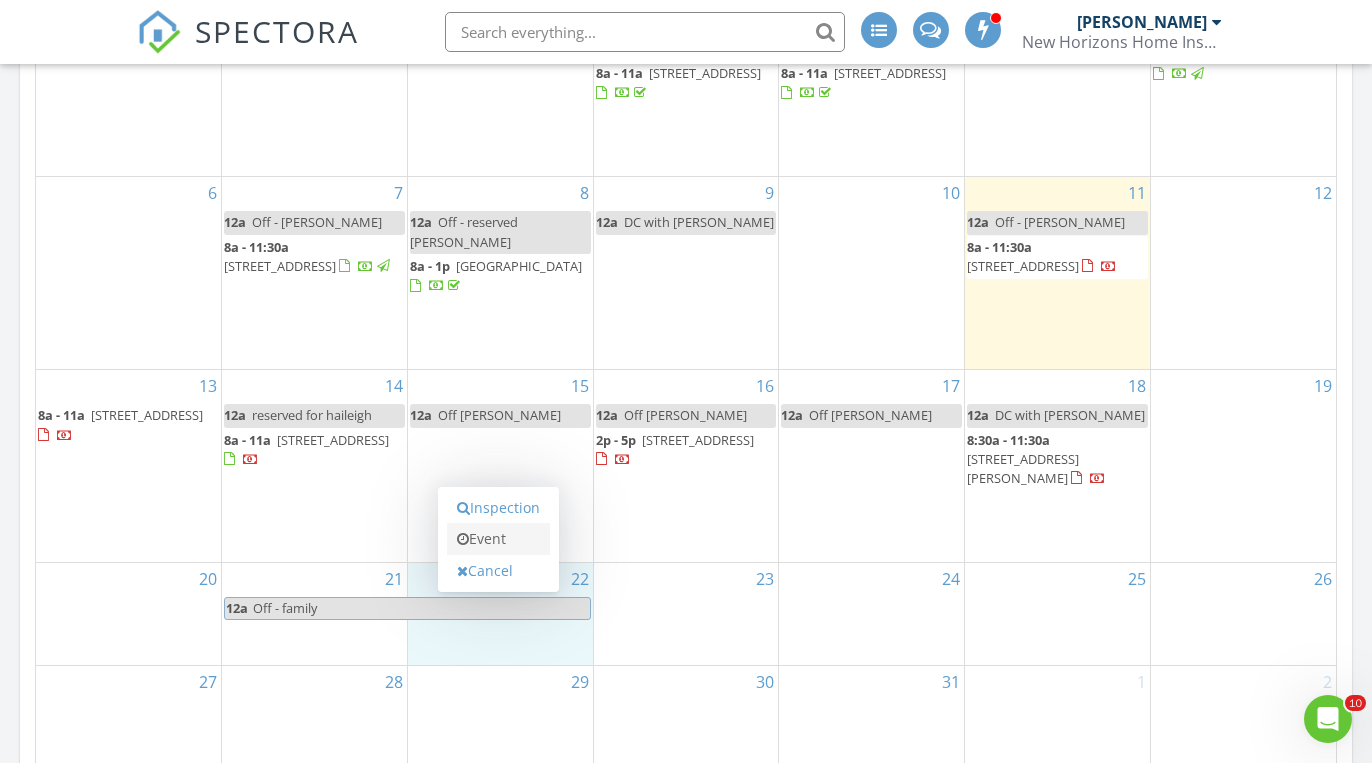 click on "Event" at bounding box center [498, 539] 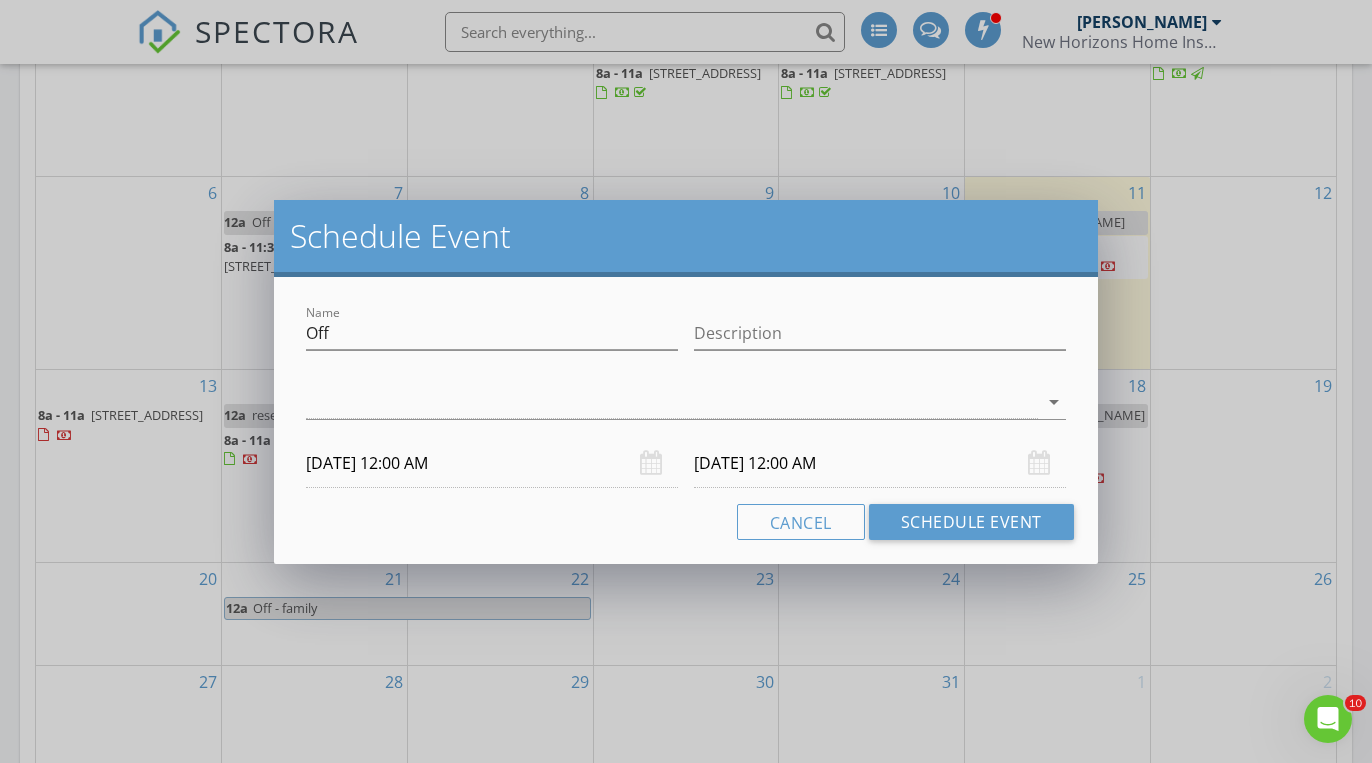 click on "07/22/2025 12:00 AM" at bounding box center [492, 463] 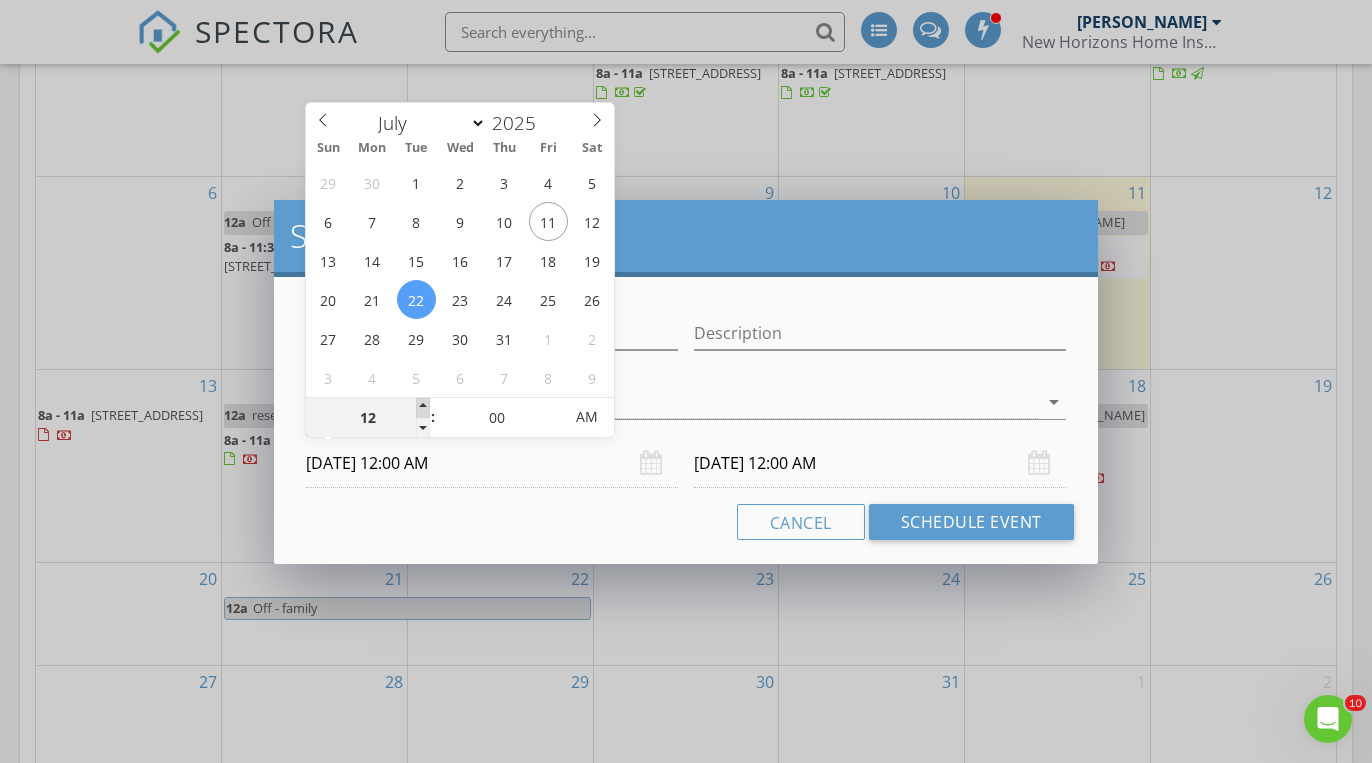 type on "01" 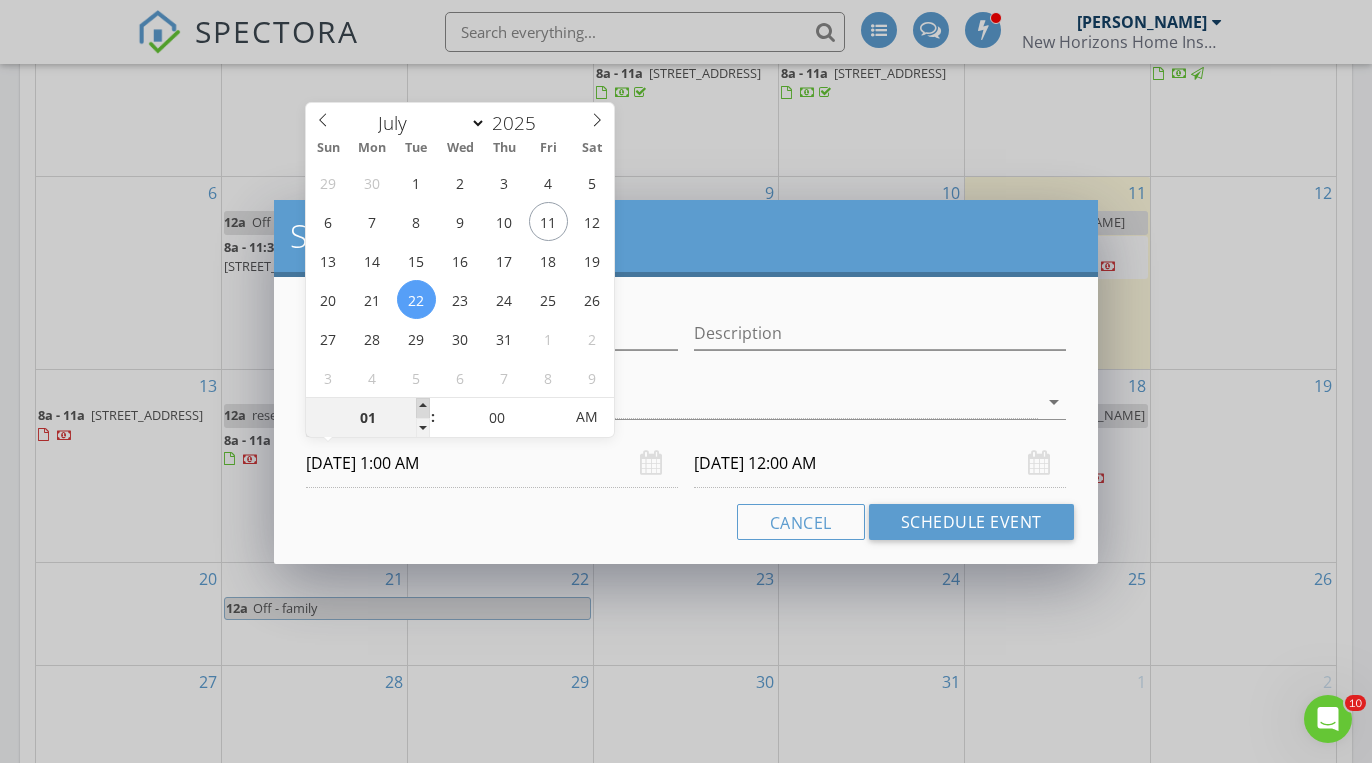 click at bounding box center [423, 408] 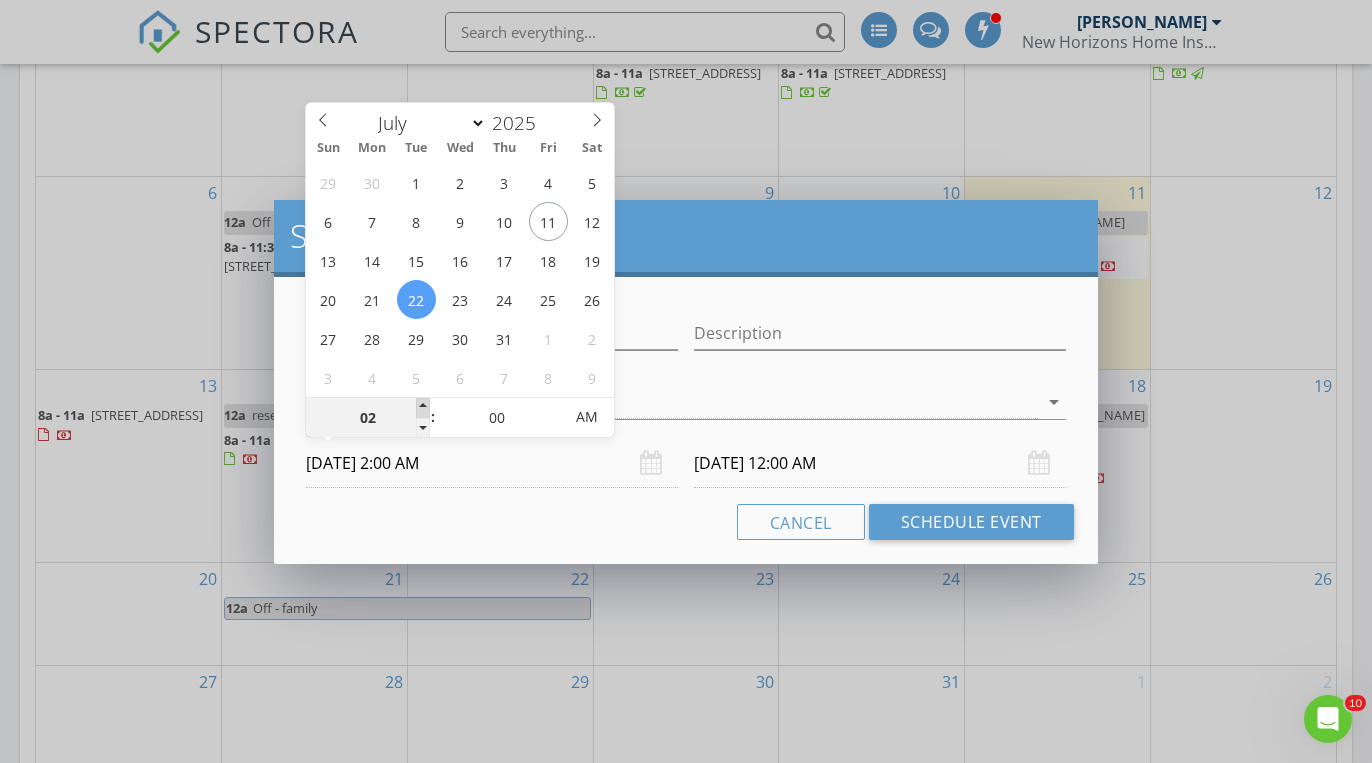 click at bounding box center [423, 408] 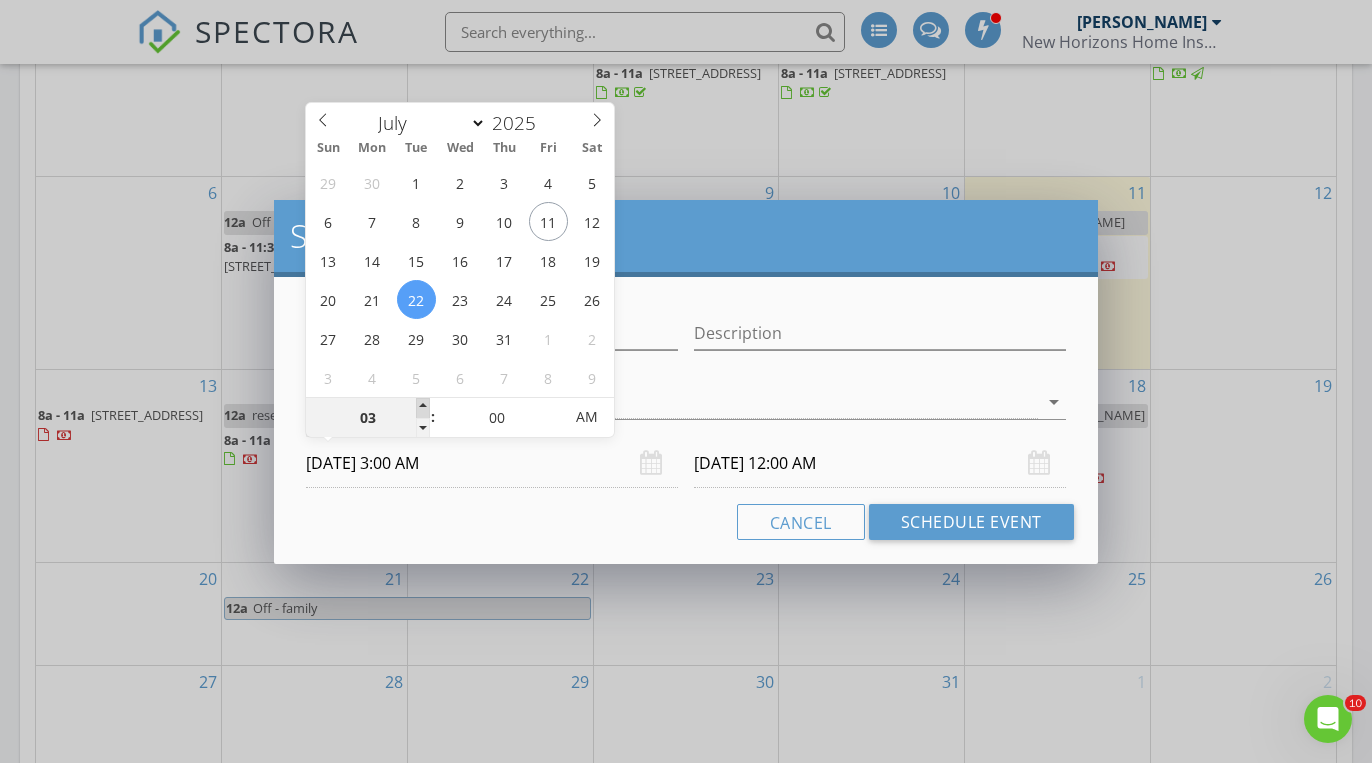 click at bounding box center (423, 408) 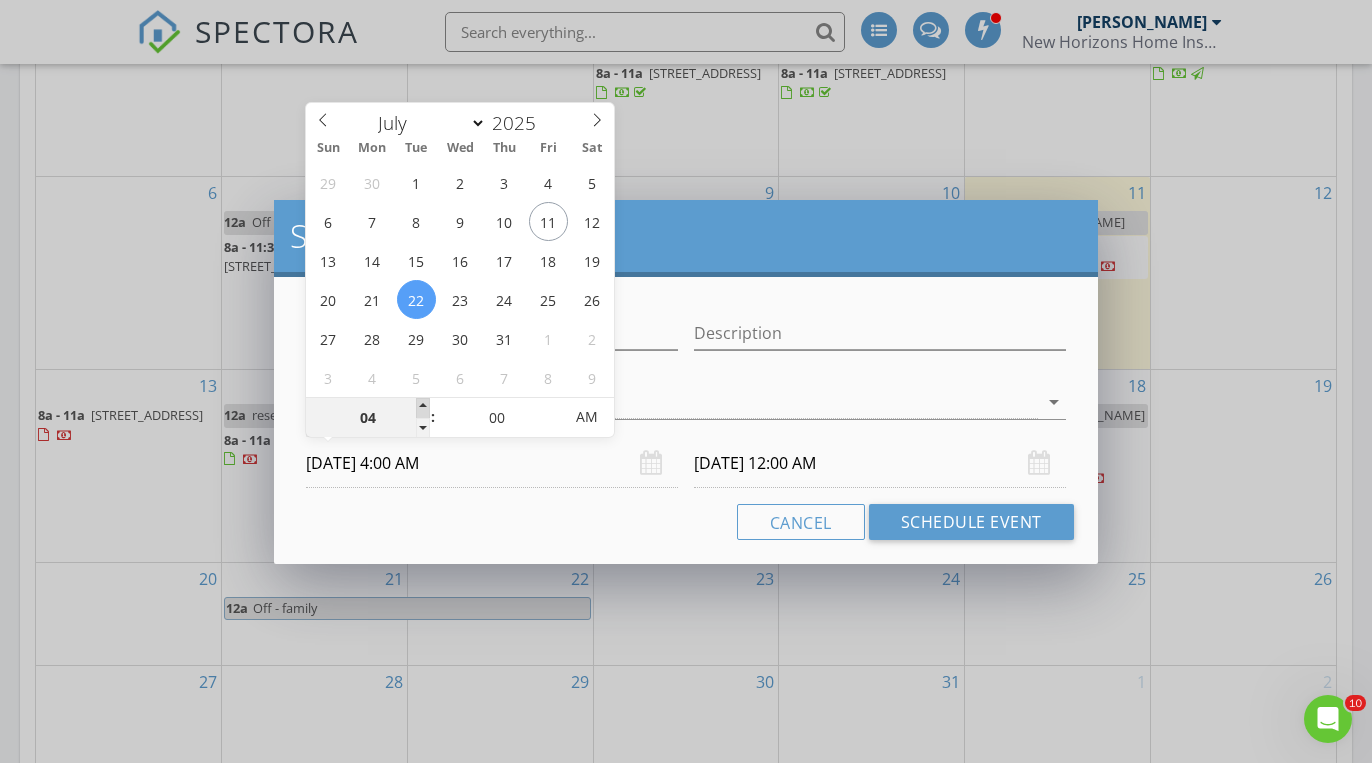 click at bounding box center [423, 408] 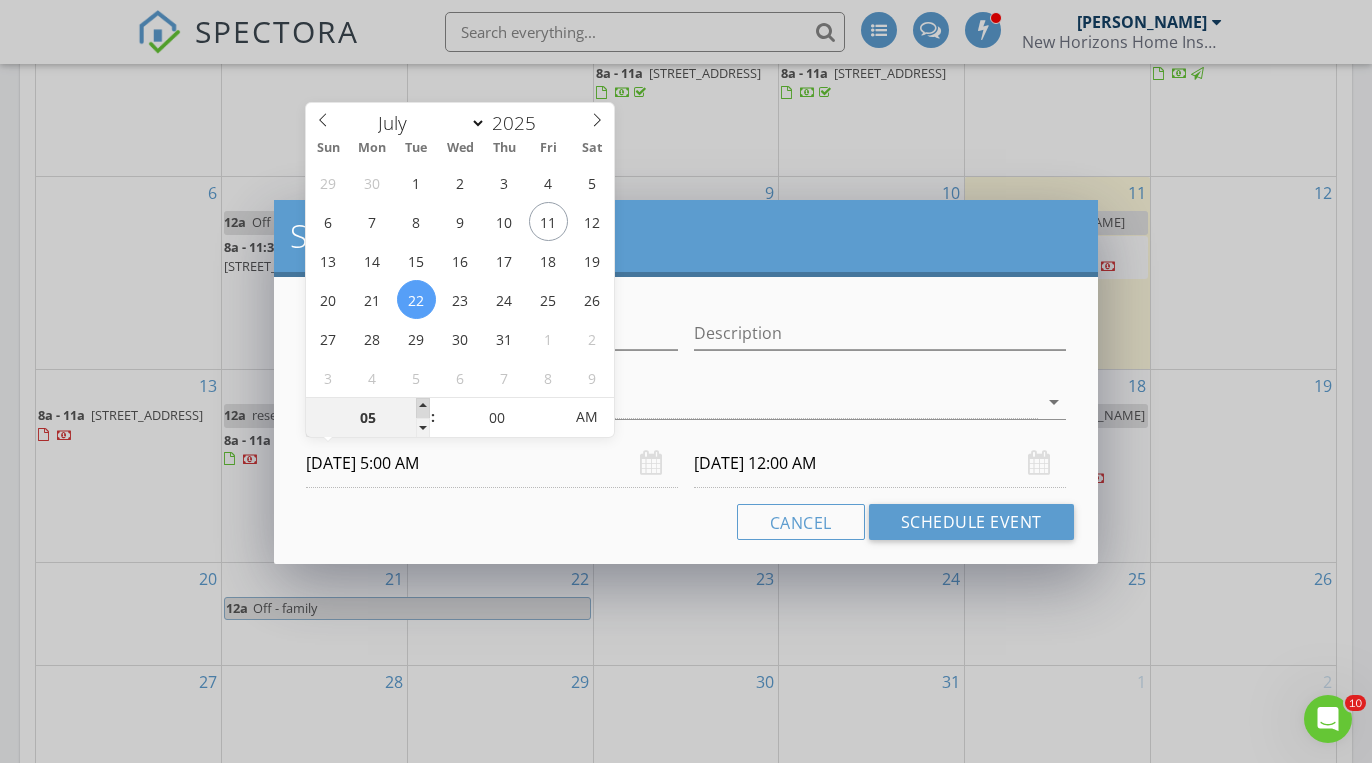 click at bounding box center (423, 408) 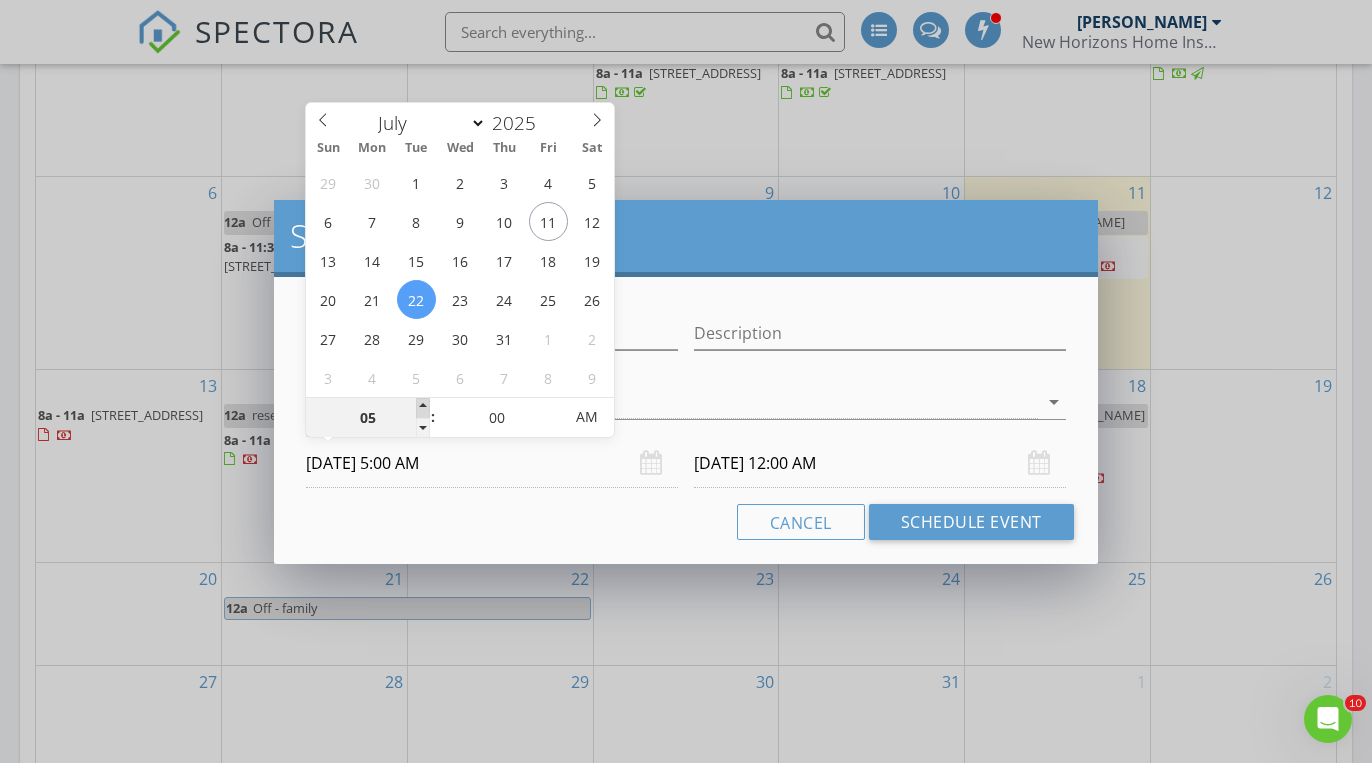 type on "05" 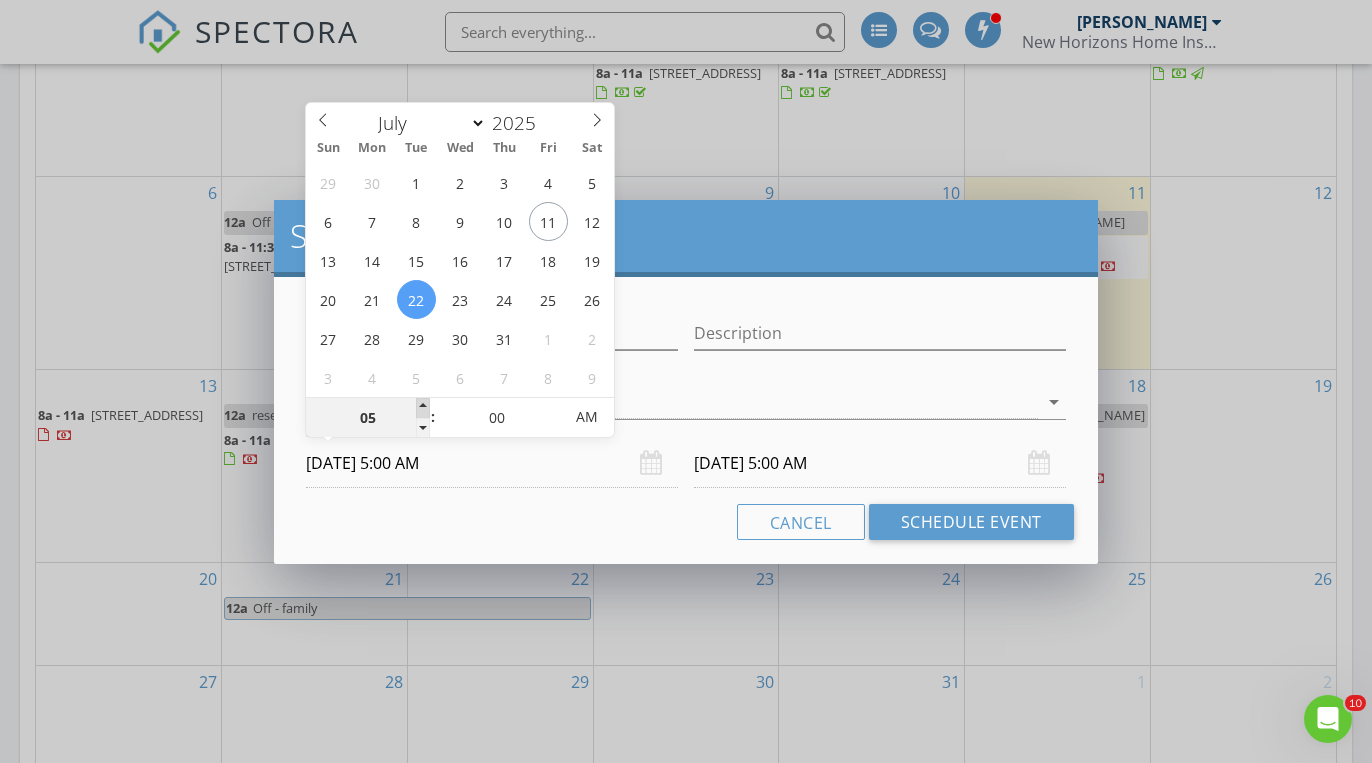type on "06" 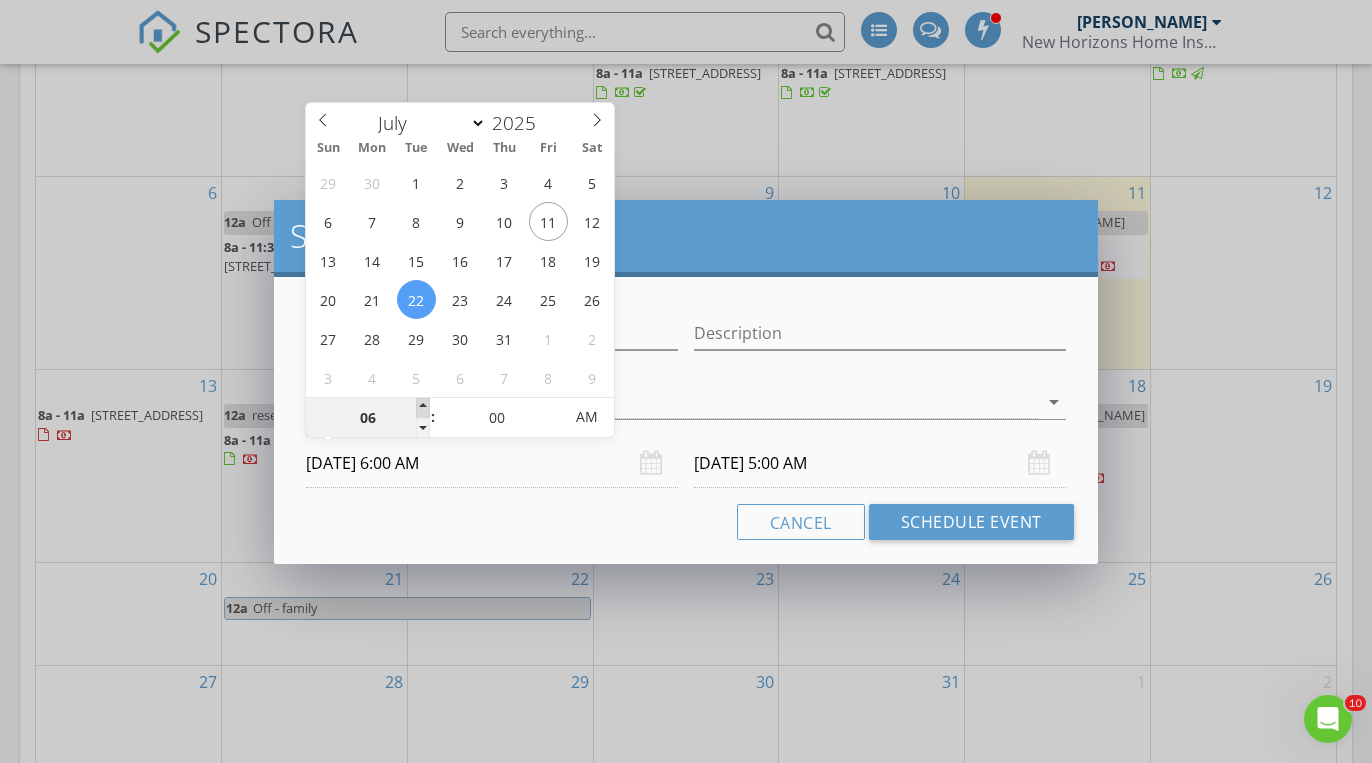 click at bounding box center (423, 408) 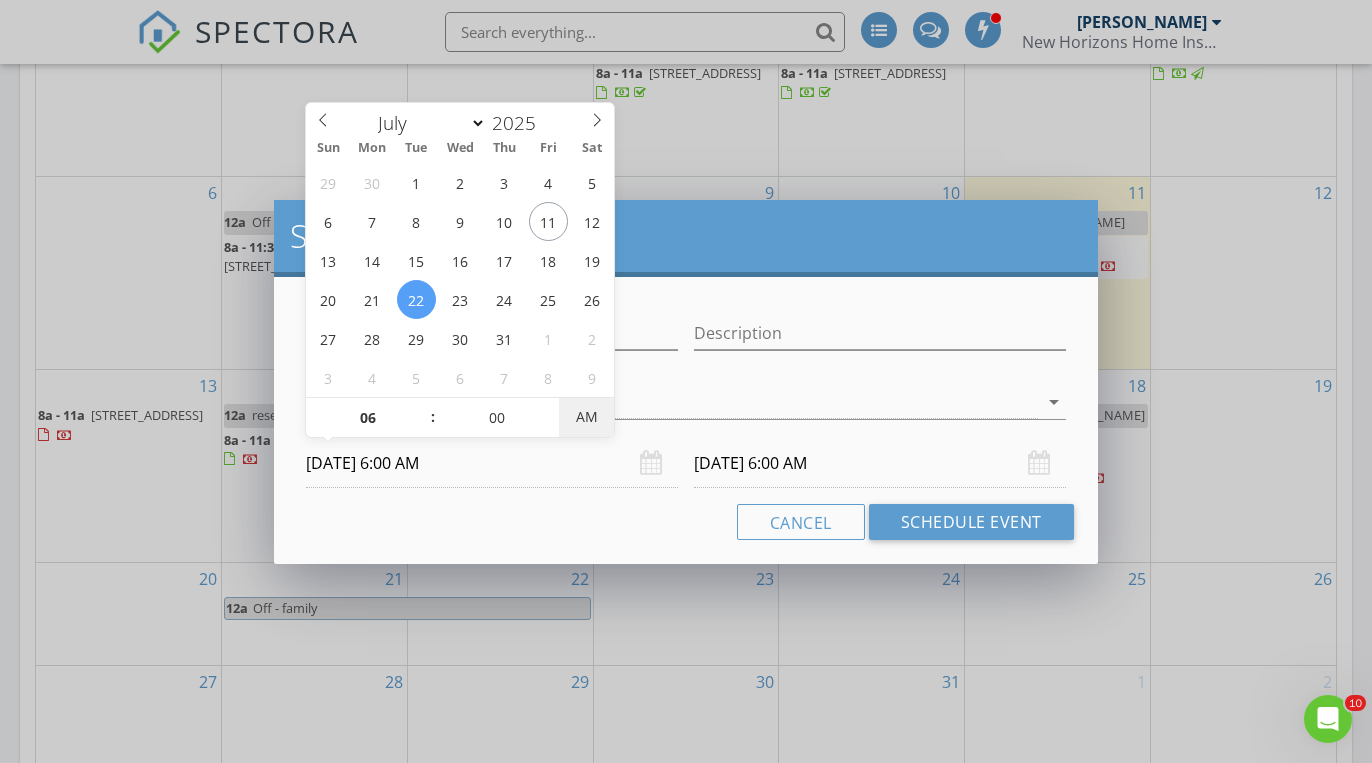 type on "07/22/2025 6:00 PM" 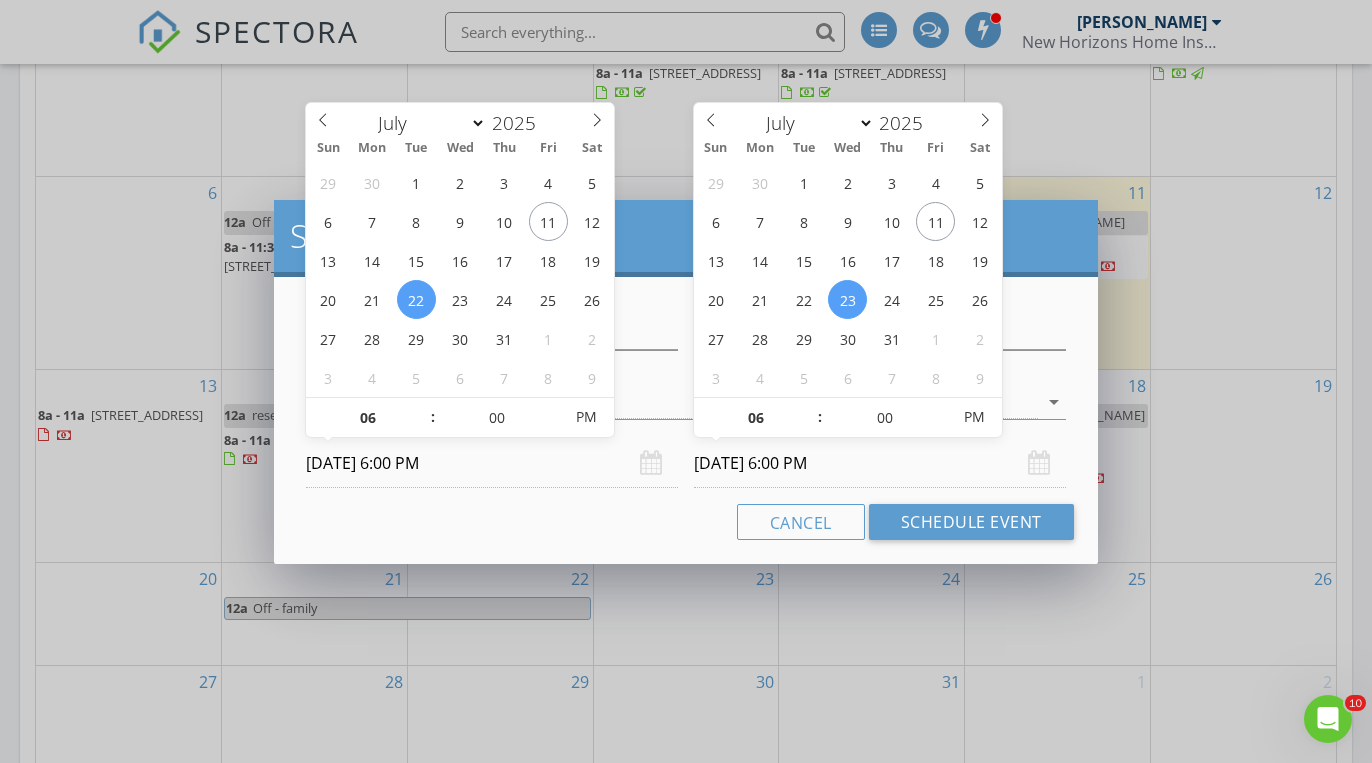 click on "07/23/2025 6:00 PM" at bounding box center [880, 463] 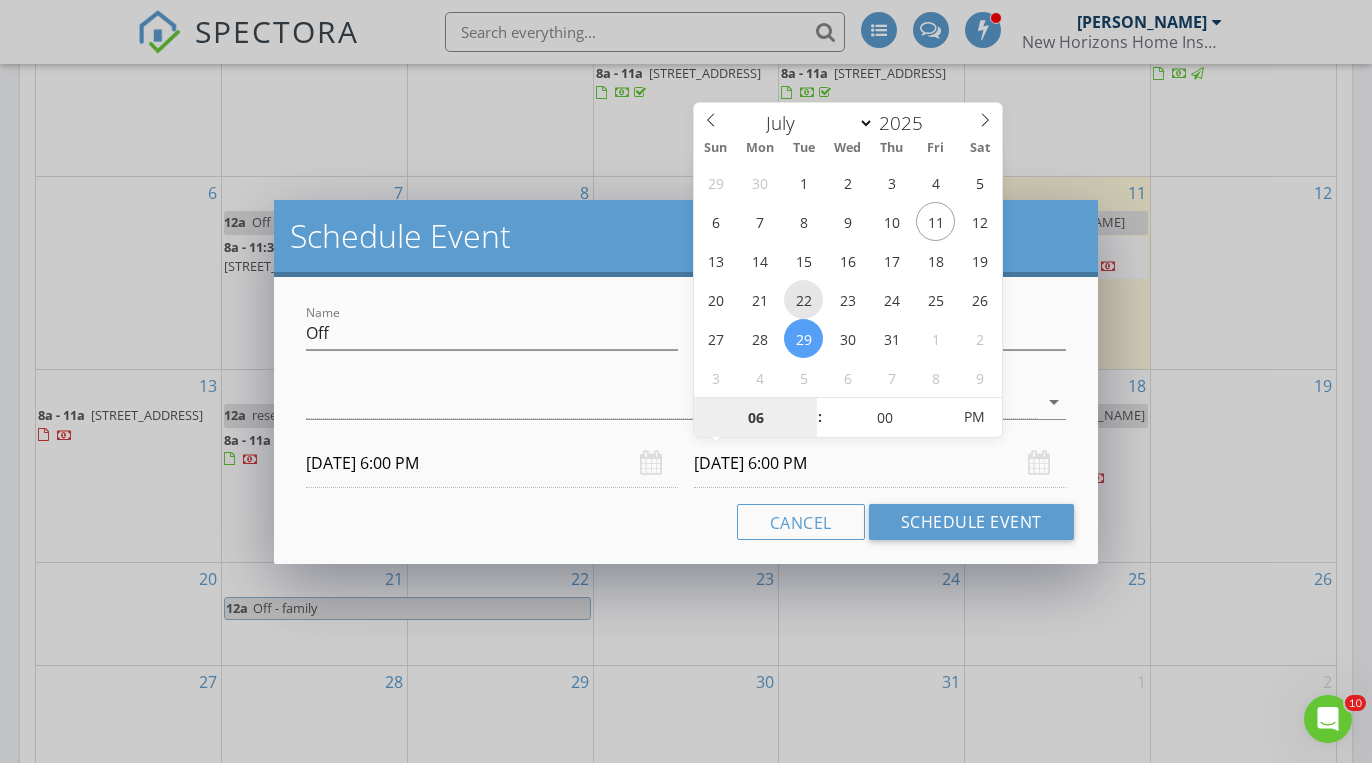type on "07/22/2025 6:00 PM" 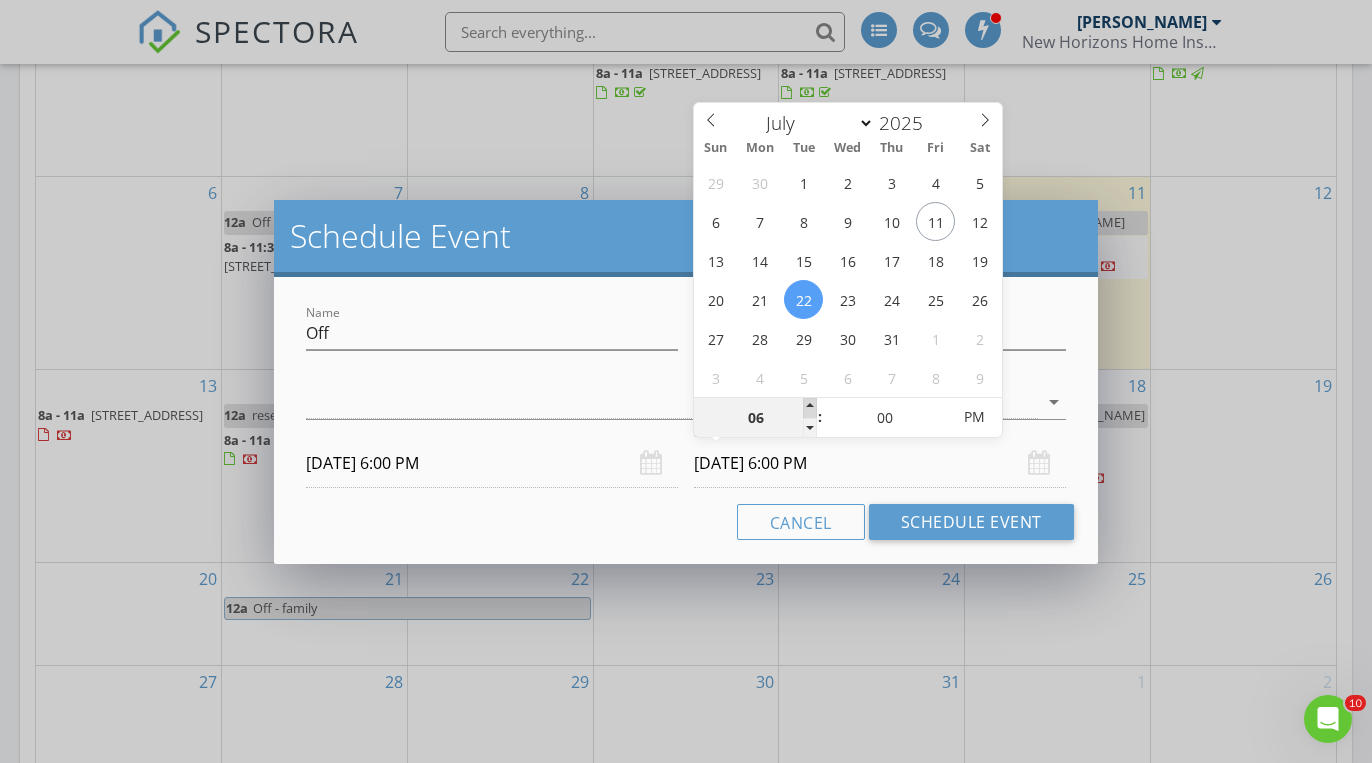 type on "07" 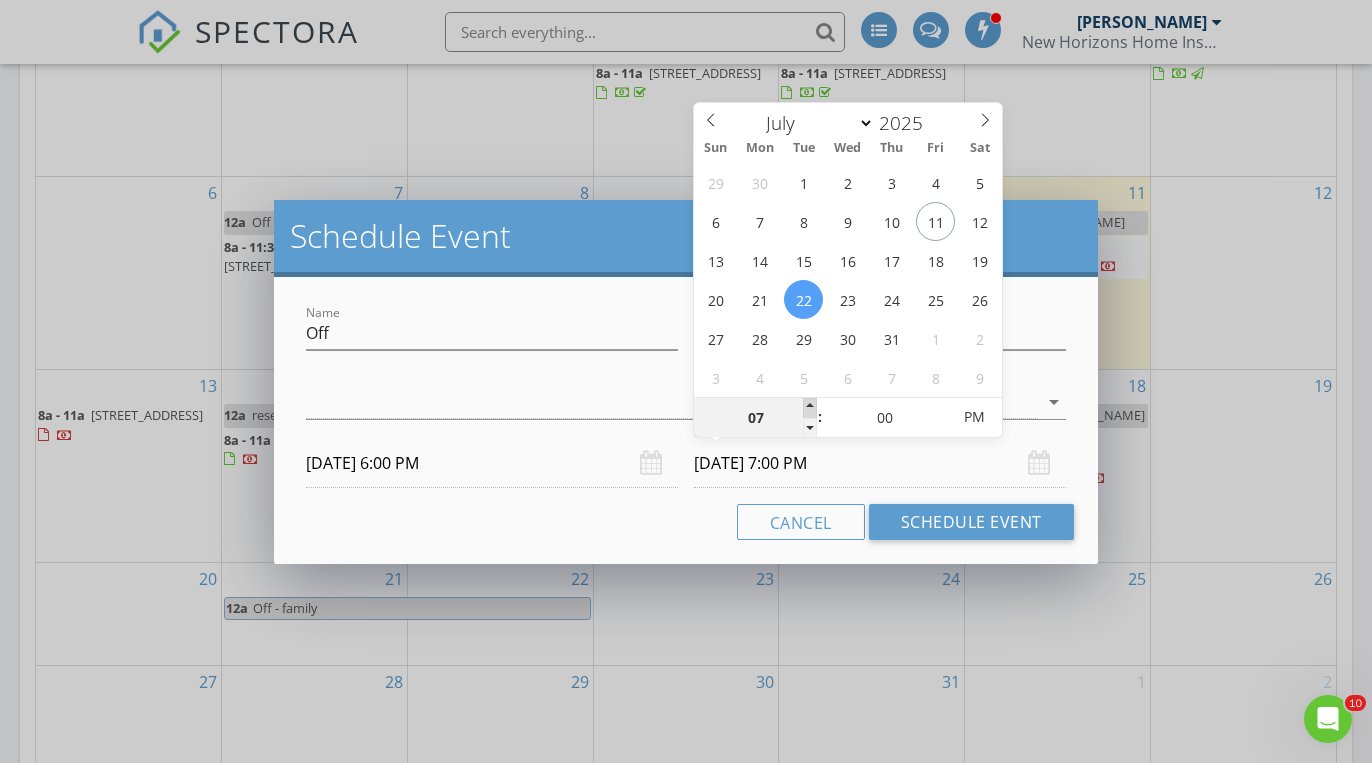 click at bounding box center [810, 408] 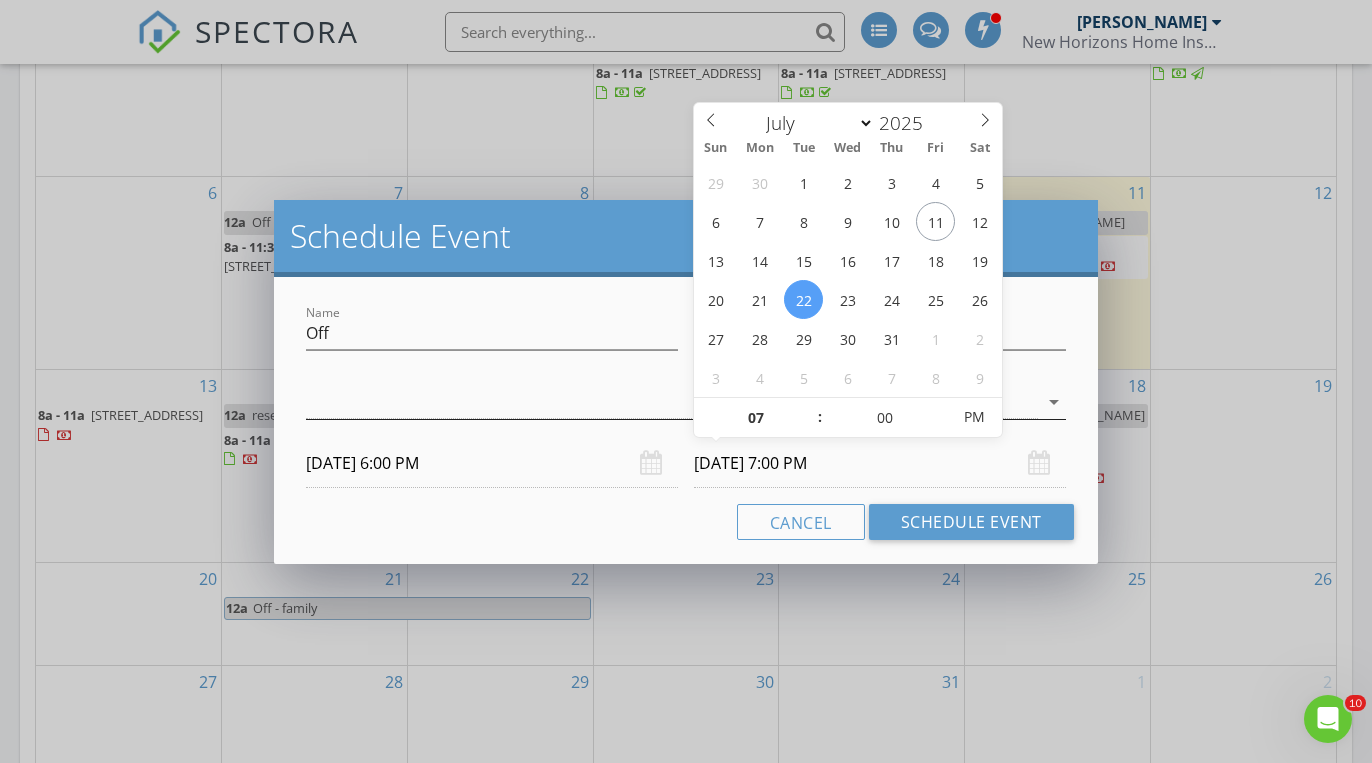 click at bounding box center (671, 402) 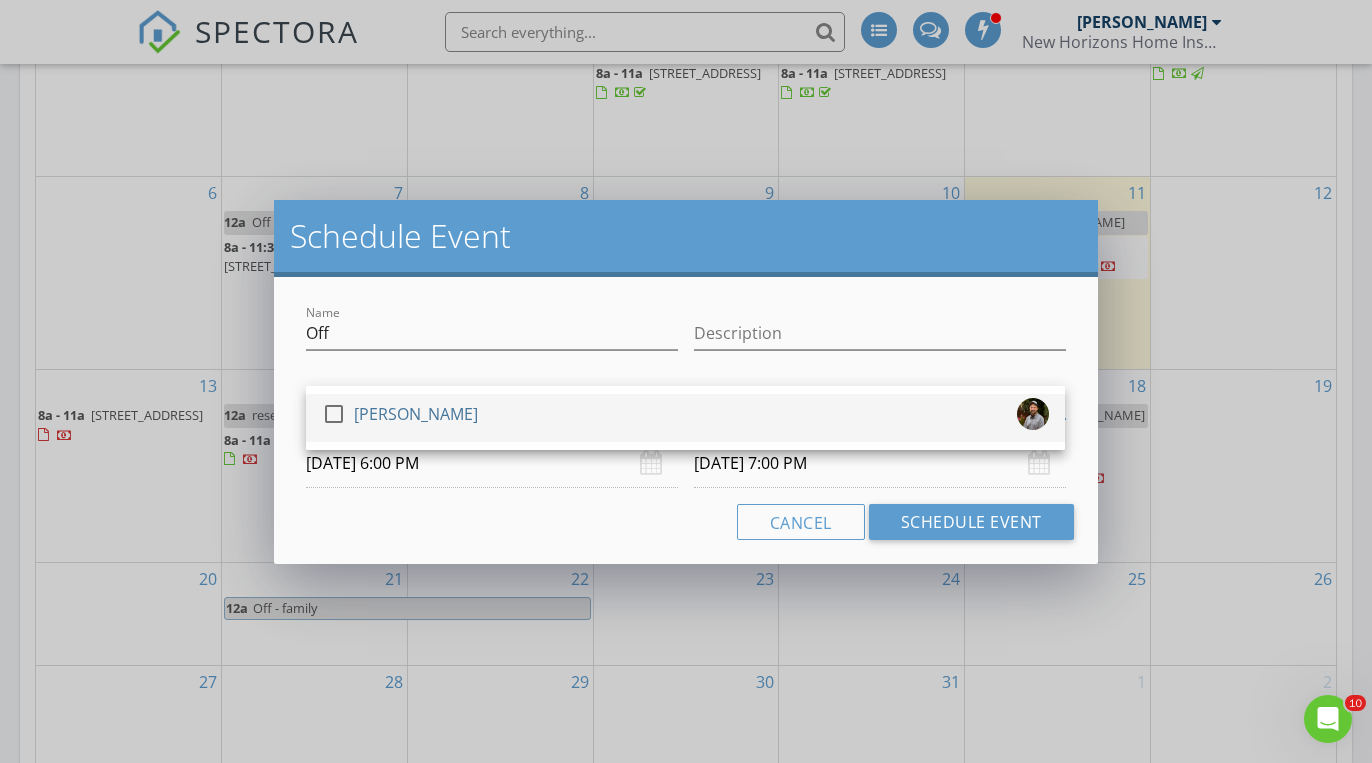 click on "check_box_outline_blank   Mike Scalzo" at bounding box center [685, 418] 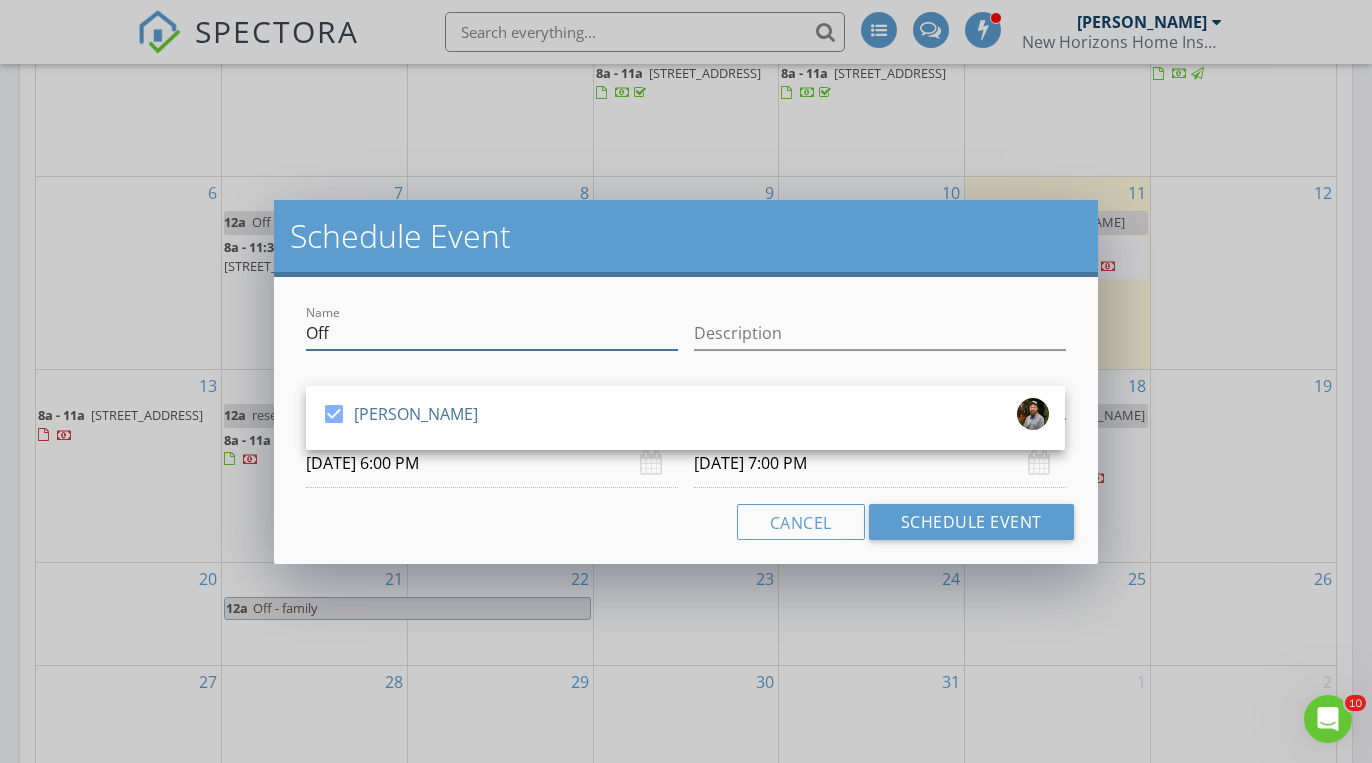 click on "Off" at bounding box center [492, 333] 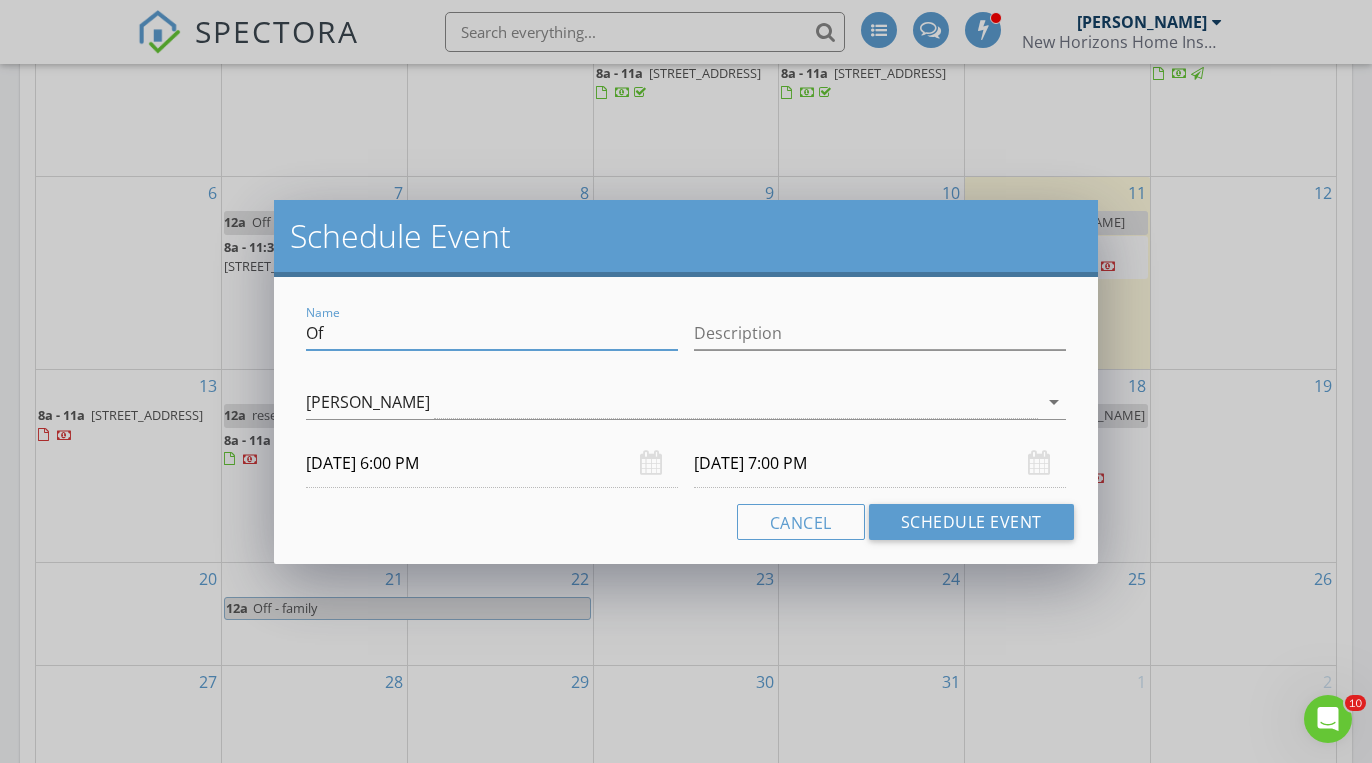 type on "O" 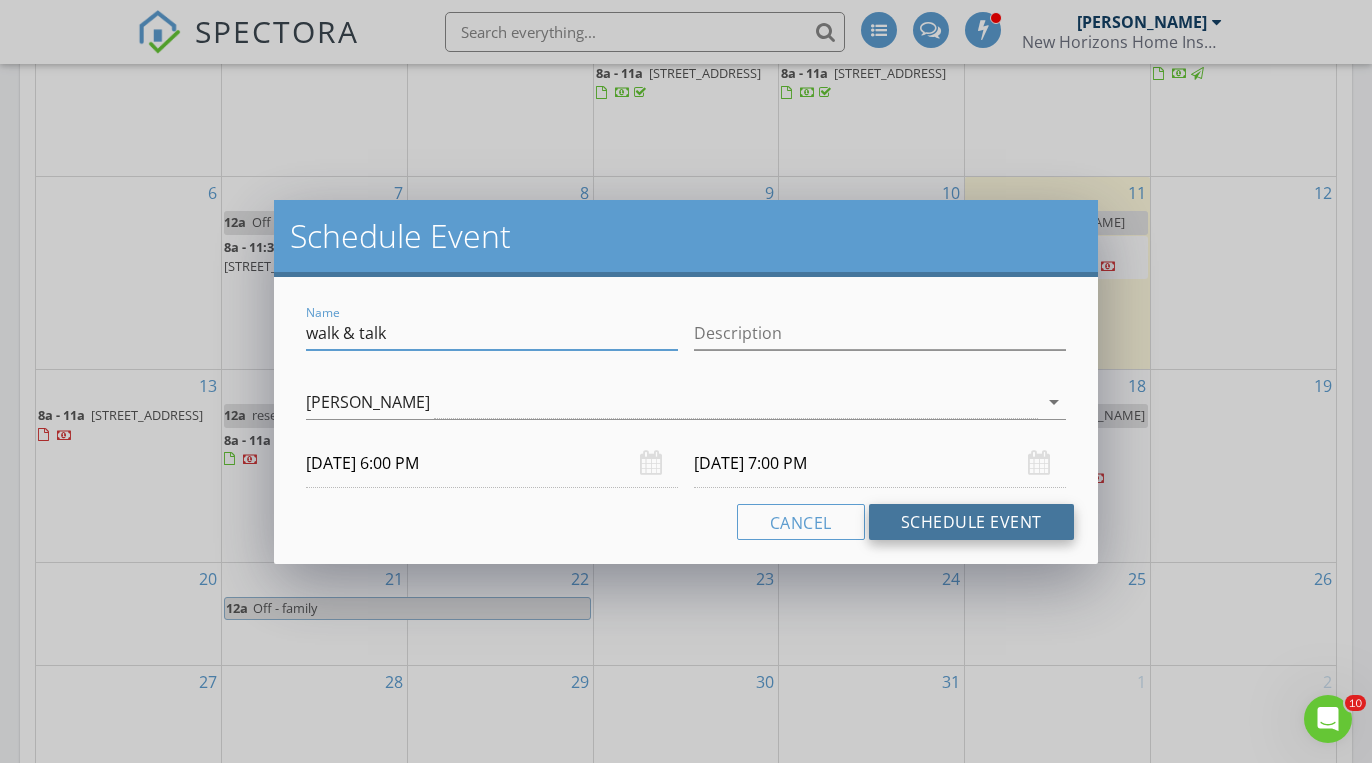 type on "walk & talk" 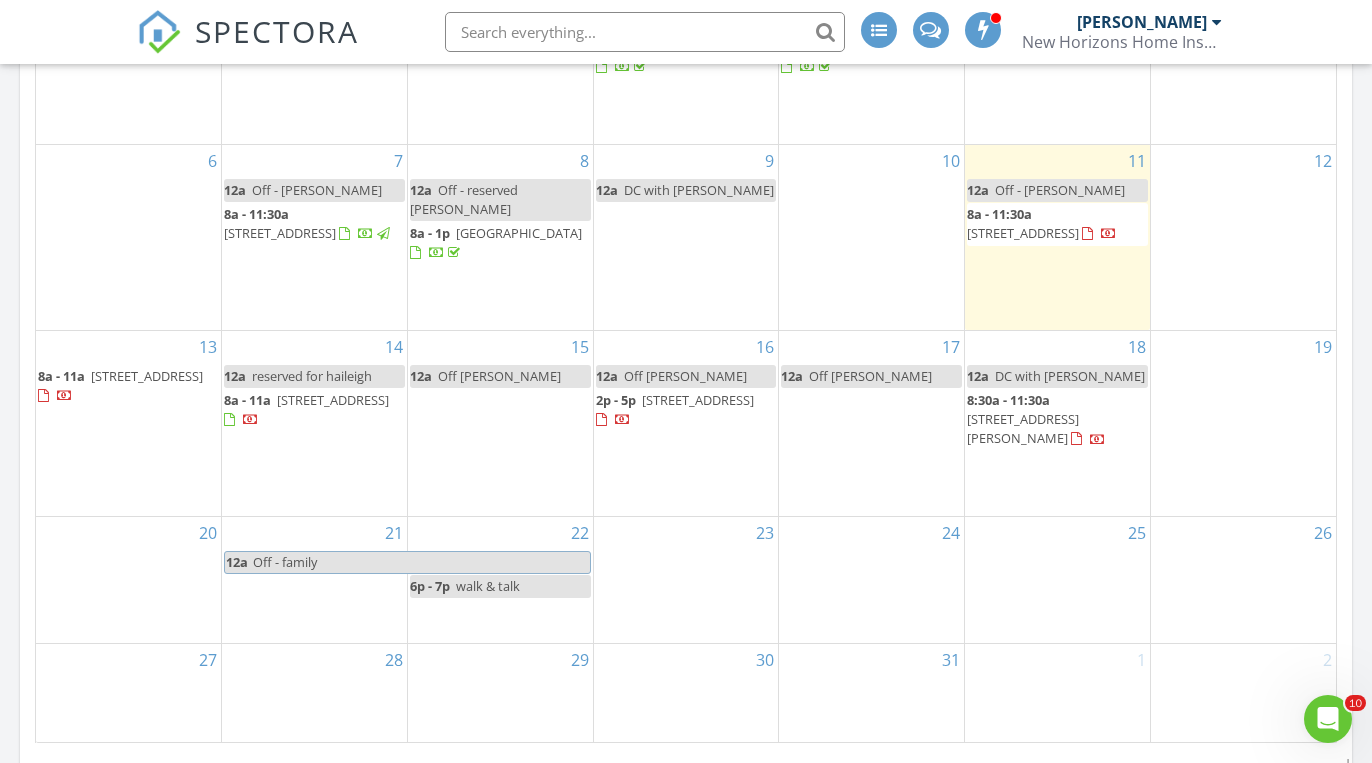 scroll, scrollTop: 1114, scrollLeft: 0, axis: vertical 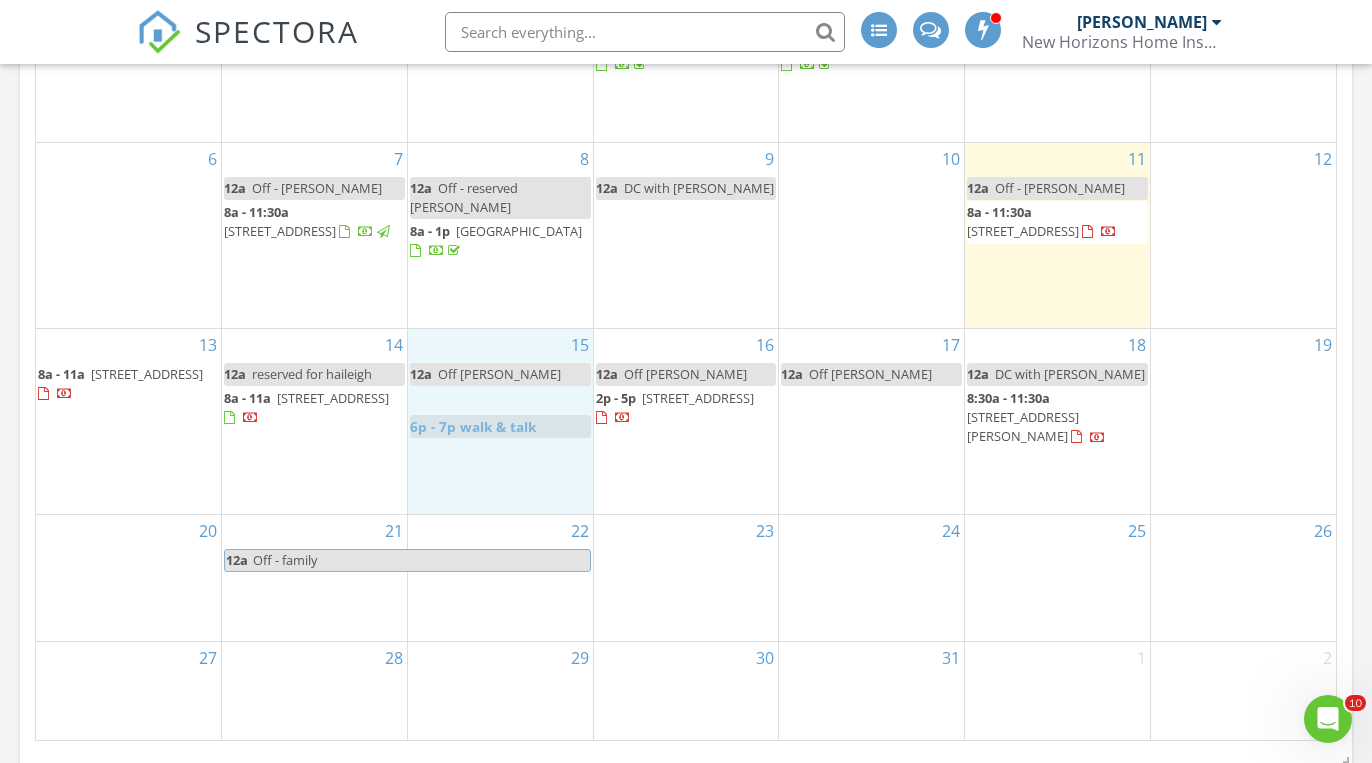 drag, startPoint x: 545, startPoint y: 550, endPoint x: 546, endPoint y: 431, distance: 119.0042 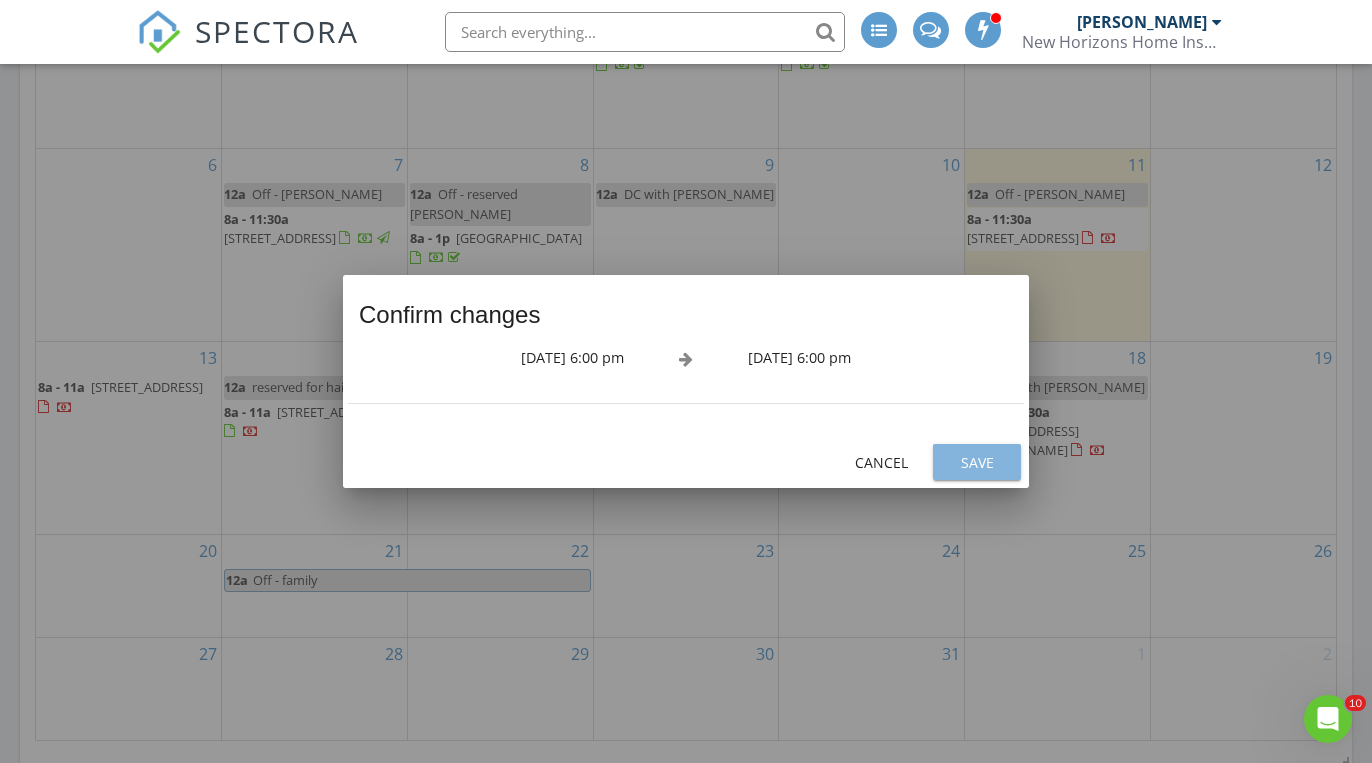 click on "Save" at bounding box center [977, 462] 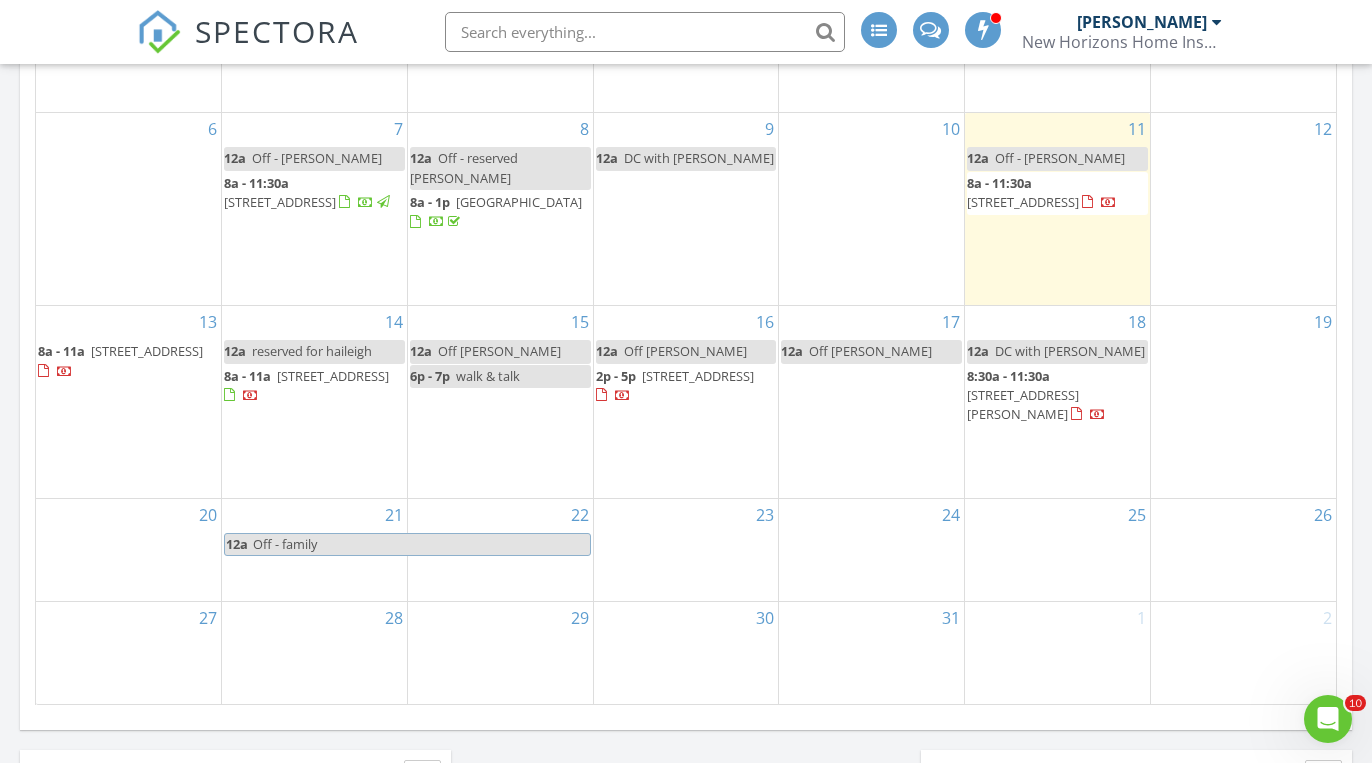 scroll, scrollTop: 1145, scrollLeft: 0, axis: vertical 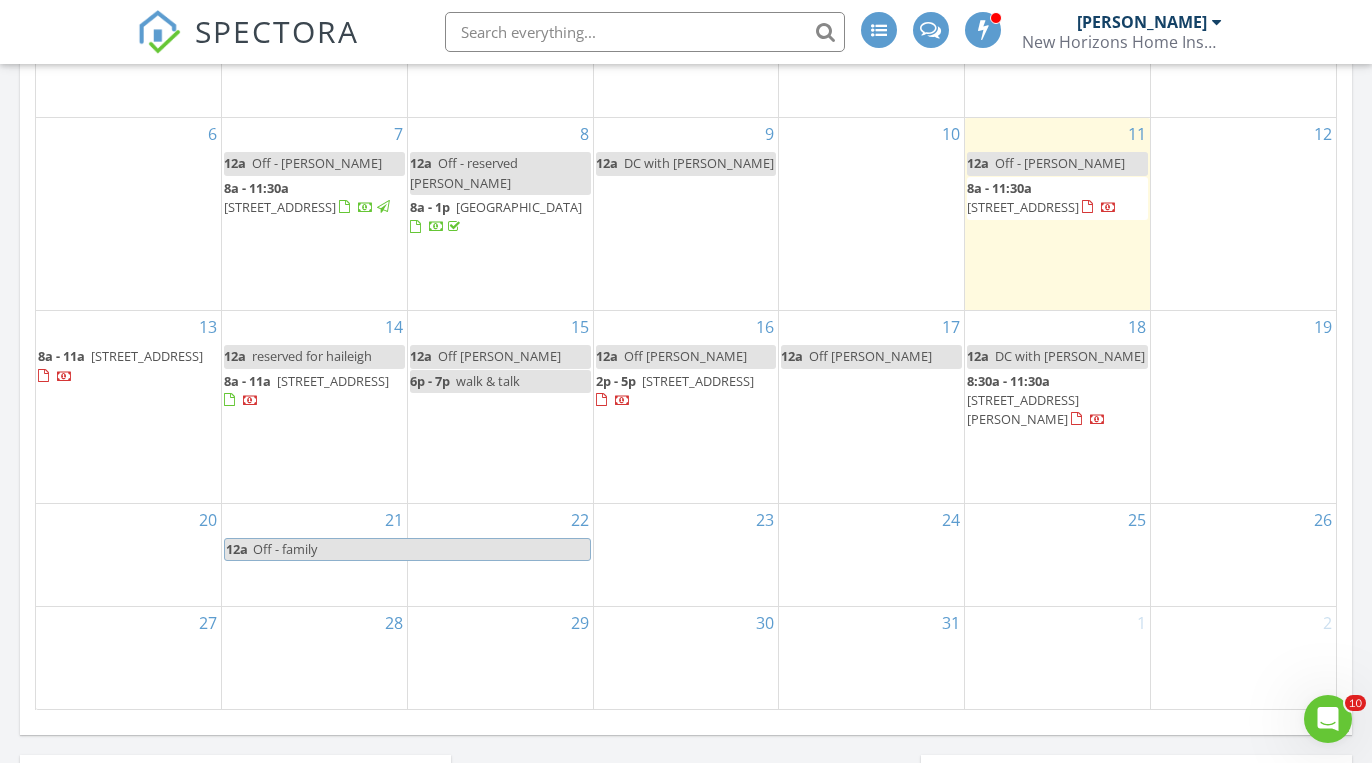 click on "2704 Spring Bridge Trail, Greensboro 27410" at bounding box center [147, 356] 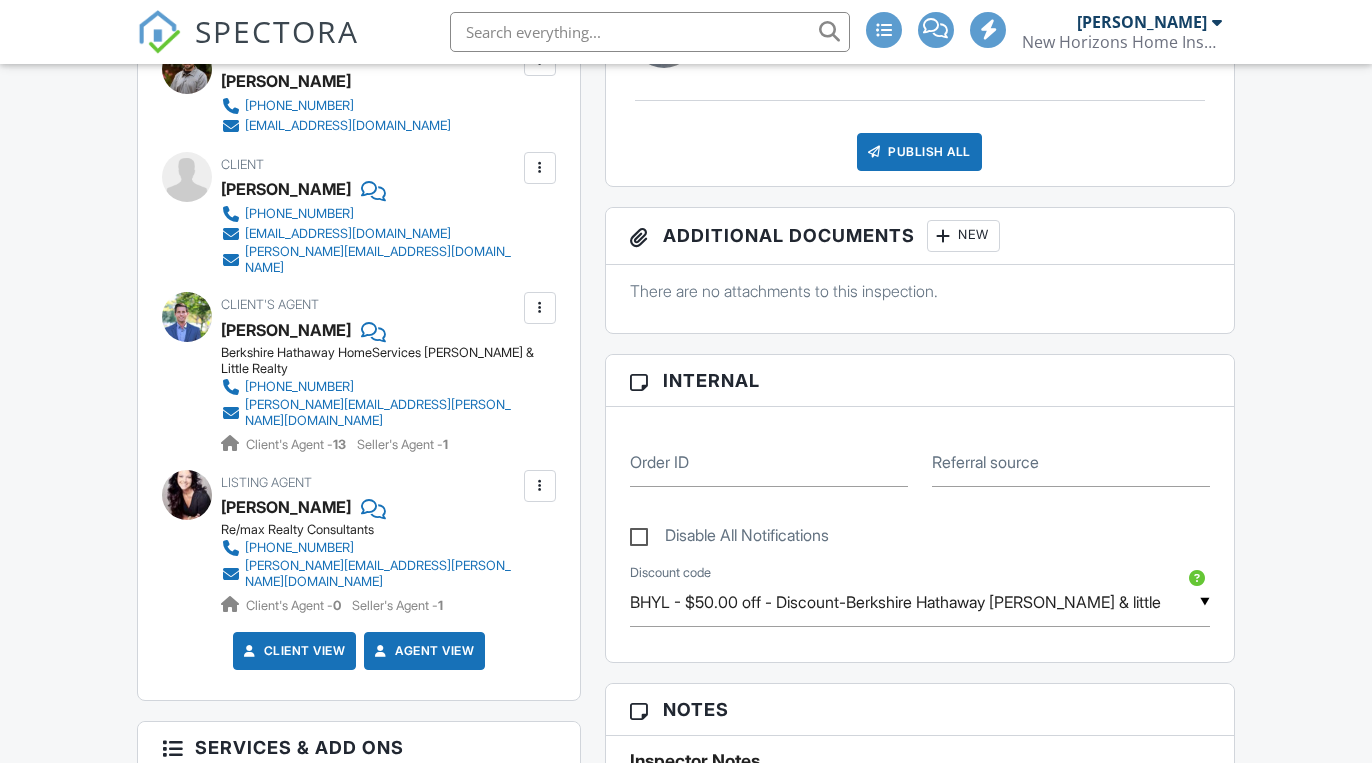 scroll, scrollTop: 805, scrollLeft: 0, axis: vertical 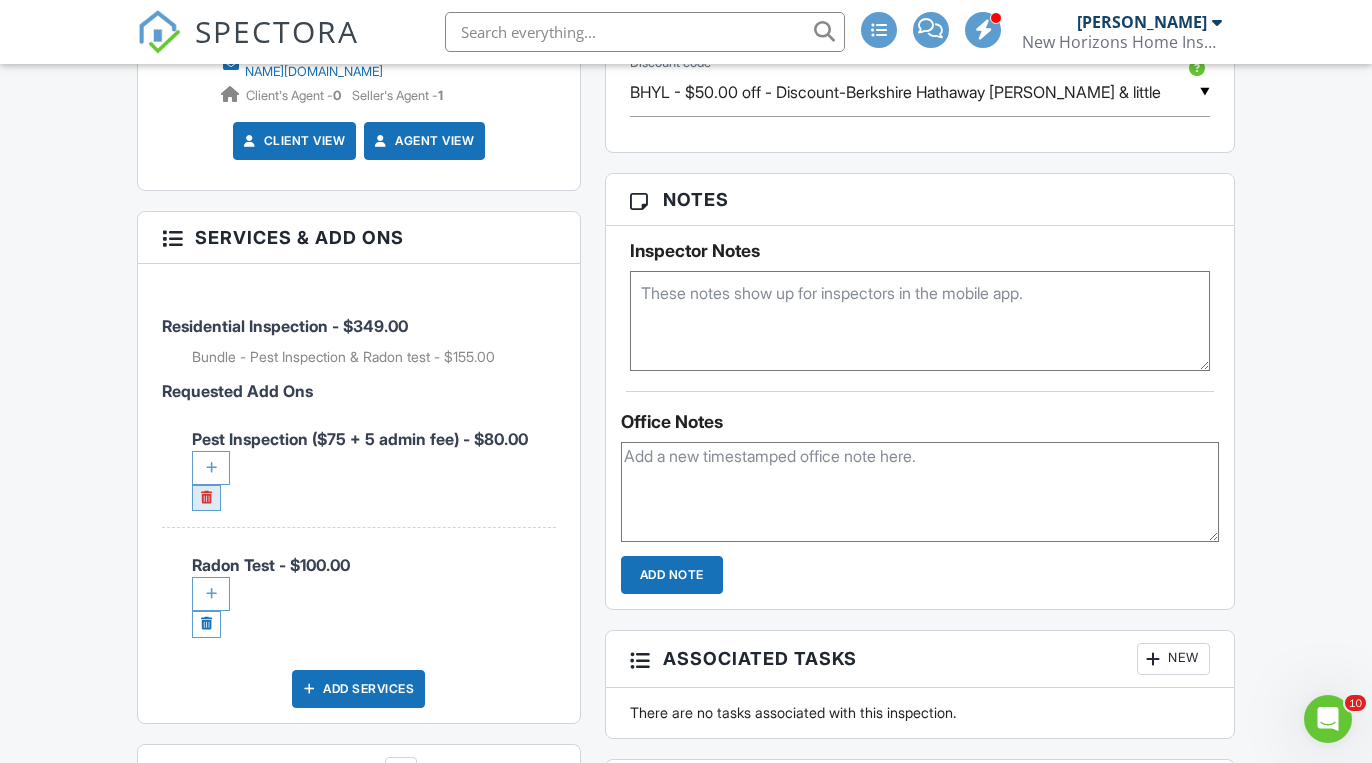 click at bounding box center (206, 498) 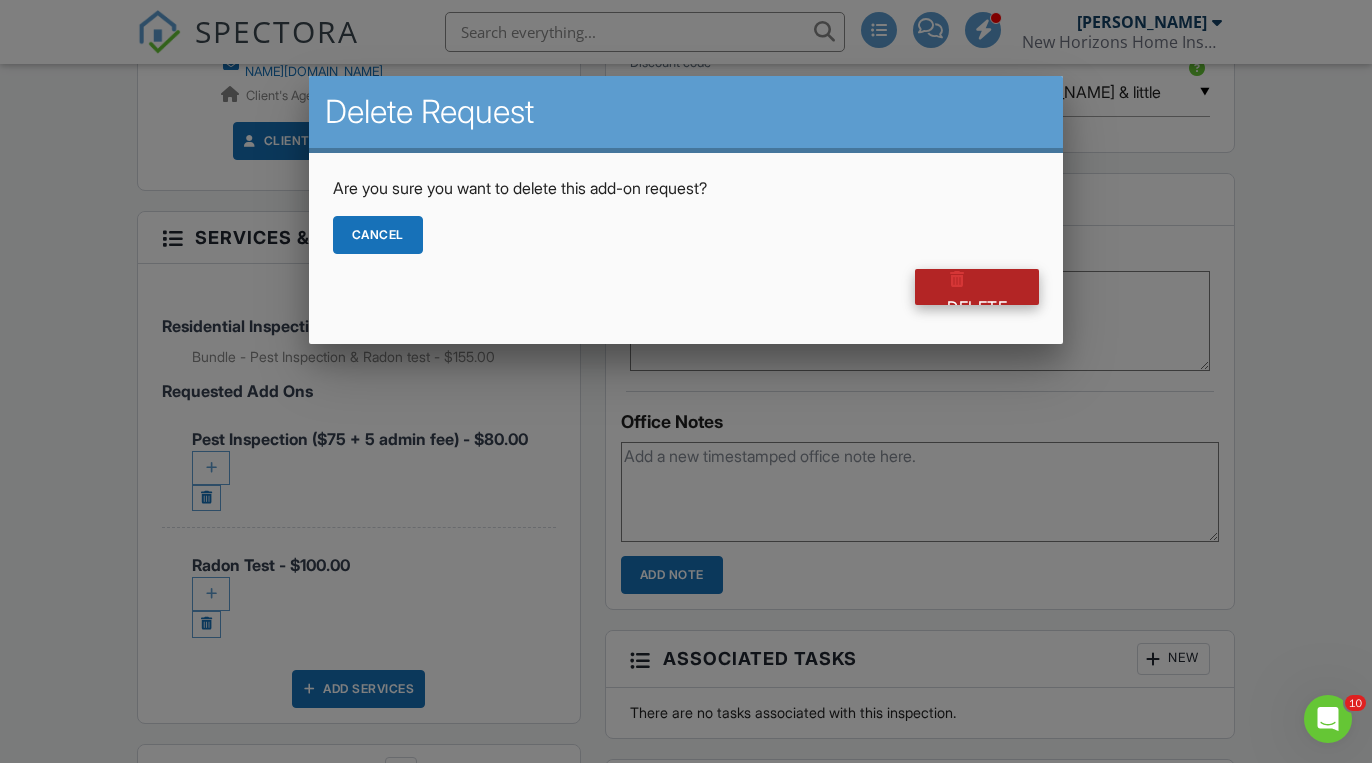 click at bounding box center [957, 279] 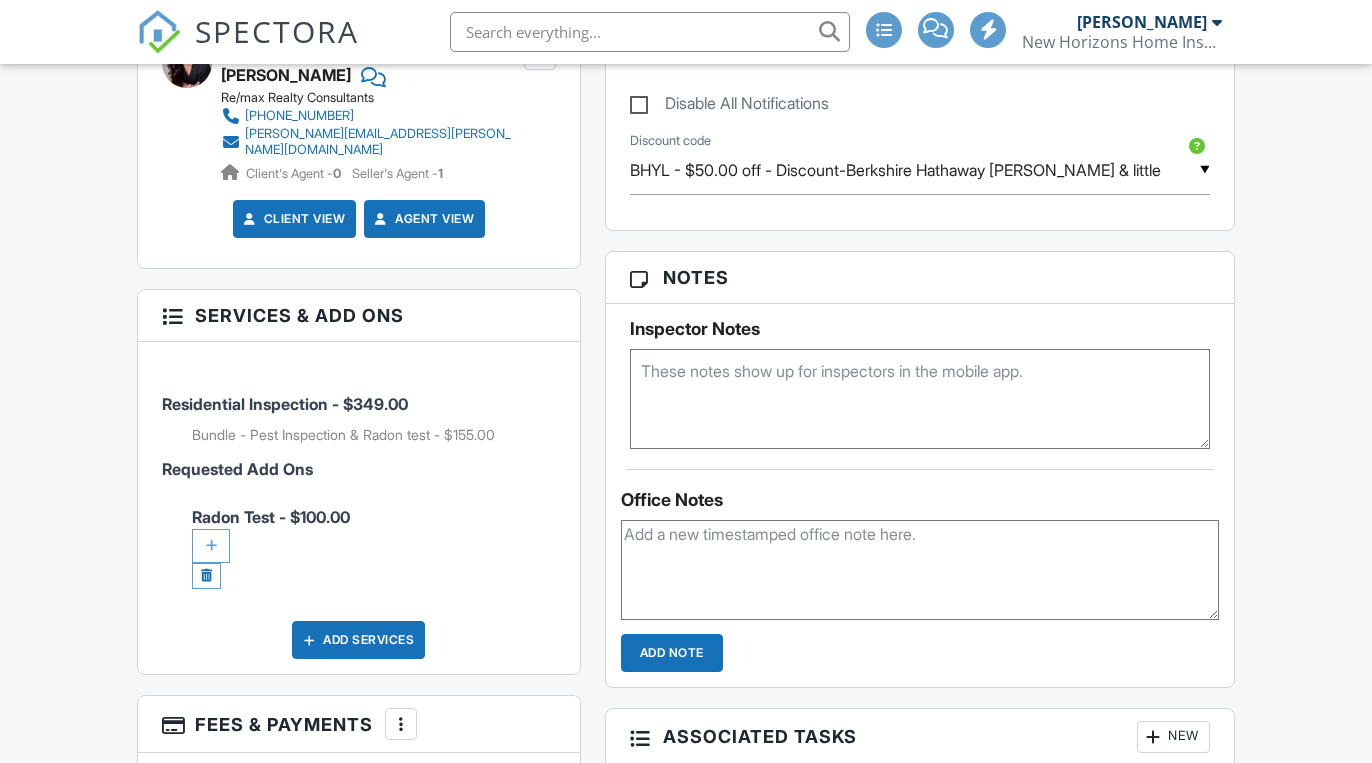 scroll, scrollTop: 0, scrollLeft: 0, axis: both 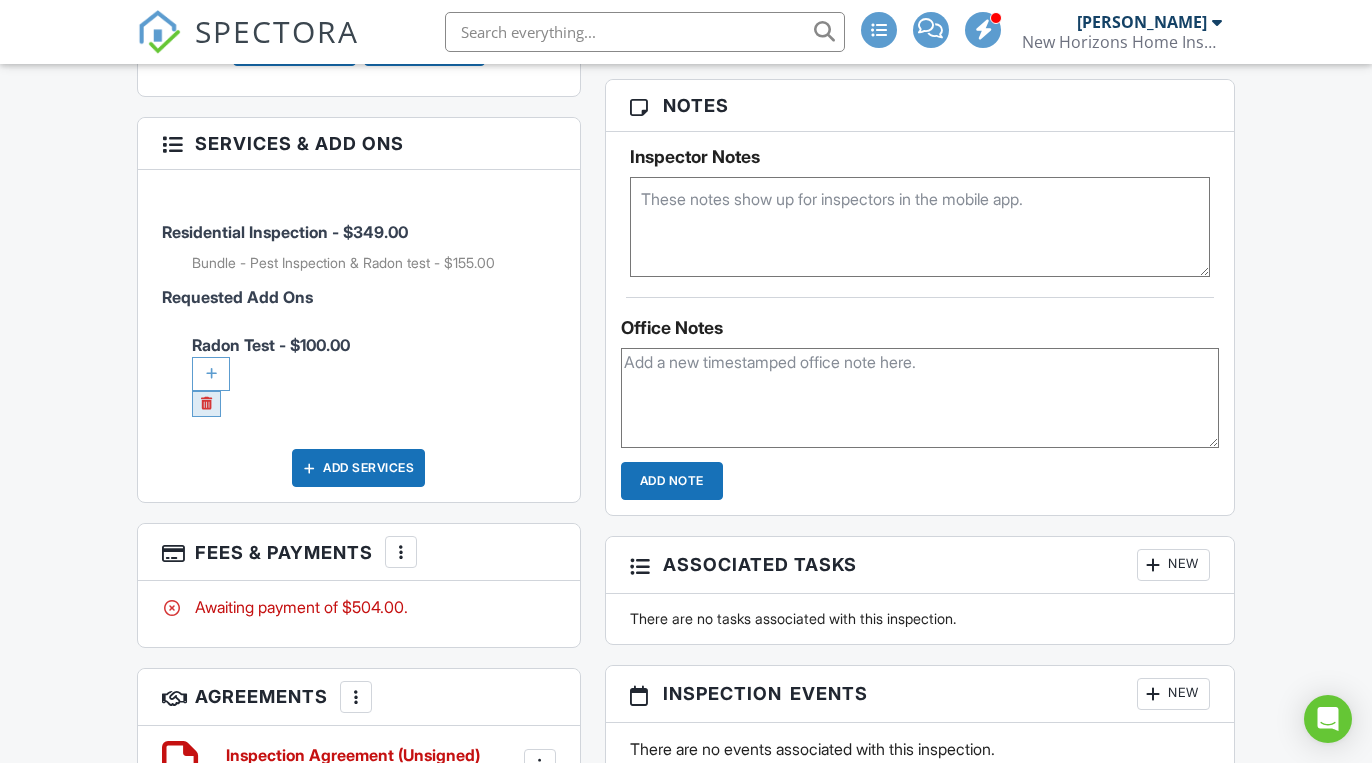 click at bounding box center (206, 404) 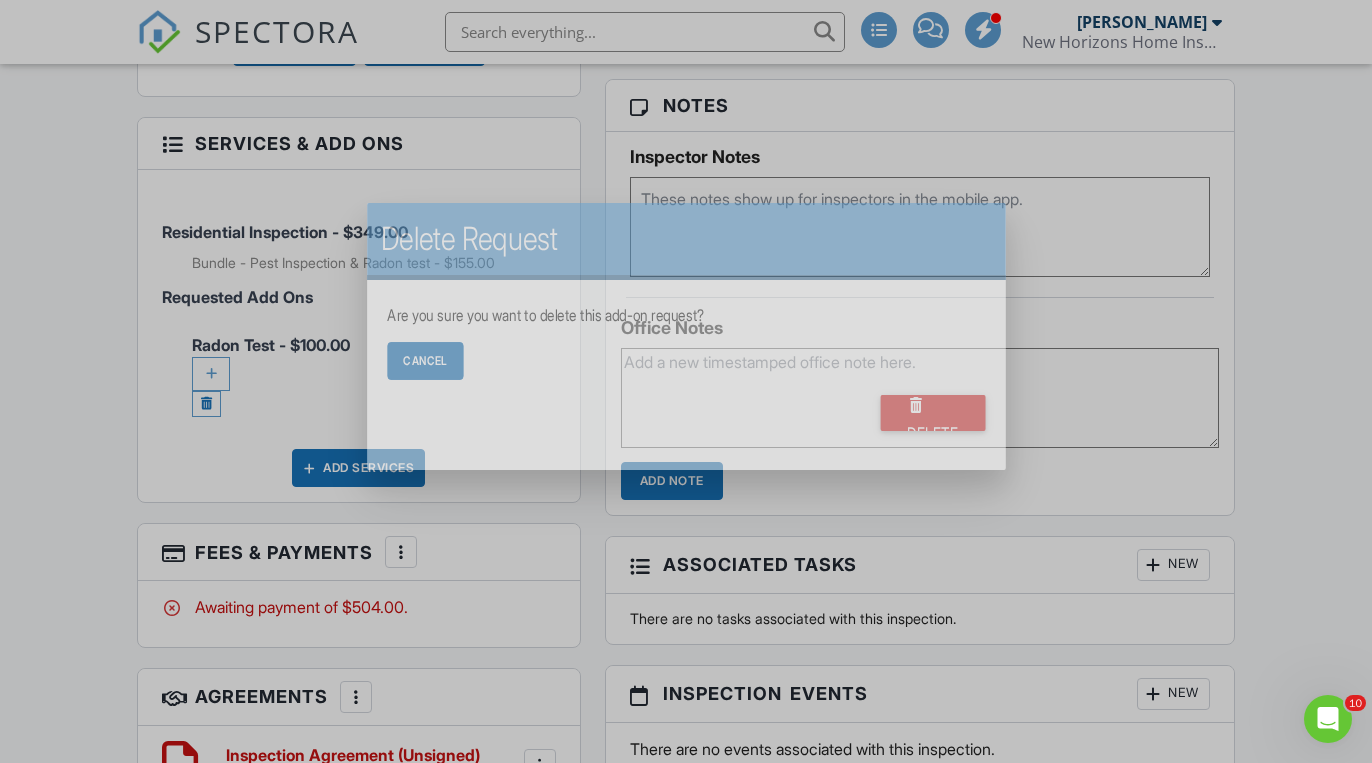 scroll, scrollTop: 0, scrollLeft: 0, axis: both 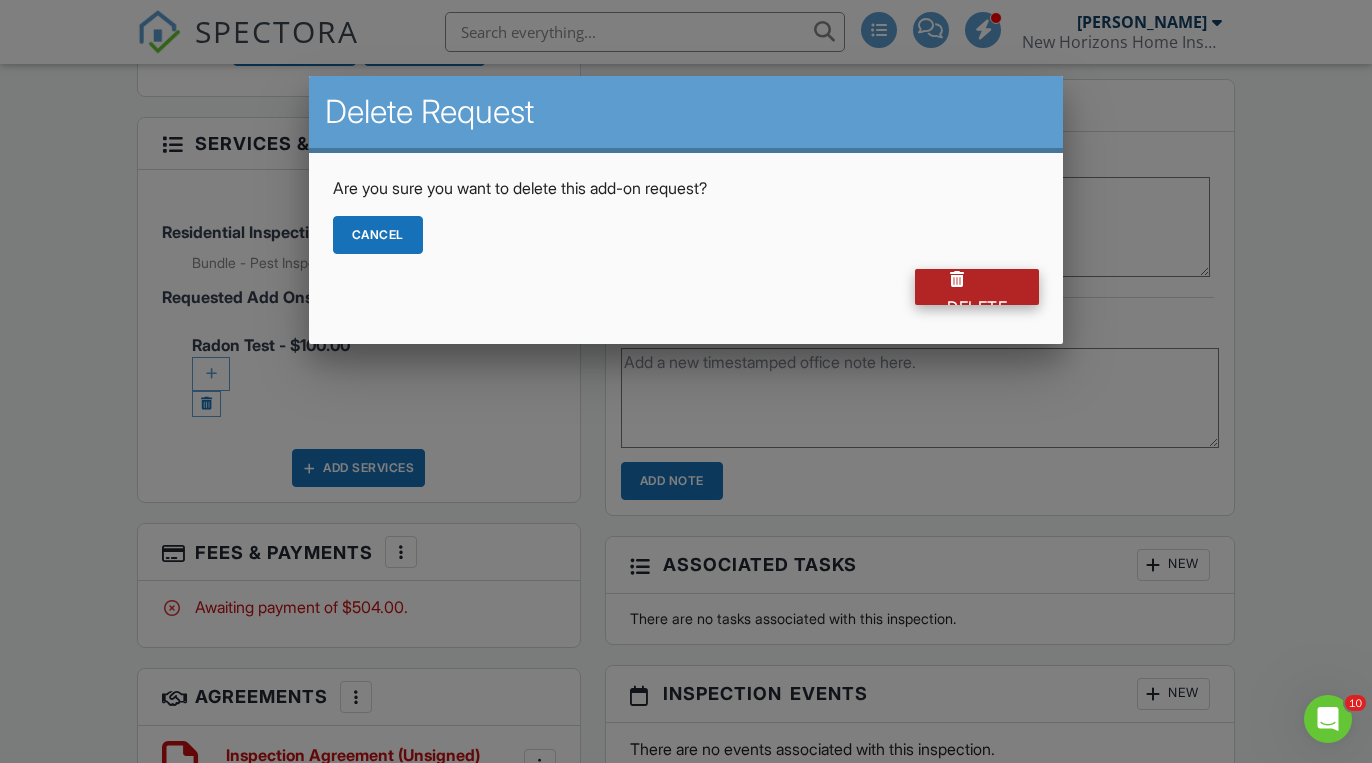 click on "Delete" at bounding box center [977, 287] 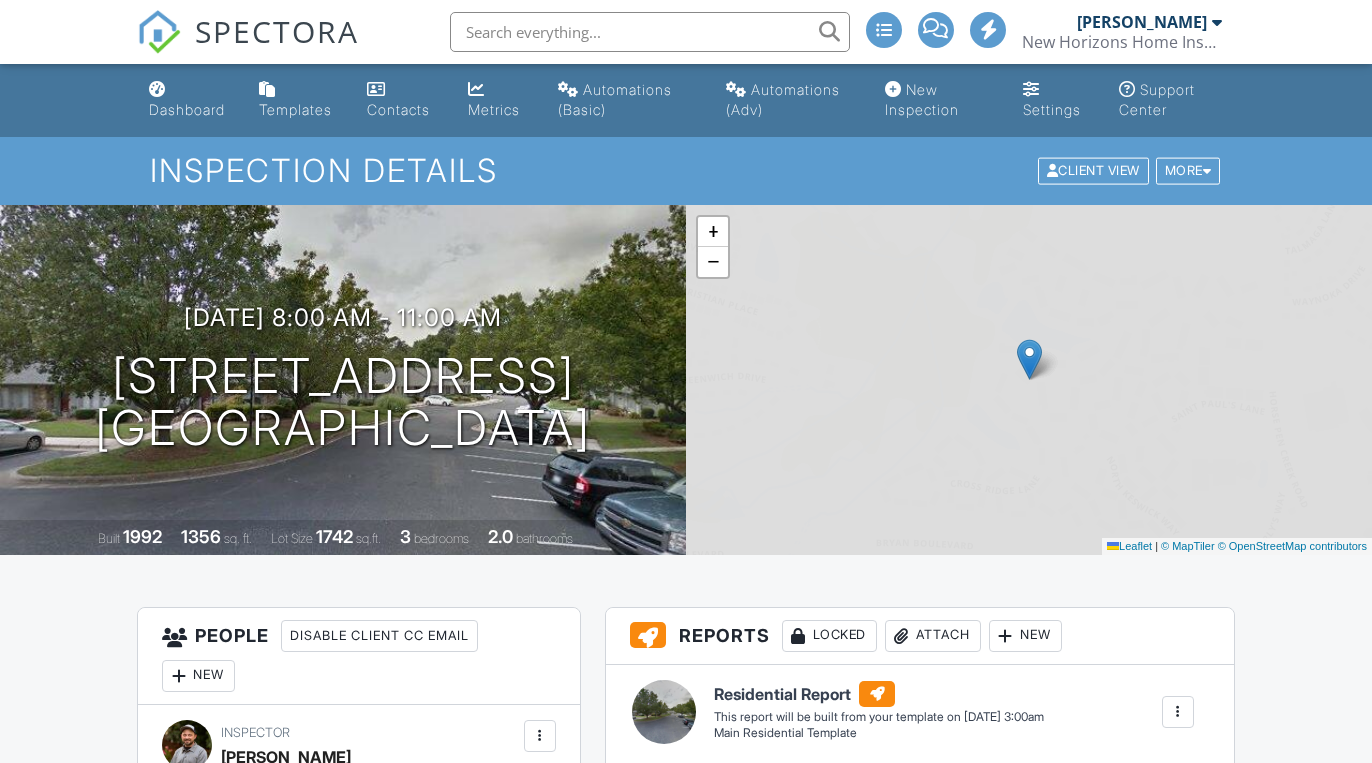 scroll, scrollTop: 0, scrollLeft: 0, axis: both 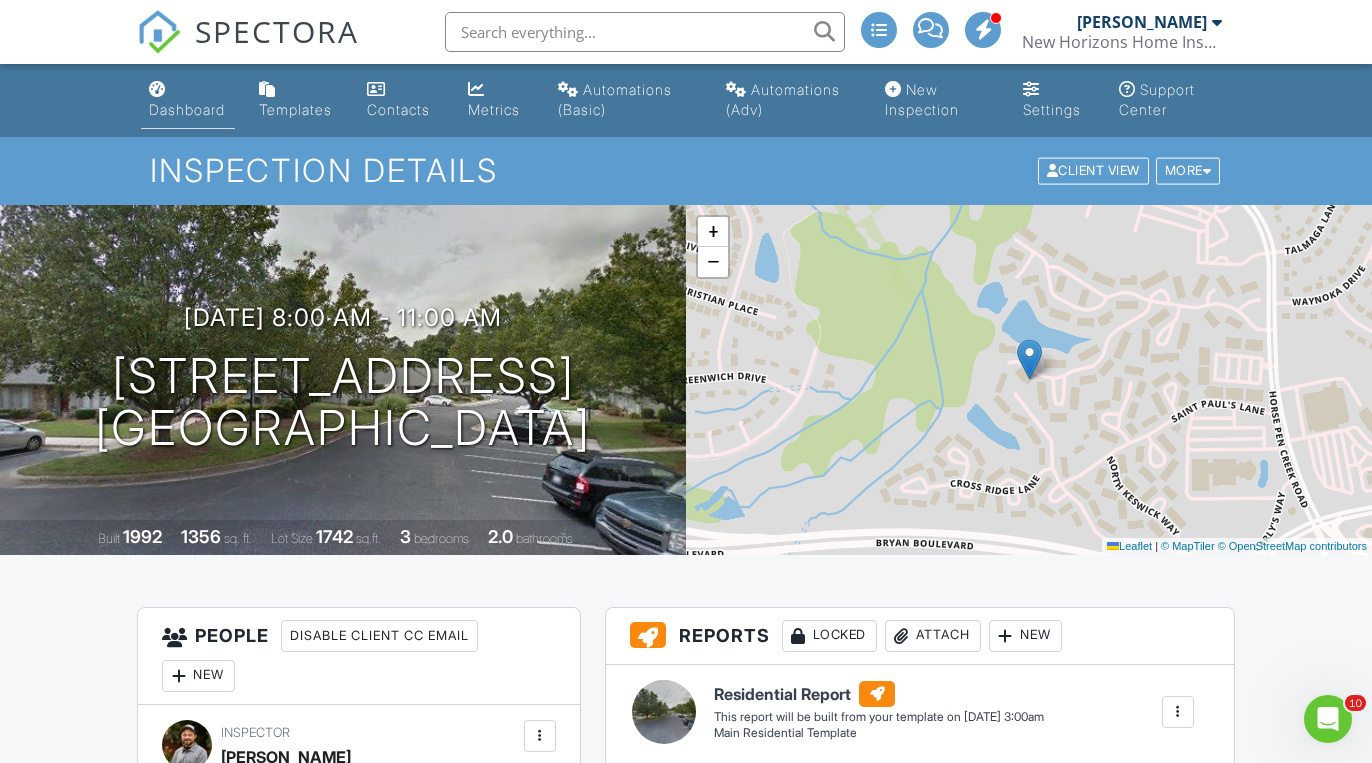 click on "Dashboard" at bounding box center [188, 100] 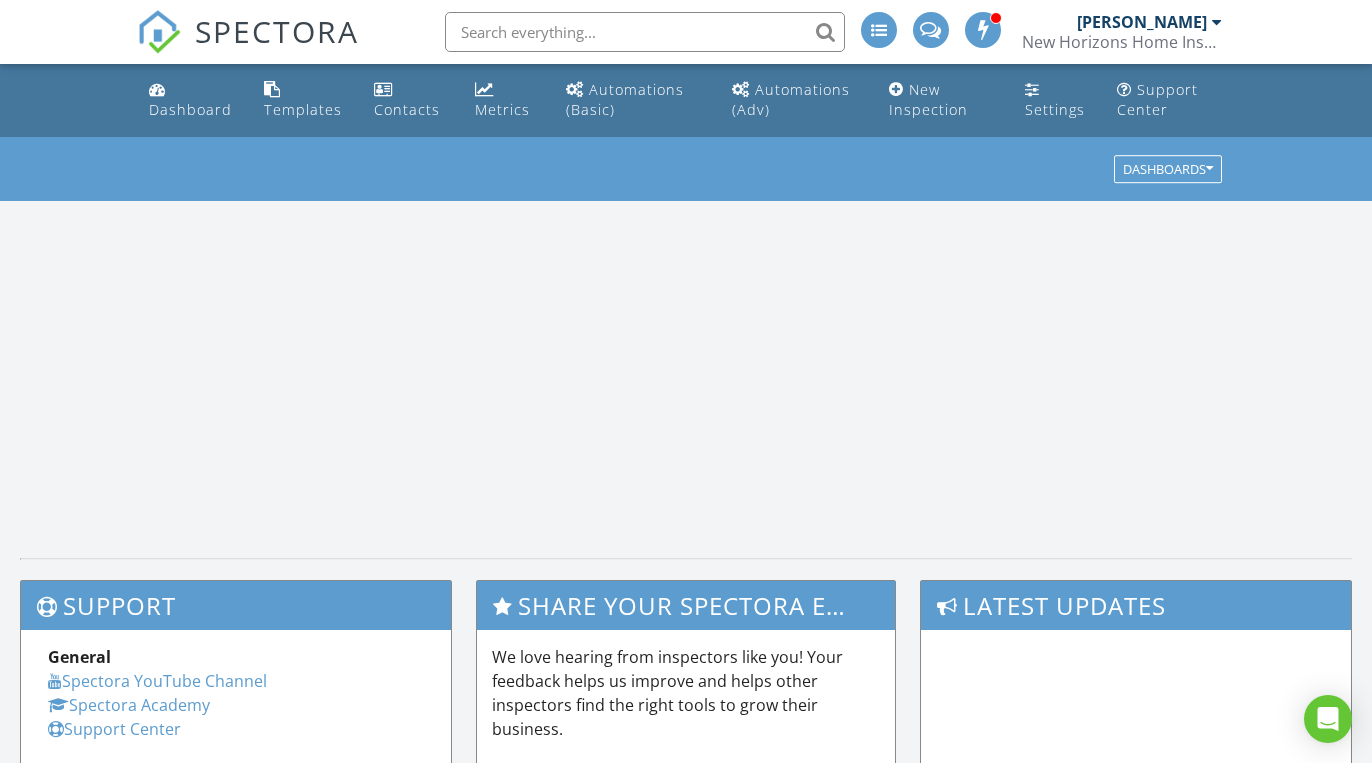 scroll, scrollTop: 0, scrollLeft: 0, axis: both 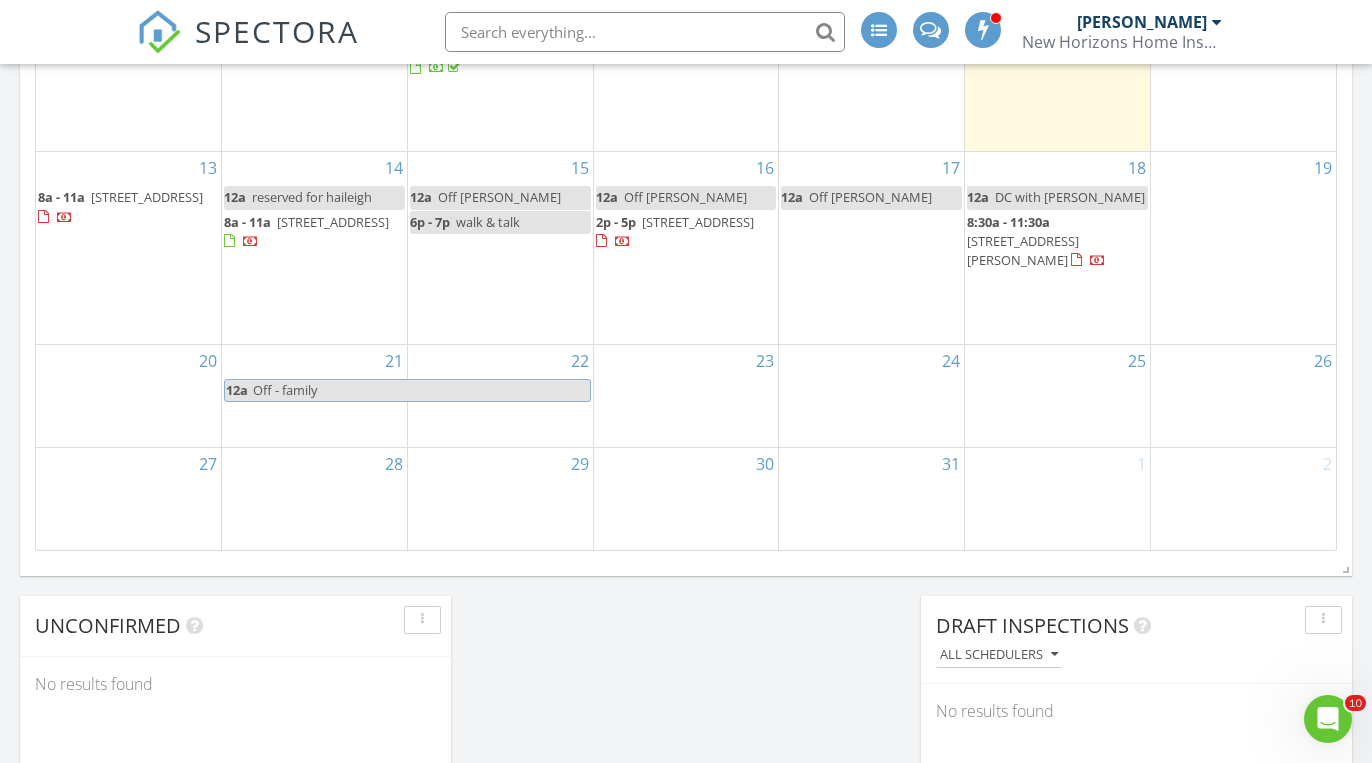 click on "1205 Century Park Ave, Kernersville 27284" at bounding box center (333, 222) 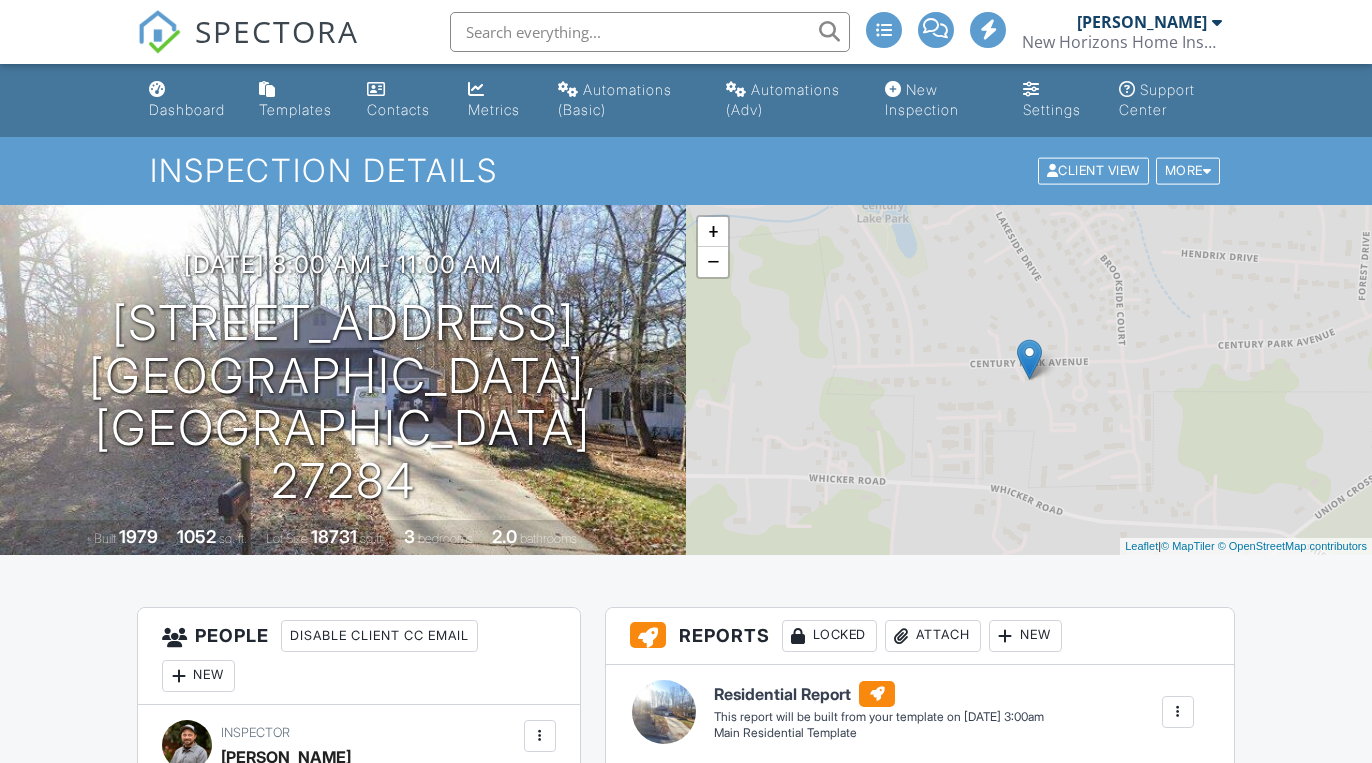 scroll, scrollTop: 0, scrollLeft: 0, axis: both 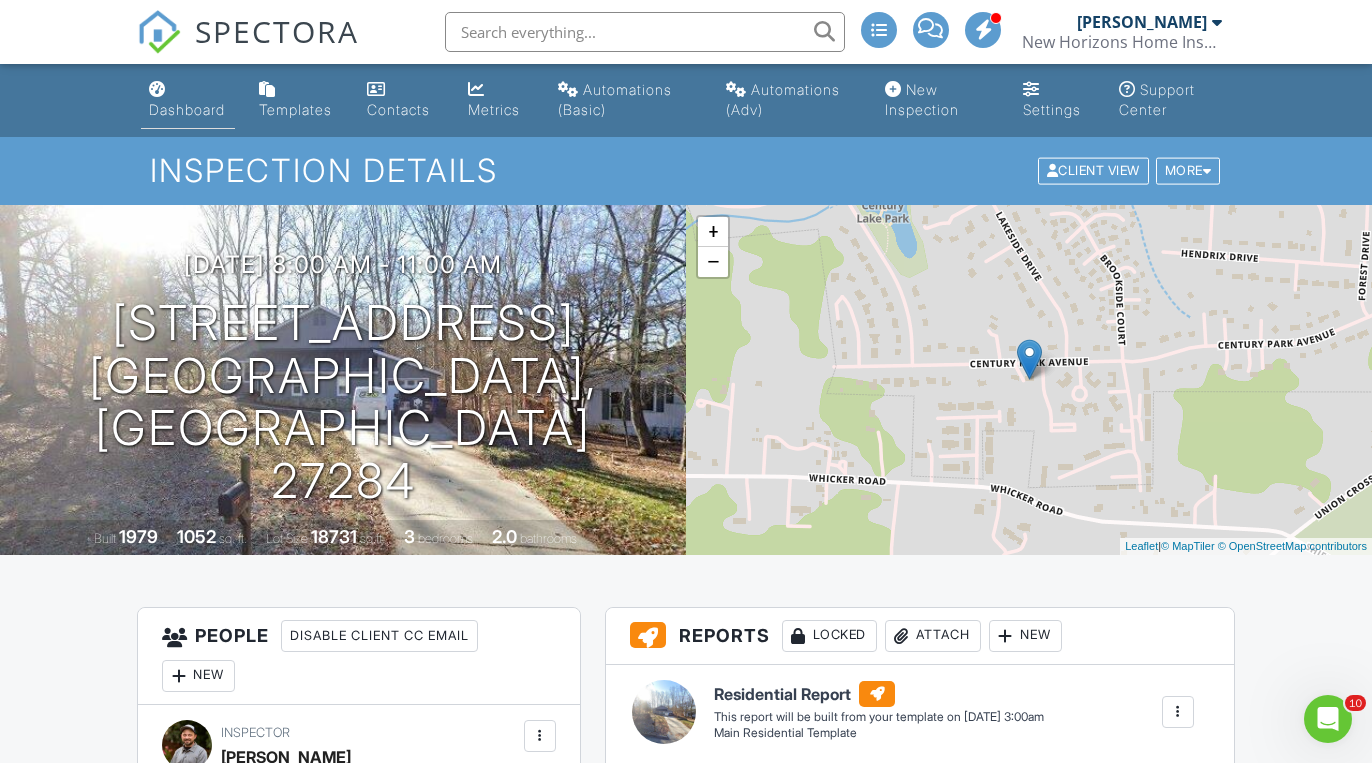 click on "Dashboard" at bounding box center [188, 100] 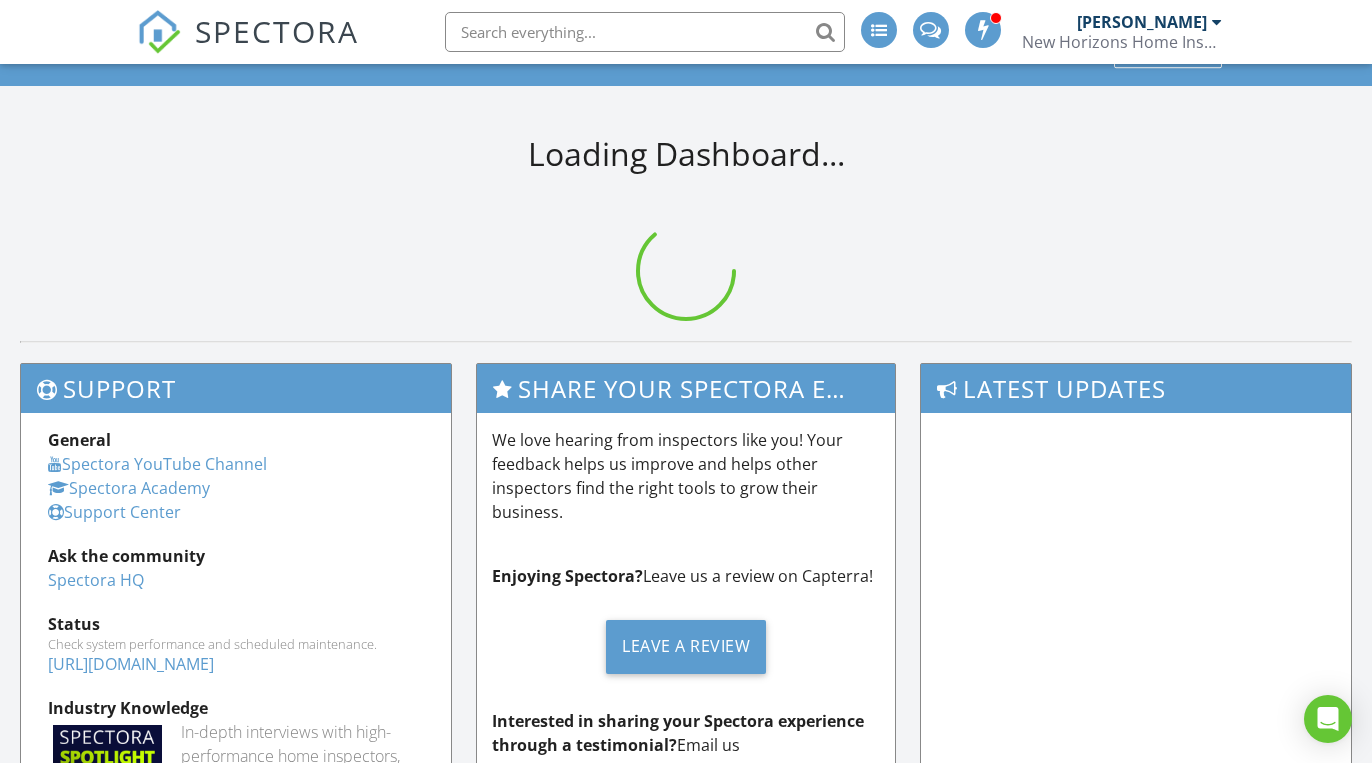 scroll, scrollTop: 0, scrollLeft: 0, axis: both 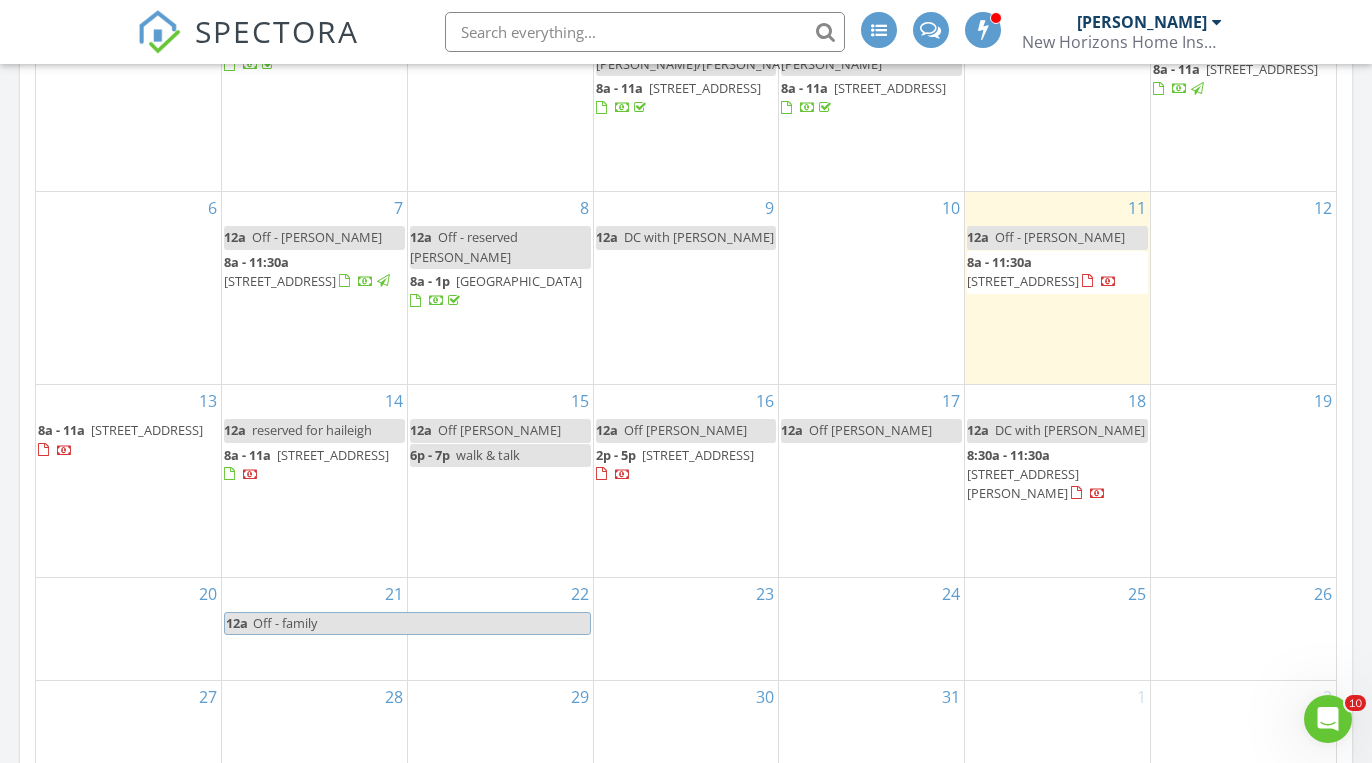 click on "8:30a - 11:30a" at bounding box center [1008, 455] 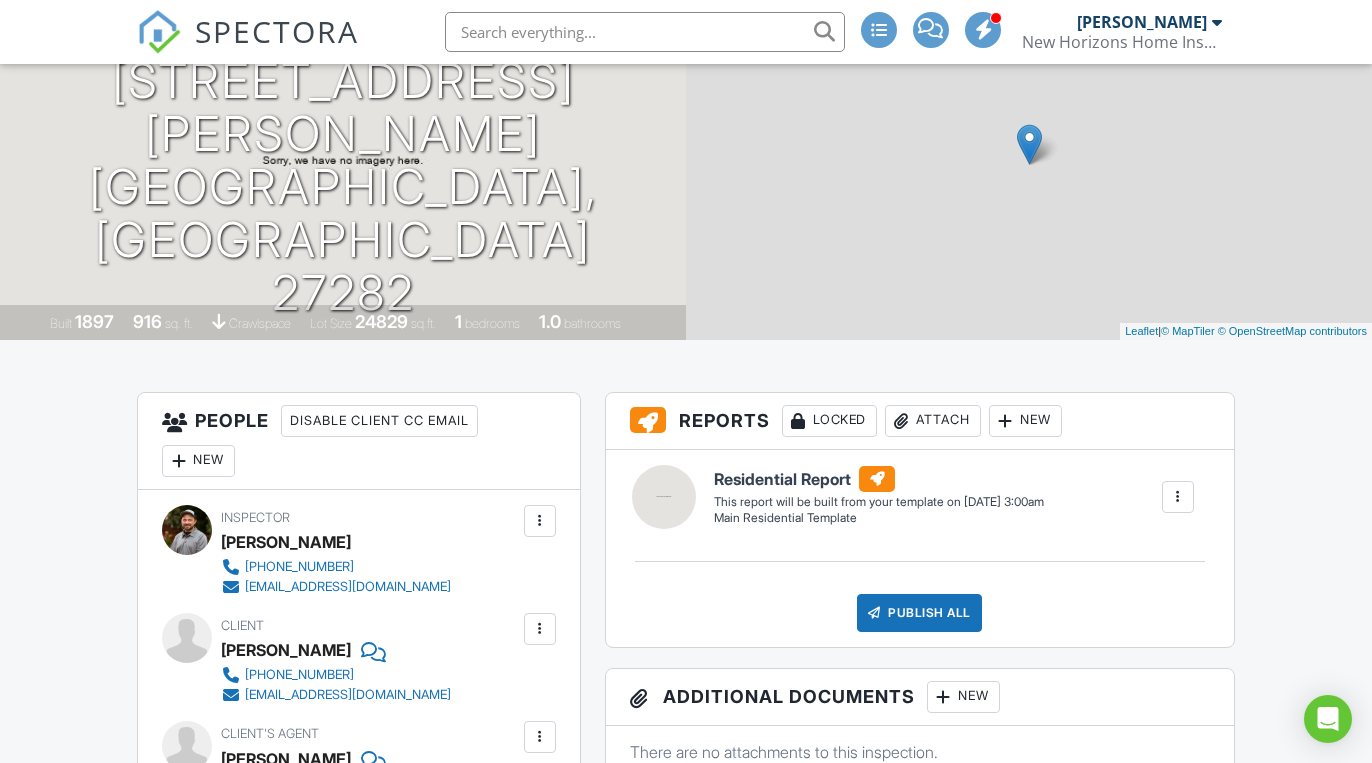 scroll, scrollTop: 0, scrollLeft: 0, axis: both 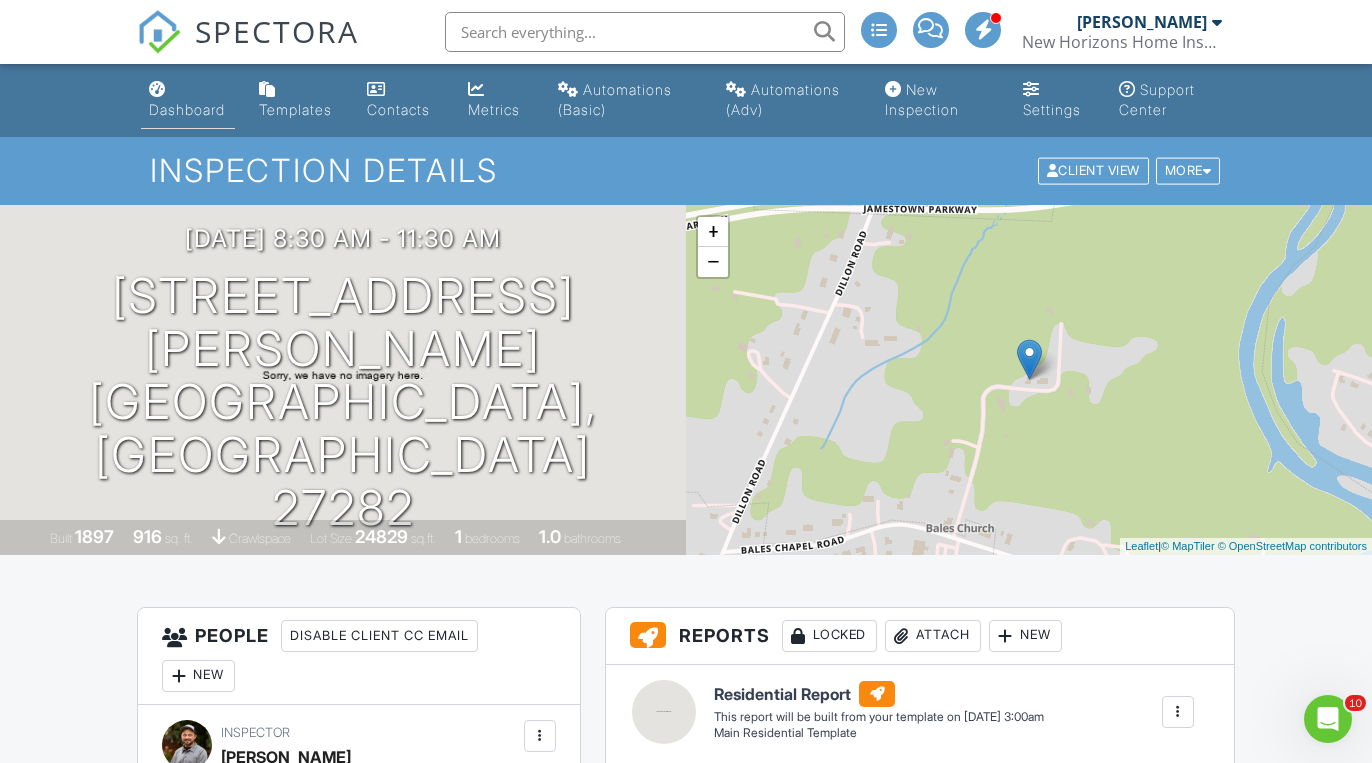 click on "Dashboard" at bounding box center (188, 100) 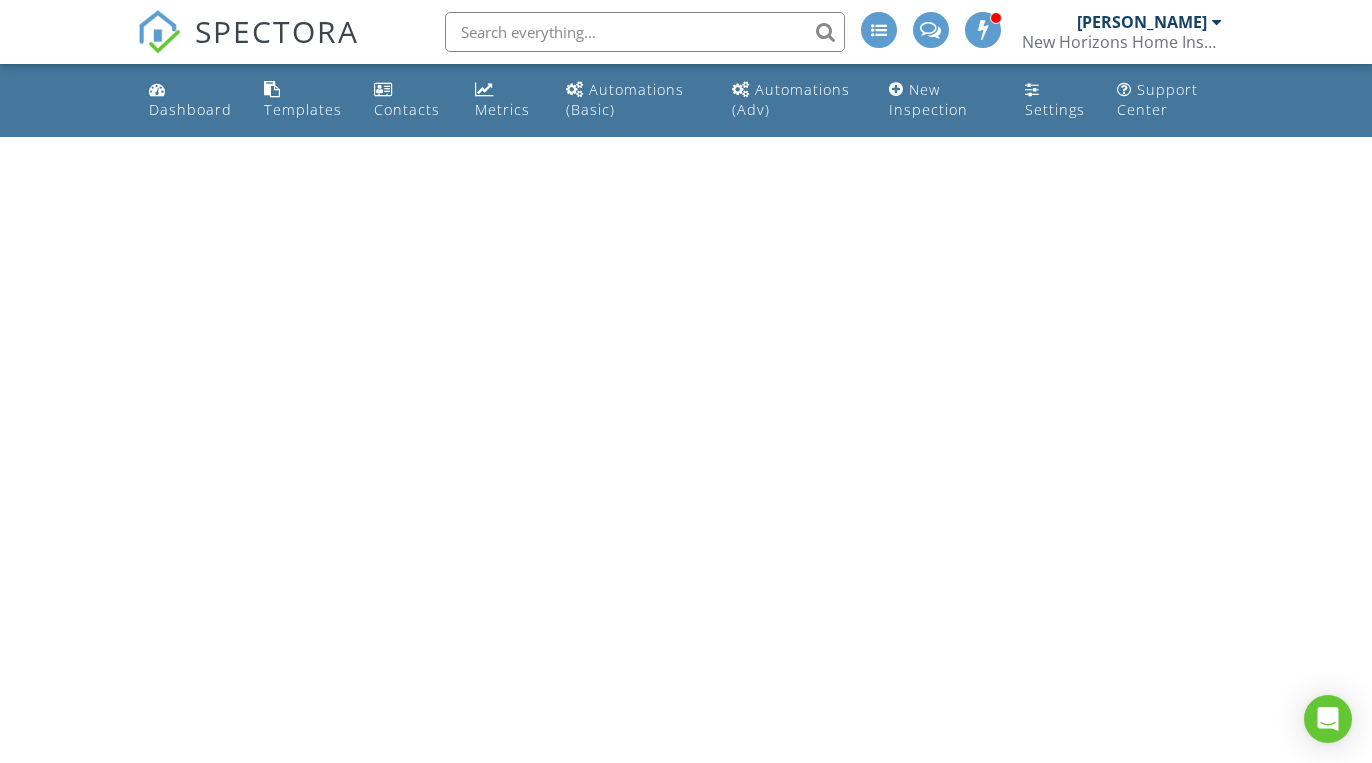 scroll, scrollTop: 0, scrollLeft: 0, axis: both 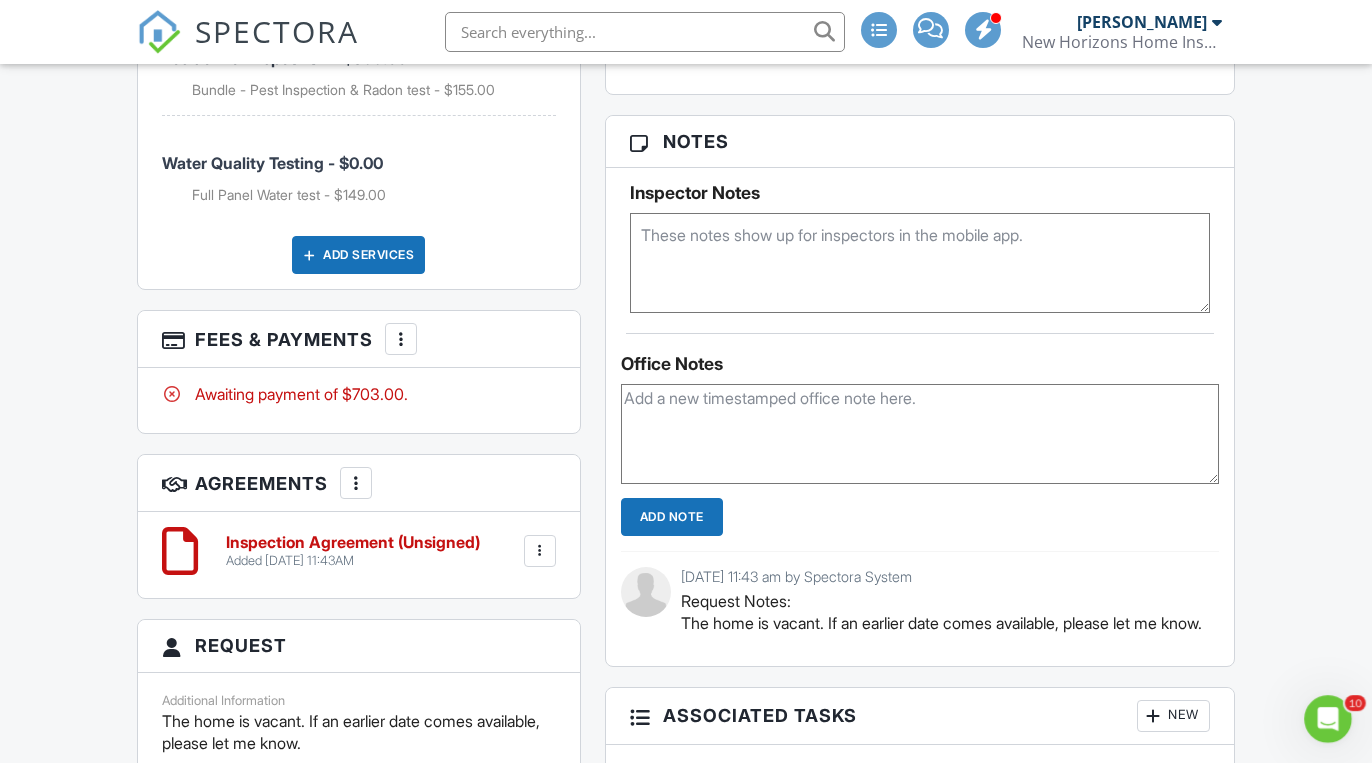 click at bounding box center (401, 339) 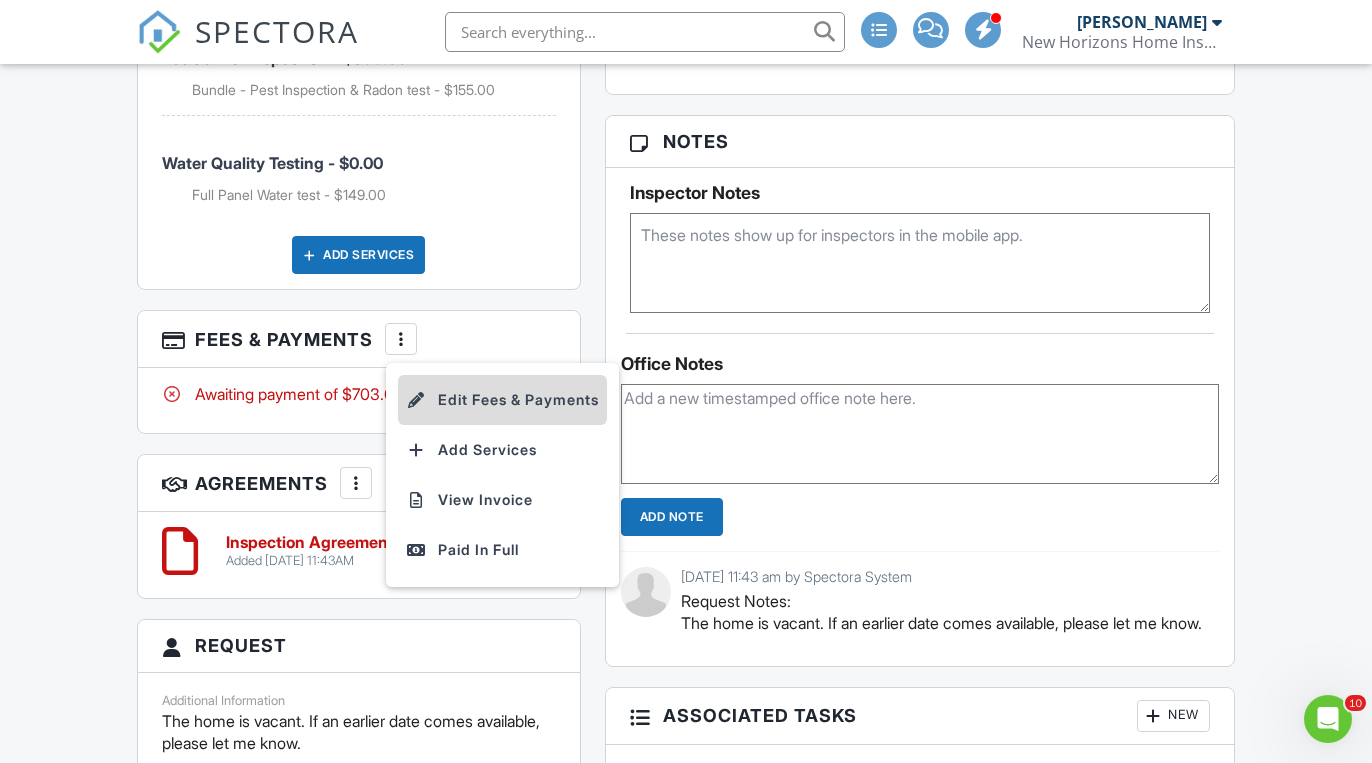click on "Edit Fees & Payments" at bounding box center (502, 400) 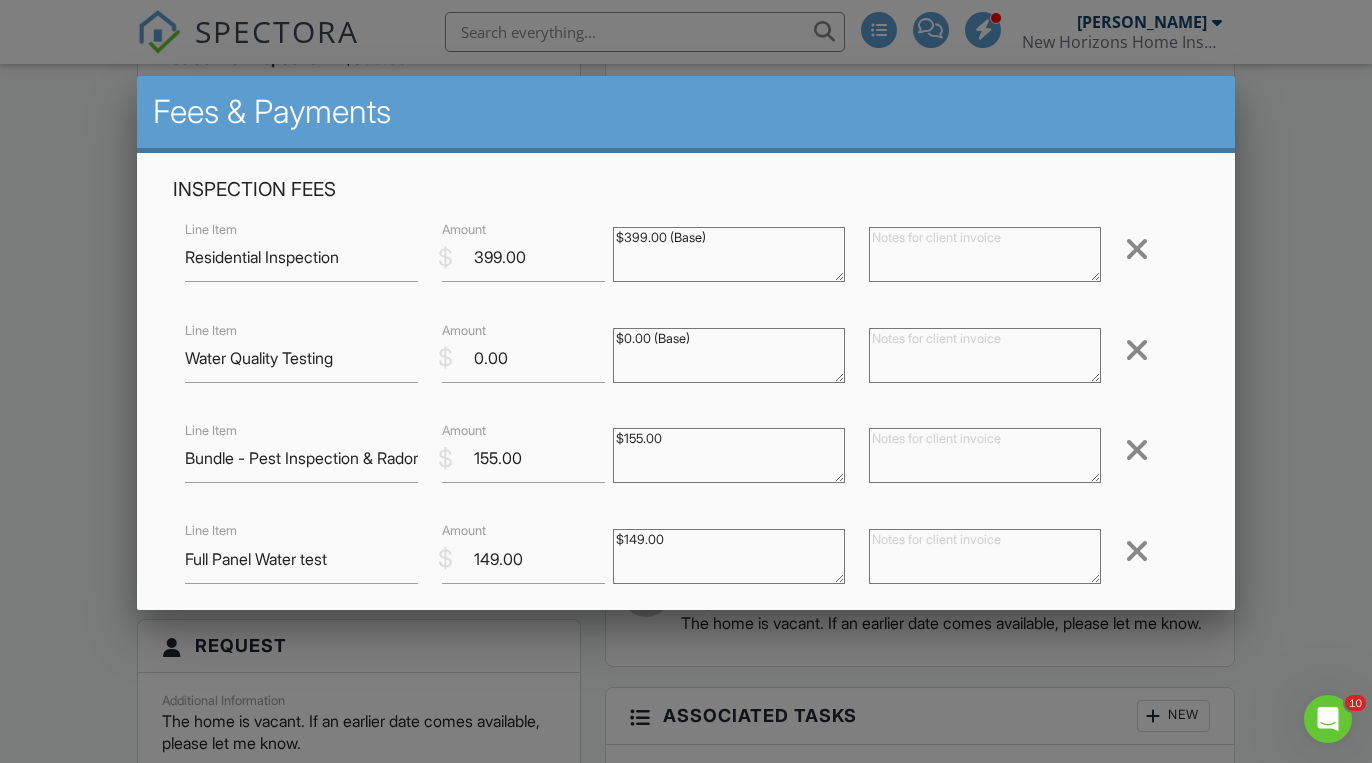 click at bounding box center (686, 377) 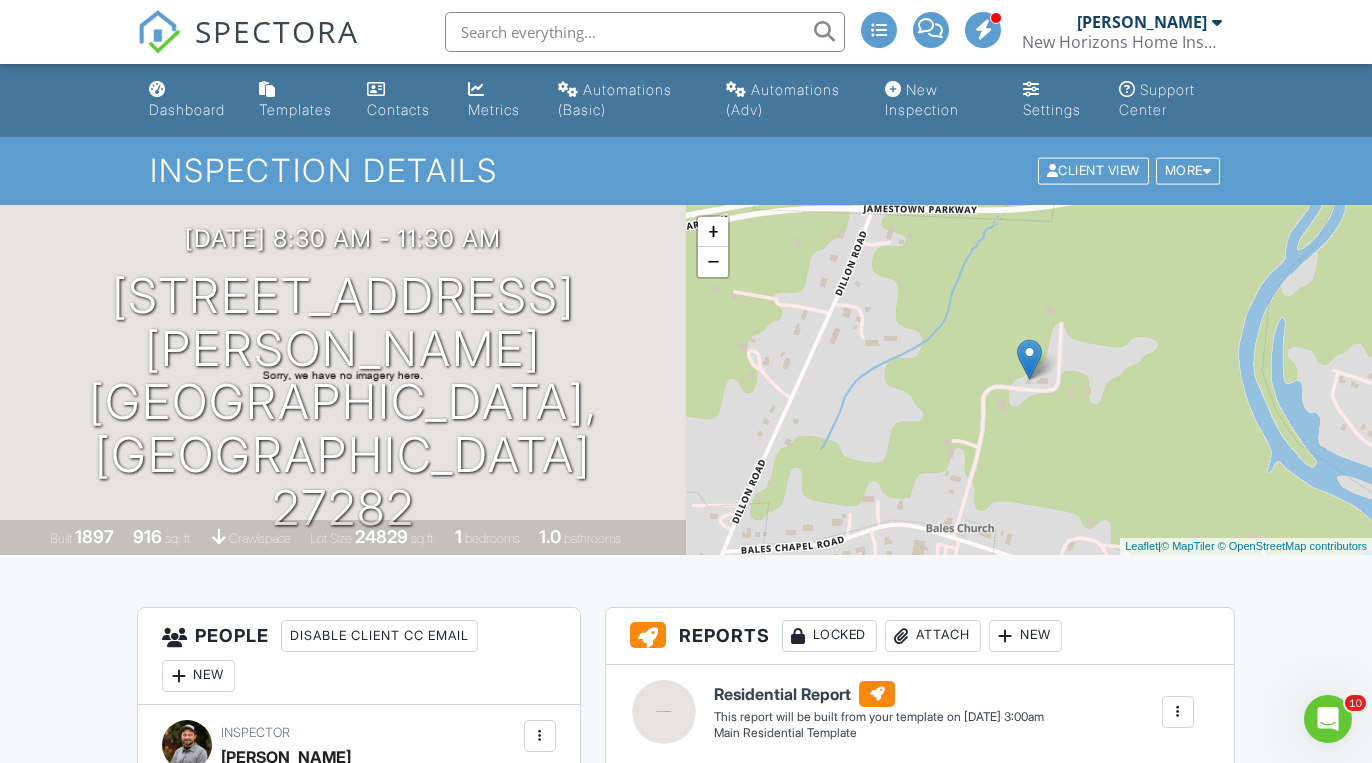 scroll, scrollTop: 0, scrollLeft: 0, axis: both 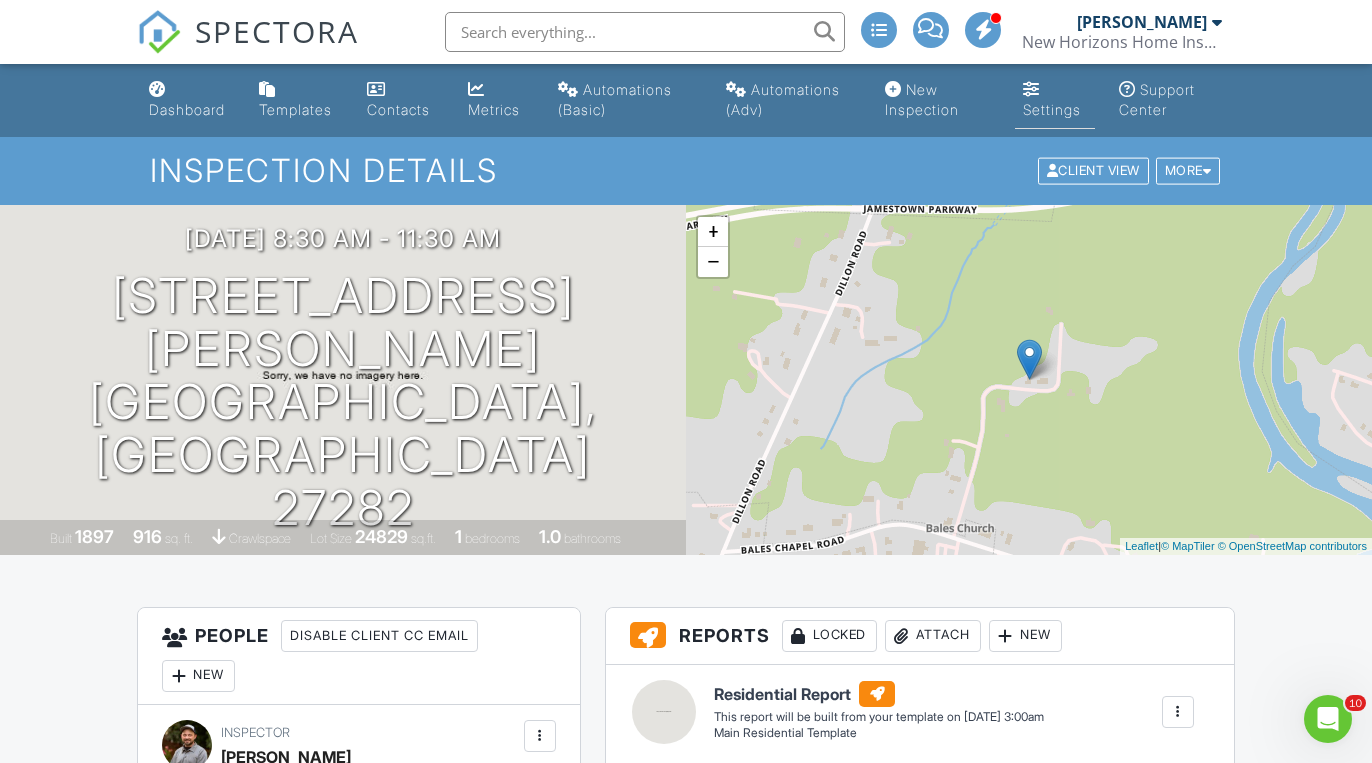 click on "Settings" at bounding box center [1052, 109] 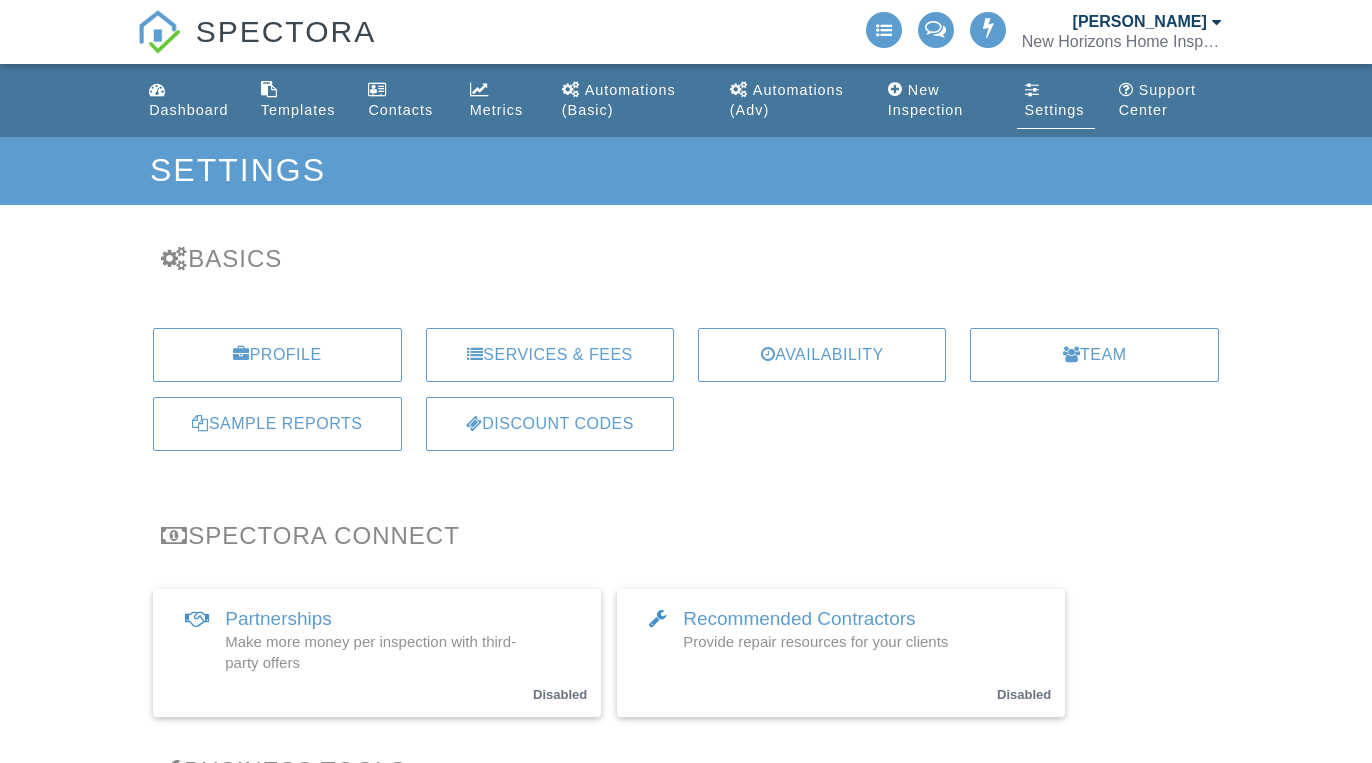 scroll, scrollTop: 0, scrollLeft: 0, axis: both 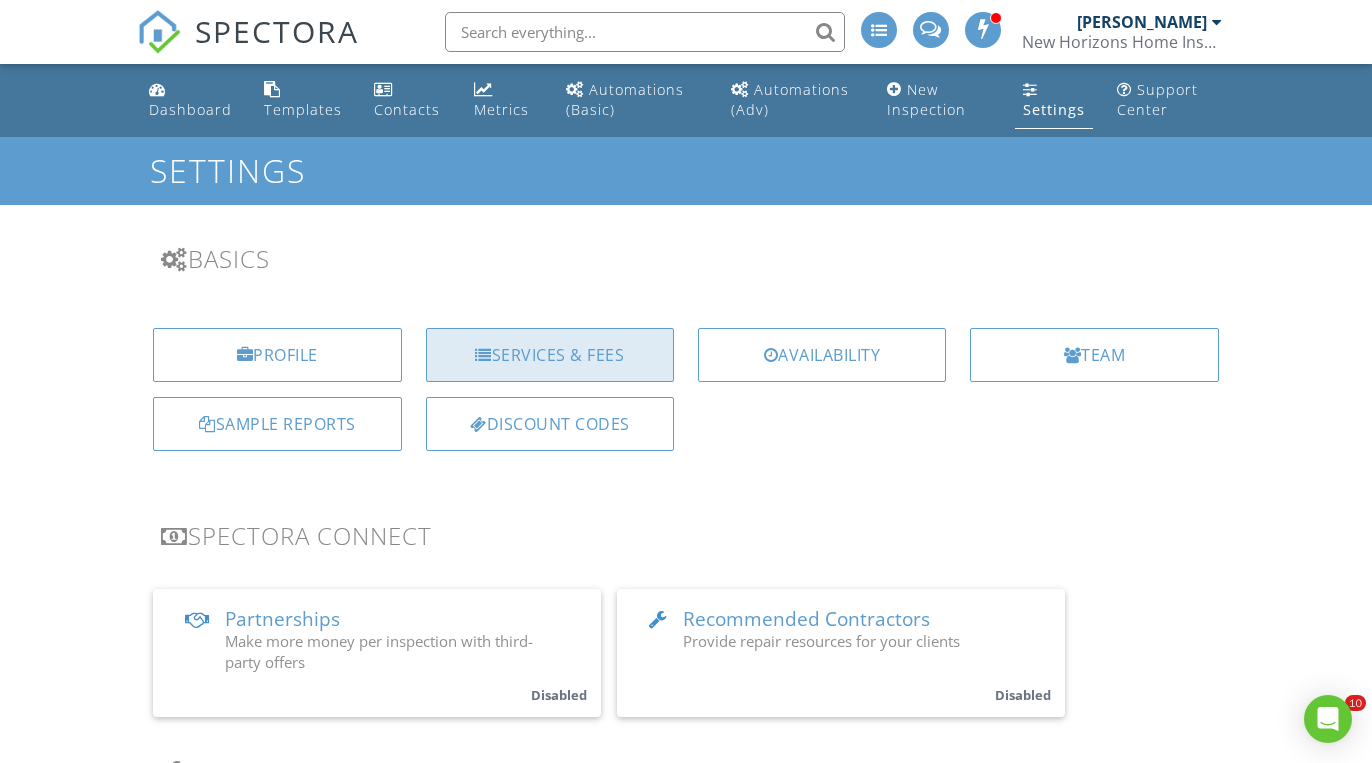 click on "Services & Fees" at bounding box center (550, 355) 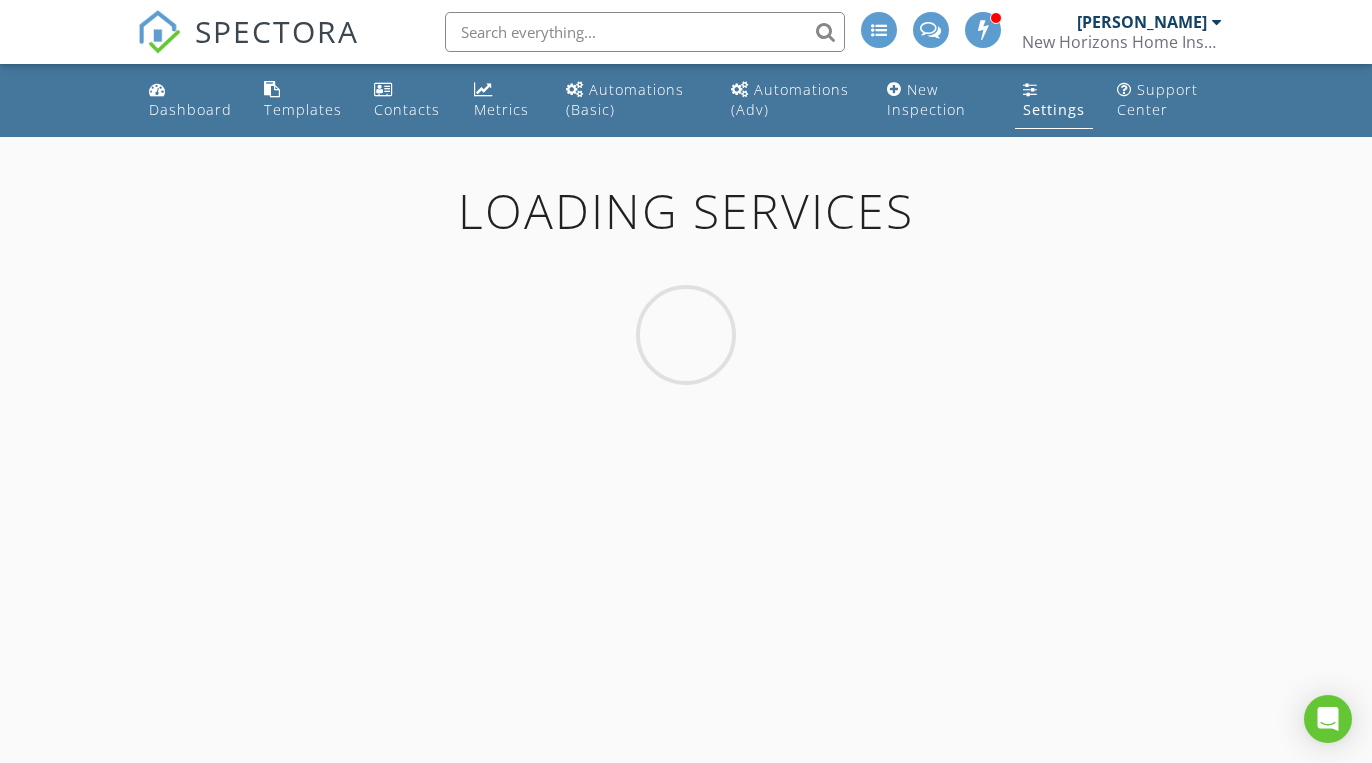 scroll, scrollTop: 0, scrollLeft: 0, axis: both 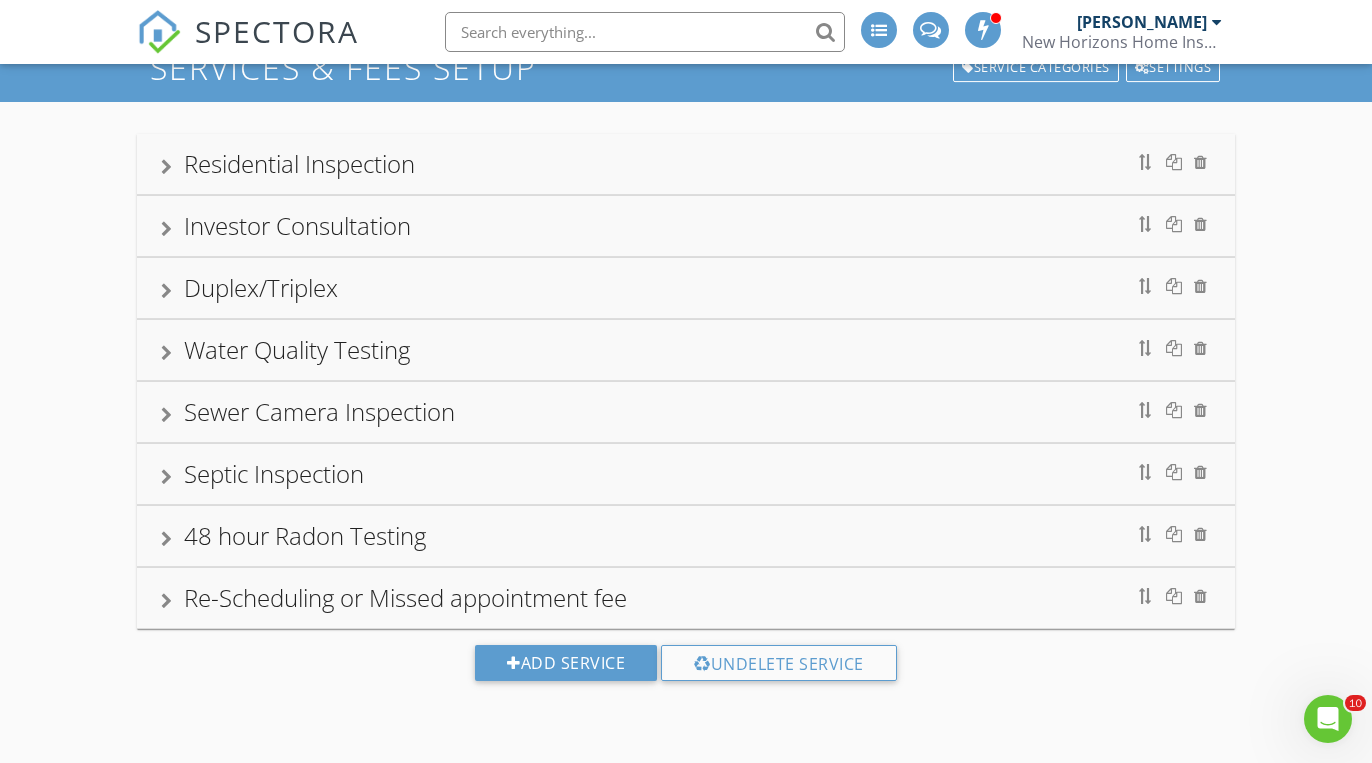 click on "Residential Inspection" at bounding box center [686, 164] 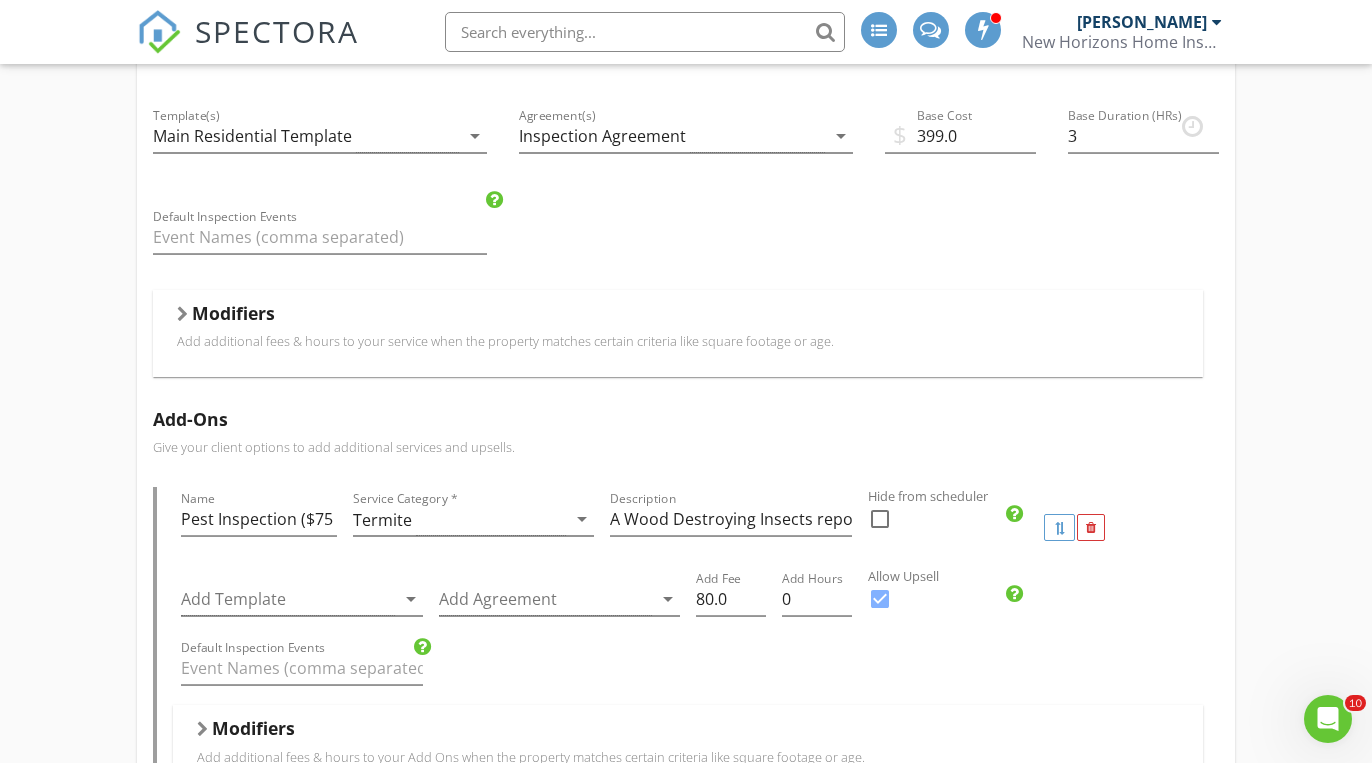 scroll, scrollTop: 278, scrollLeft: 0, axis: vertical 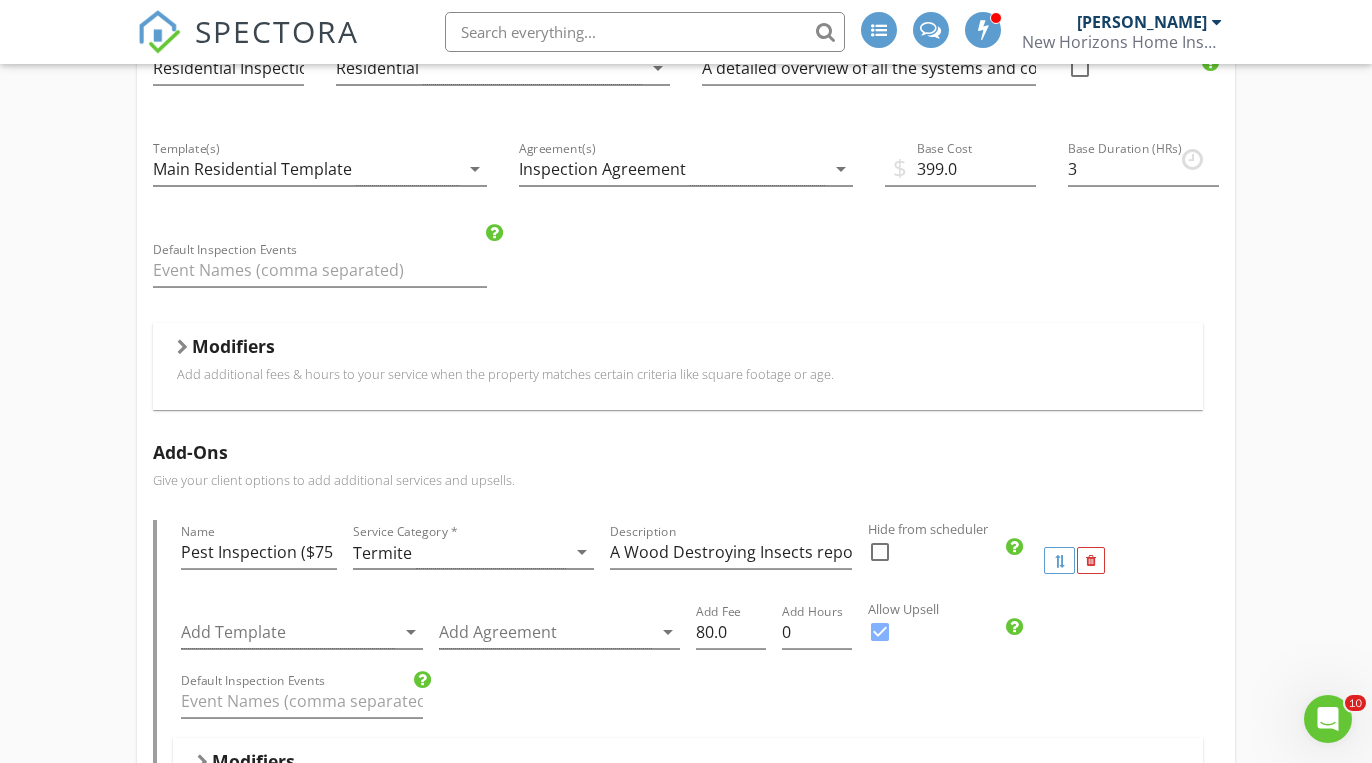 click on "Modifiers" at bounding box center (678, 350) 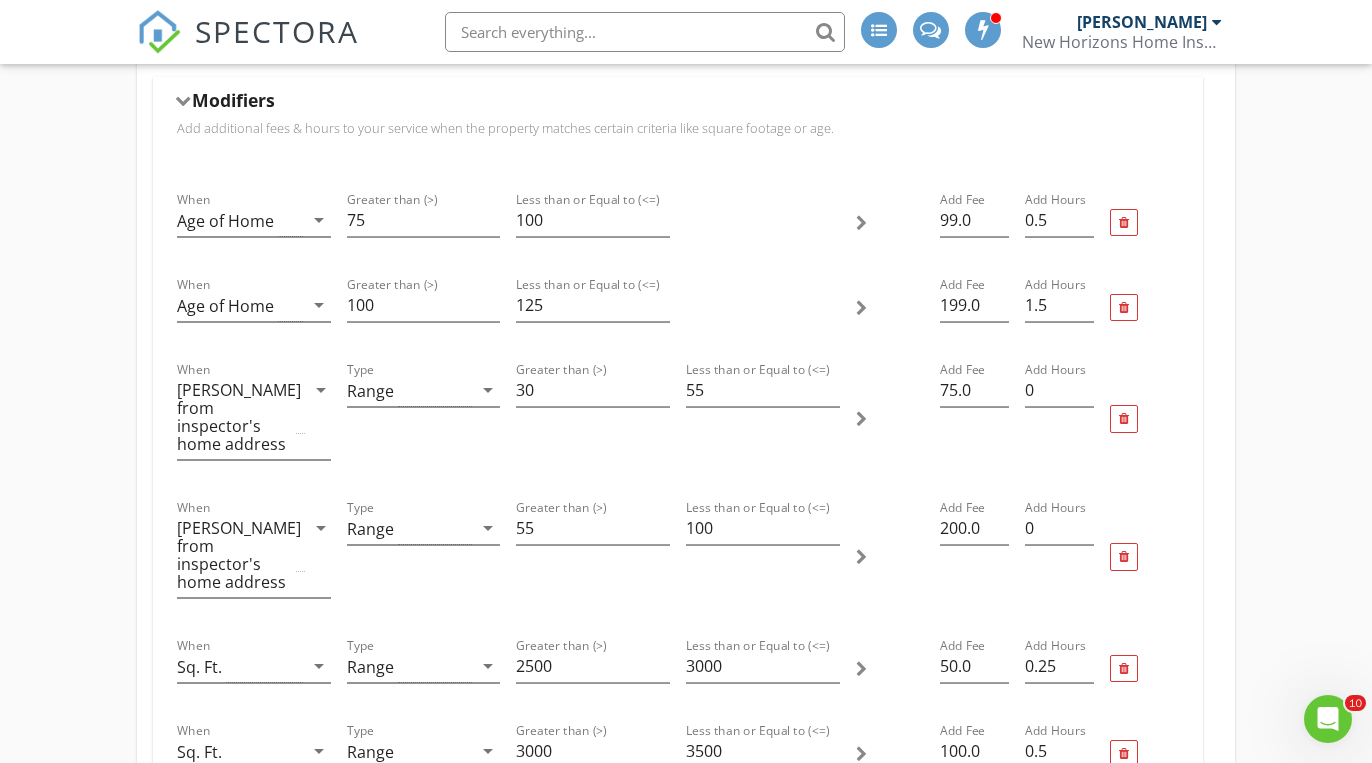 scroll, scrollTop: 523, scrollLeft: 0, axis: vertical 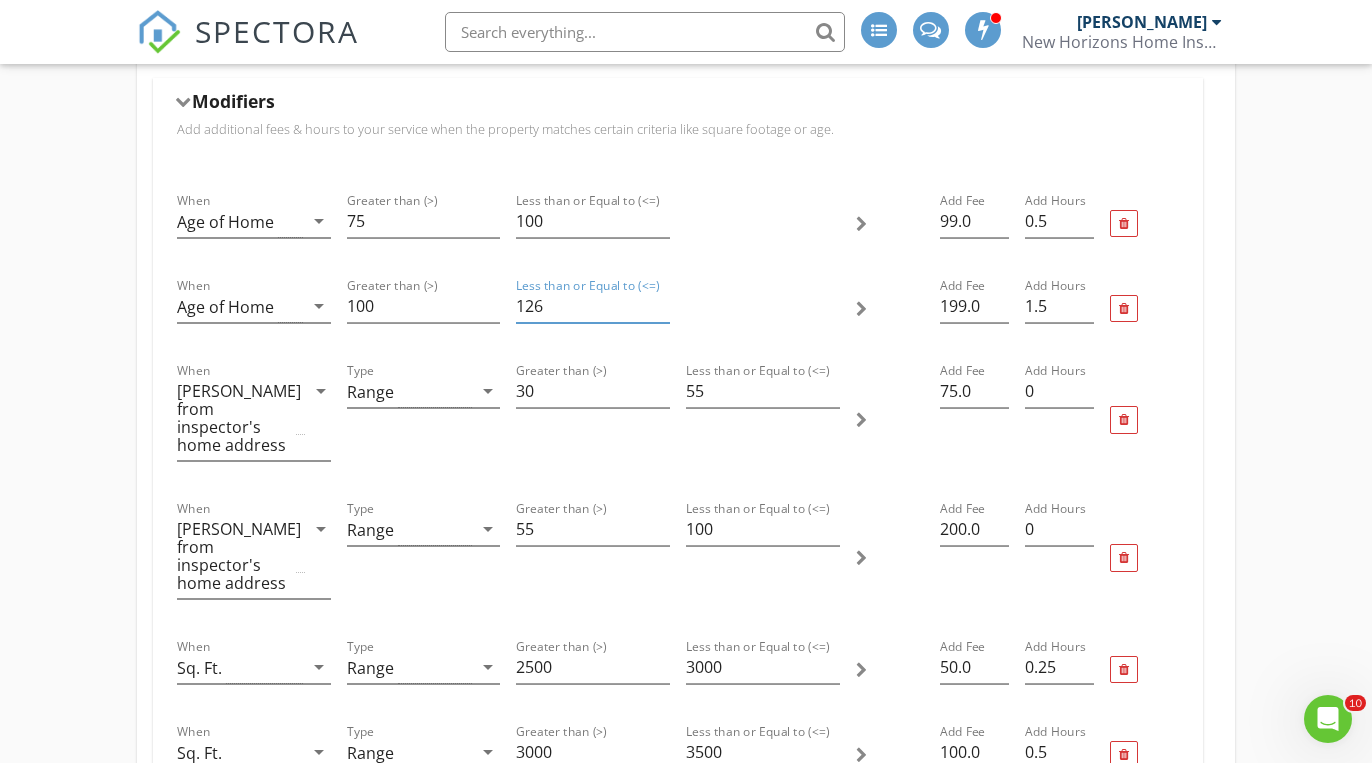click on "126" at bounding box center (593, 306) 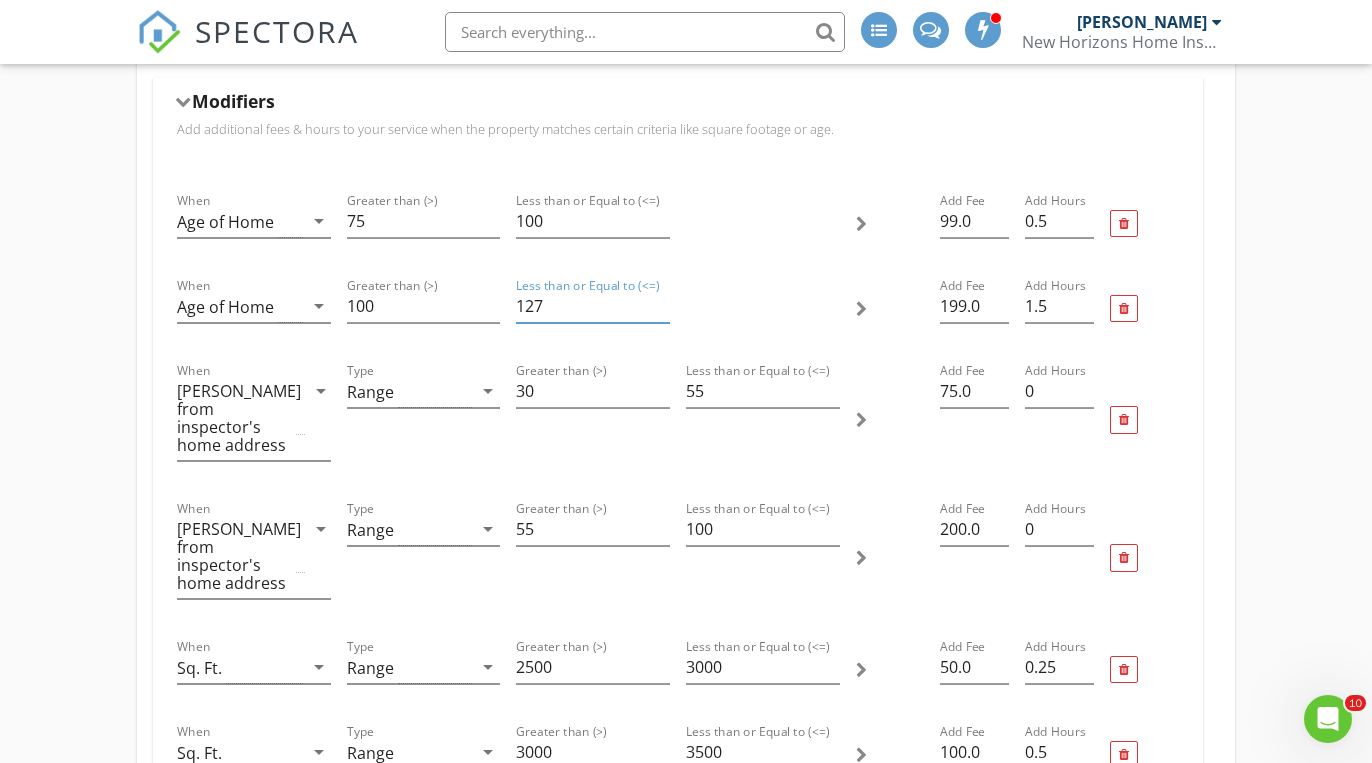 click on "127" at bounding box center [593, 306] 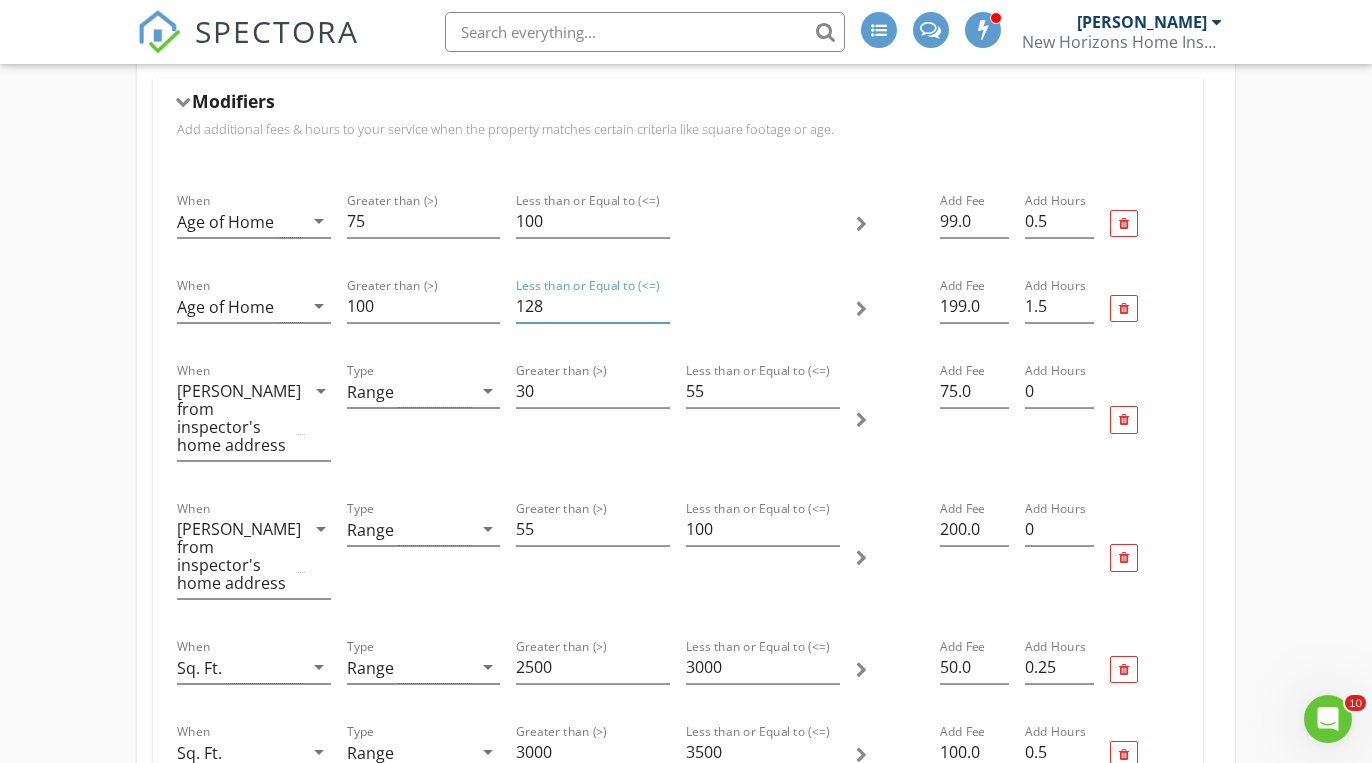 click on "128" at bounding box center (593, 306) 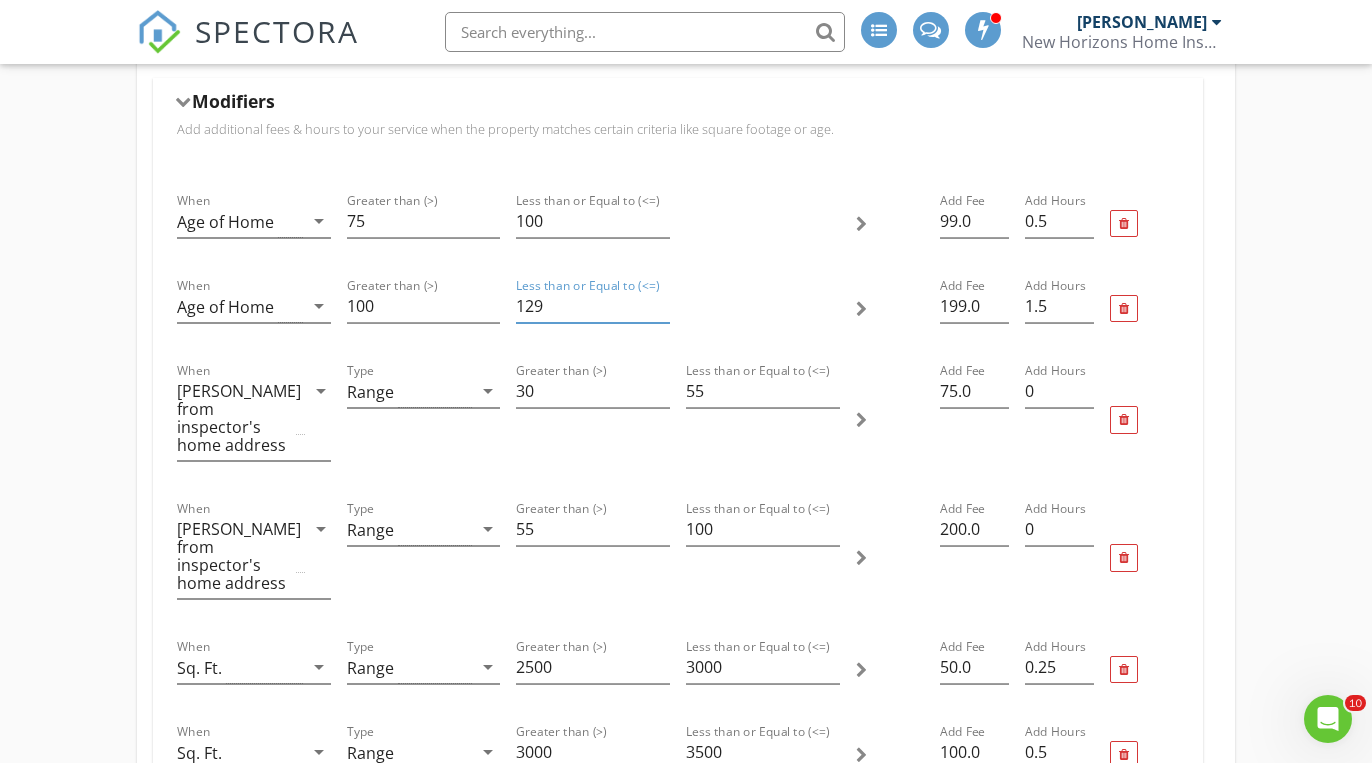 click on "129" at bounding box center [593, 306] 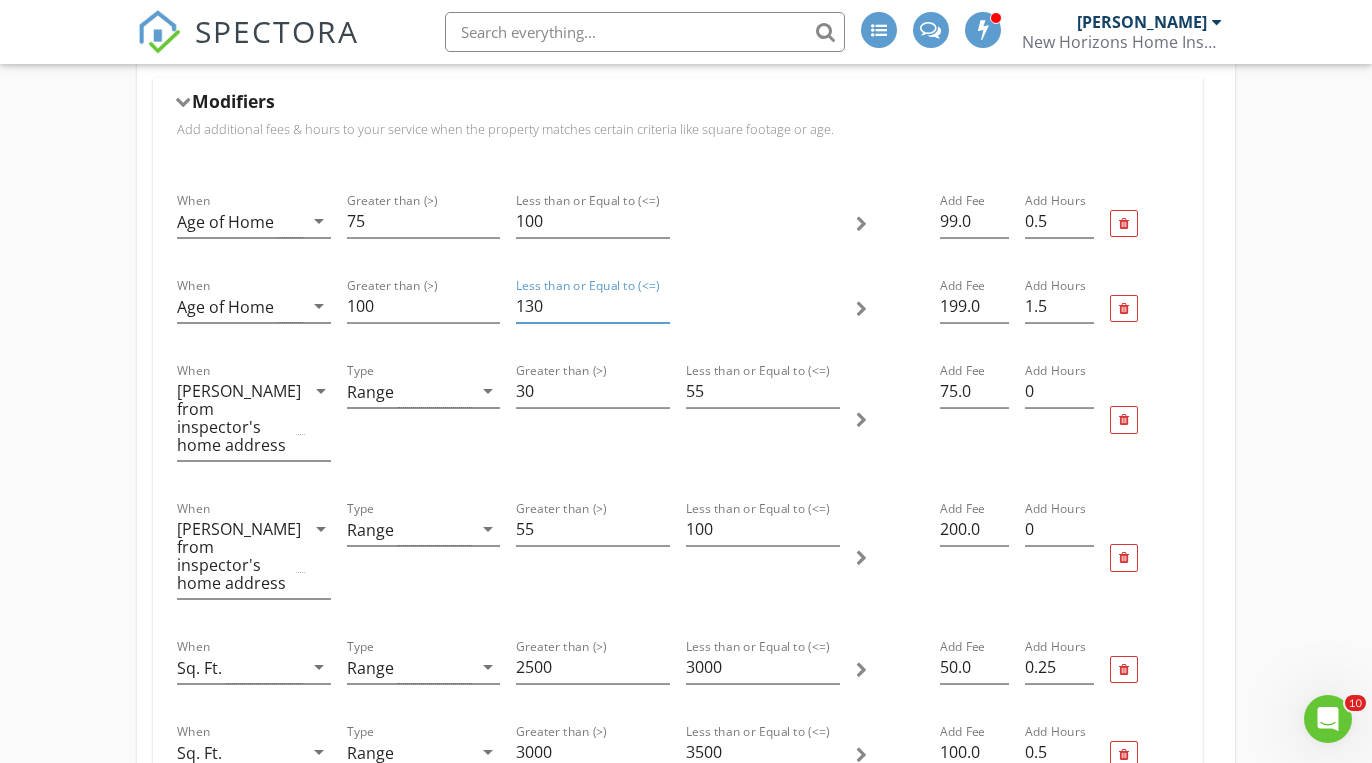 click on "130" at bounding box center [593, 306] 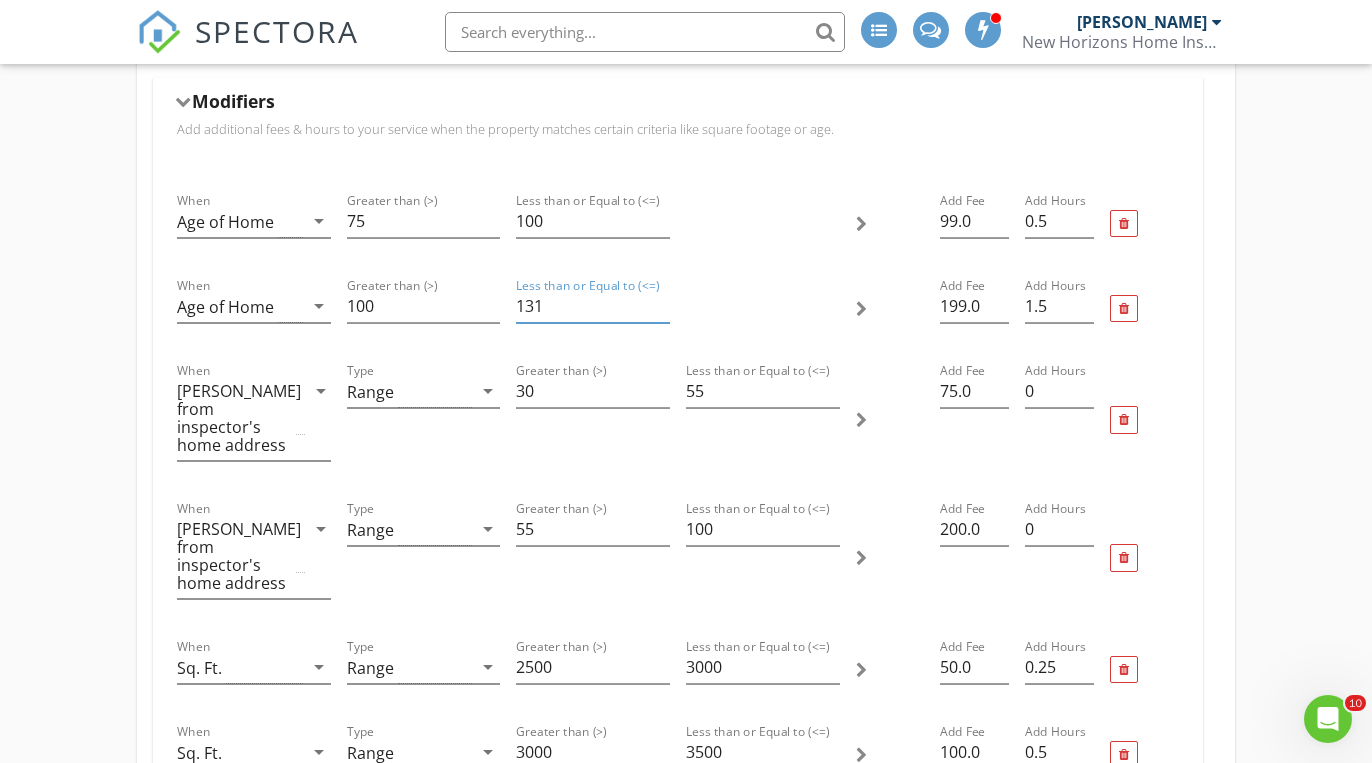 click on "131" at bounding box center (593, 306) 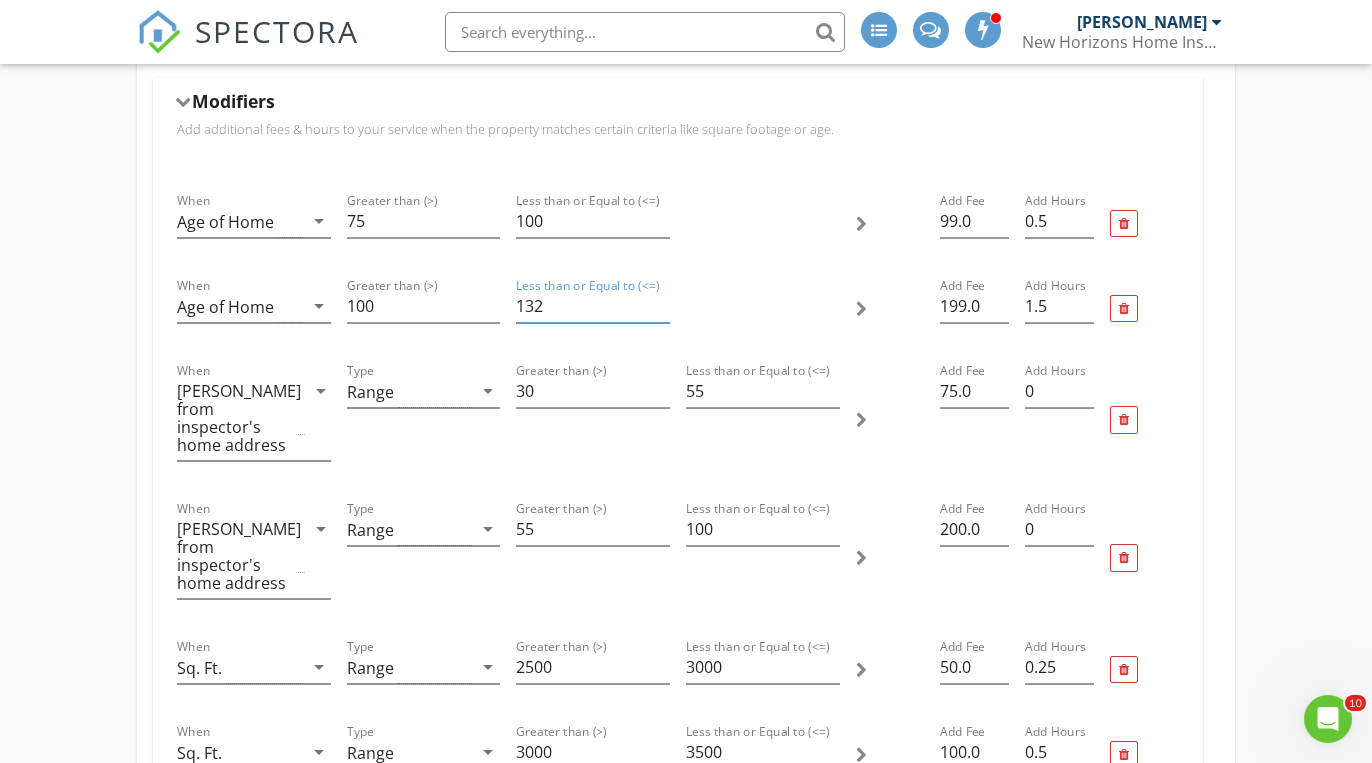 click on "132" at bounding box center (593, 306) 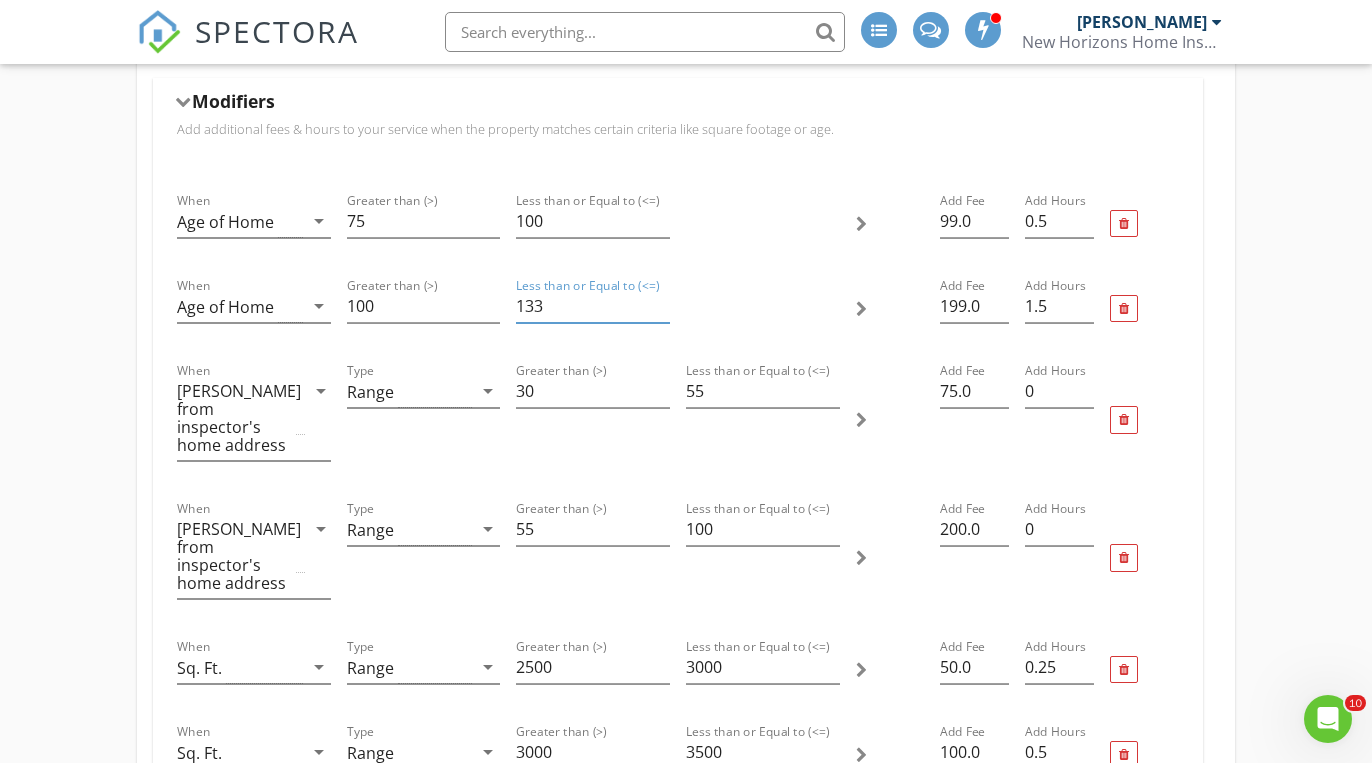 click on "133" at bounding box center [593, 306] 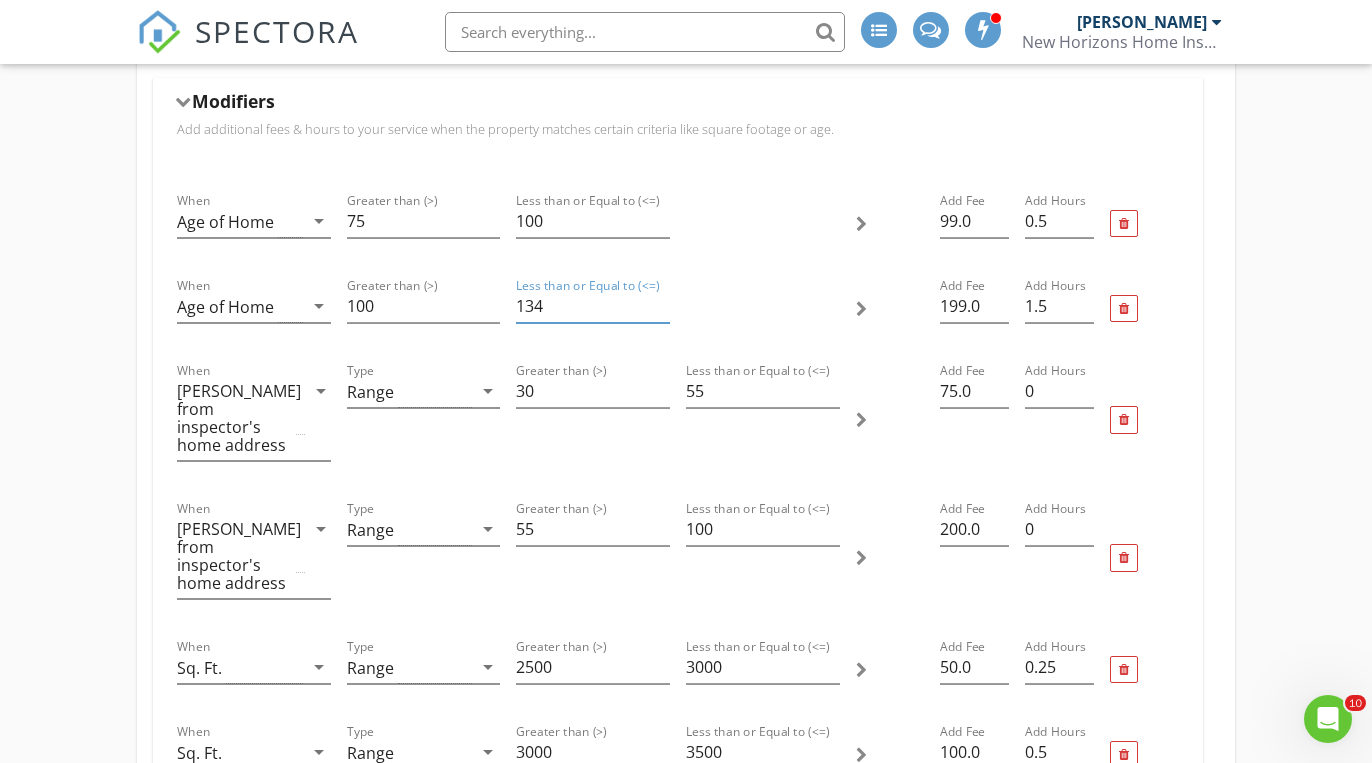 click on "134" at bounding box center [593, 306] 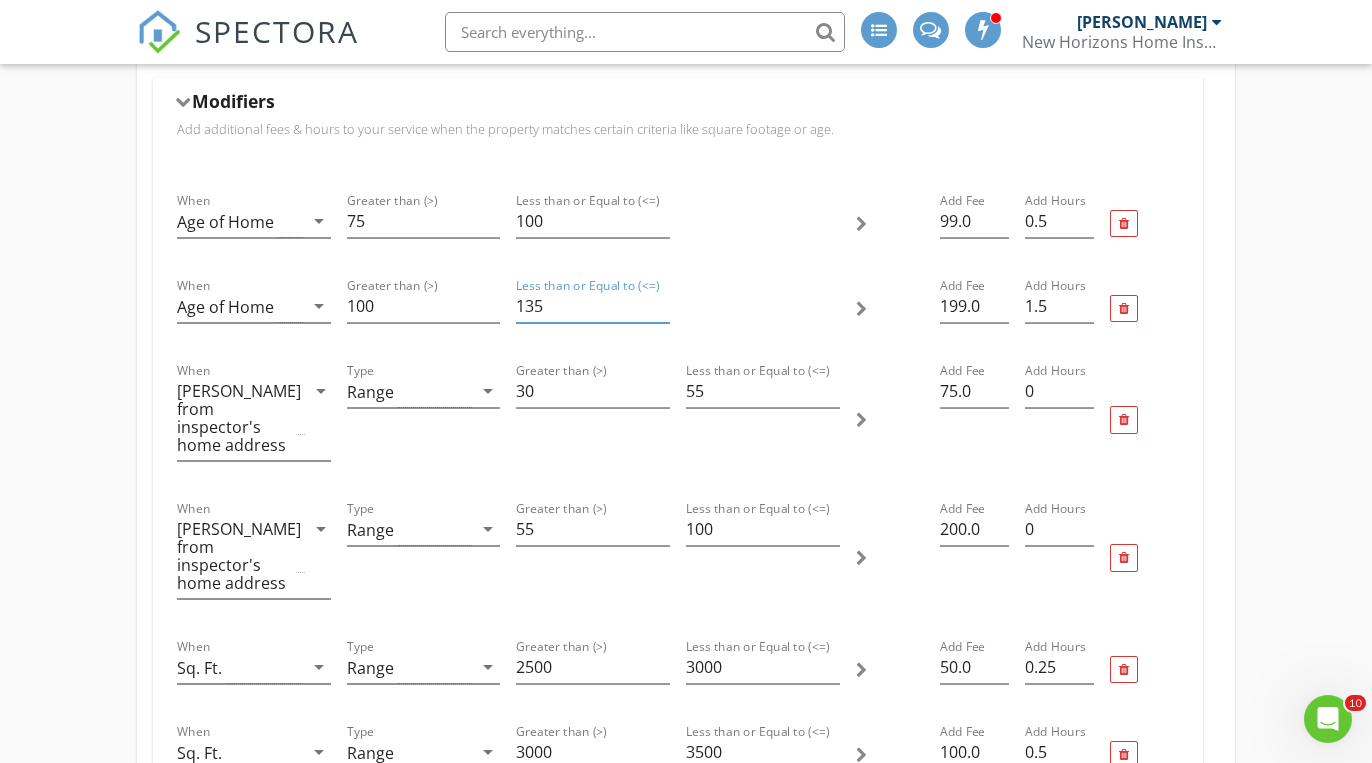 click on "135" at bounding box center [593, 306] 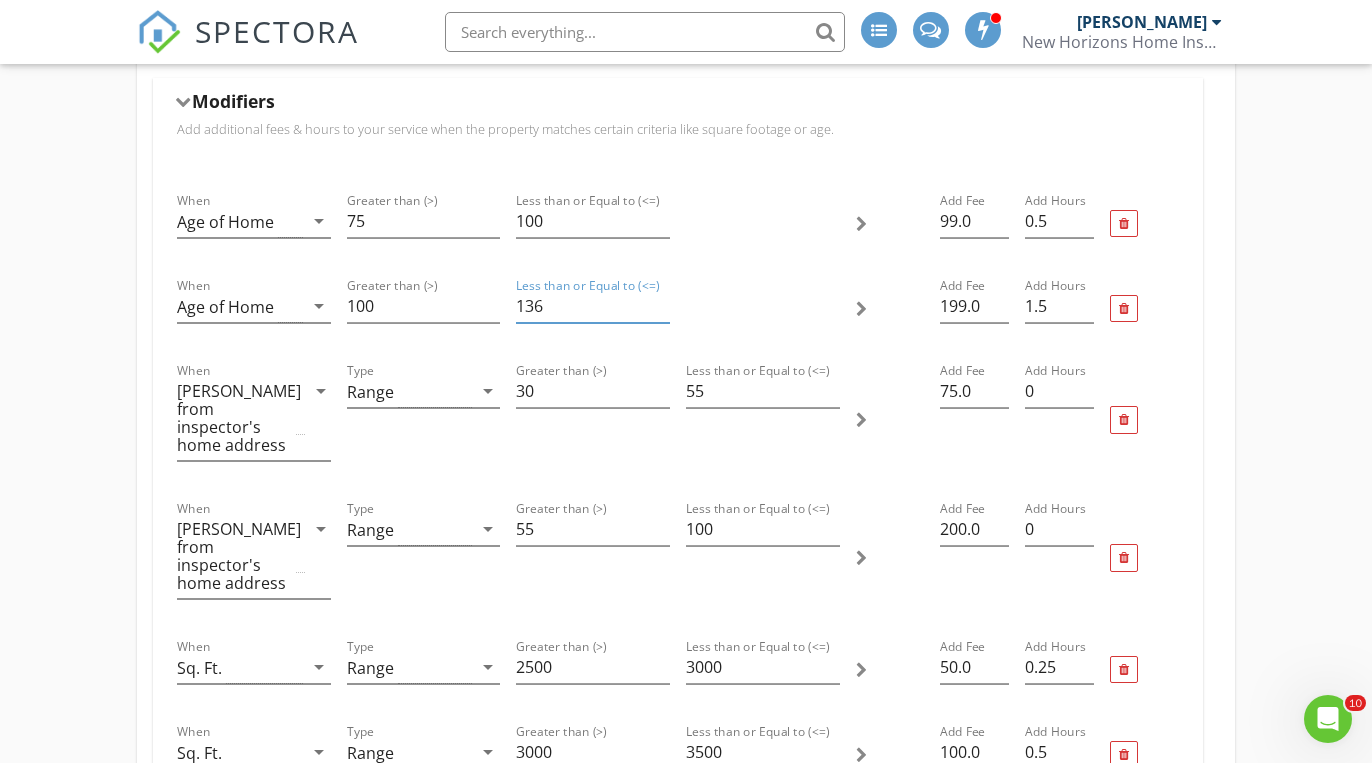click on "136" at bounding box center [593, 306] 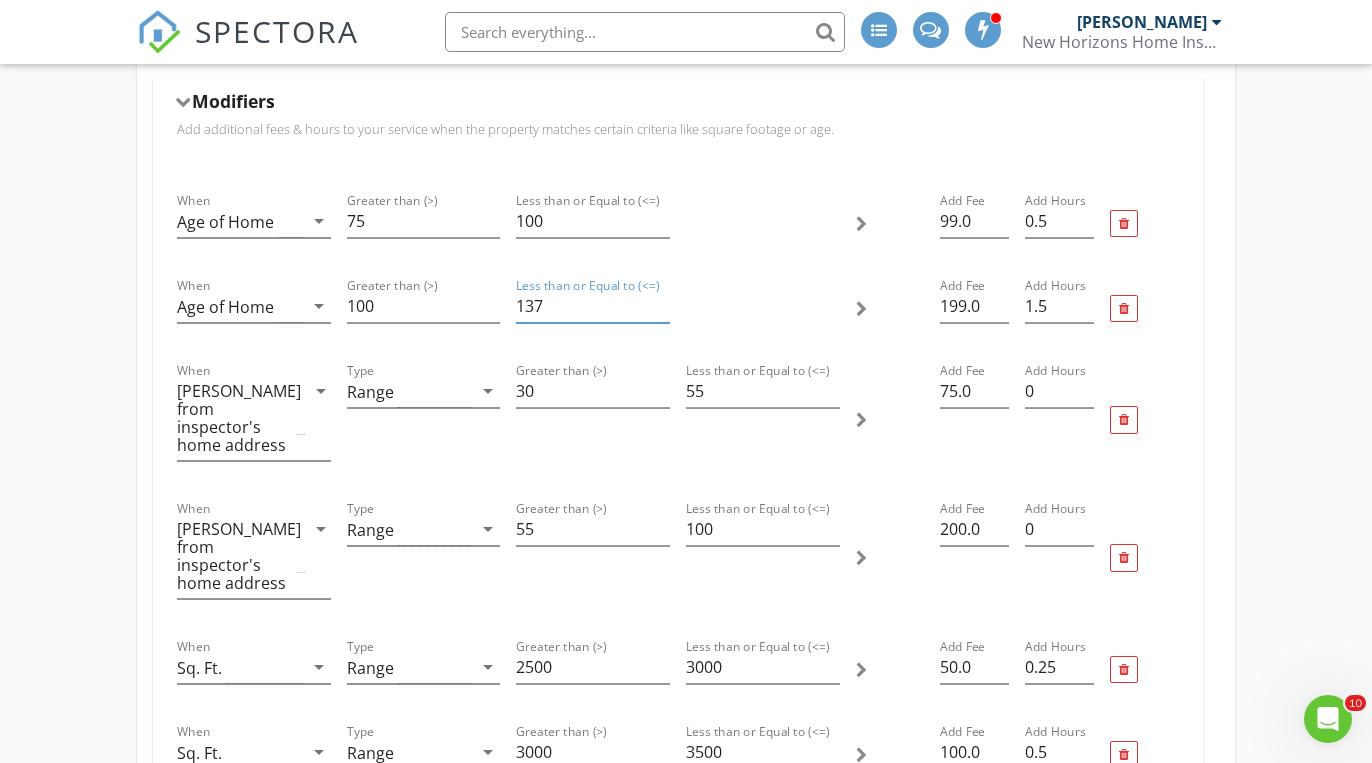 click on "137" at bounding box center (593, 306) 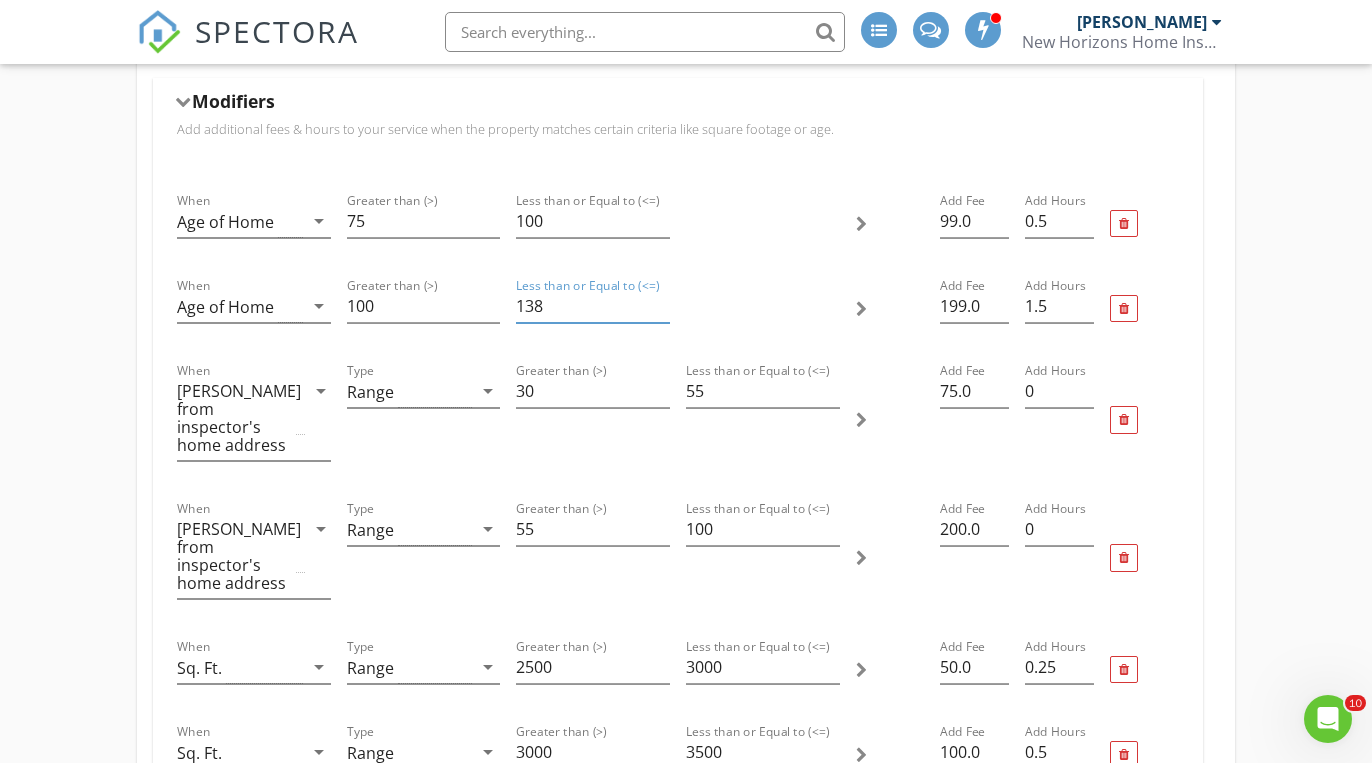 click on "138" at bounding box center [593, 306] 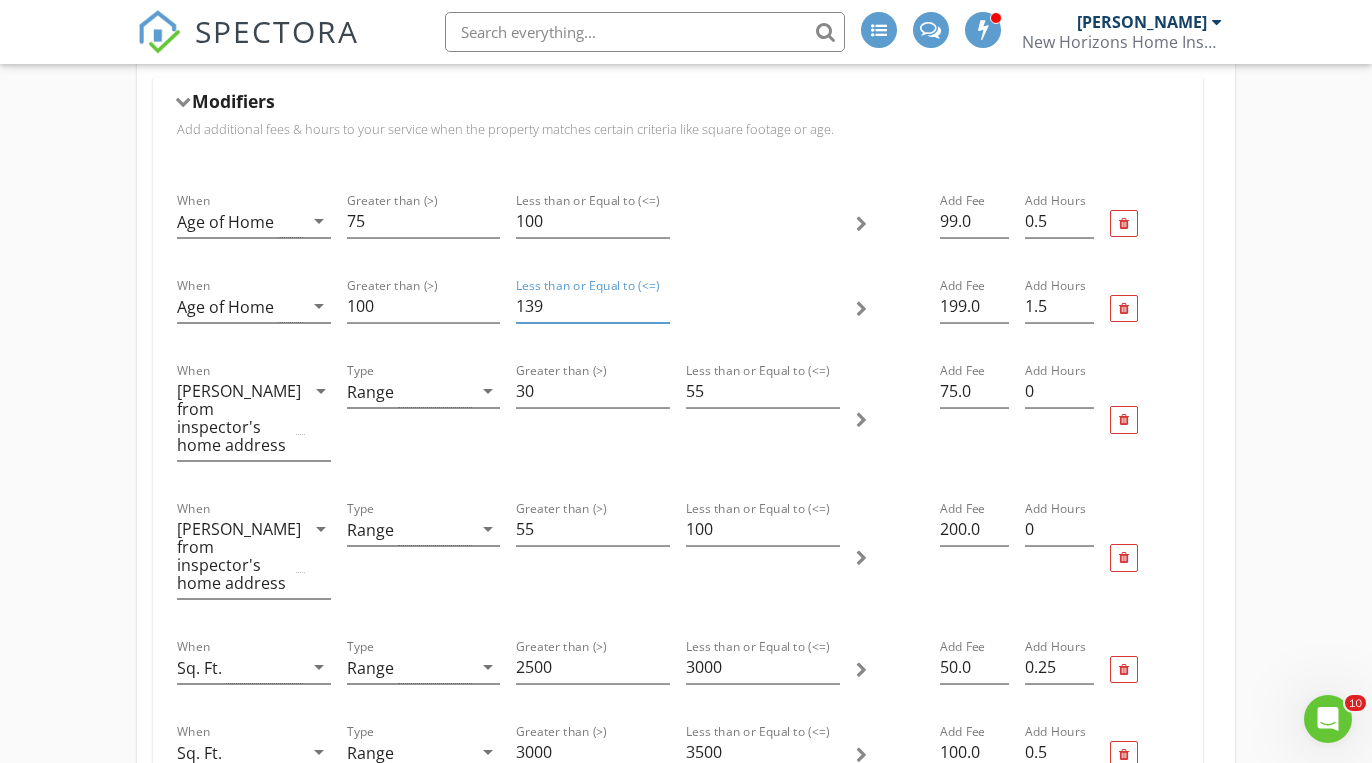 click on "139" at bounding box center [593, 306] 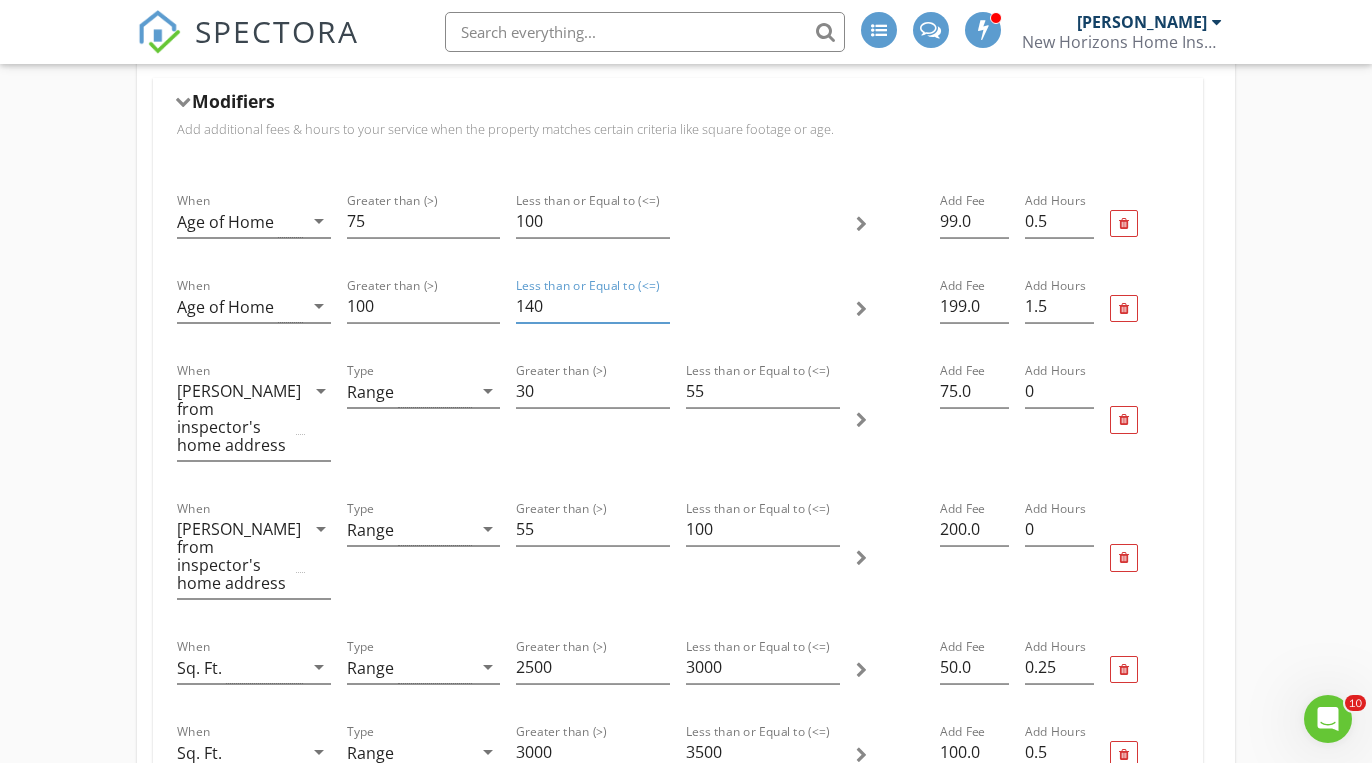 click on "140" at bounding box center [593, 306] 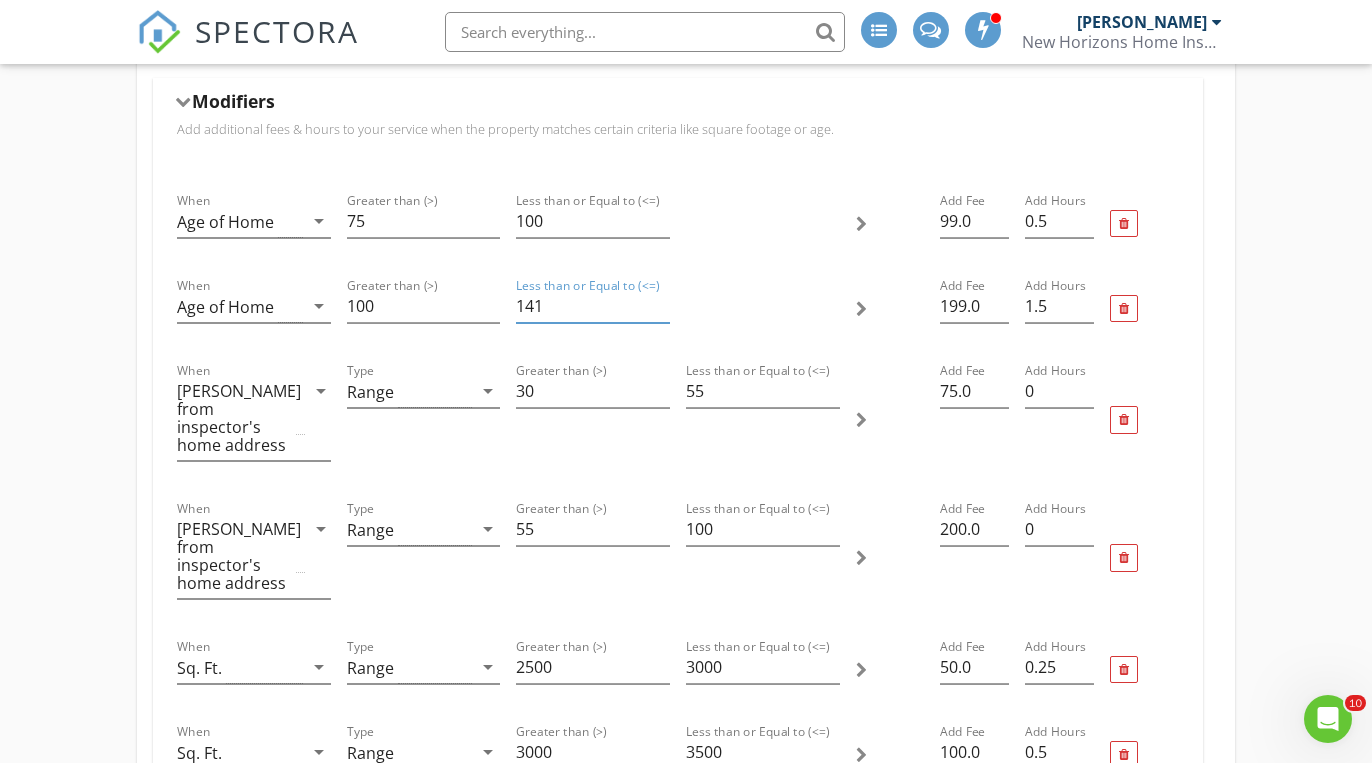 click on "141" at bounding box center (593, 306) 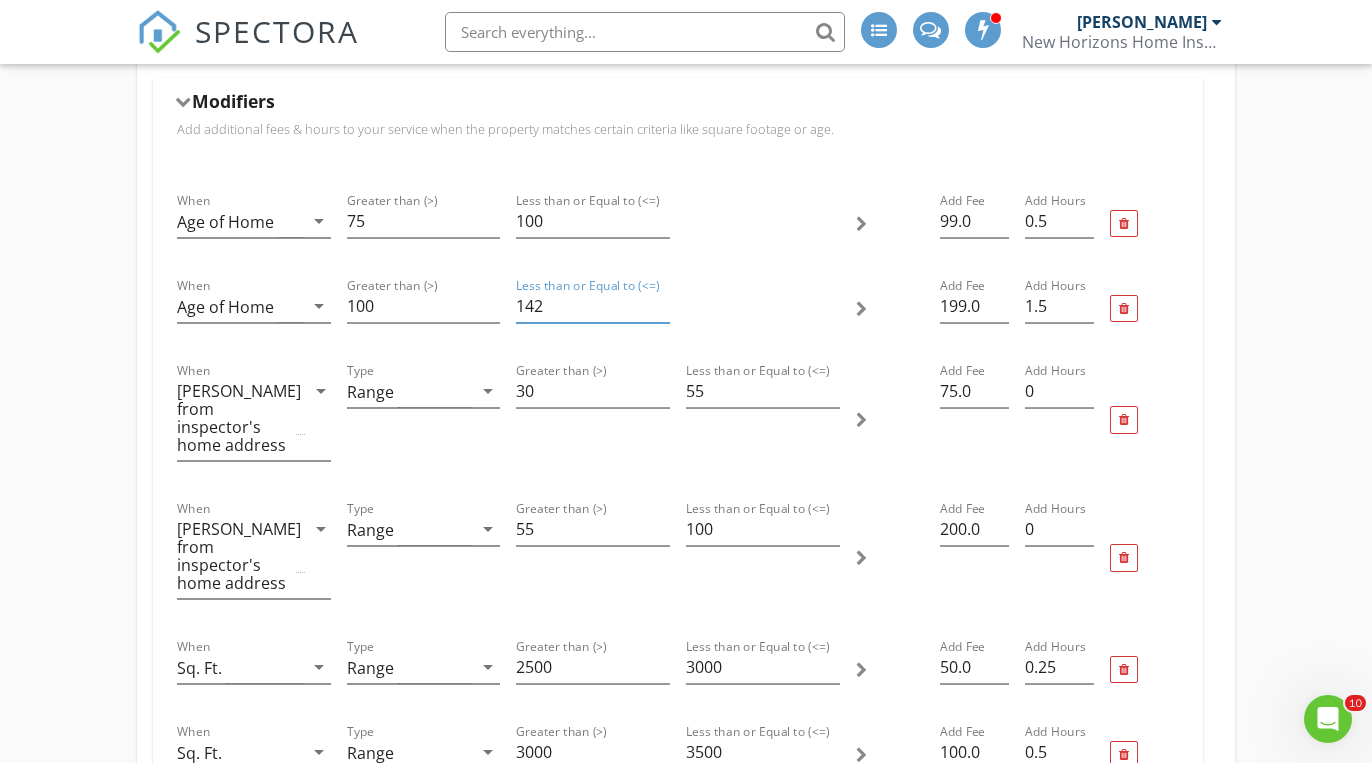click on "142" at bounding box center [593, 306] 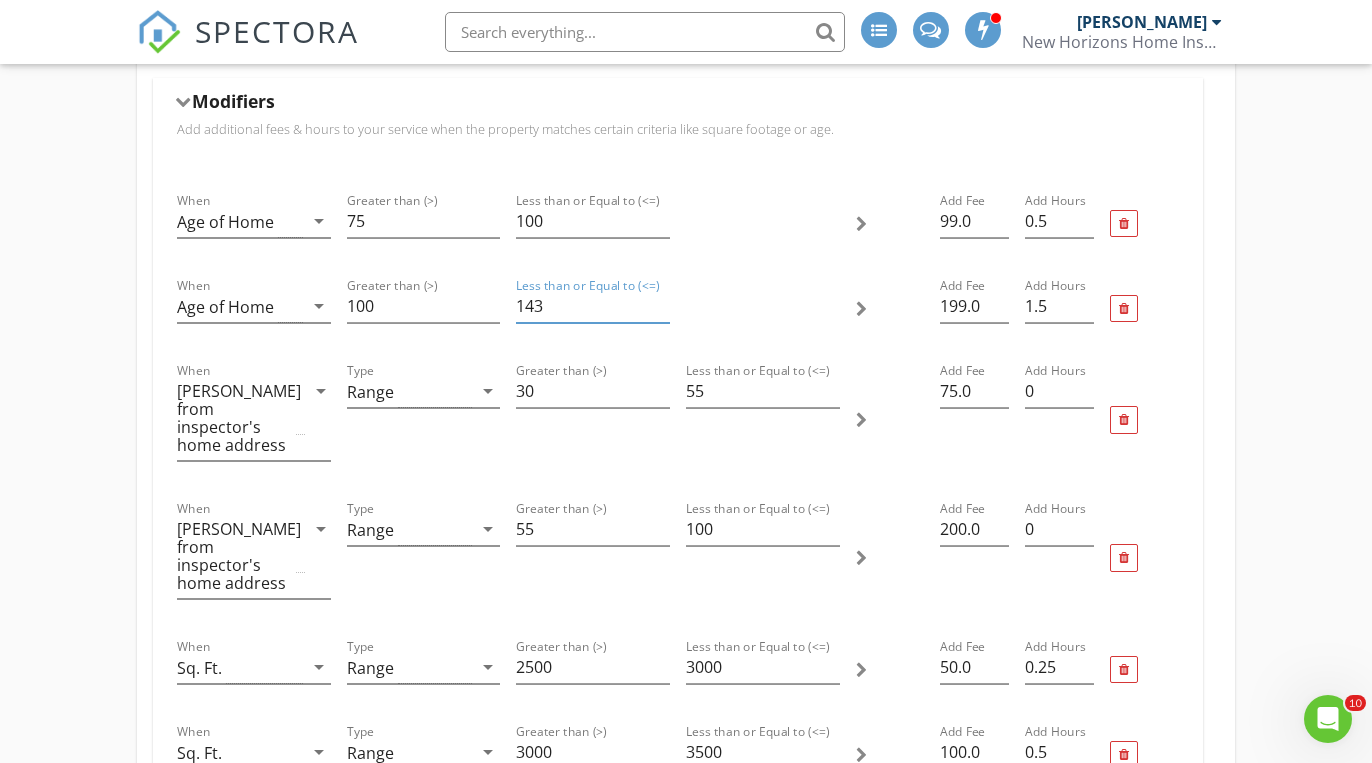 click on "143" at bounding box center [593, 306] 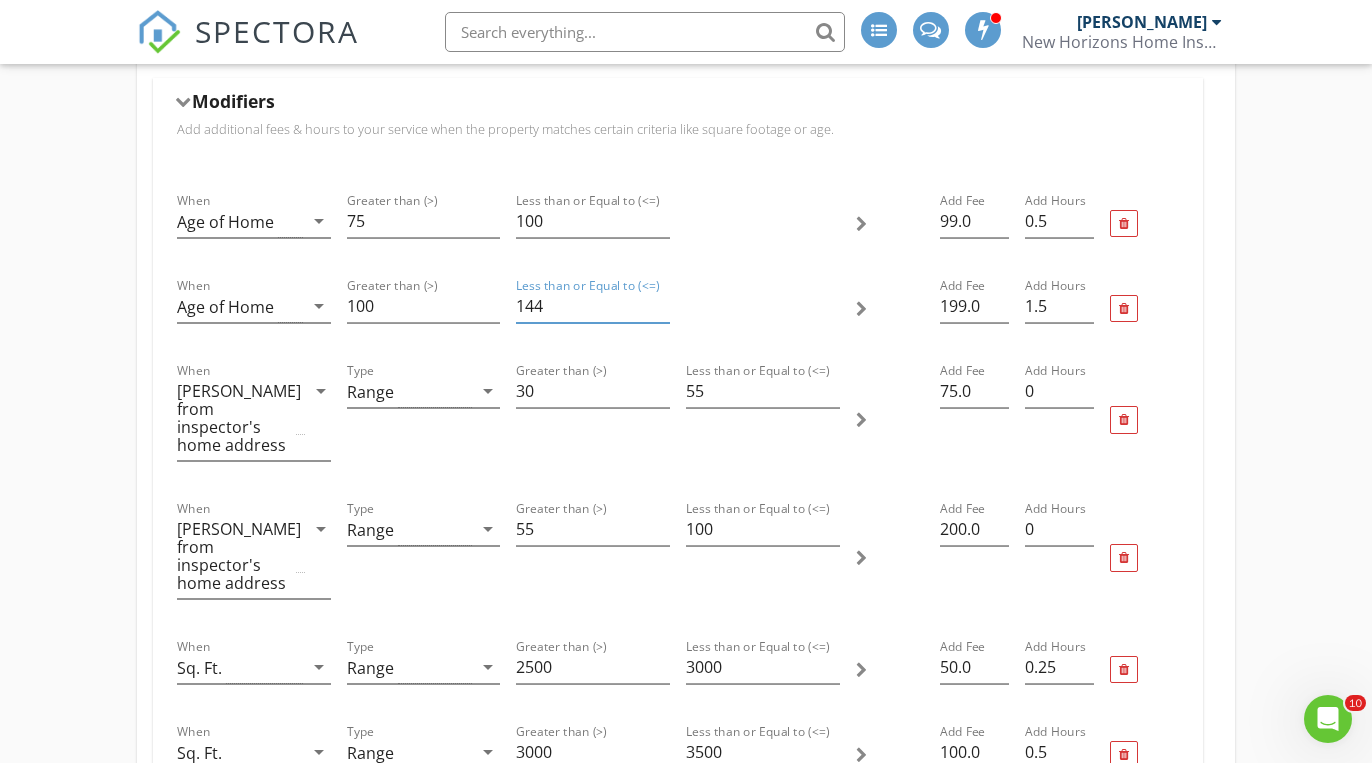 click on "144" at bounding box center [593, 306] 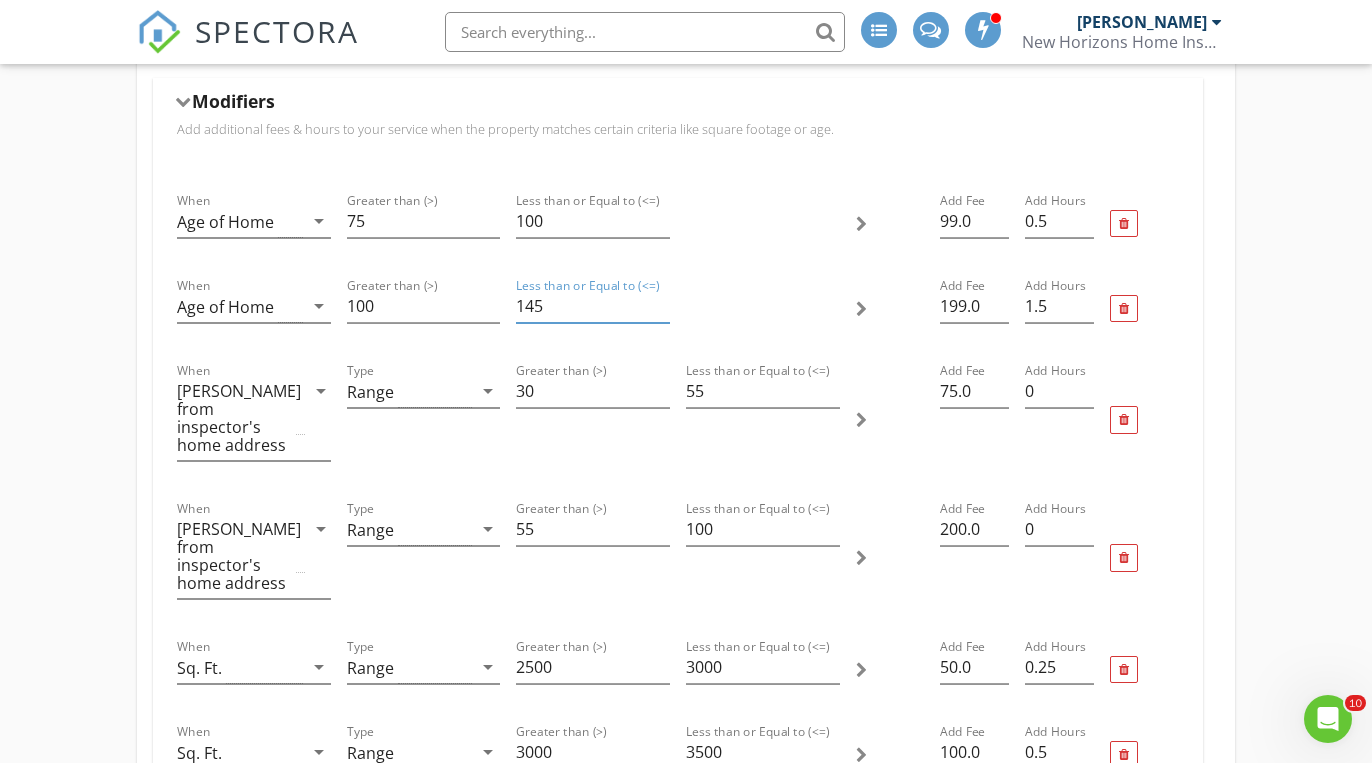 click on "145" at bounding box center [593, 306] 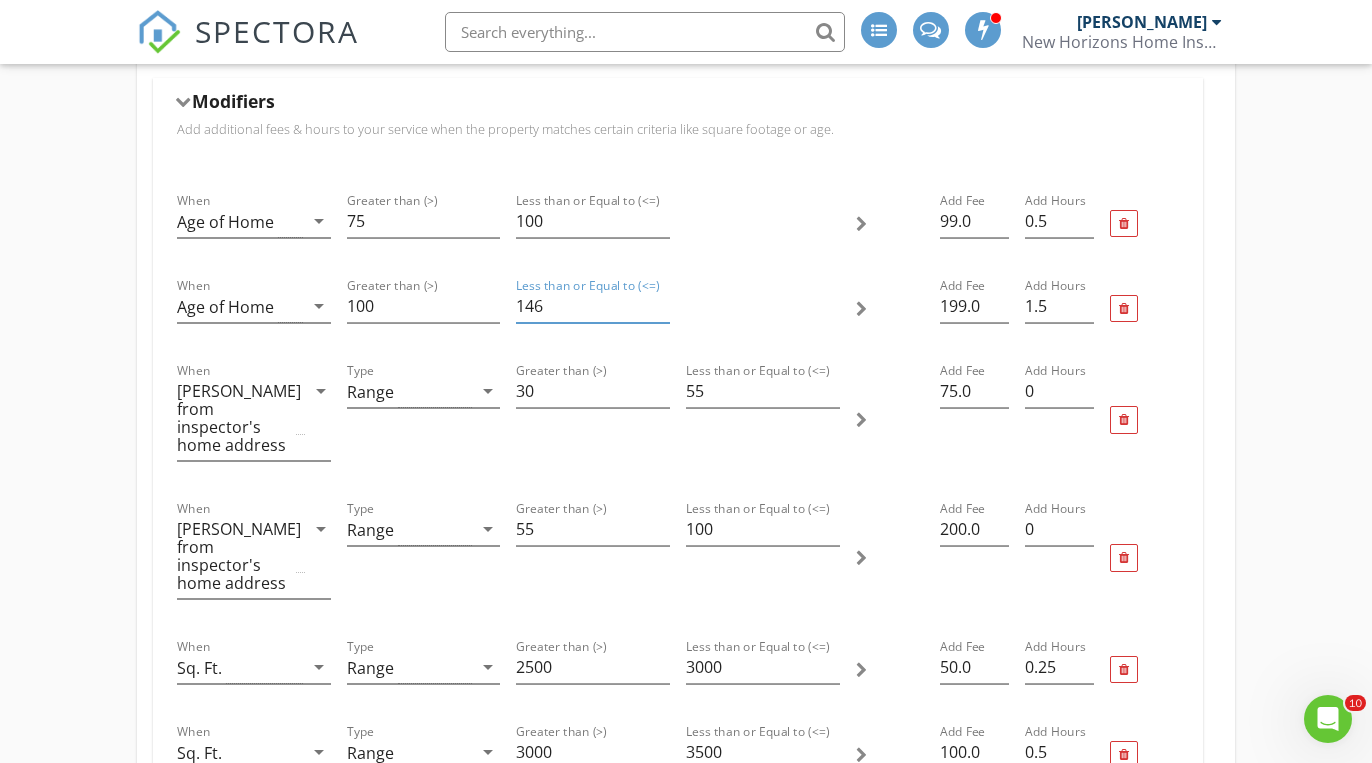click on "146" at bounding box center [593, 306] 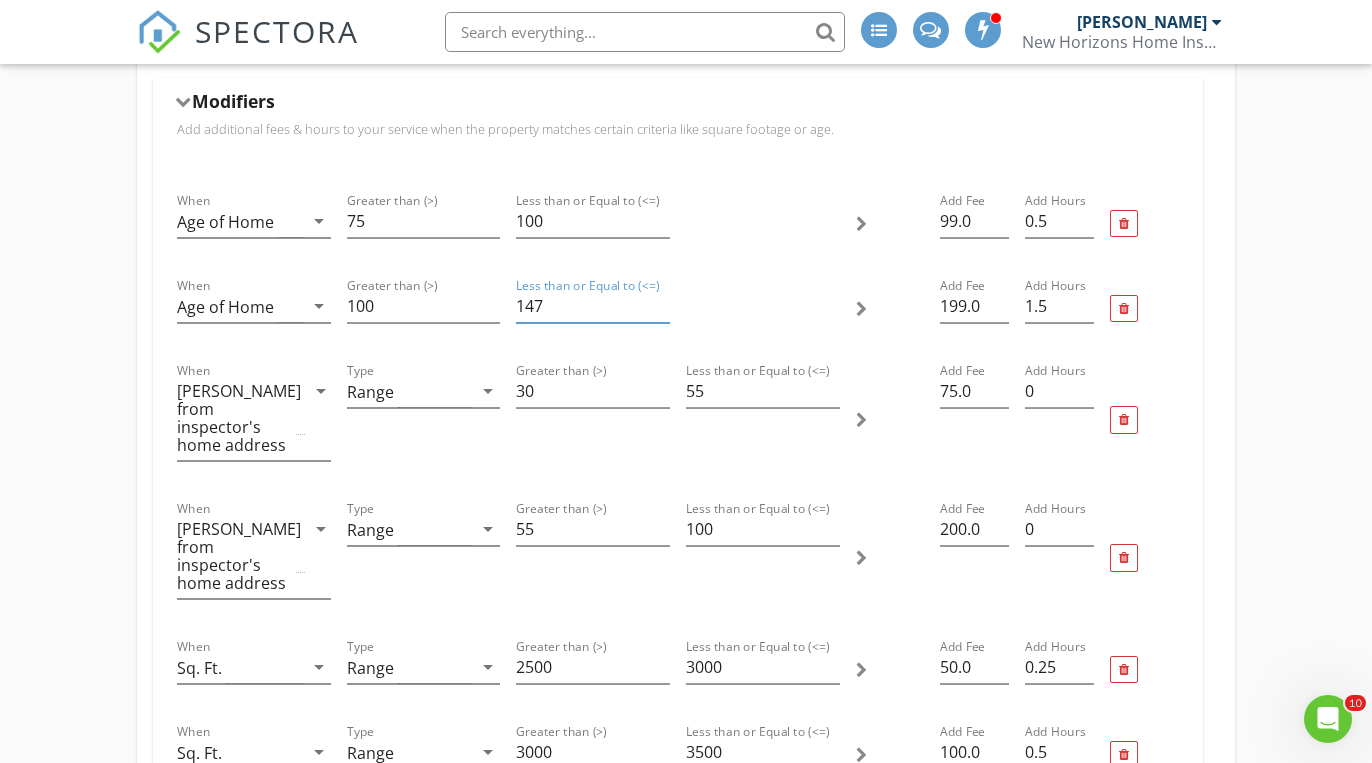 click on "147" at bounding box center [593, 306] 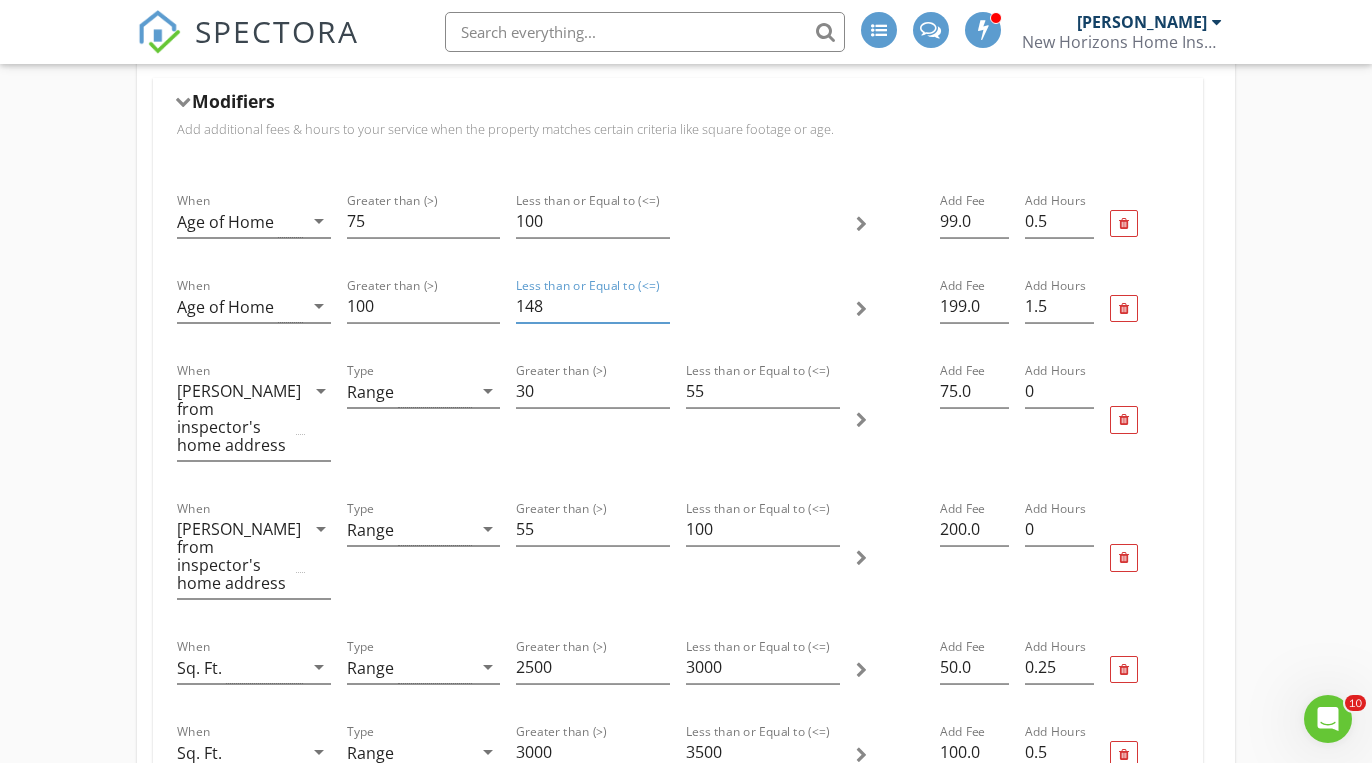click on "148" at bounding box center (593, 306) 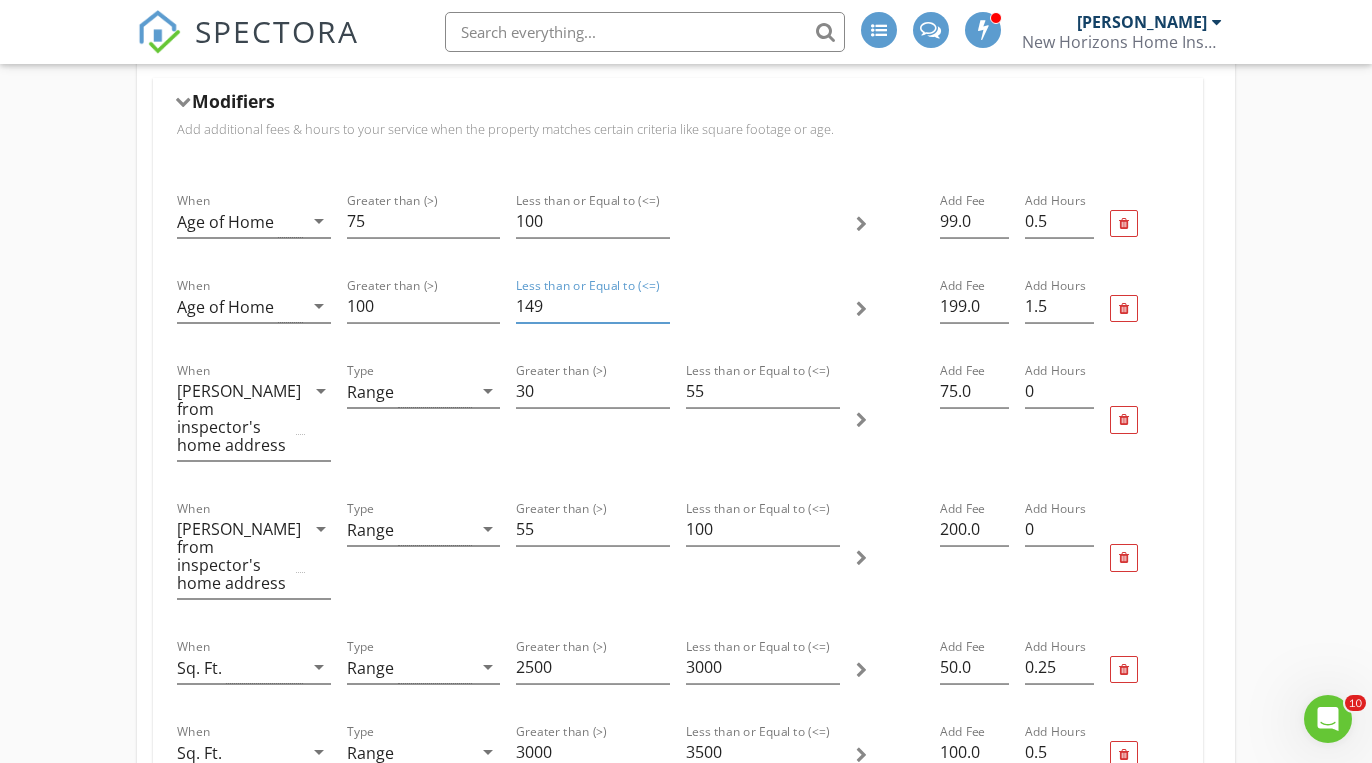 click on "149" at bounding box center (593, 306) 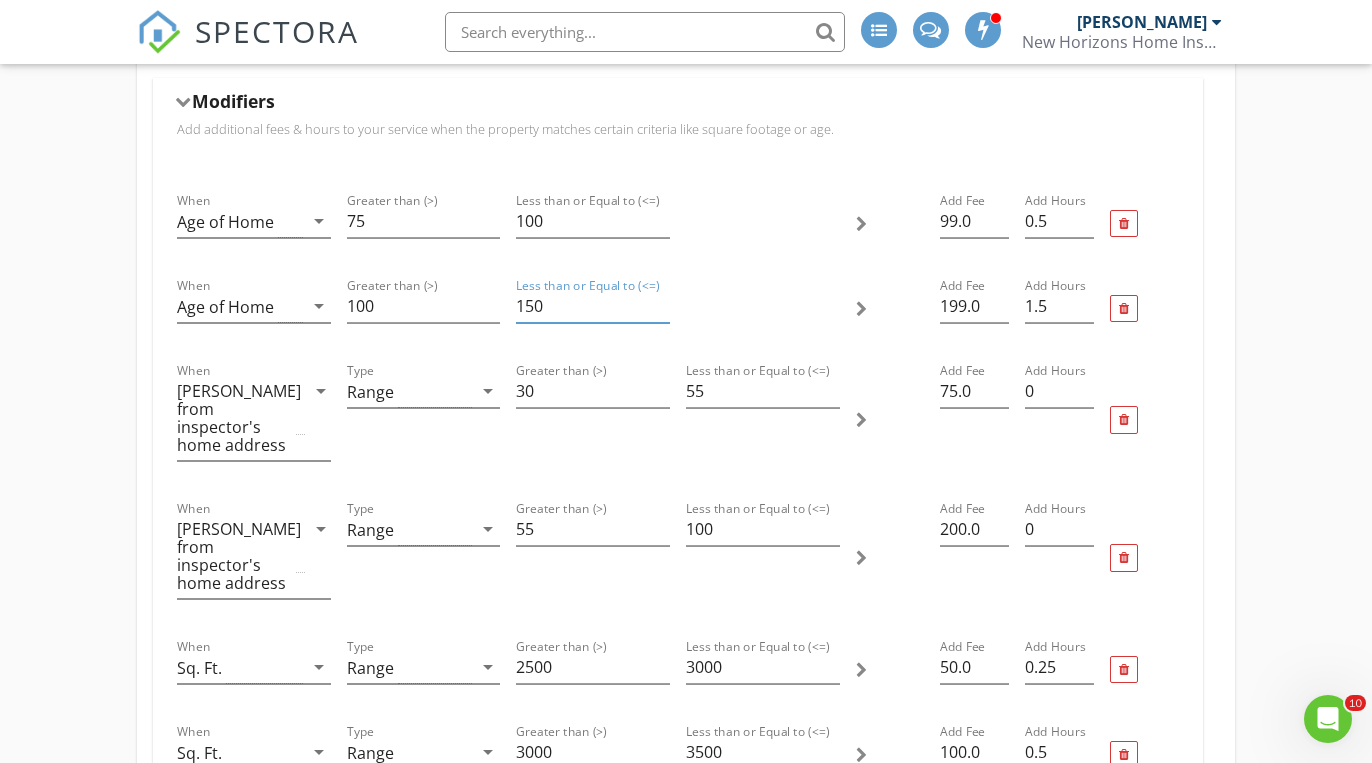 click on "150" at bounding box center (593, 306) 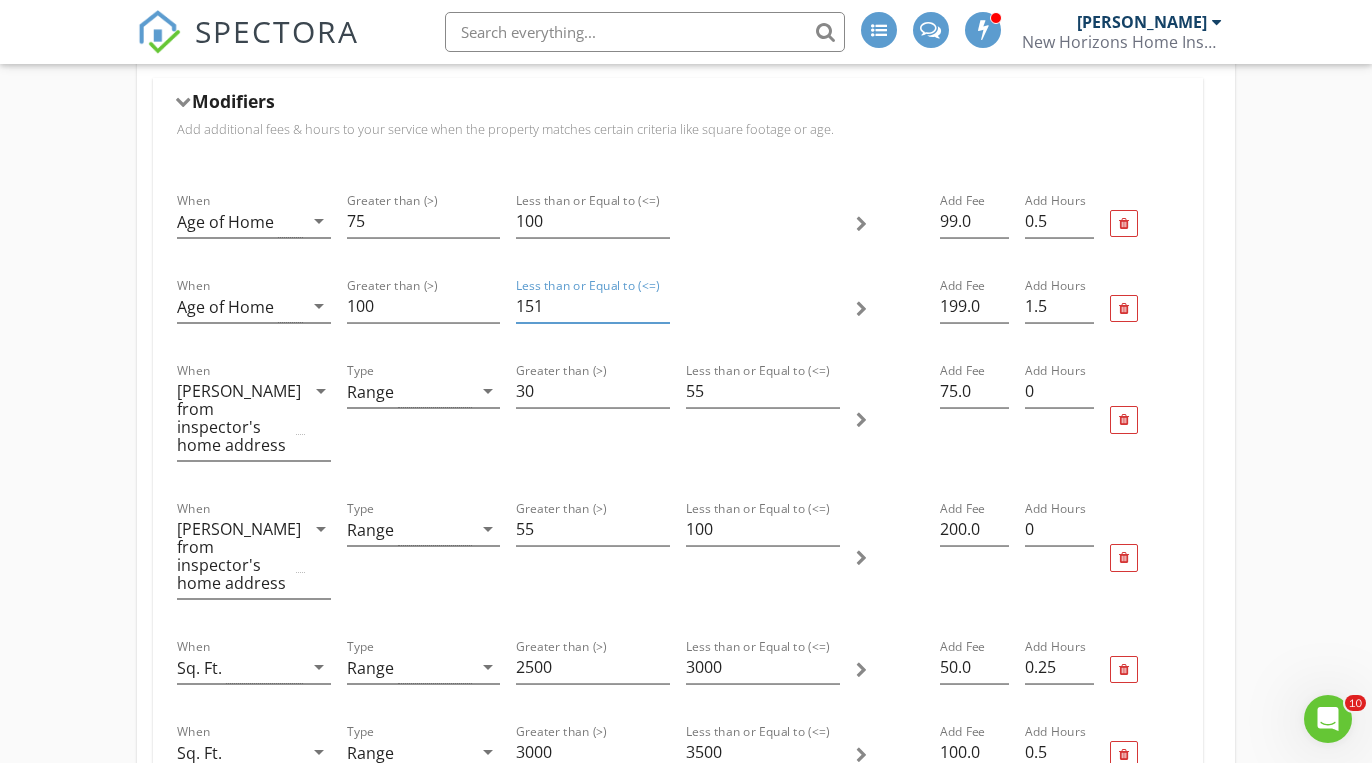 click on "151" at bounding box center (593, 306) 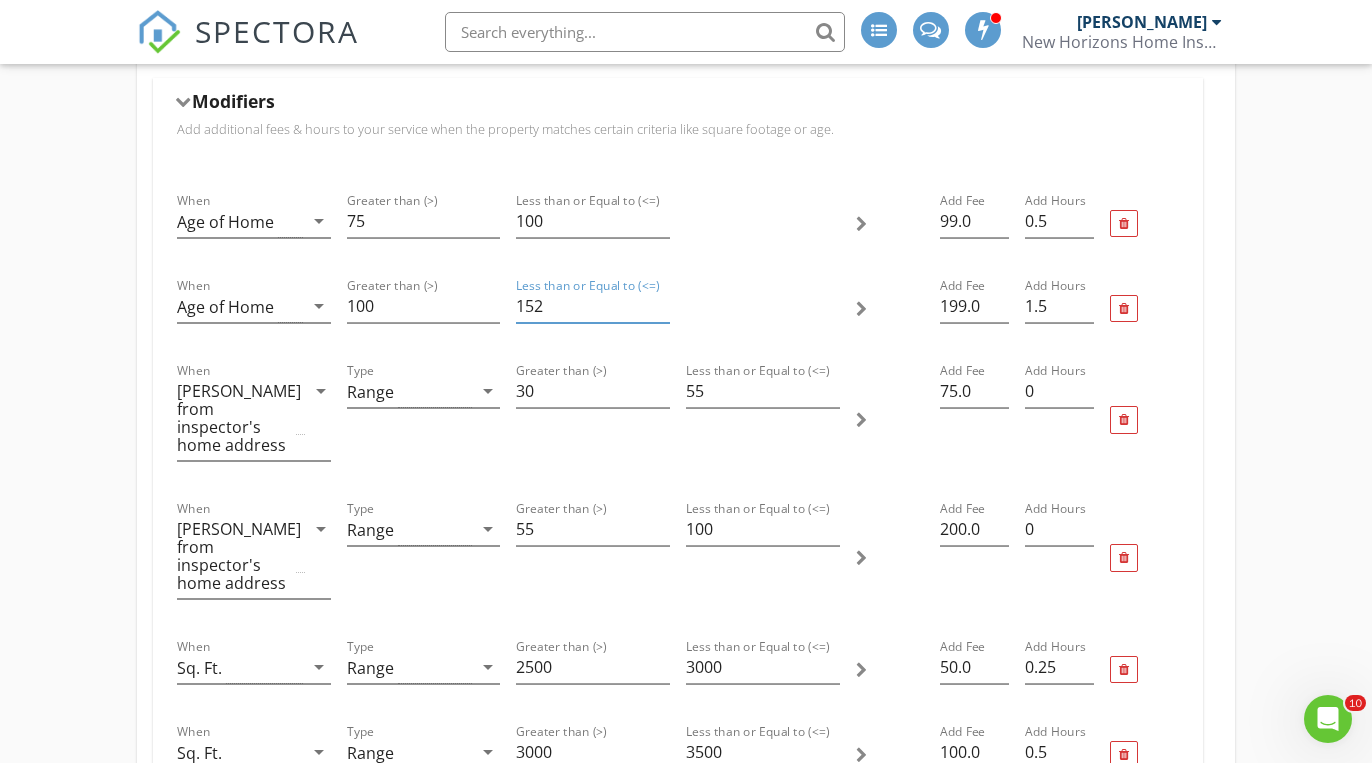 click on "152" at bounding box center (593, 306) 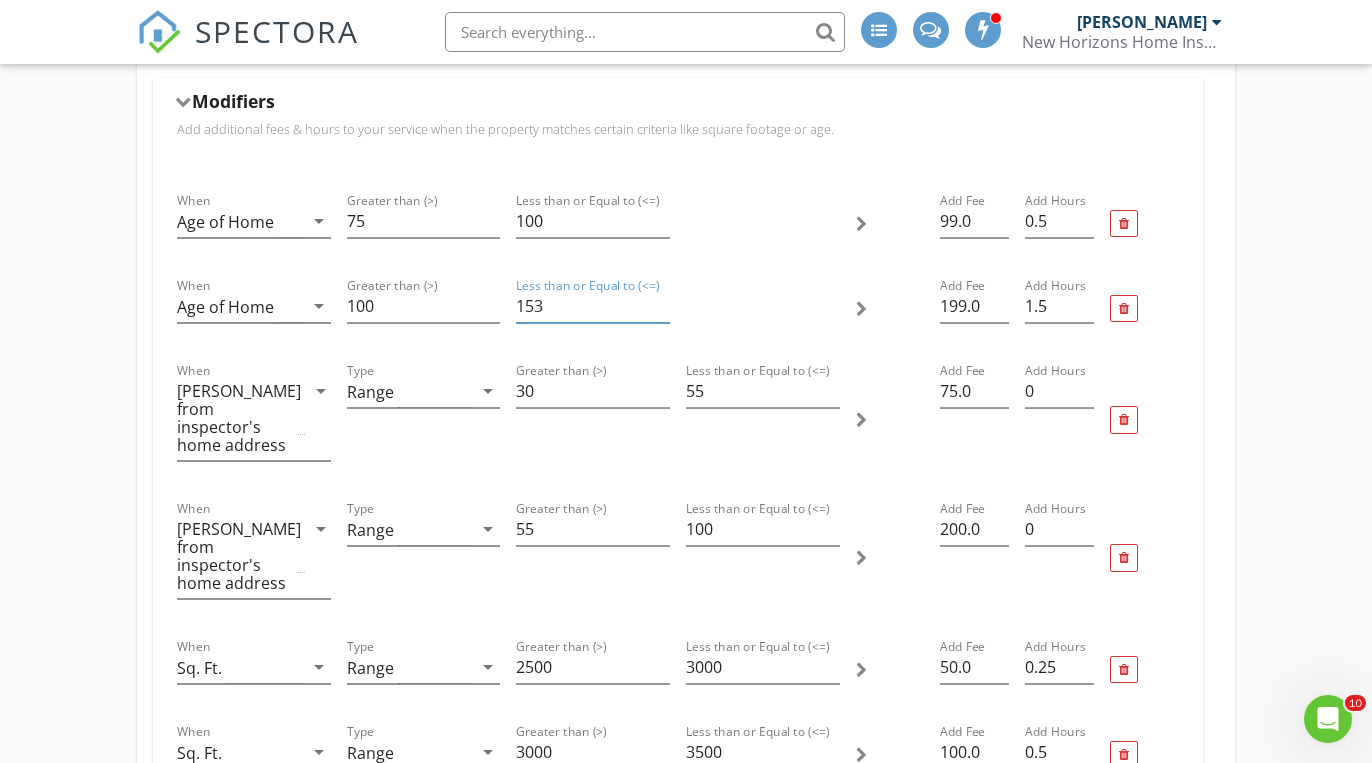 click on "153" at bounding box center (593, 306) 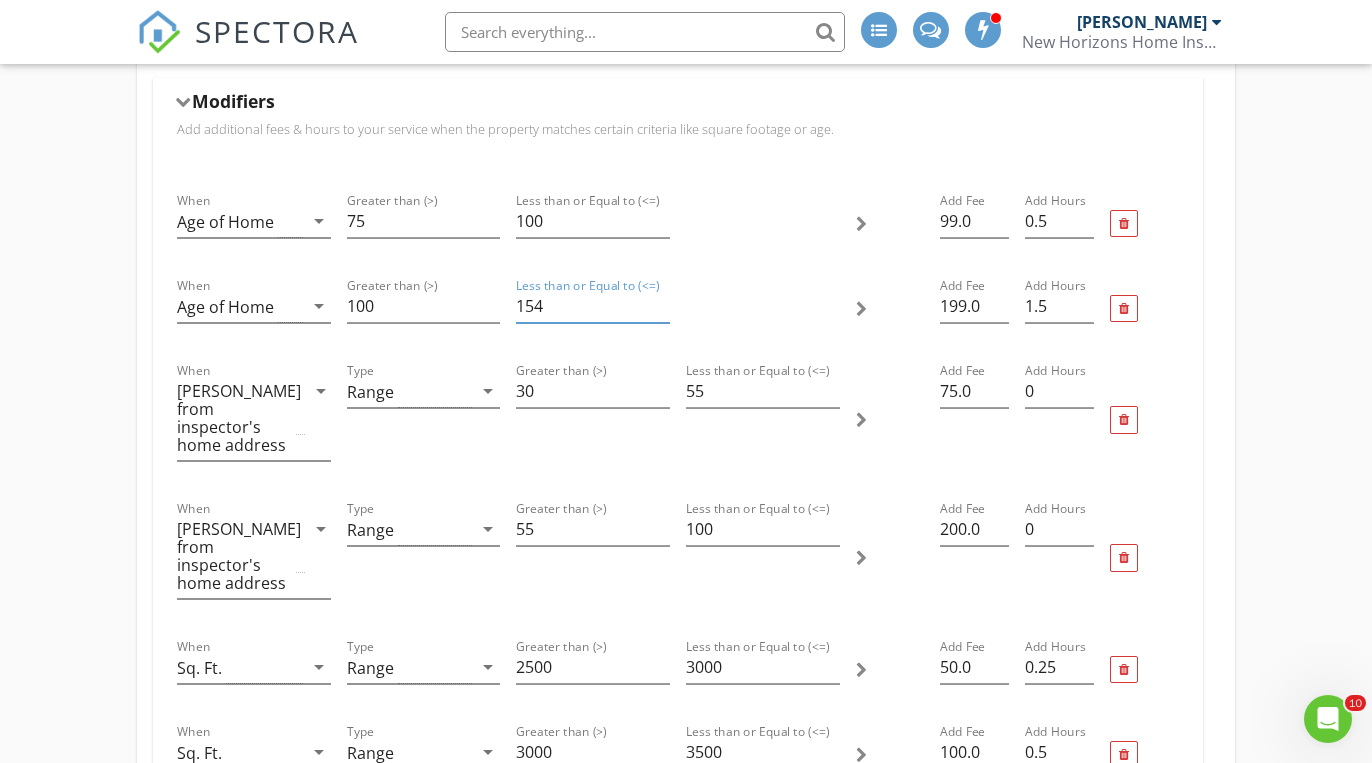 click on "154" at bounding box center (593, 306) 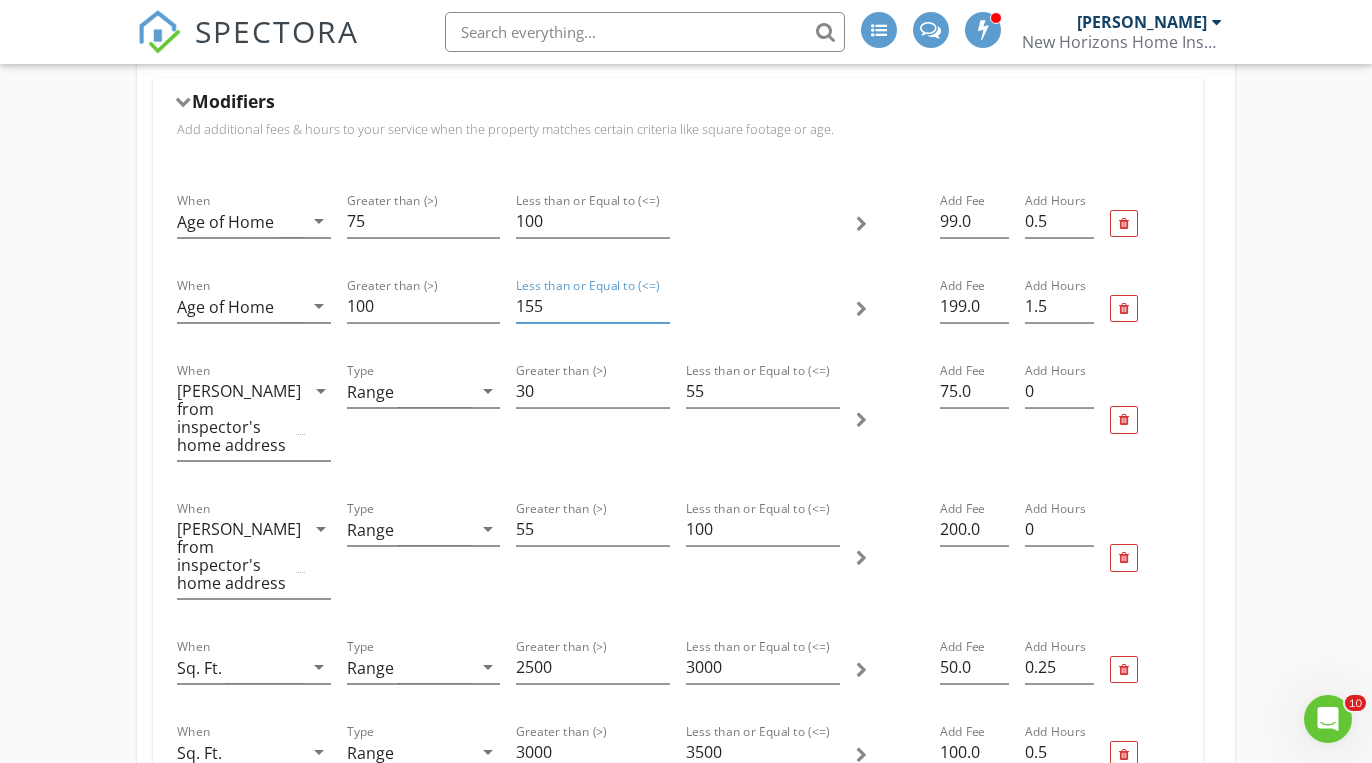 click on "155" at bounding box center [593, 306] 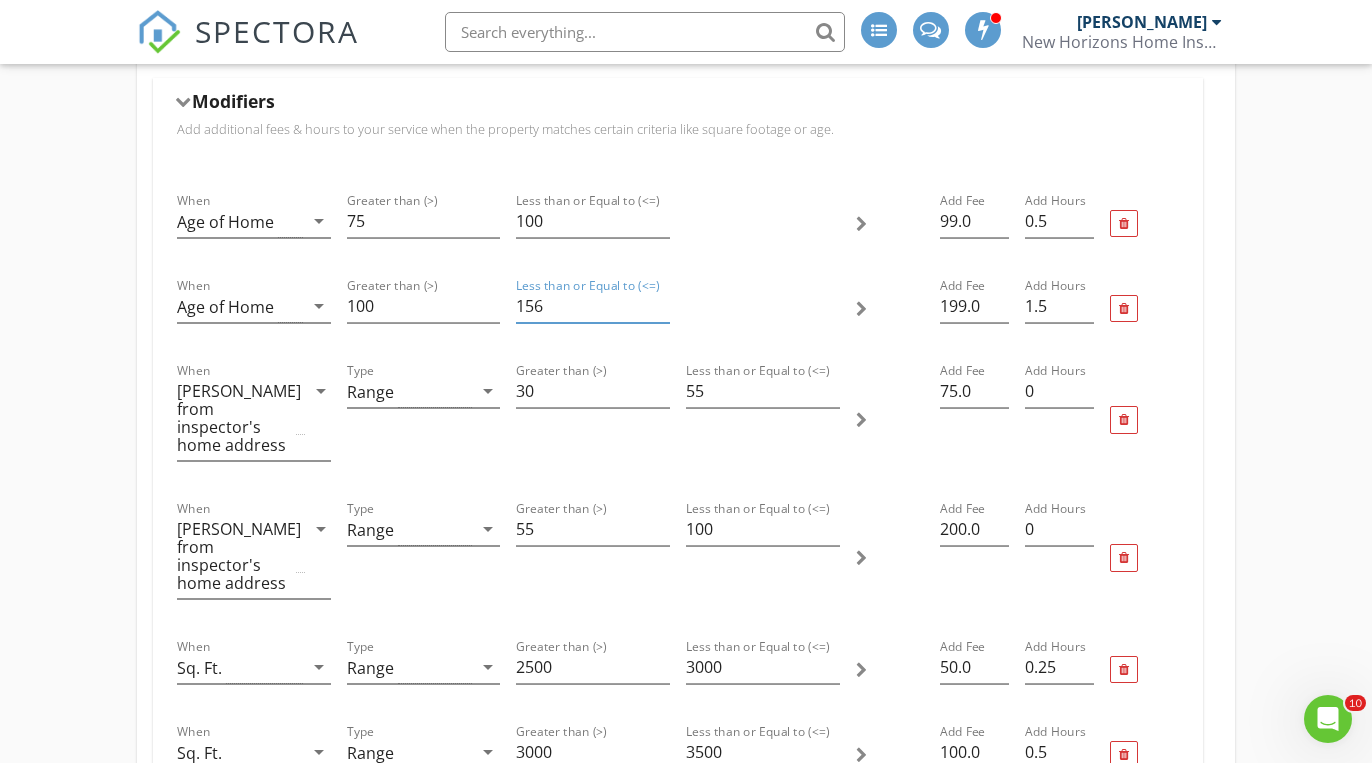 click on "156" at bounding box center [593, 306] 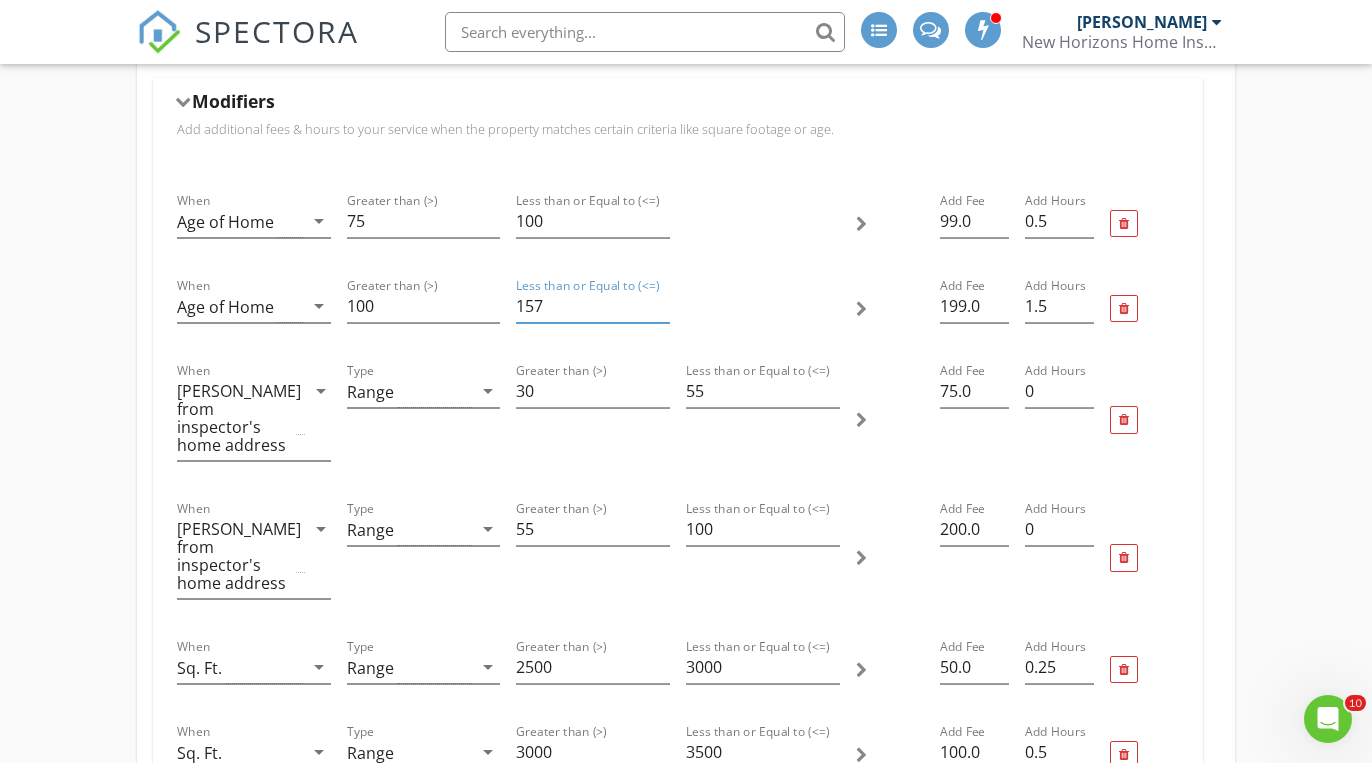 click on "157" at bounding box center [593, 306] 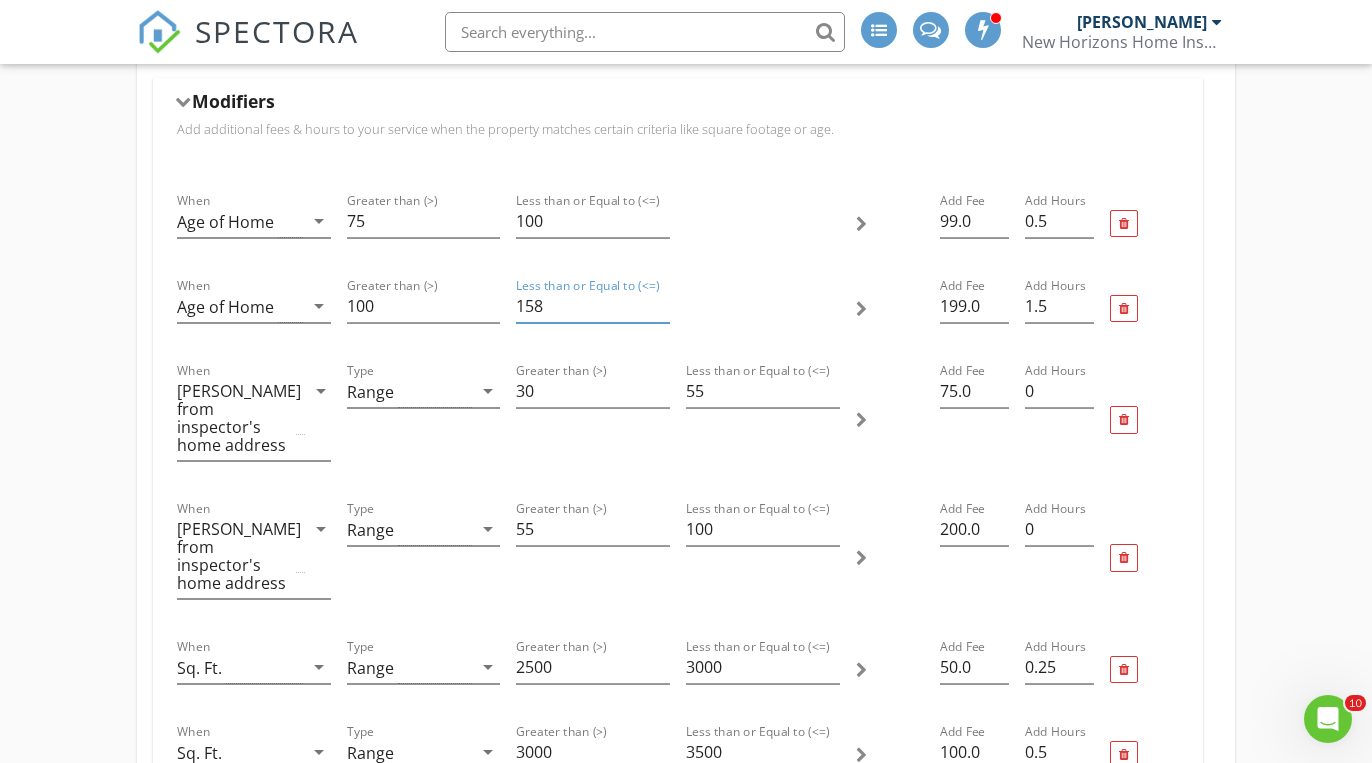 click on "158" at bounding box center [593, 306] 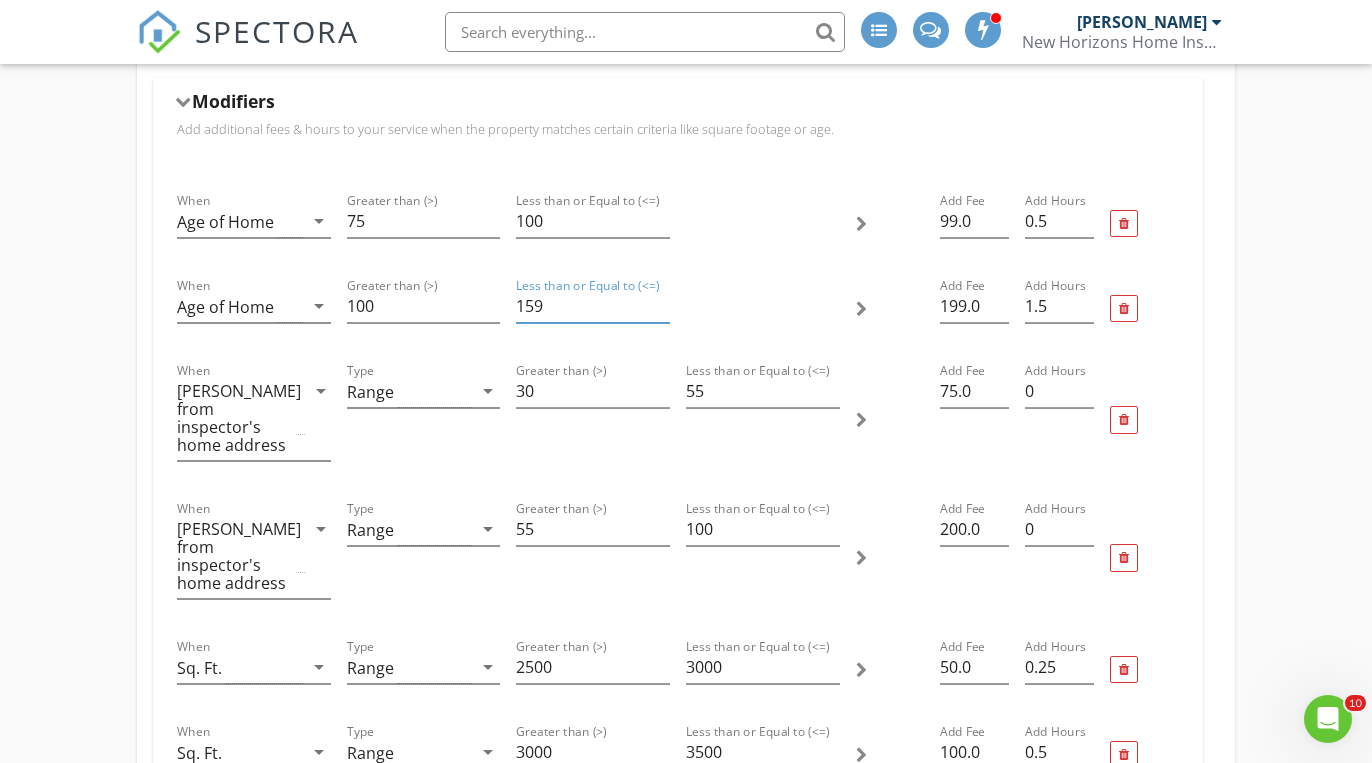 click on "159" at bounding box center [593, 306] 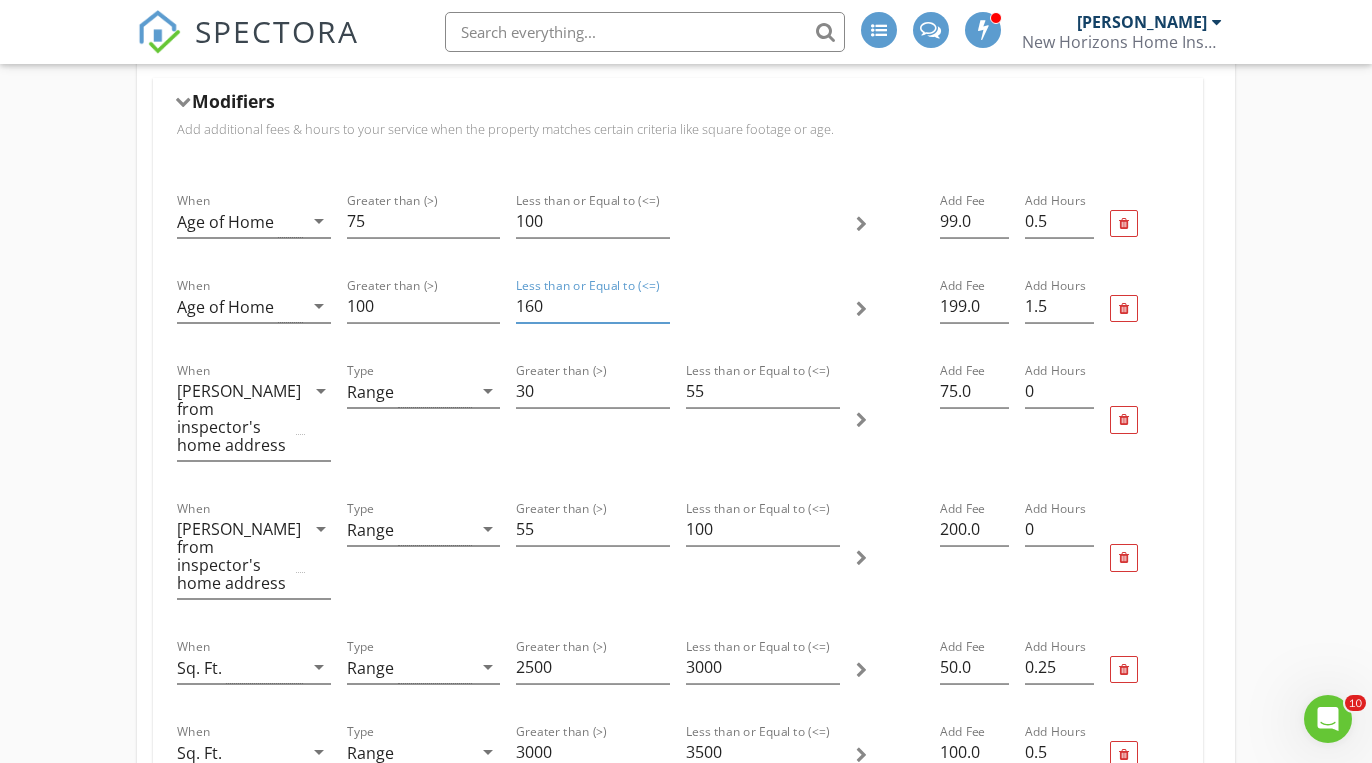 click on "160" at bounding box center [593, 306] 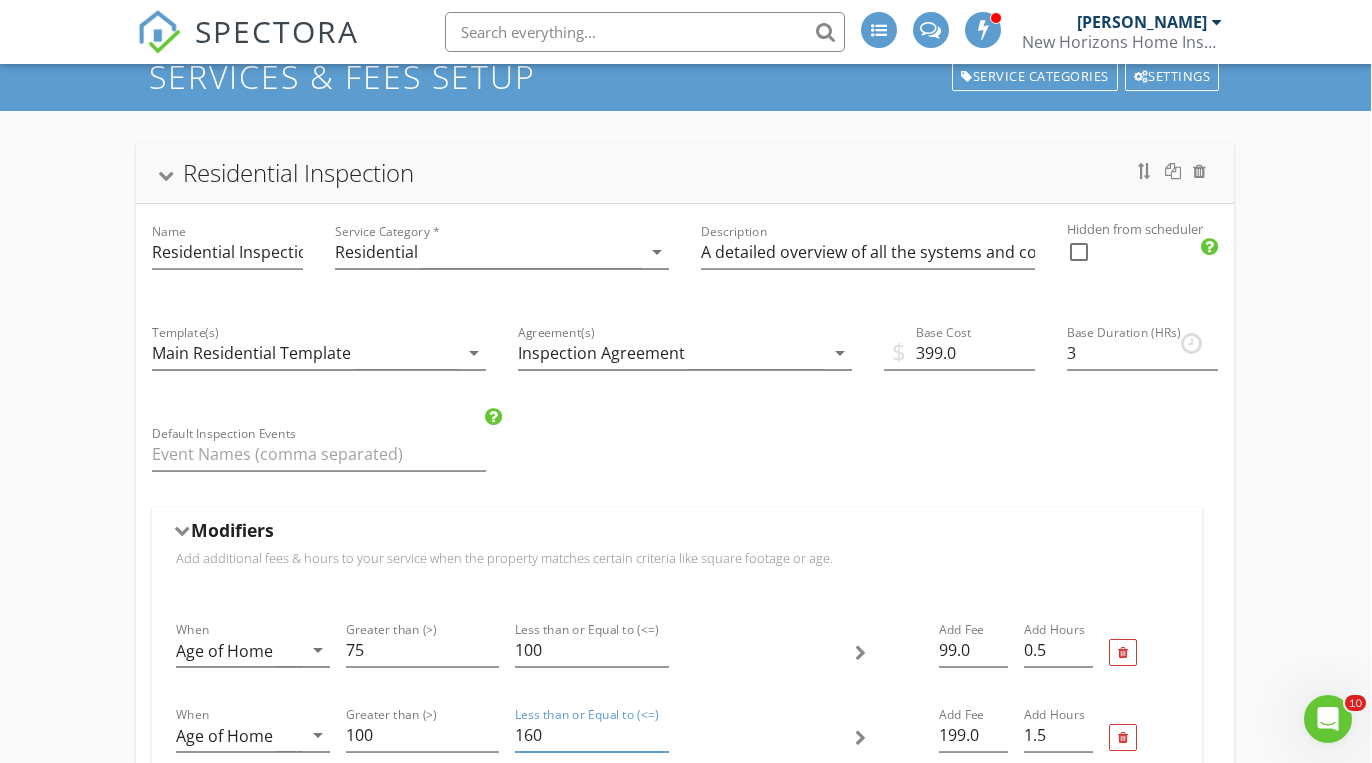 scroll, scrollTop: 0, scrollLeft: 1, axis: horizontal 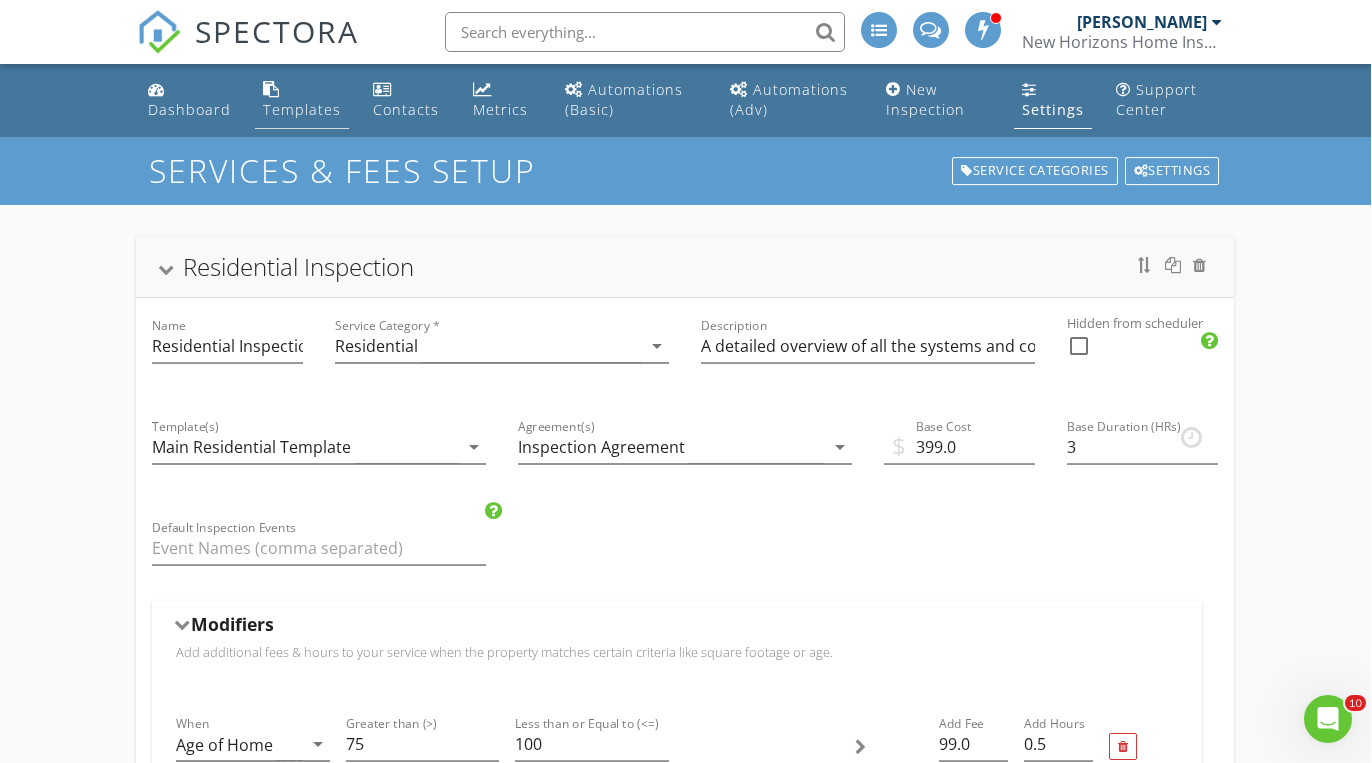 click on "Templates" at bounding box center (302, 109) 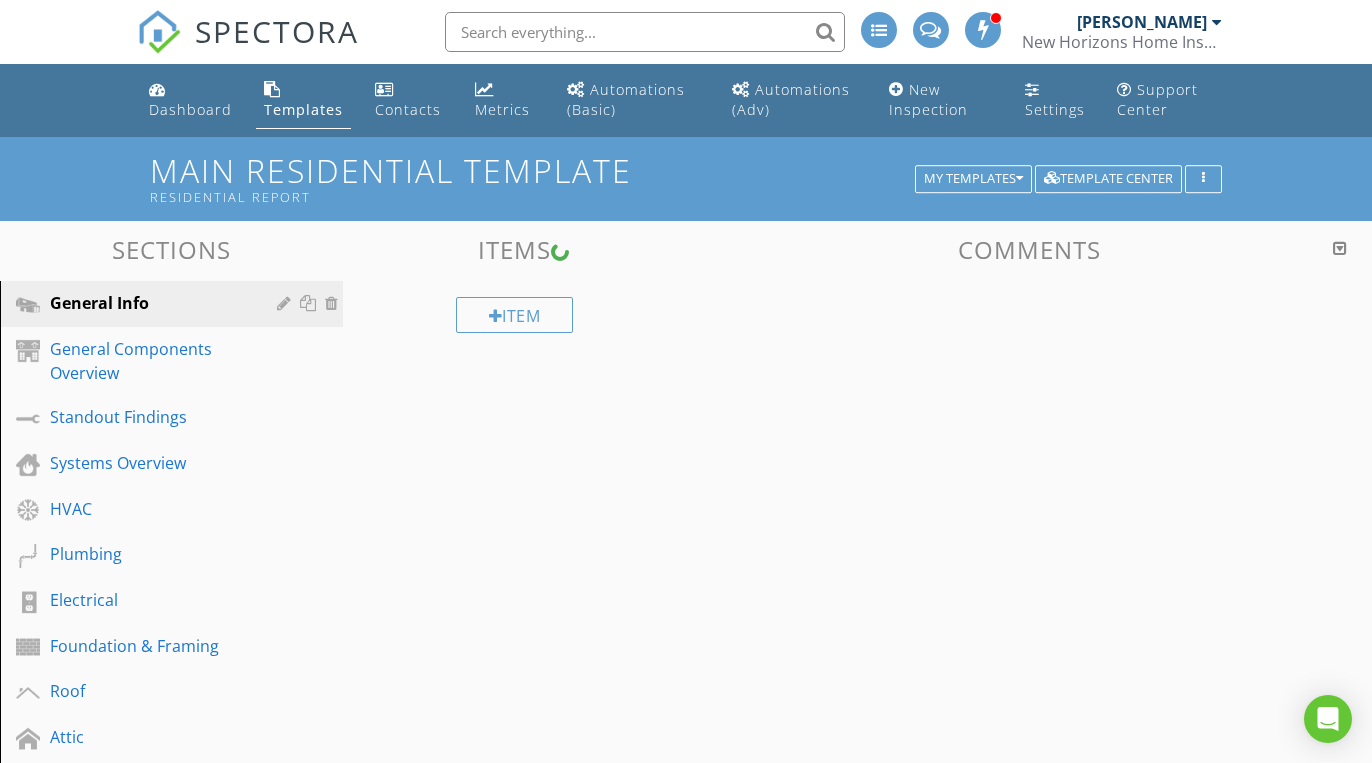 scroll, scrollTop: 0, scrollLeft: 0, axis: both 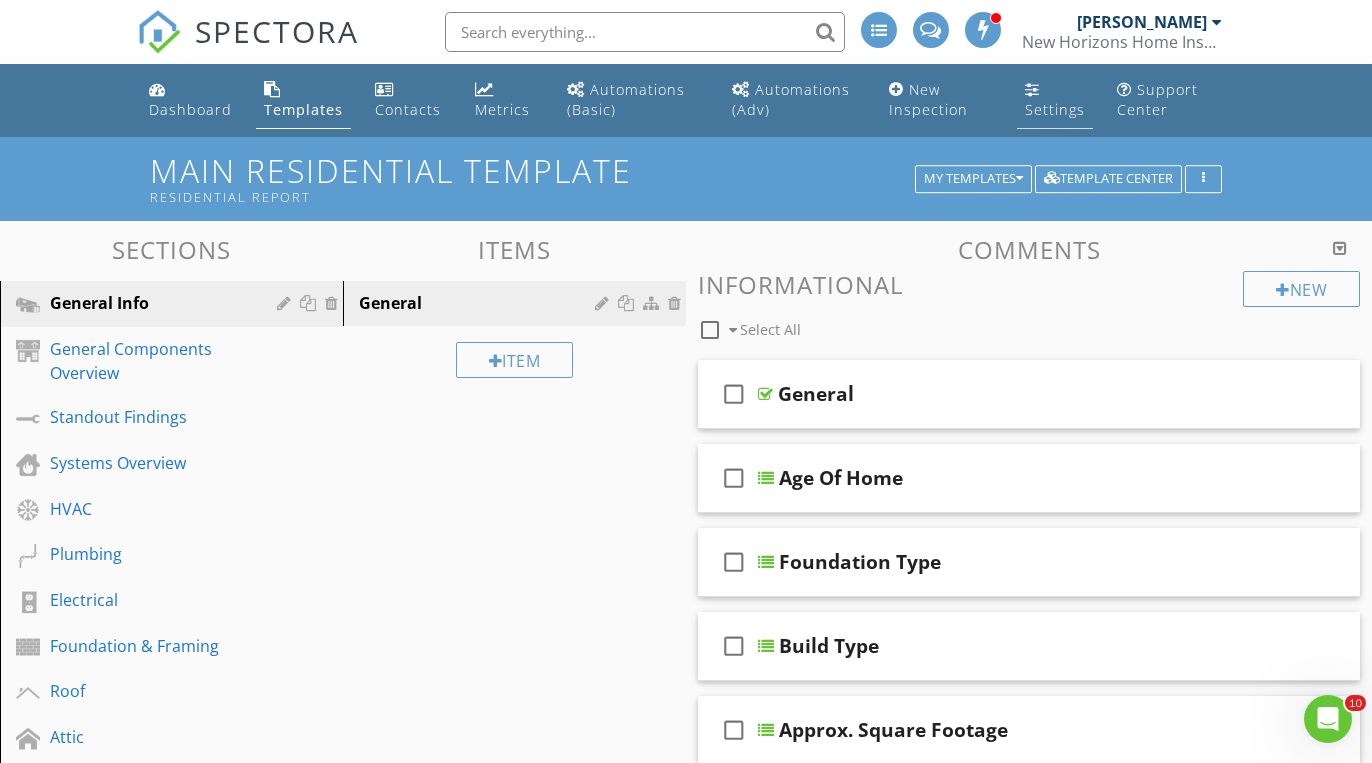 click on "Settings" at bounding box center [1055, 109] 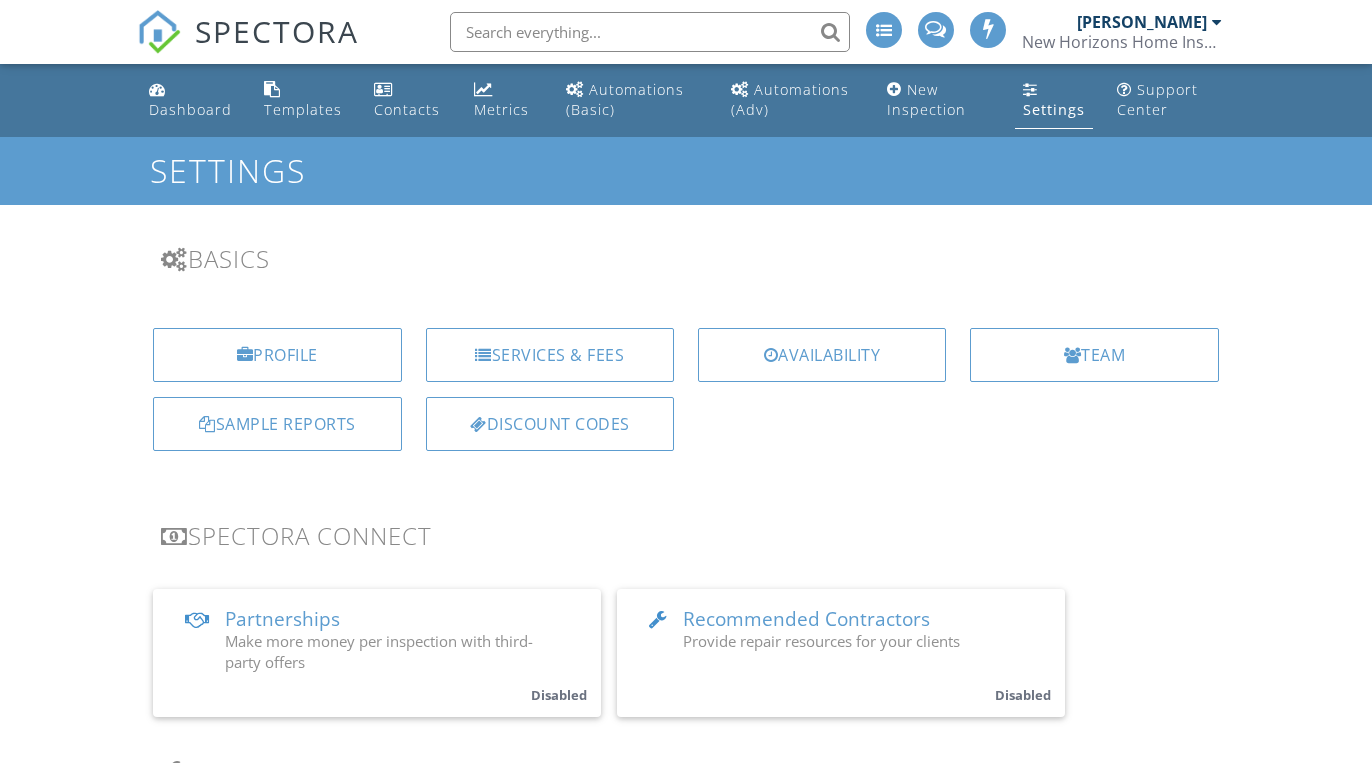 scroll, scrollTop: 0, scrollLeft: 0, axis: both 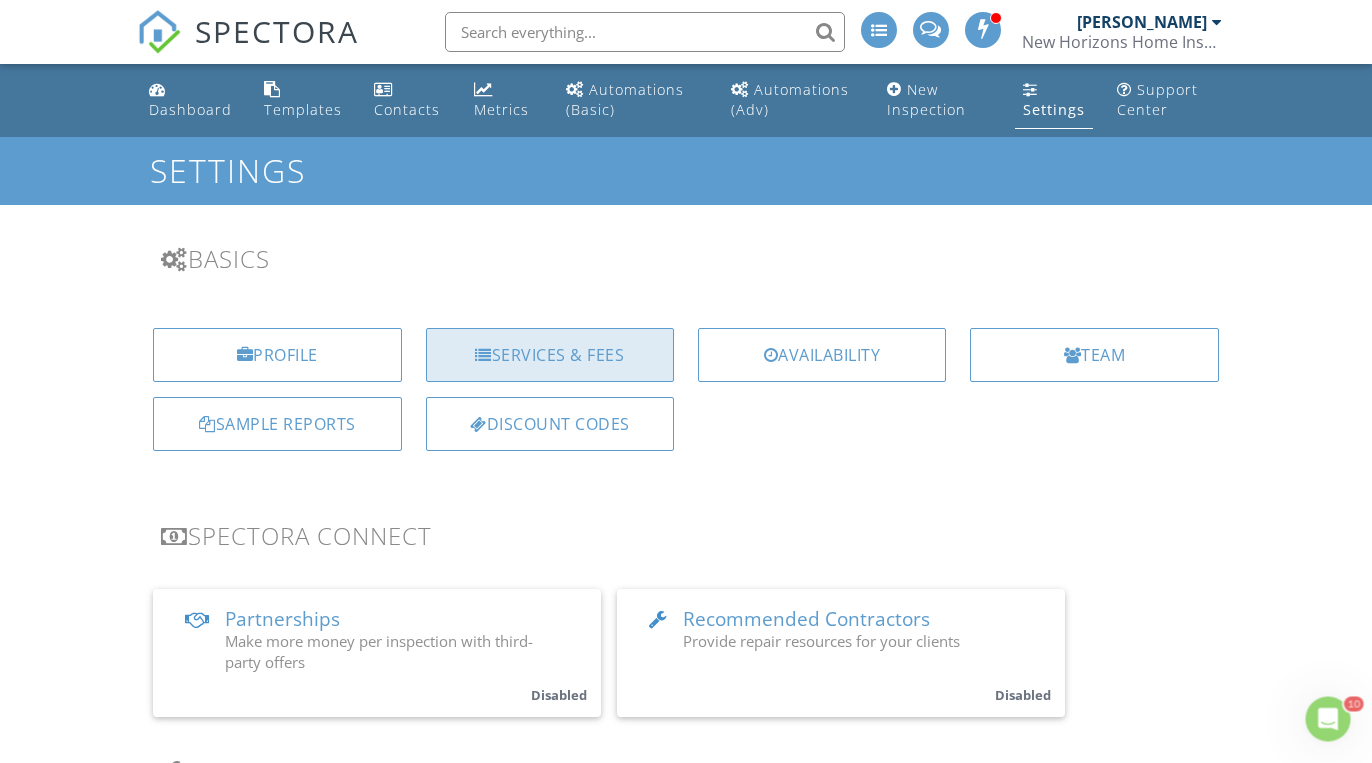 click on "Services & Fees" at bounding box center (550, 355) 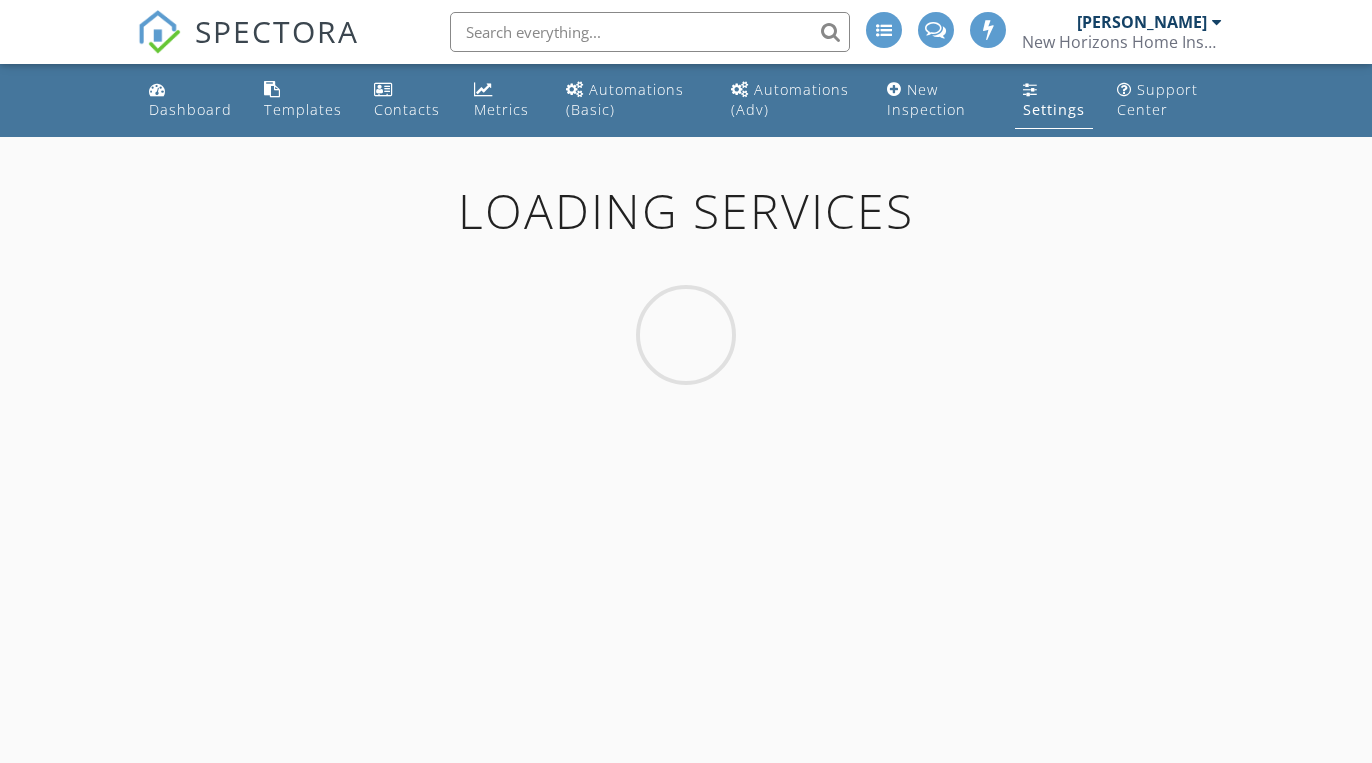 scroll, scrollTop: 0, scrollLeft: 0, axis: both 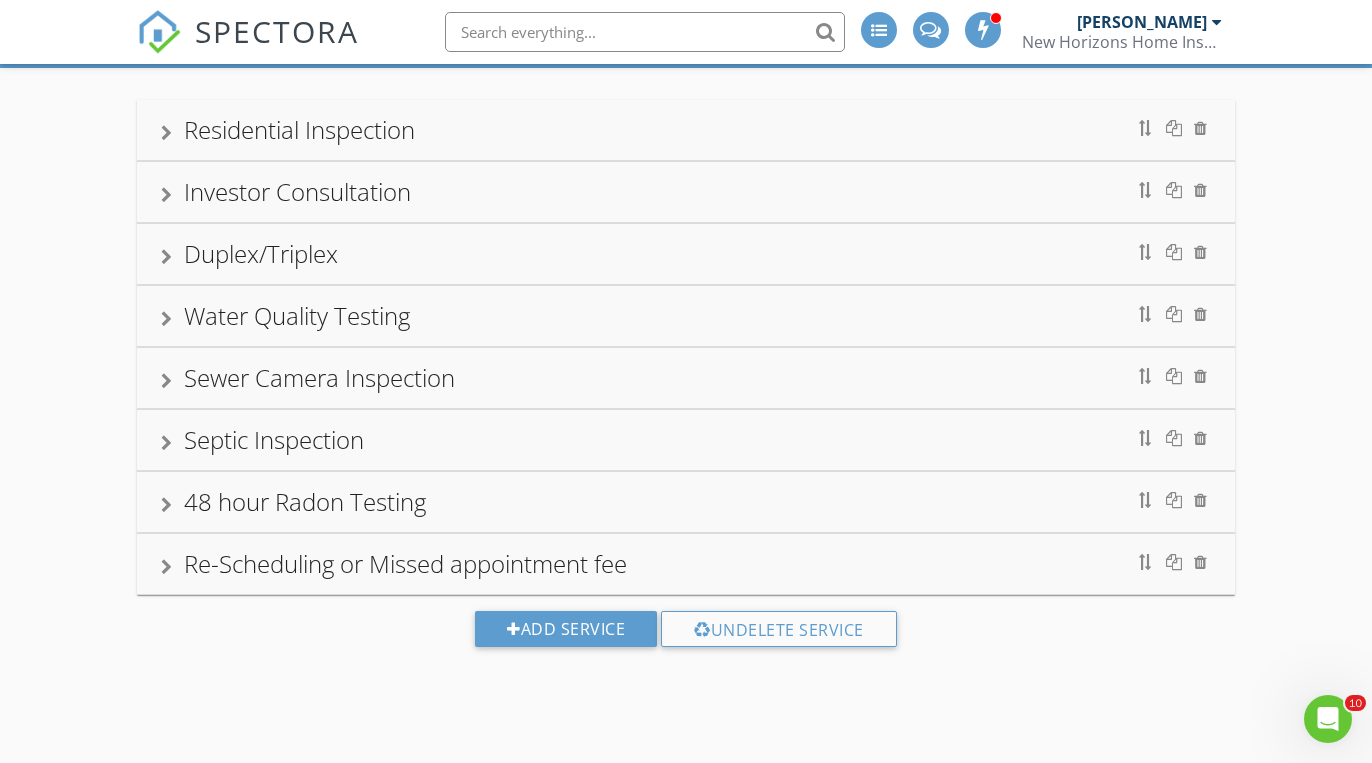click on "Residential Inspection" at bounding box center [686, 130] 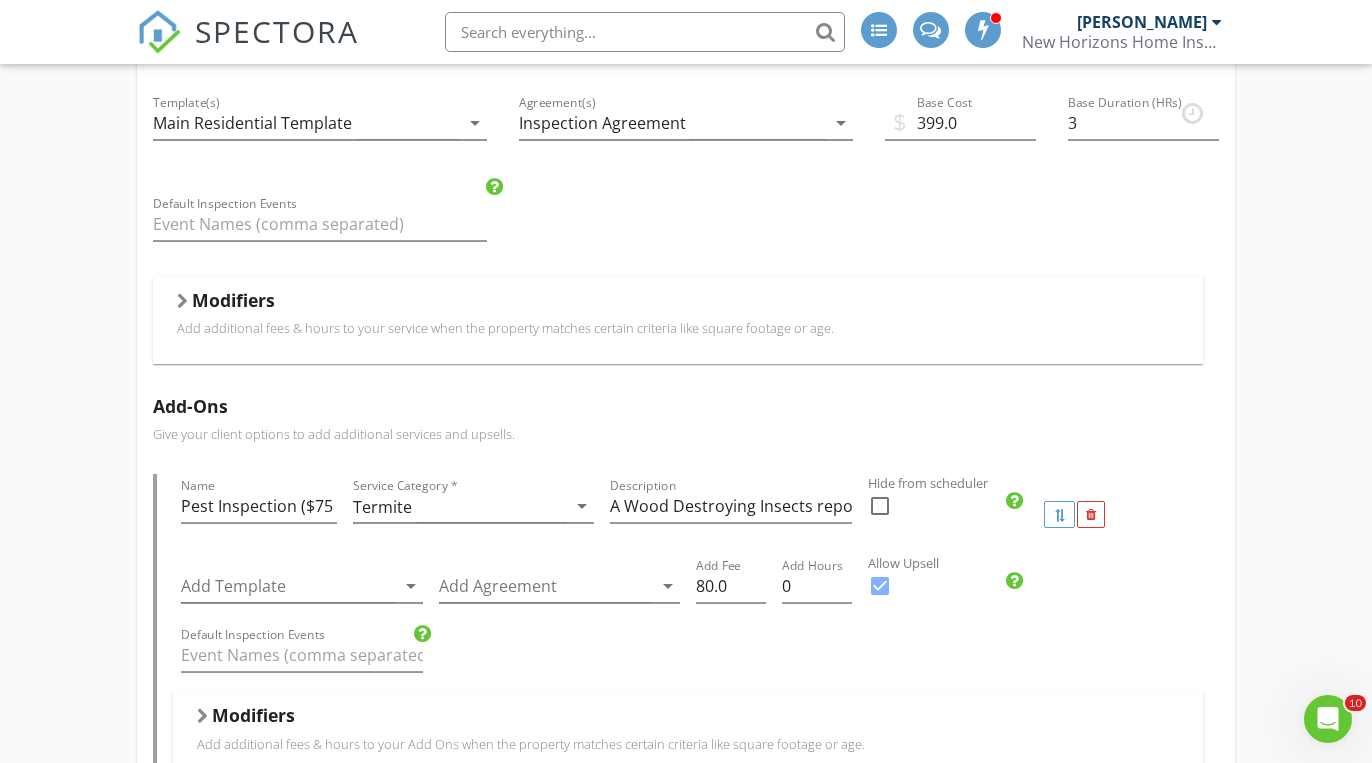 scroll, scrollTop: 290, scrollLeft: 0, axis: vertical 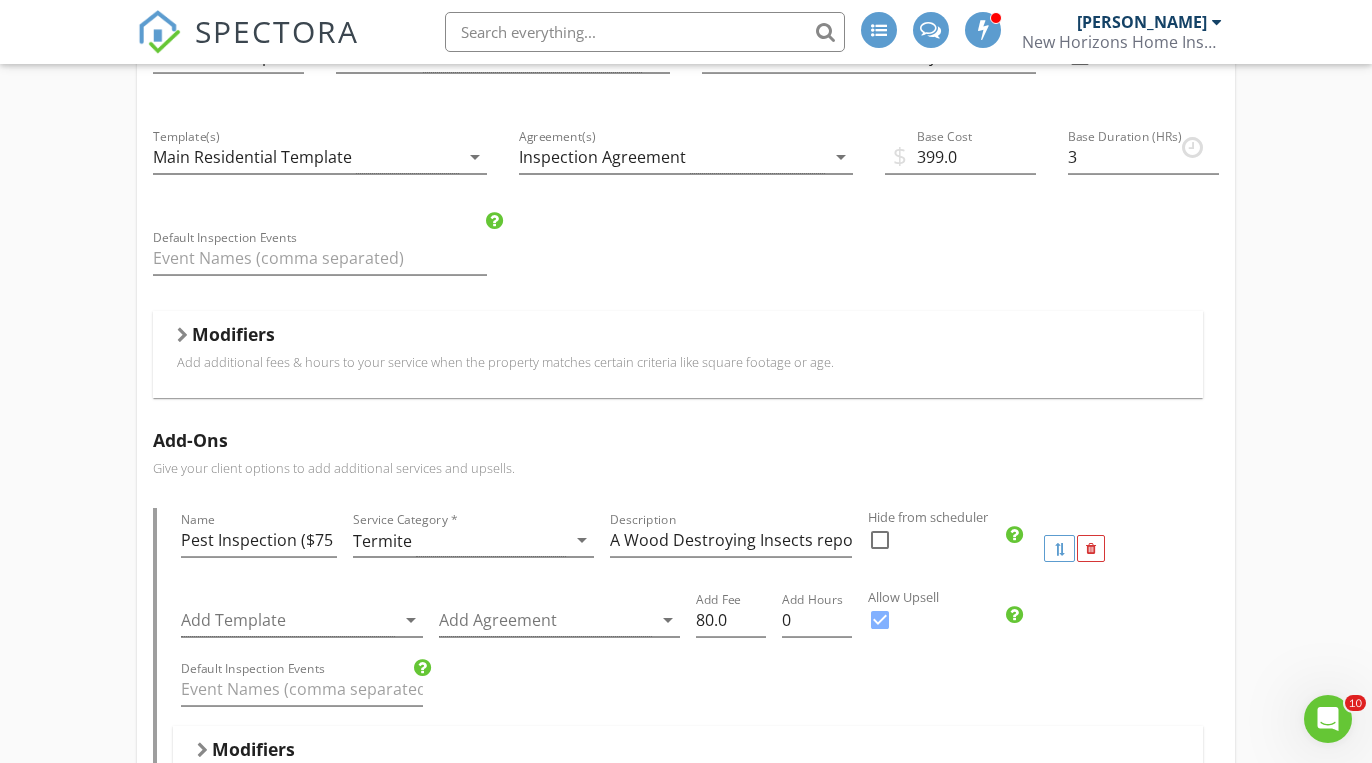 click on "Modifiers
Add additional fees & hours to your service when the
property matches certain criteria like square footage or age." at bounding box center [678, 354] 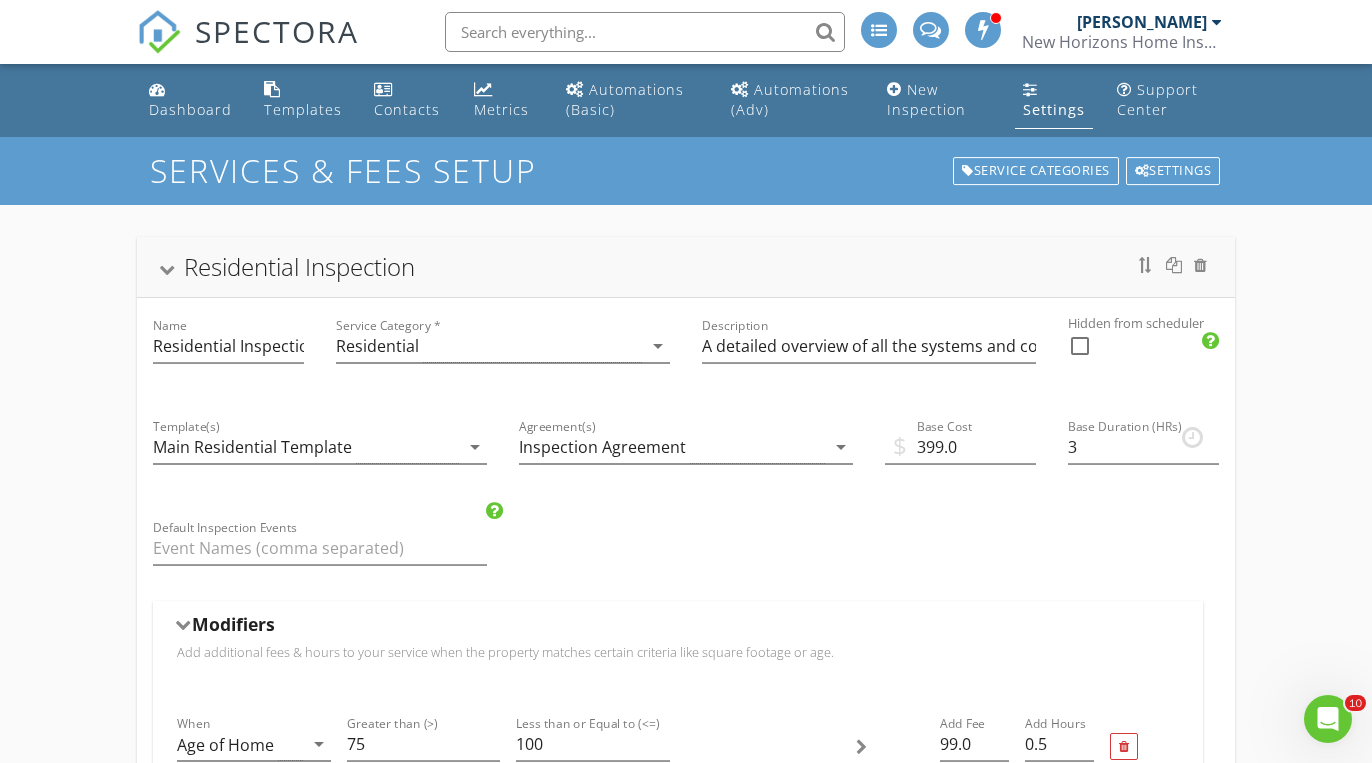 scroll, scrollTop: 0, scrollLeft: 0, axis: both 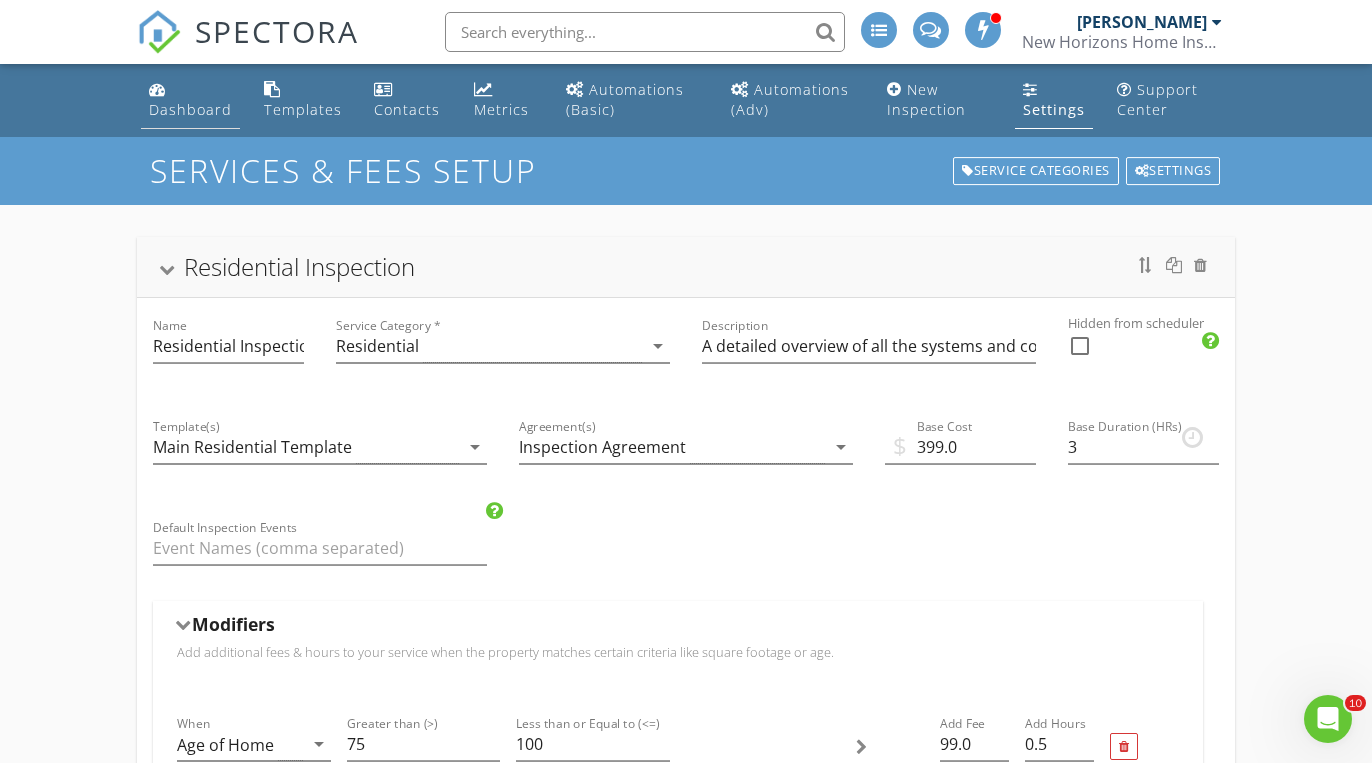 click on "Dashboard" at bounding box center [190, 109] 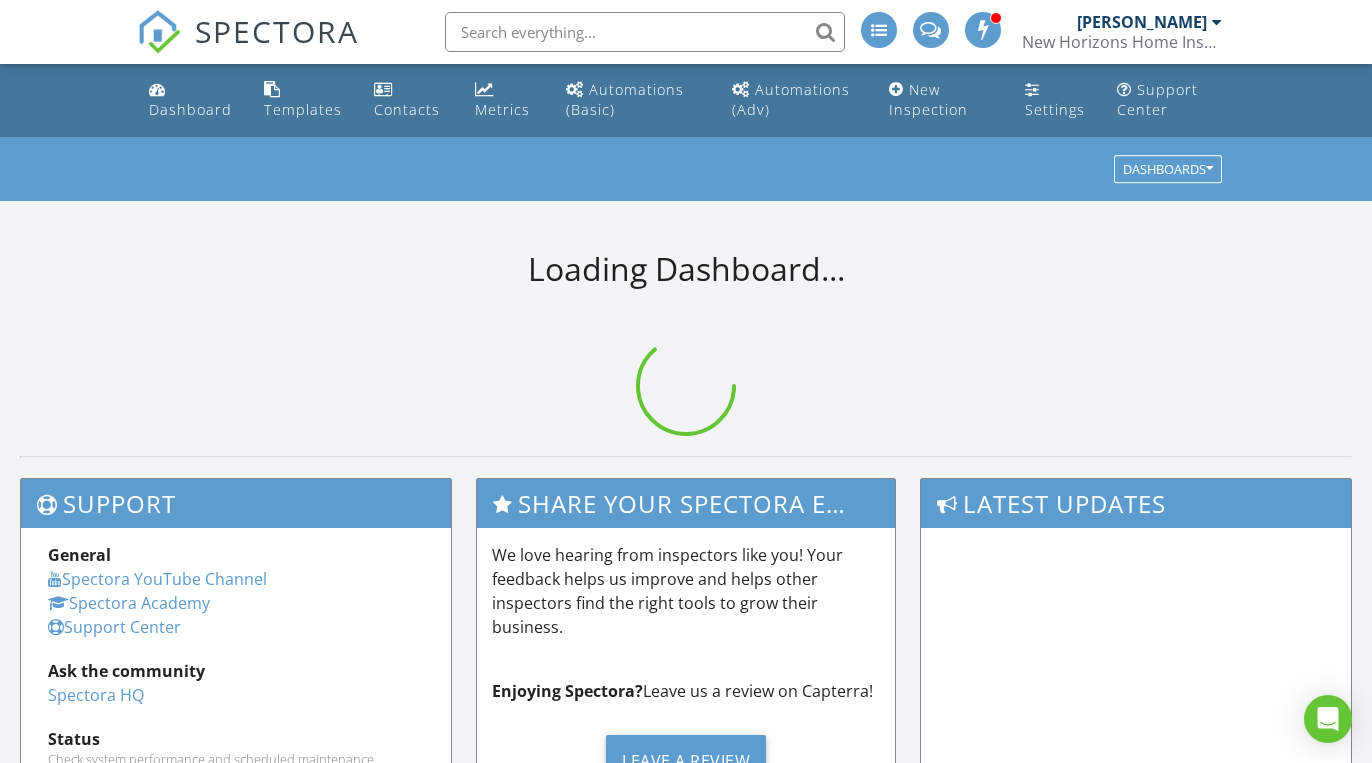 scroll, scrollTop: 0, scrollLeft: 0, axis: both 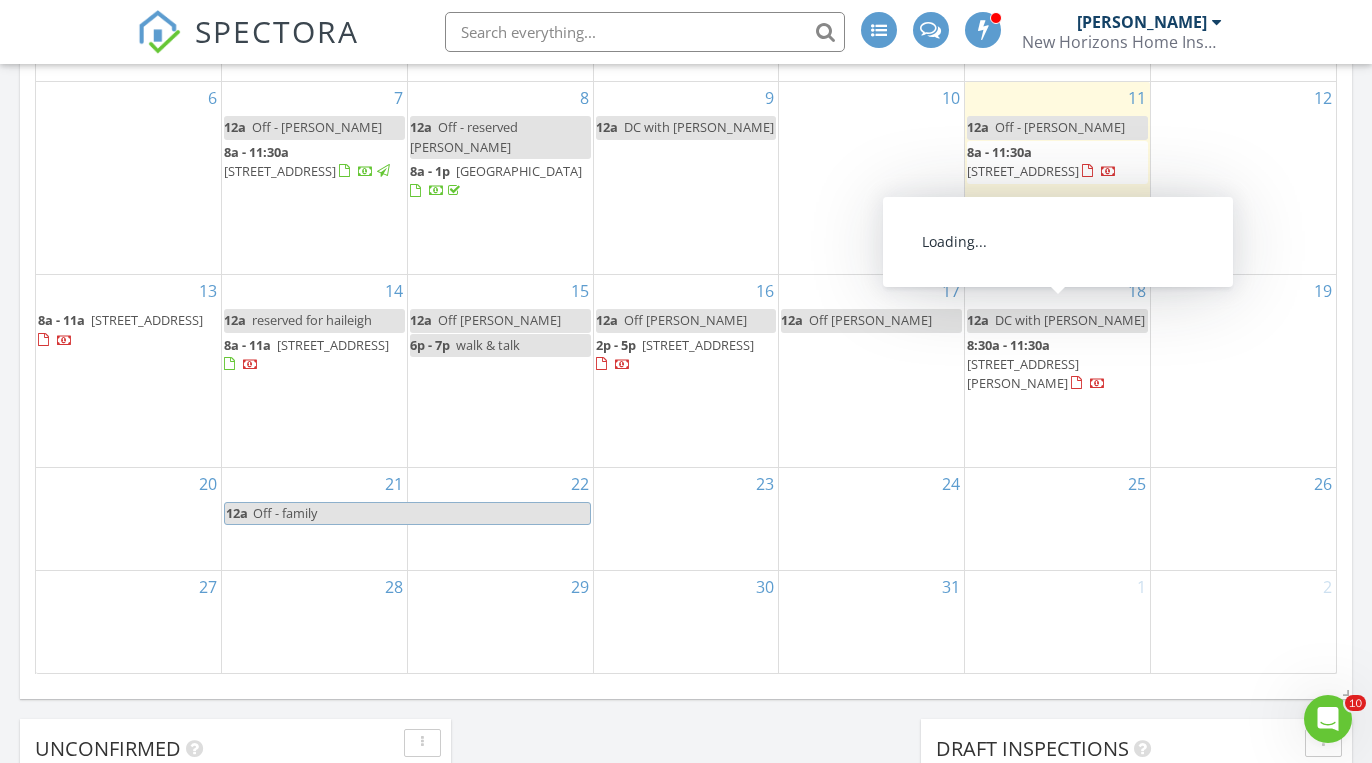 click on "[STREET_ADDRESS][PERSON_NAME]" at bounding box center [1023, 373] 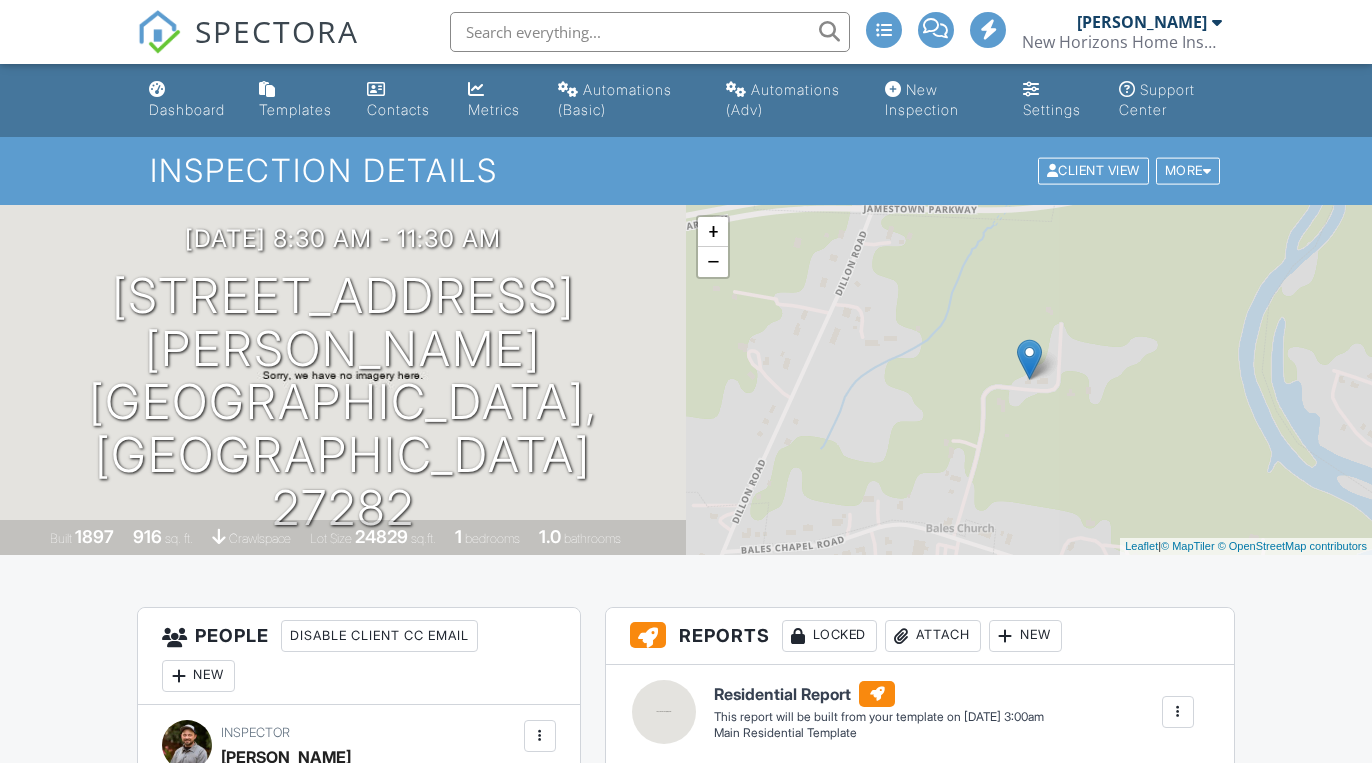 scroll, scrollTop: 0, scrollLeft: 0, axis: both 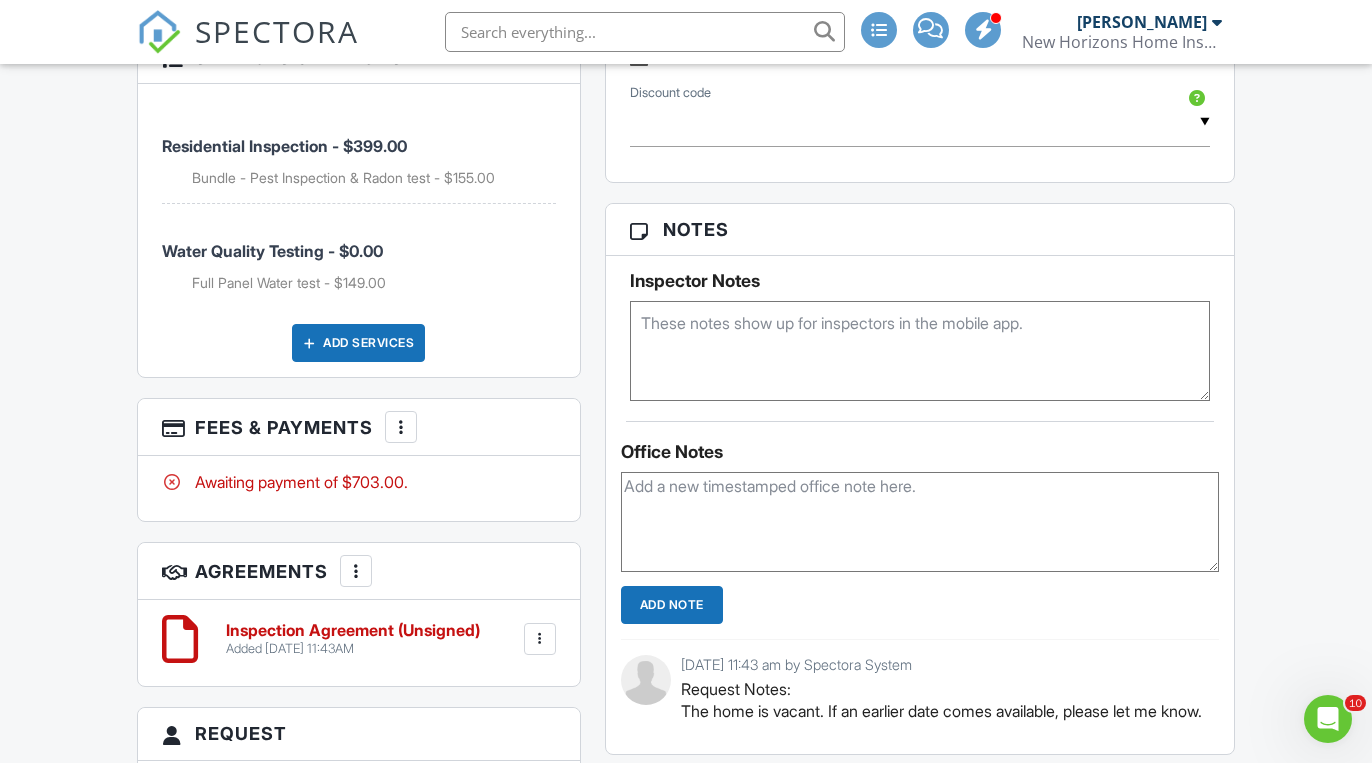 click at bounding box center (401, 427) 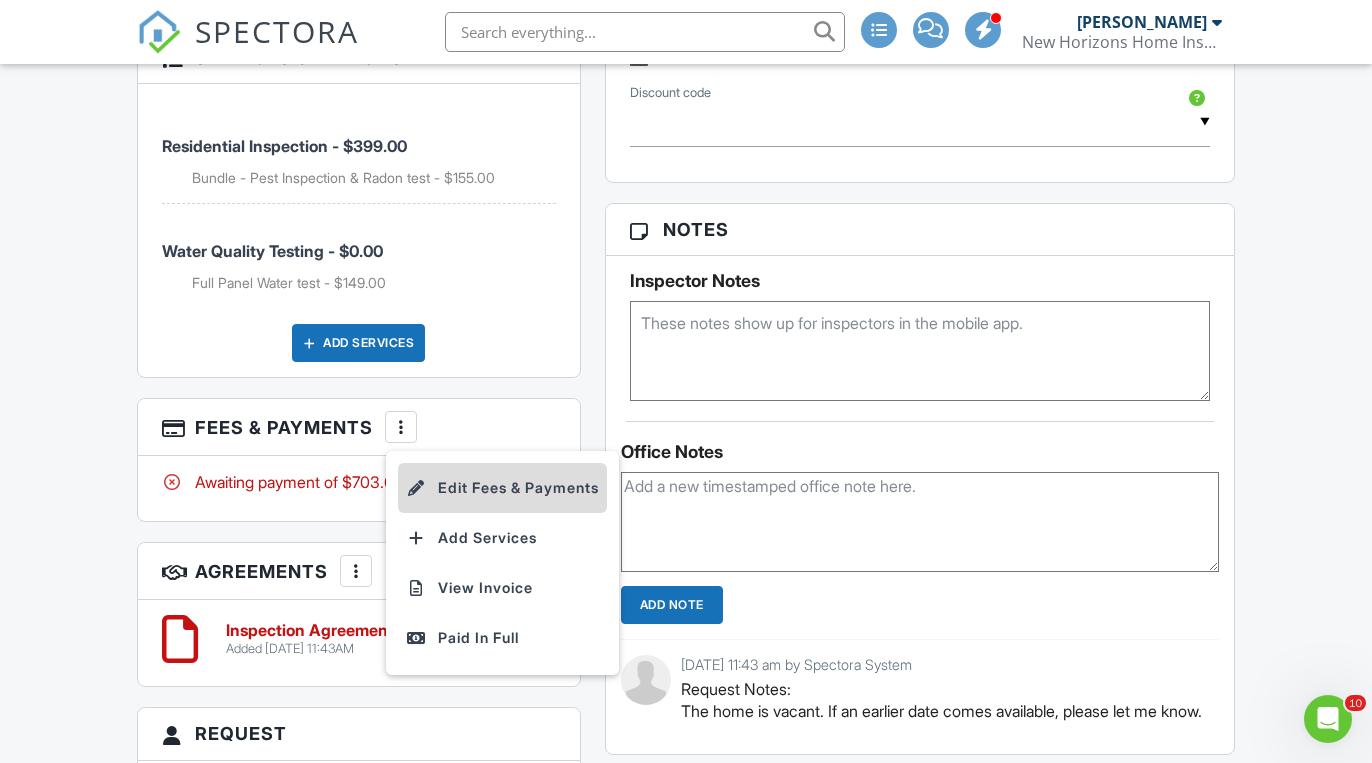 click on "Edit Fees & Payments" at bounding box center (502, 488) 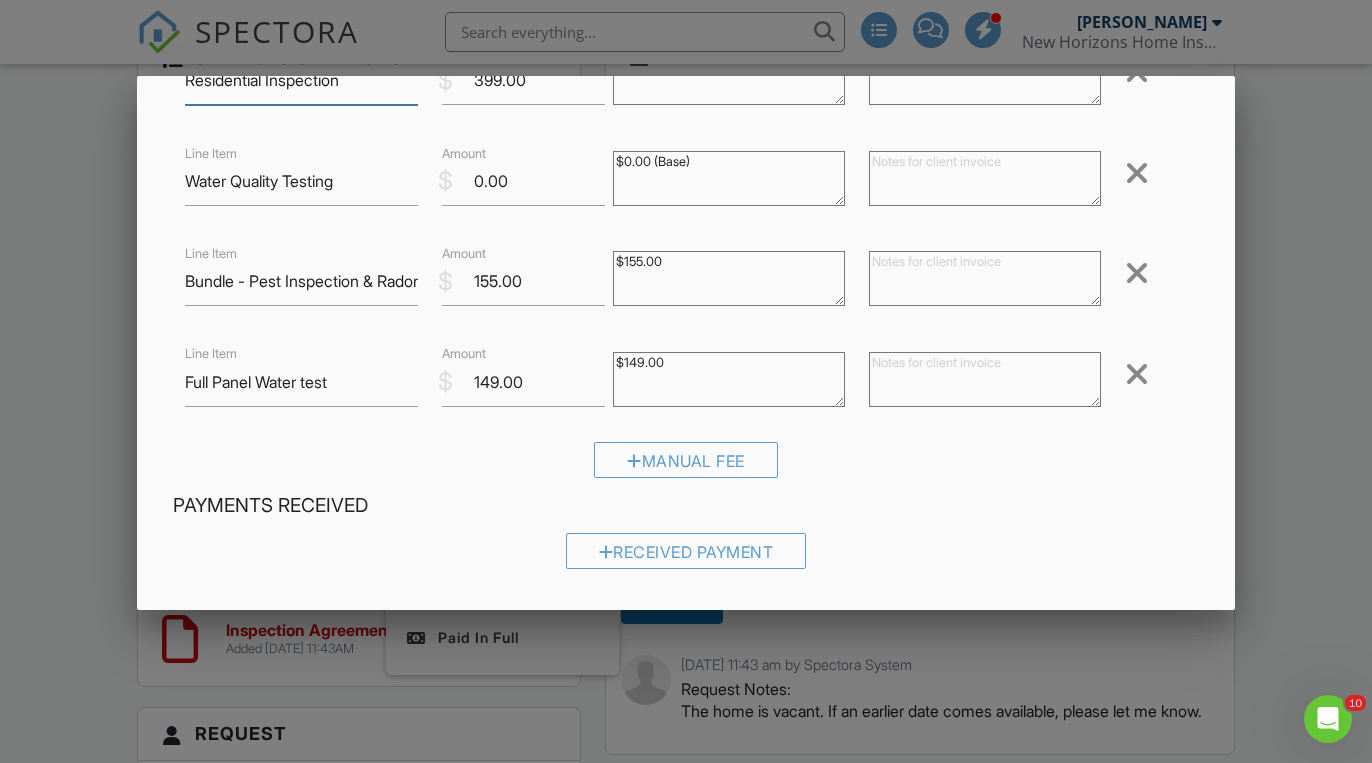 scroll, scrollTop: 100, scrollLeft: 0, axis: vertical 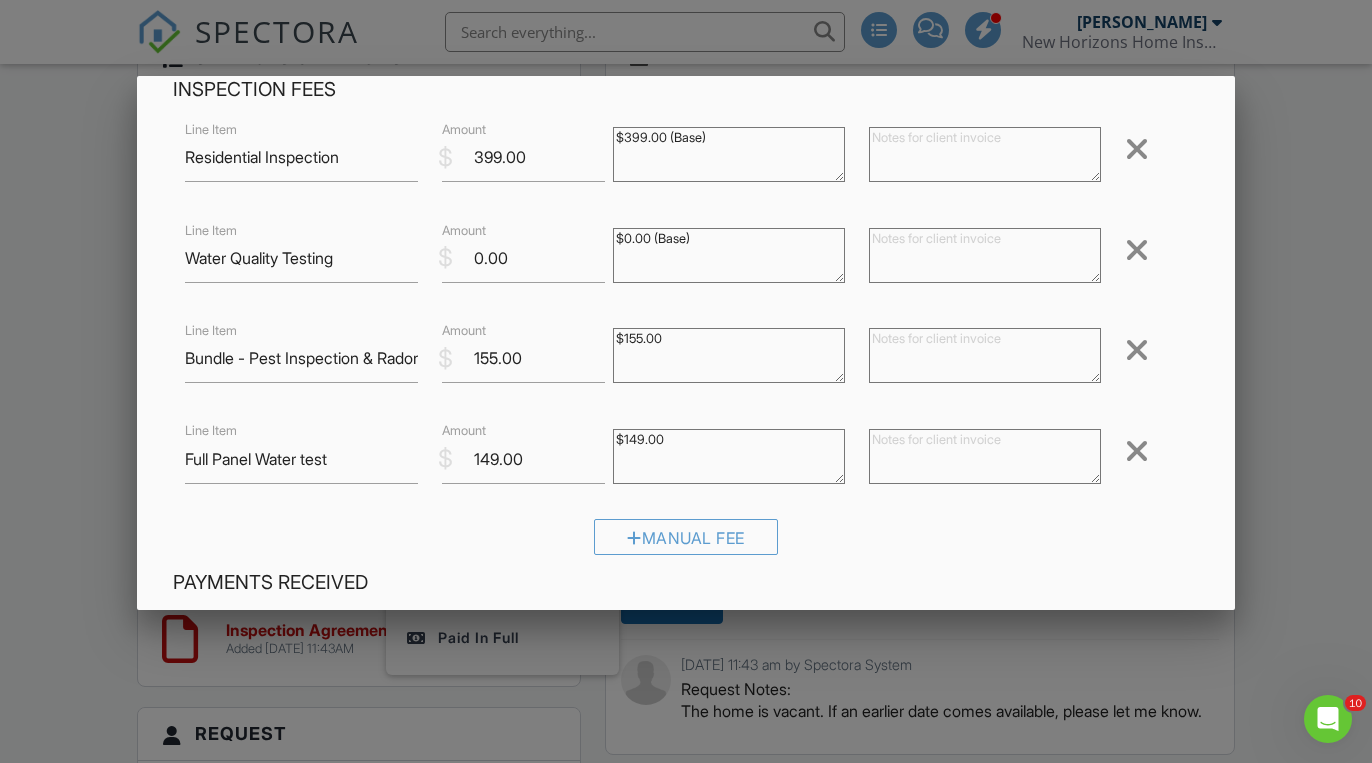 click on "$399.00 (Base)" at bounding box center (729, 154) 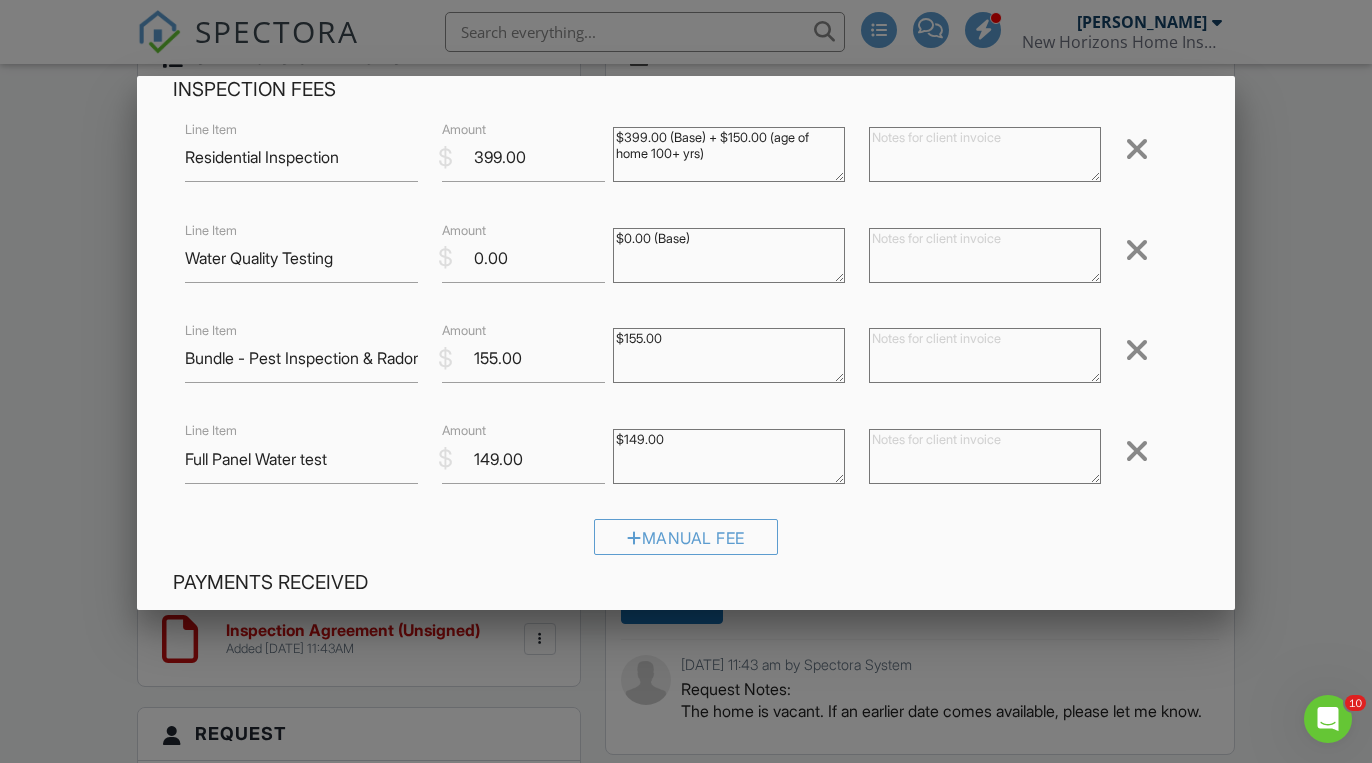type on "$399.00 (Base) + $150.00 (age of home 100+ yrs)" 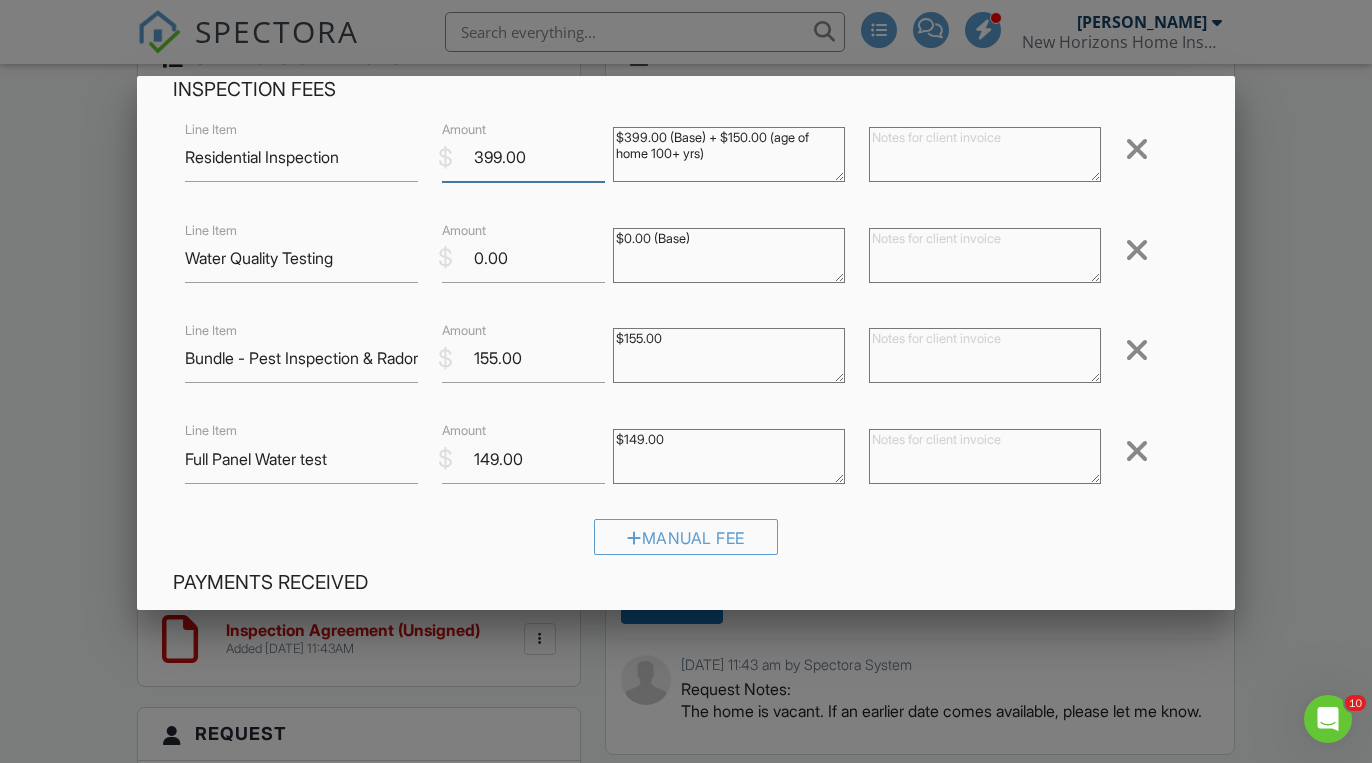 drag, startPoint x: 501, startPoint y: 159, endPoint x: 476, endPoint y: 160, distance: 25.019993 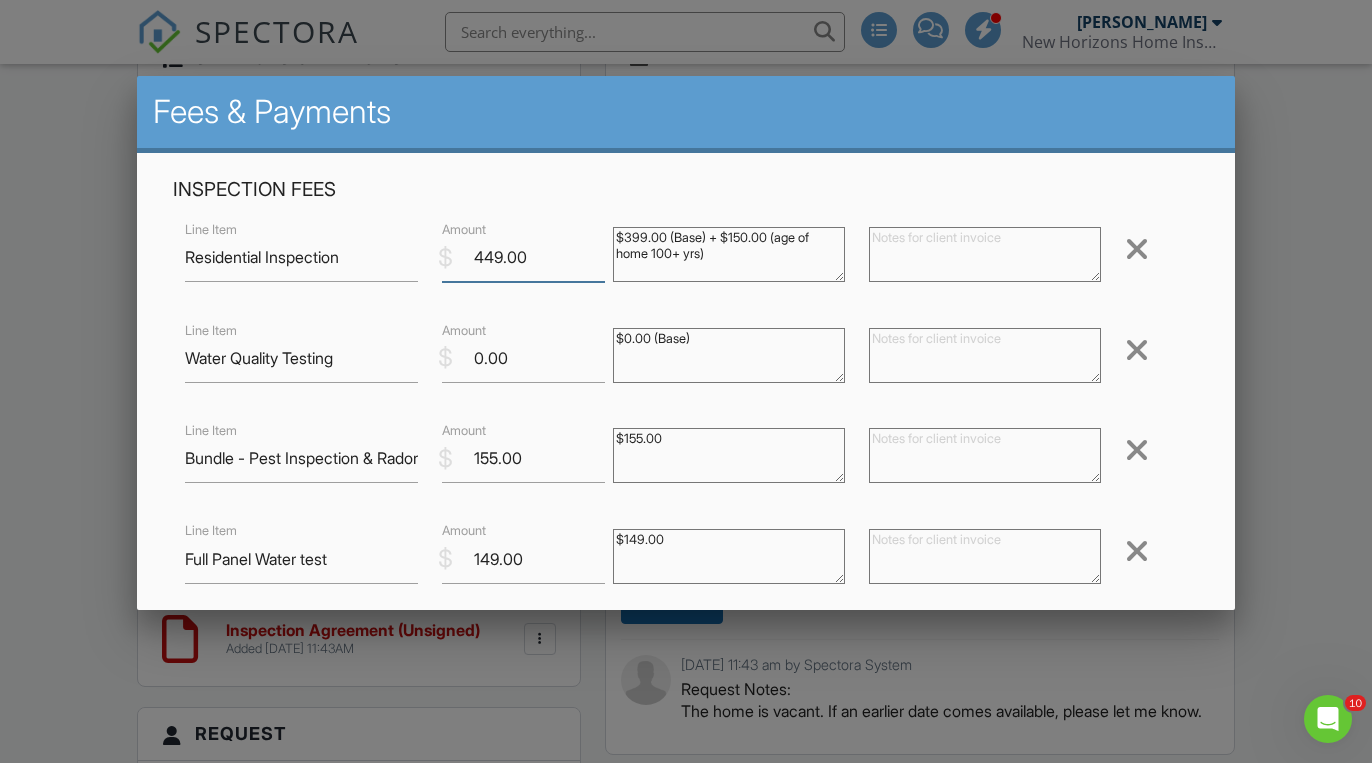 scroll, scrollTop: 0, scrollLeft: 0, axis: both 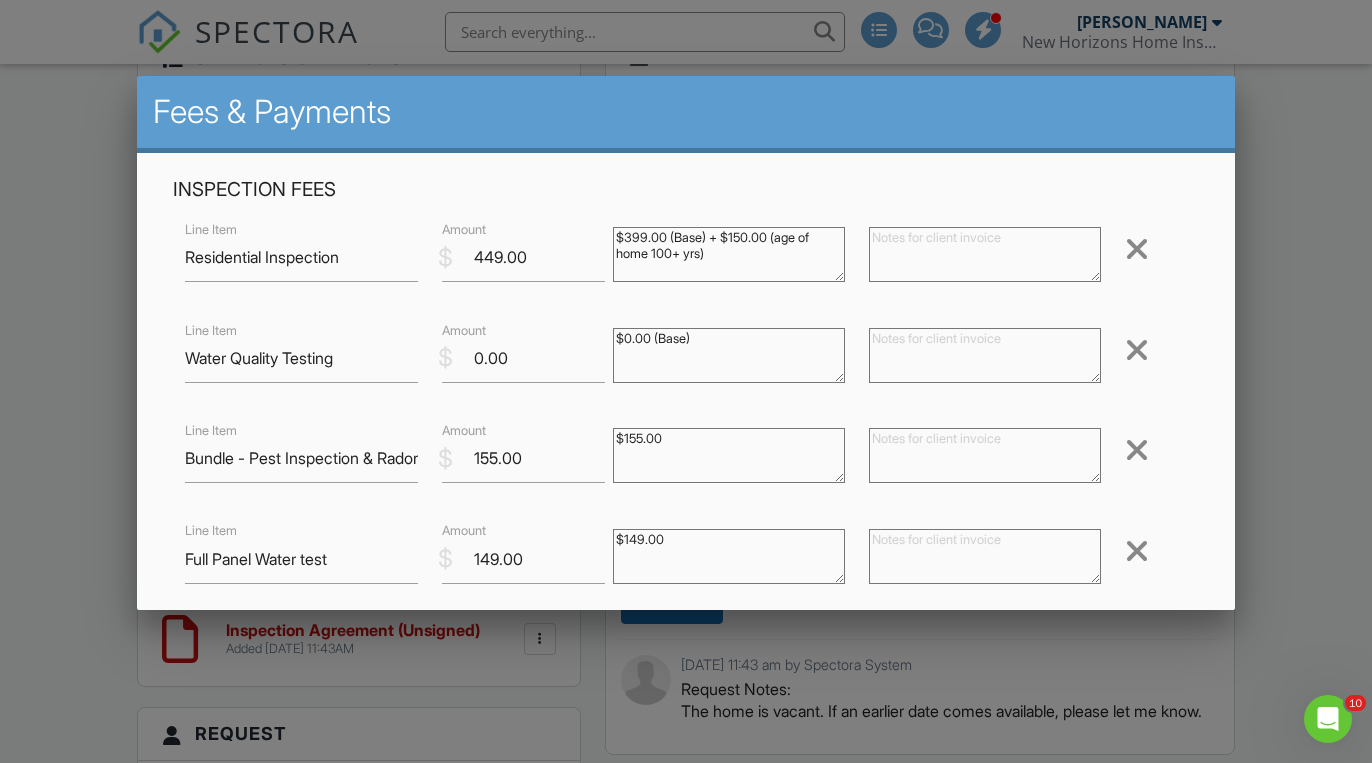 drag, startPoint x: 737, startPoint y: 262, endPoint x: 599, endPoint y: 224, distance: 143.13629 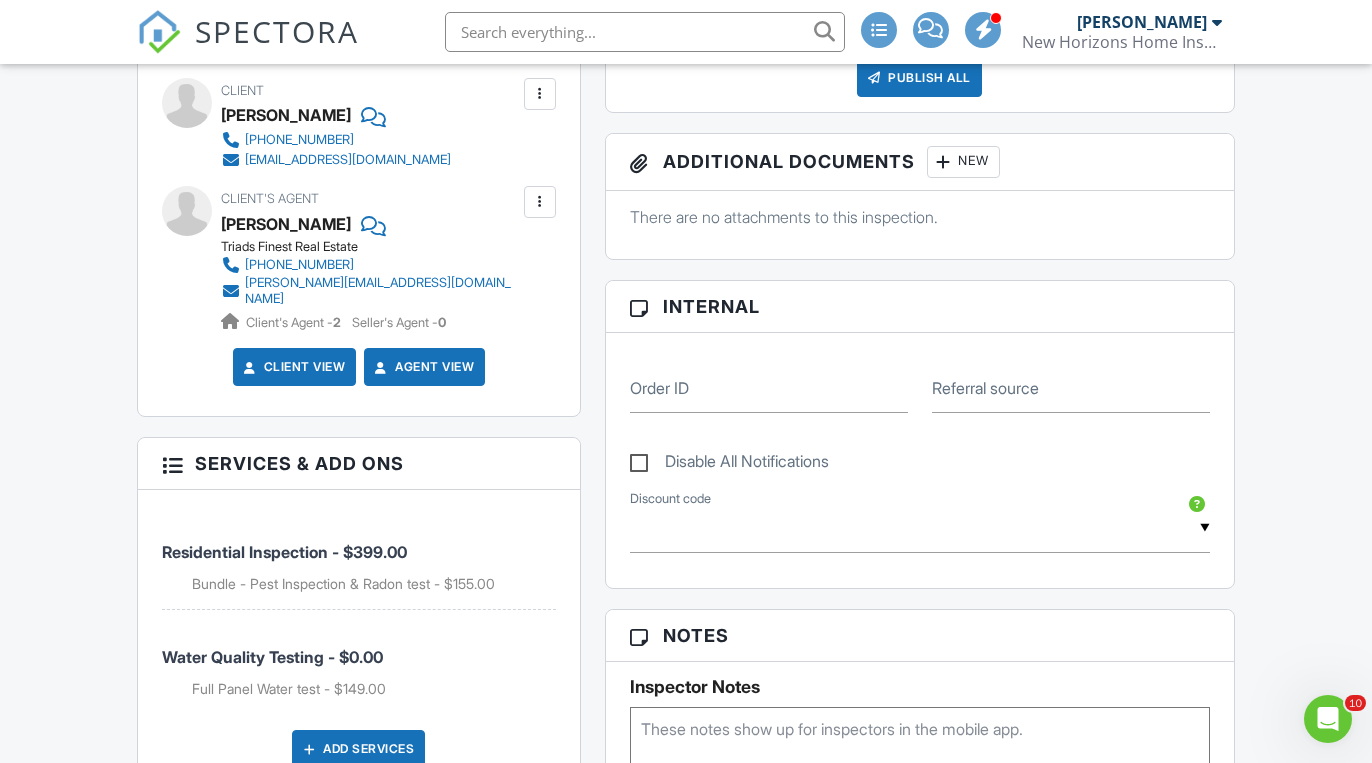 scroll, scrollTop: 716, scrollLeft: 0, axis: vertical 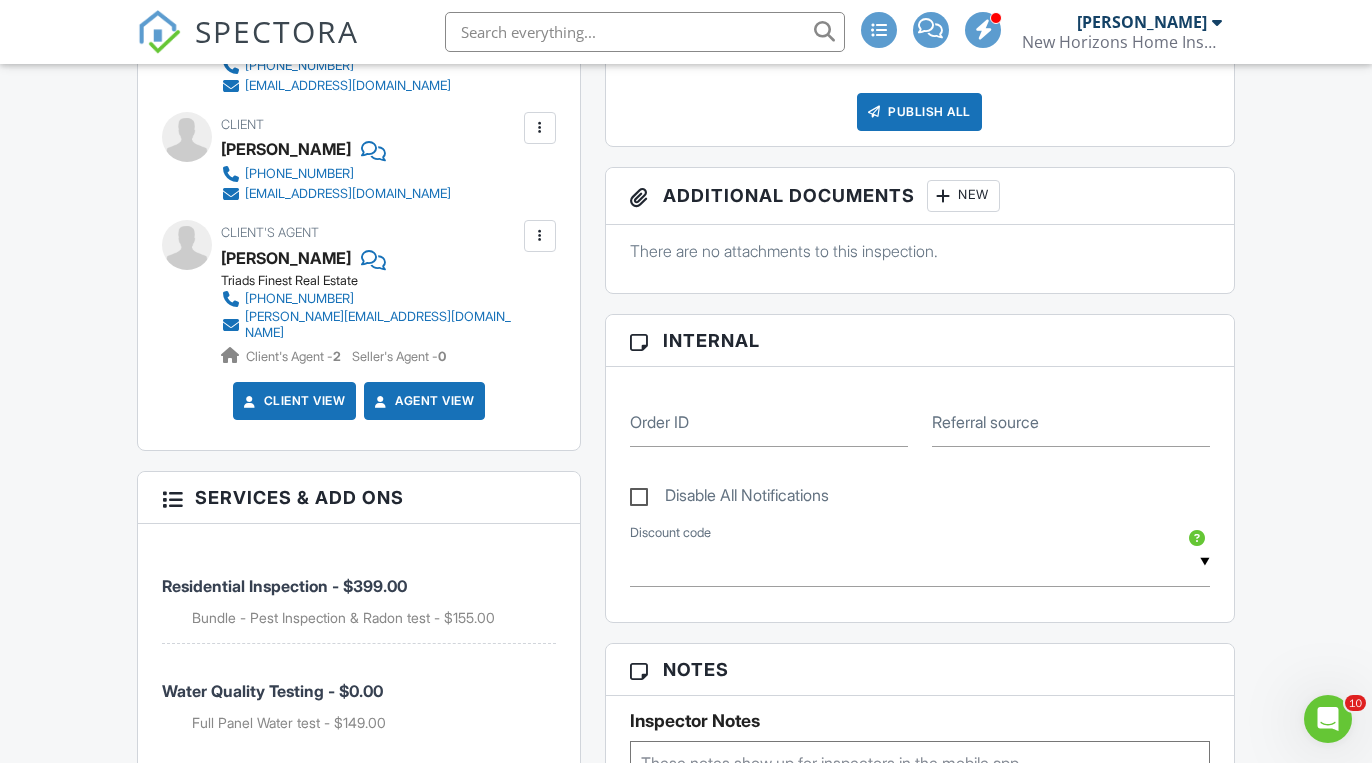 click on "Disable All Notifications" at bounding box center (729, 498) 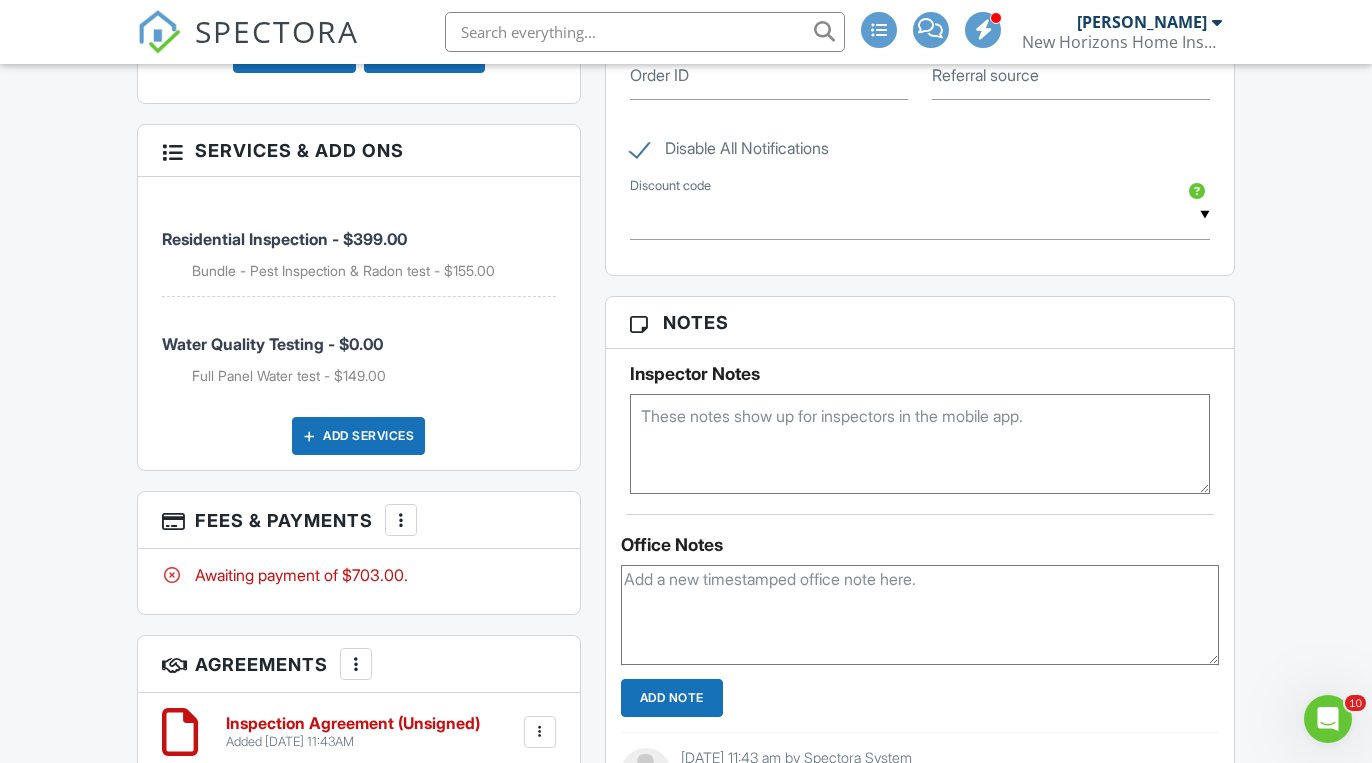 scroll, scrollTop: 1282, scrollLeft: 0, axis: vertical 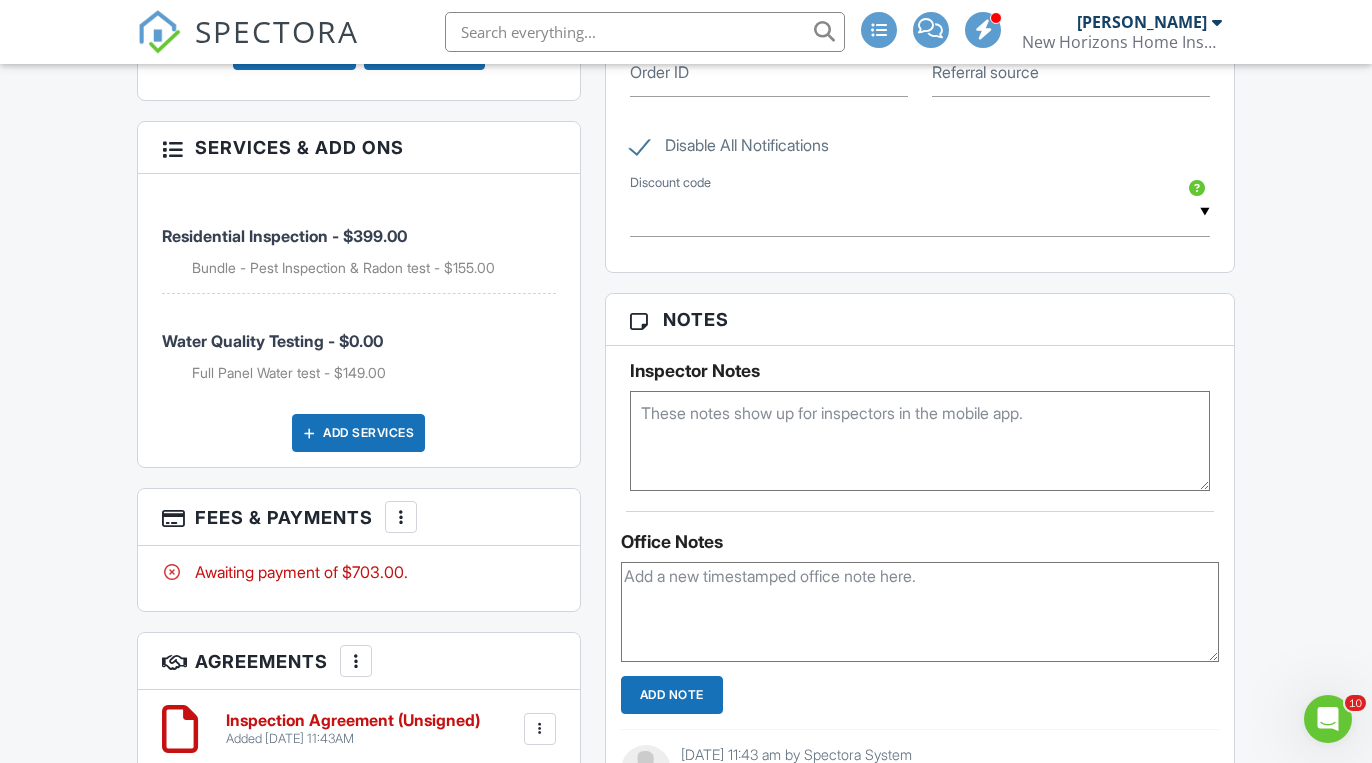 click at bounding box center [401, 517] 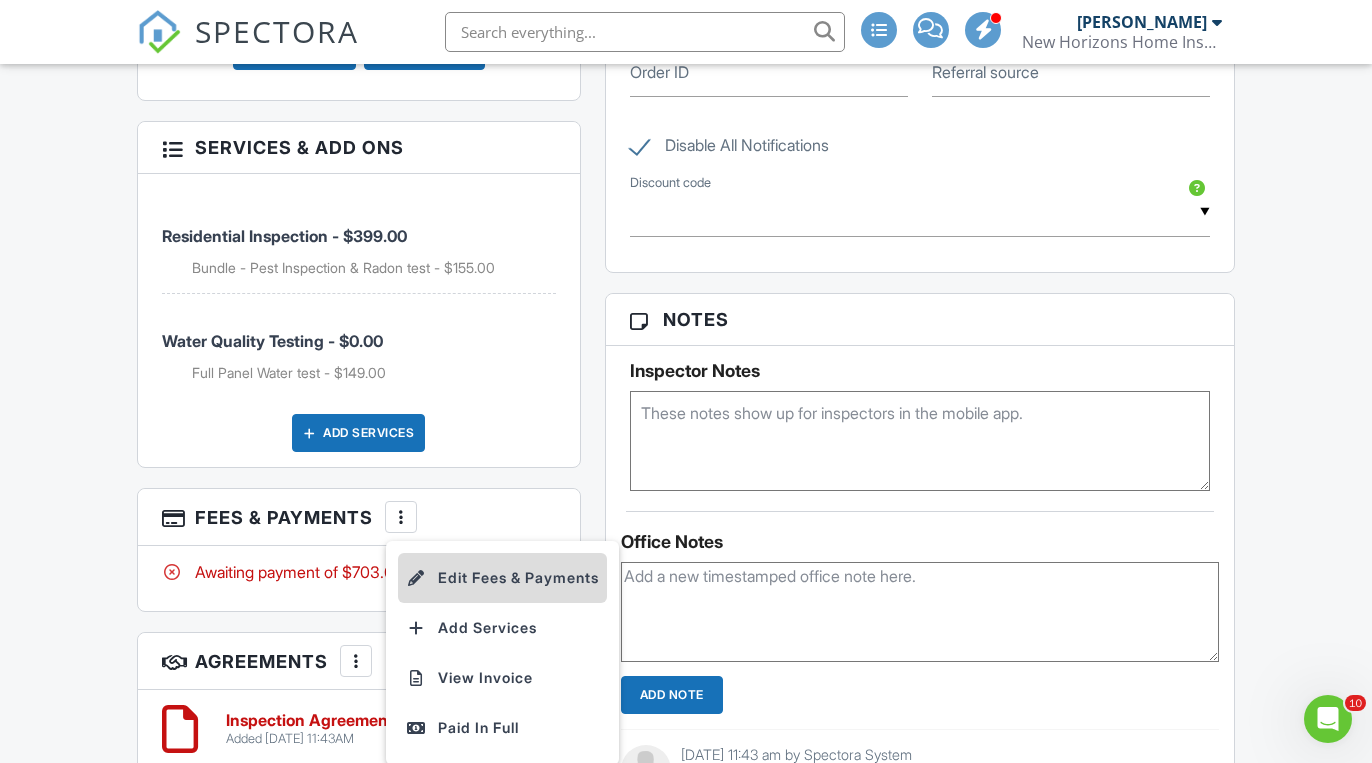 click on "Edit Fees & Payments" at bounding box center (502, 578) 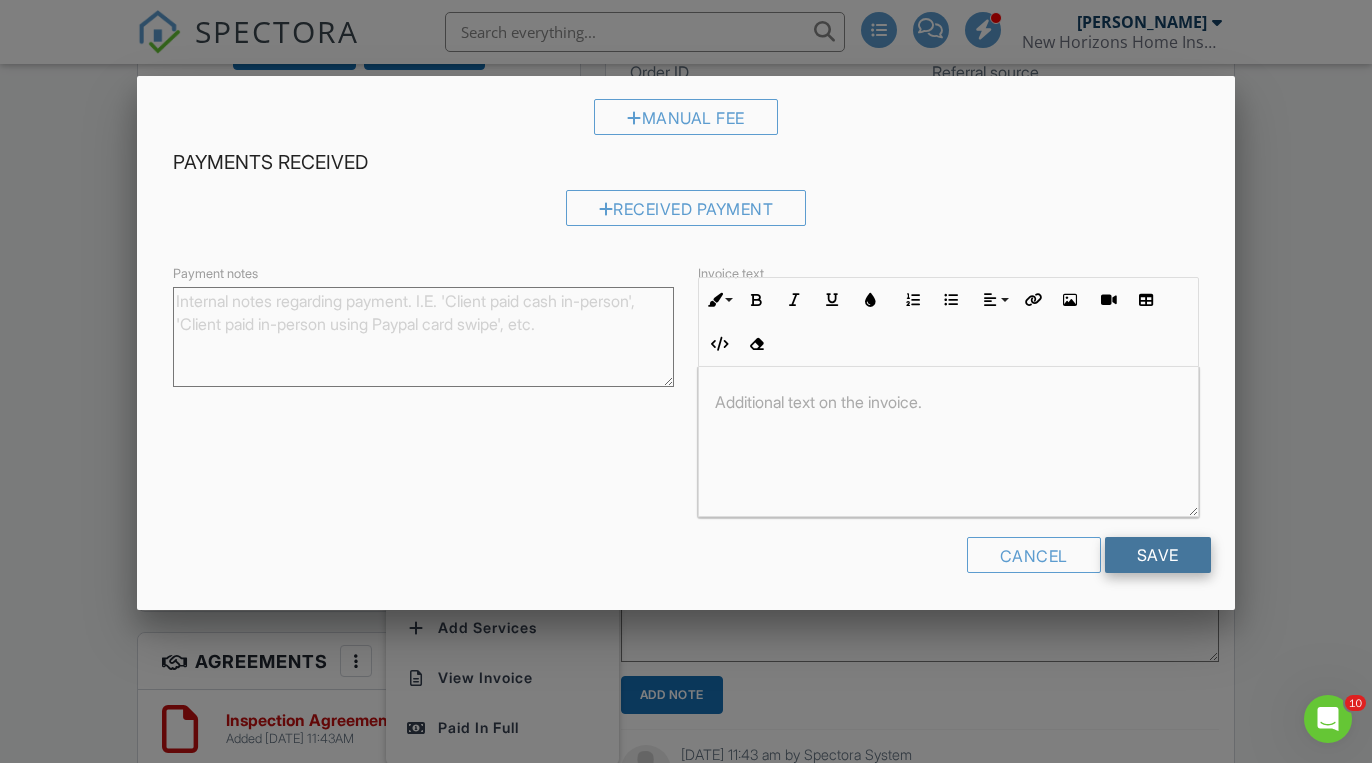 scroll, scrollTop: 519, scrollLeft: 0, axis: vertical 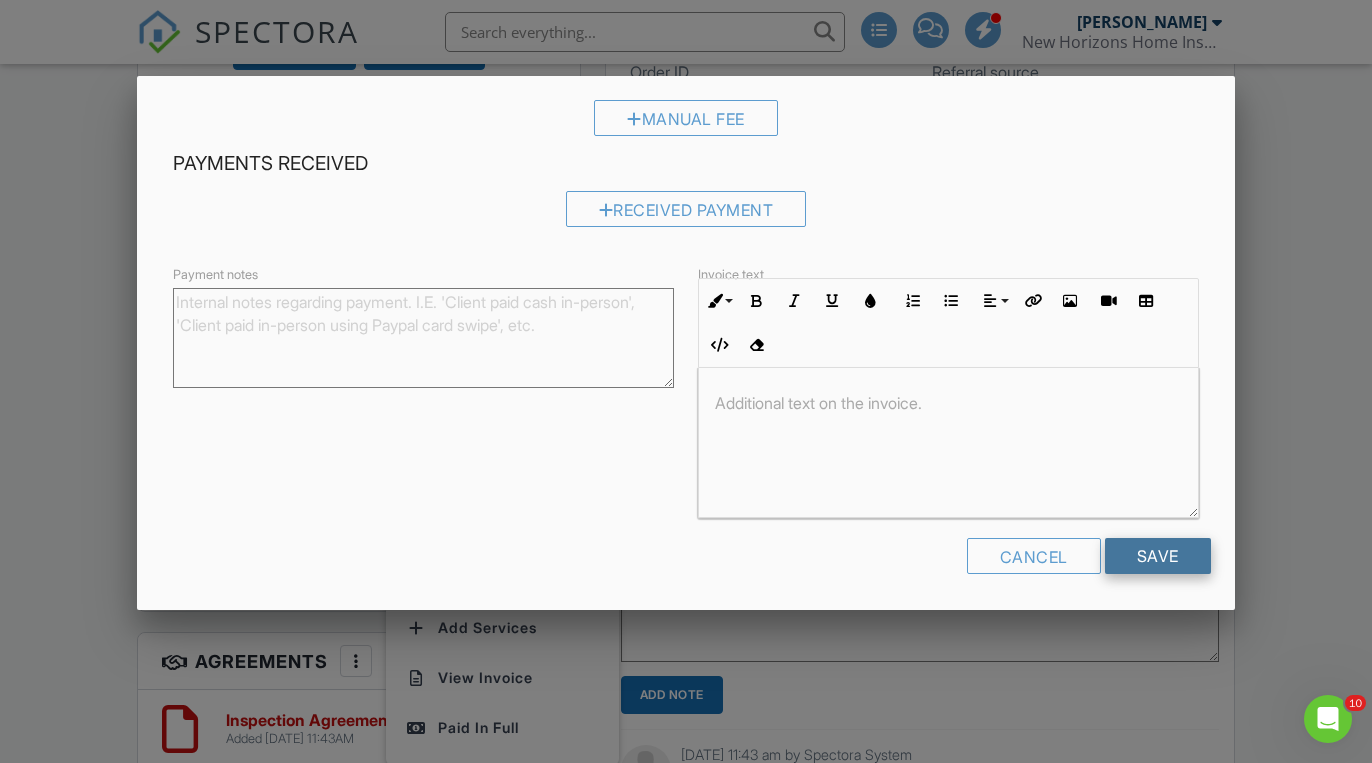 click on "Save" at bounding box center (1158, 556) 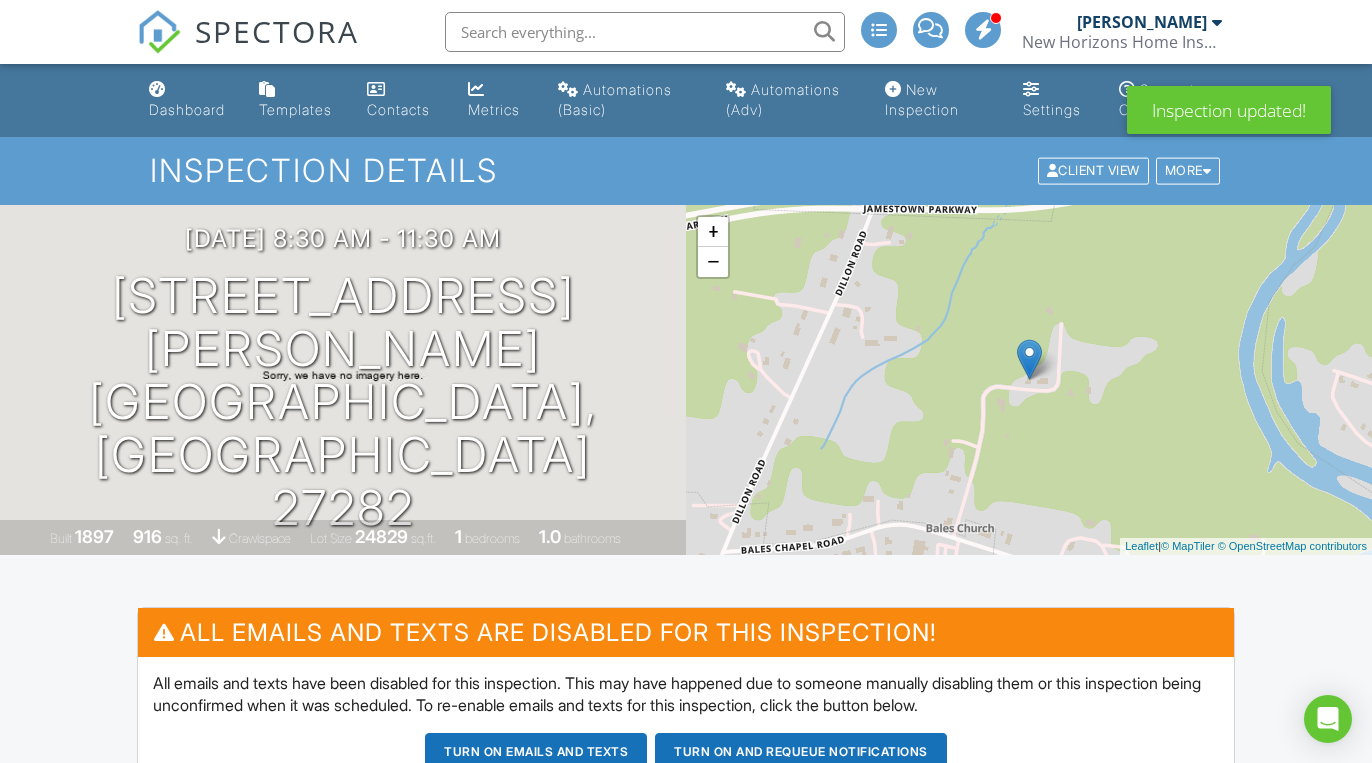 scroll, scrollTop: 0, scrollLeft: 0, axis: both 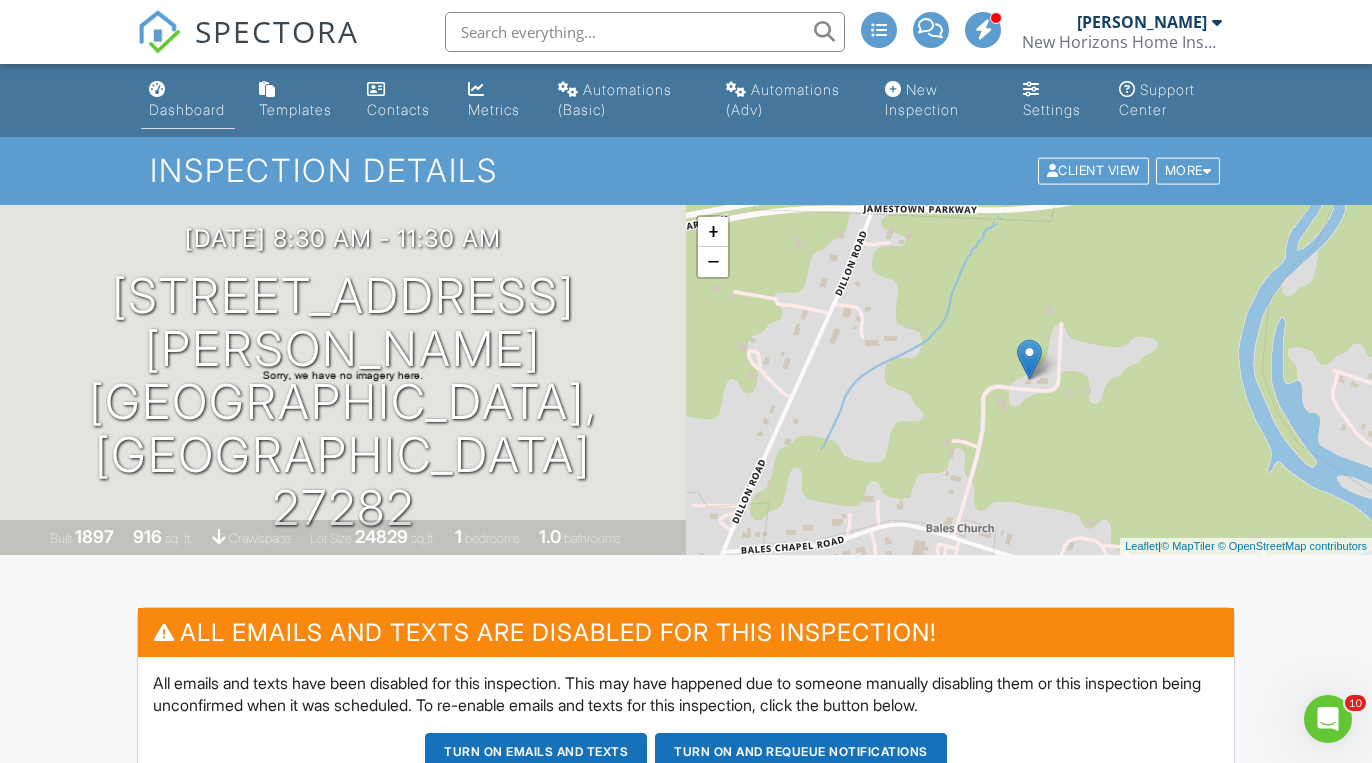 click on "Dashboard" at bounding box center [187, 109] 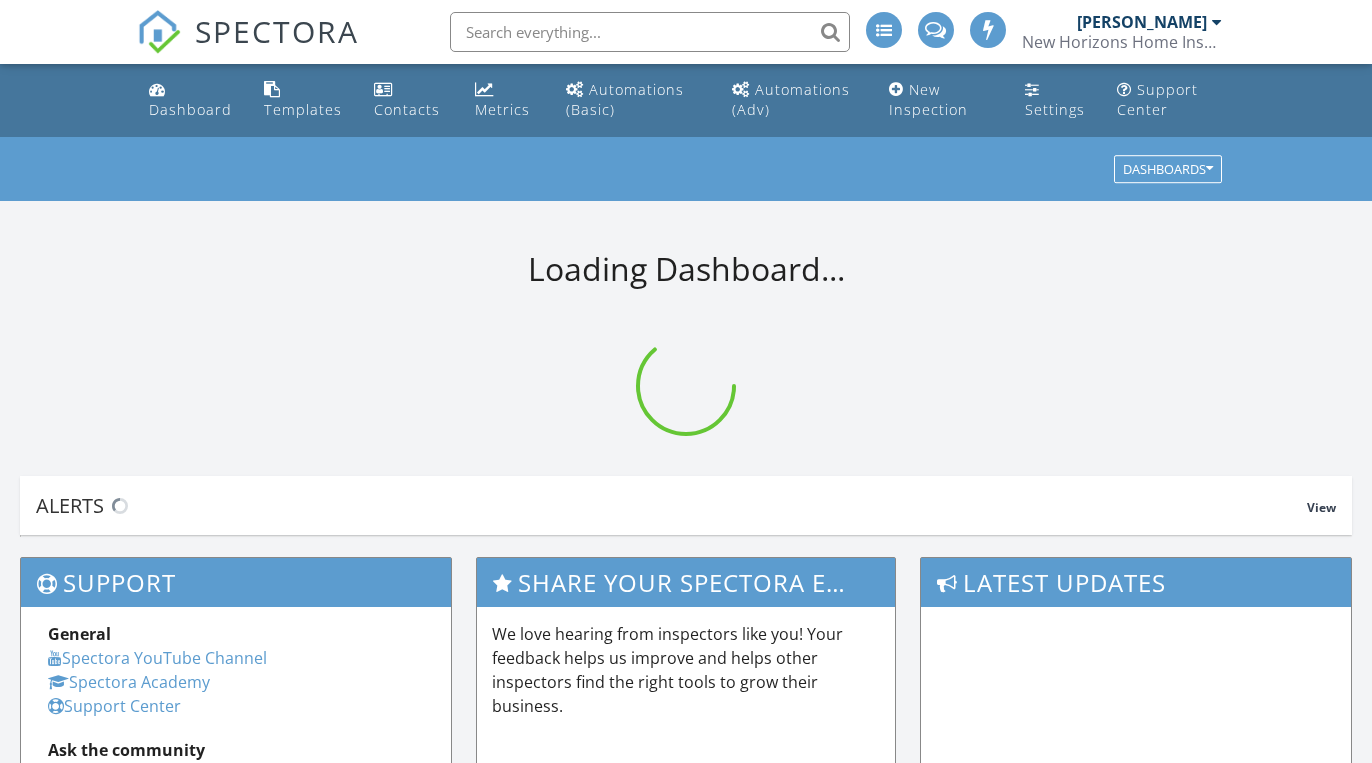 scroll, scrollTop: 0, scrollLeft: 0, axis: both 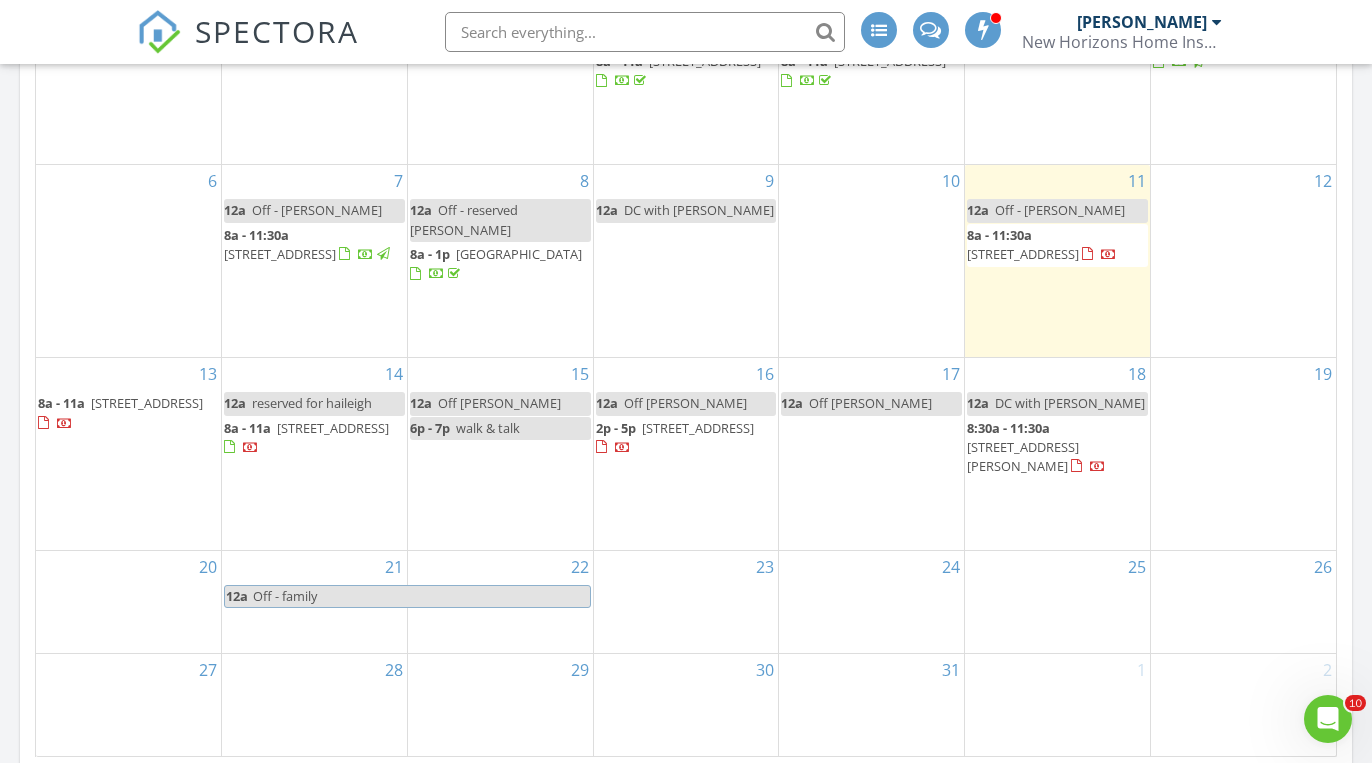 click on "[STREET_ADDRESS][PERSON_NAME]" at bounding box center [1023, 456] 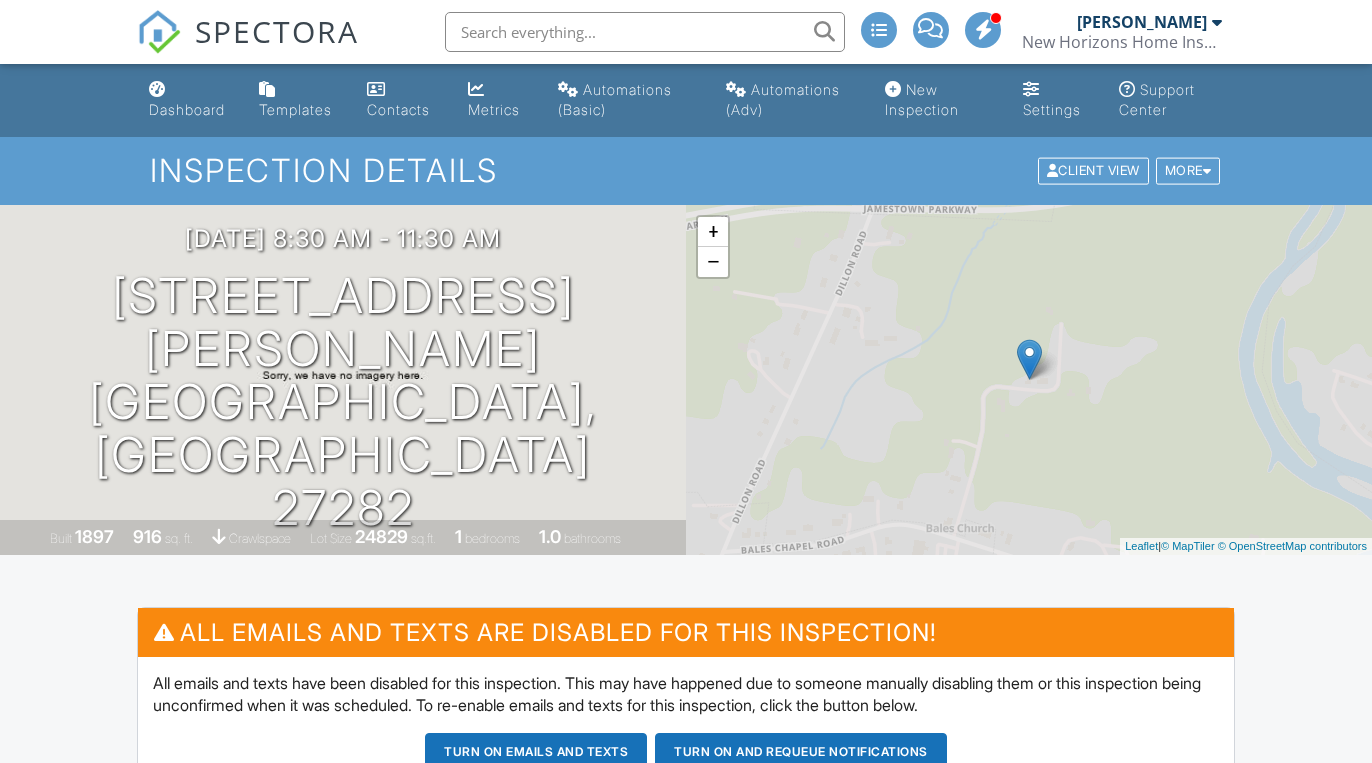 scroll, scrollTop: 0, scrollLeft: 0, axis: both 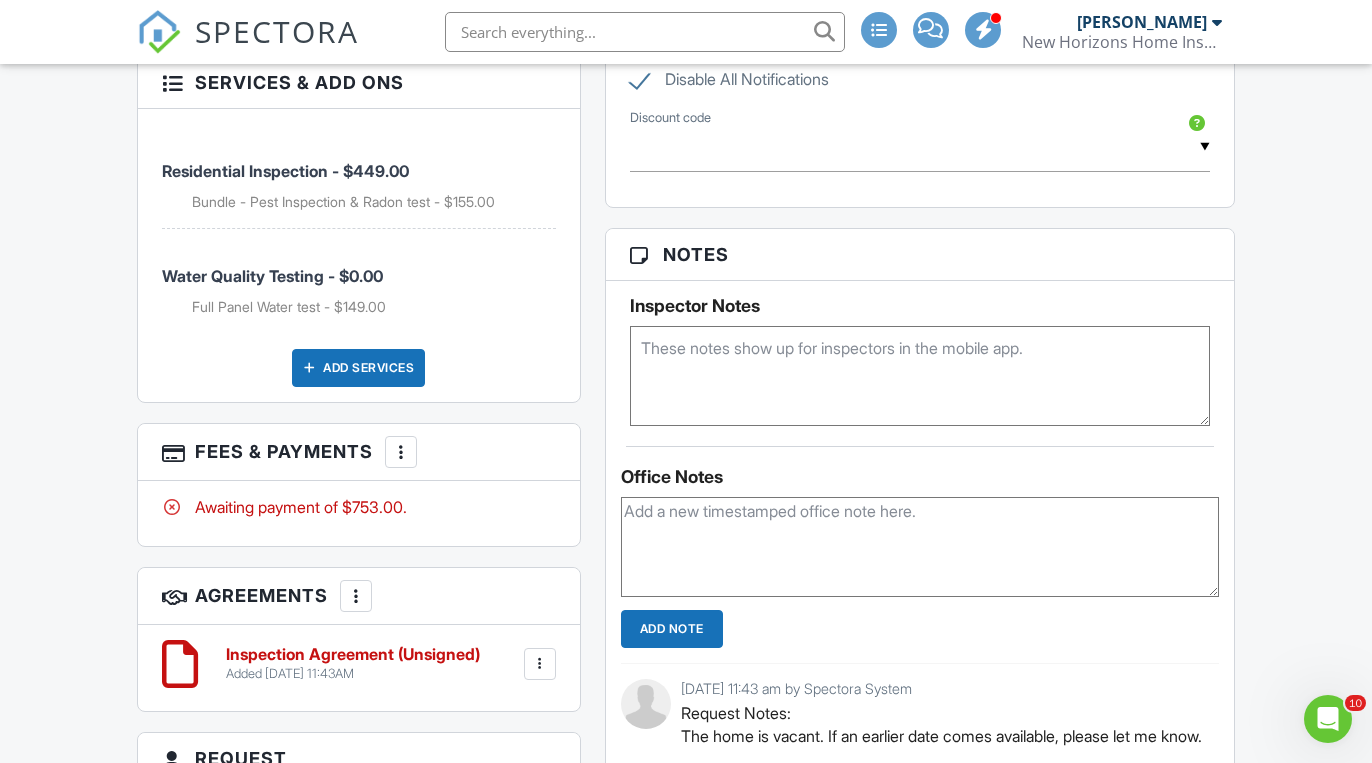 click on "Disable All Notifications" at bounding box center (729, 82) 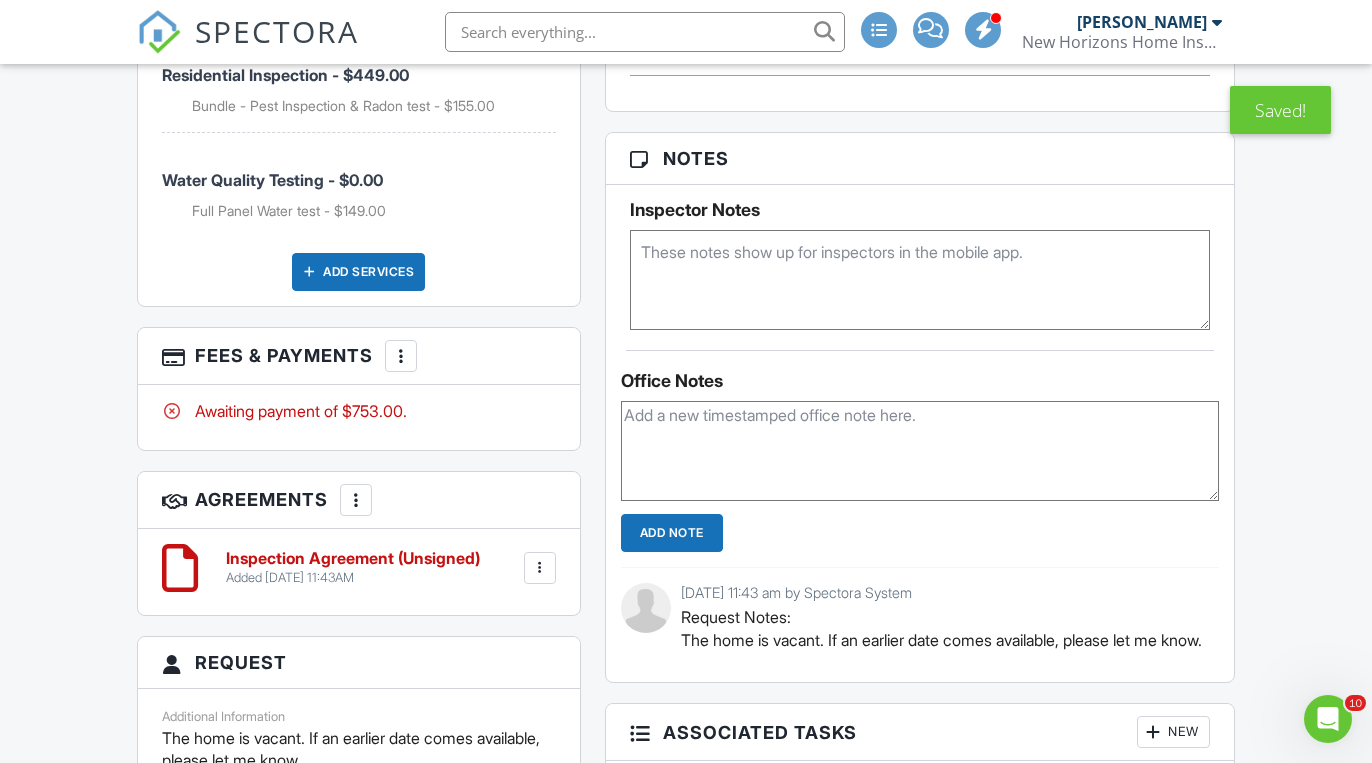 scroll, scrollTop: 1428, scrollLeft: 0, axis: vertical 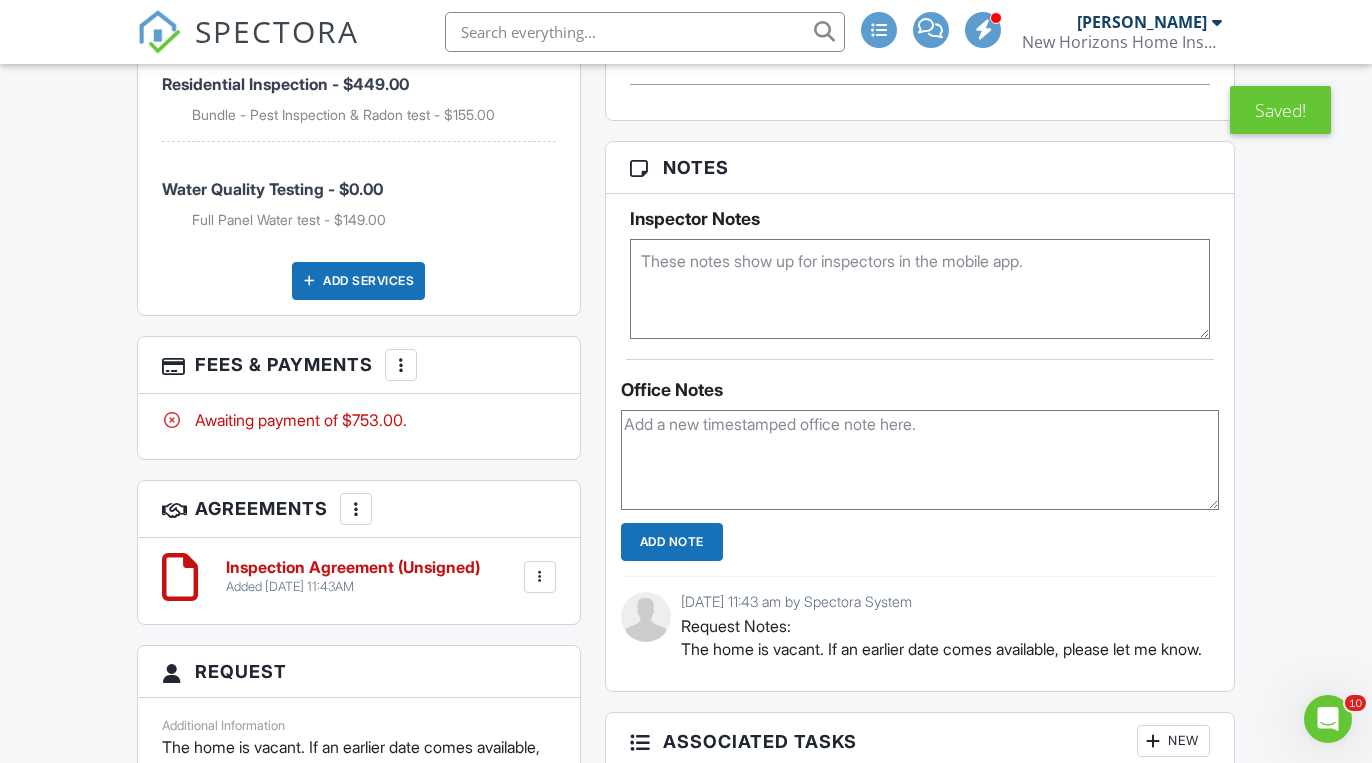 click on "Add Services" at bounding box center [358, 281] 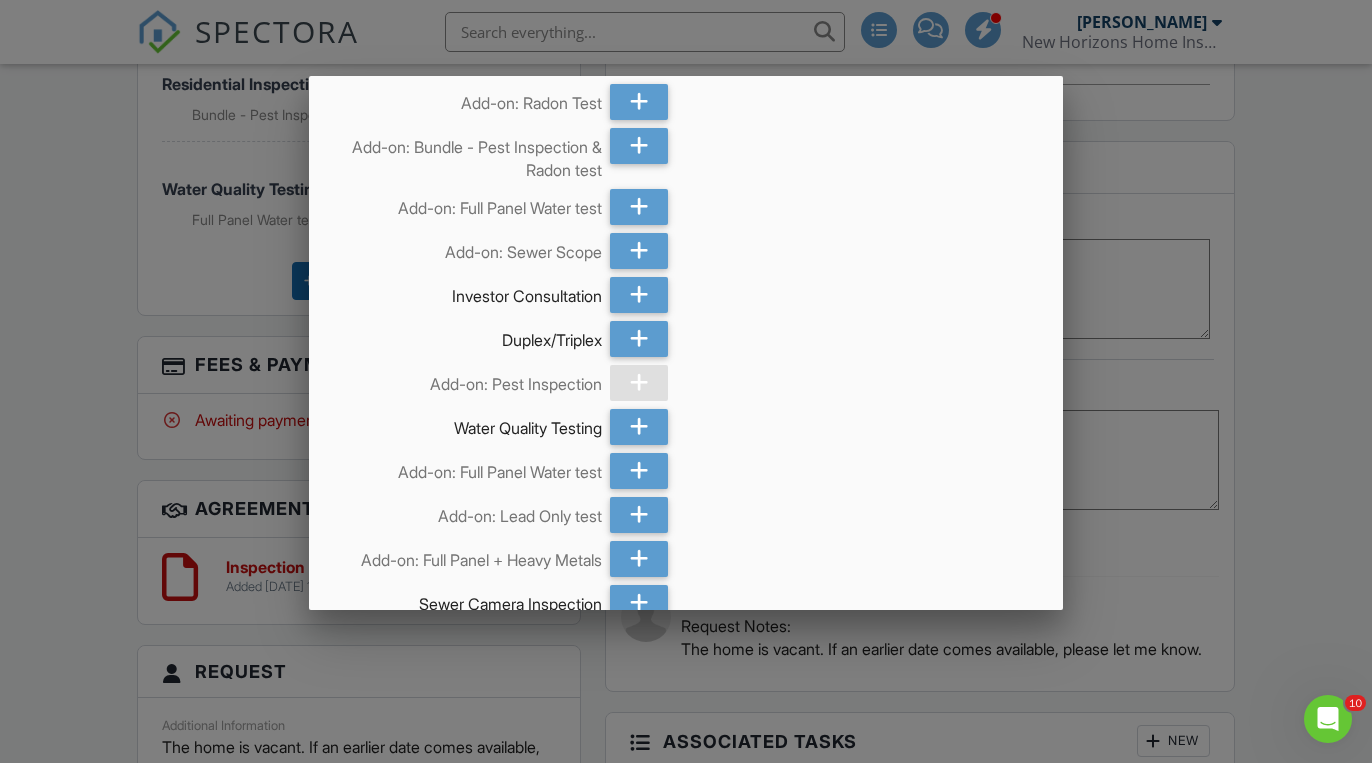 scroll, scrollTop: 194, scrollLeft: 0, axis: vertical 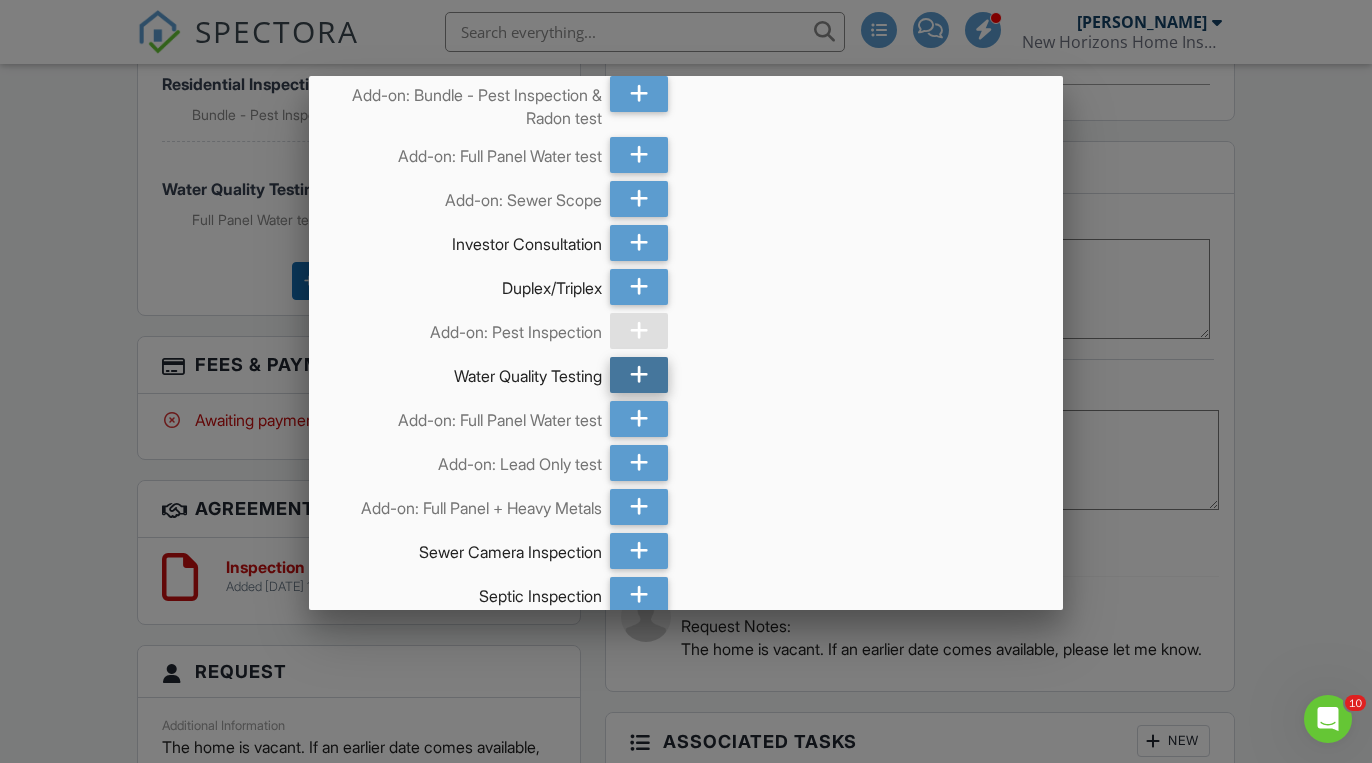 click at bounding box center (639, 375) 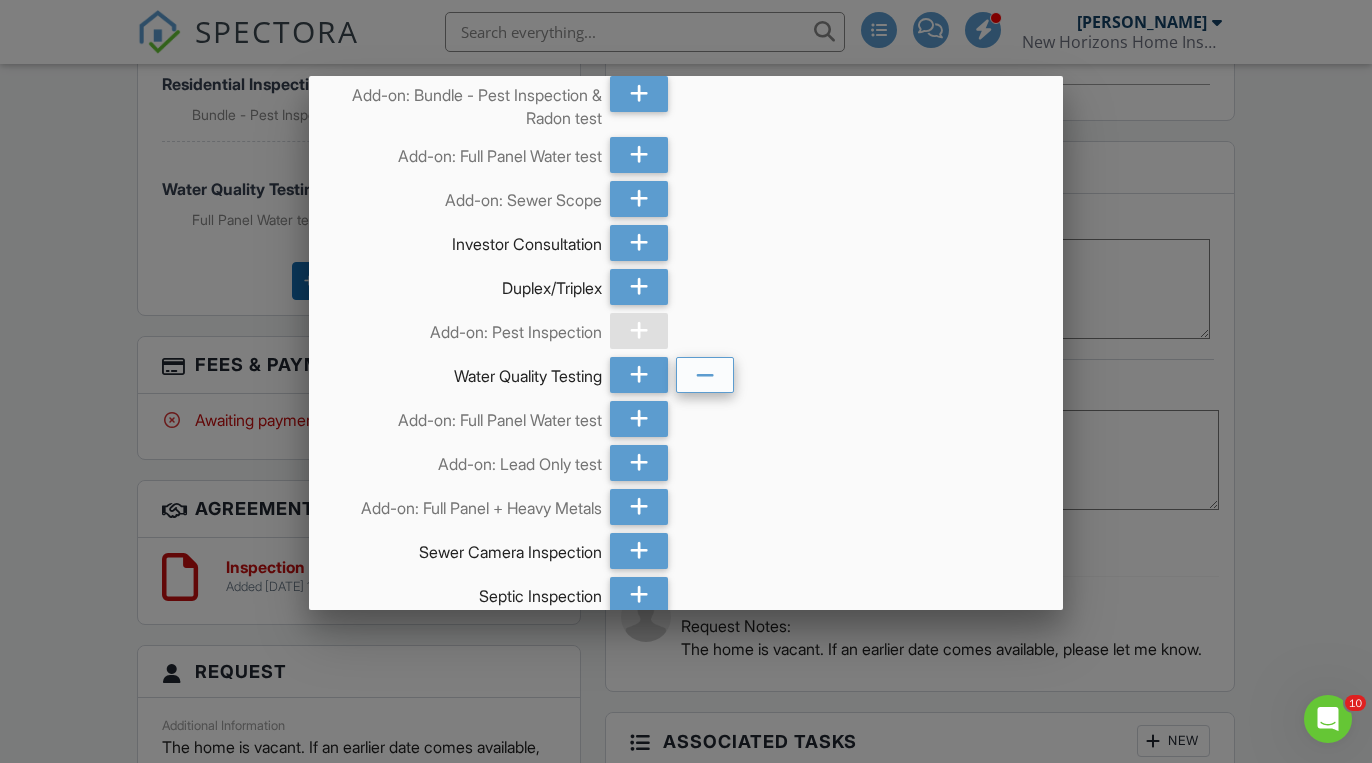 click at bounding box center [705, 376] 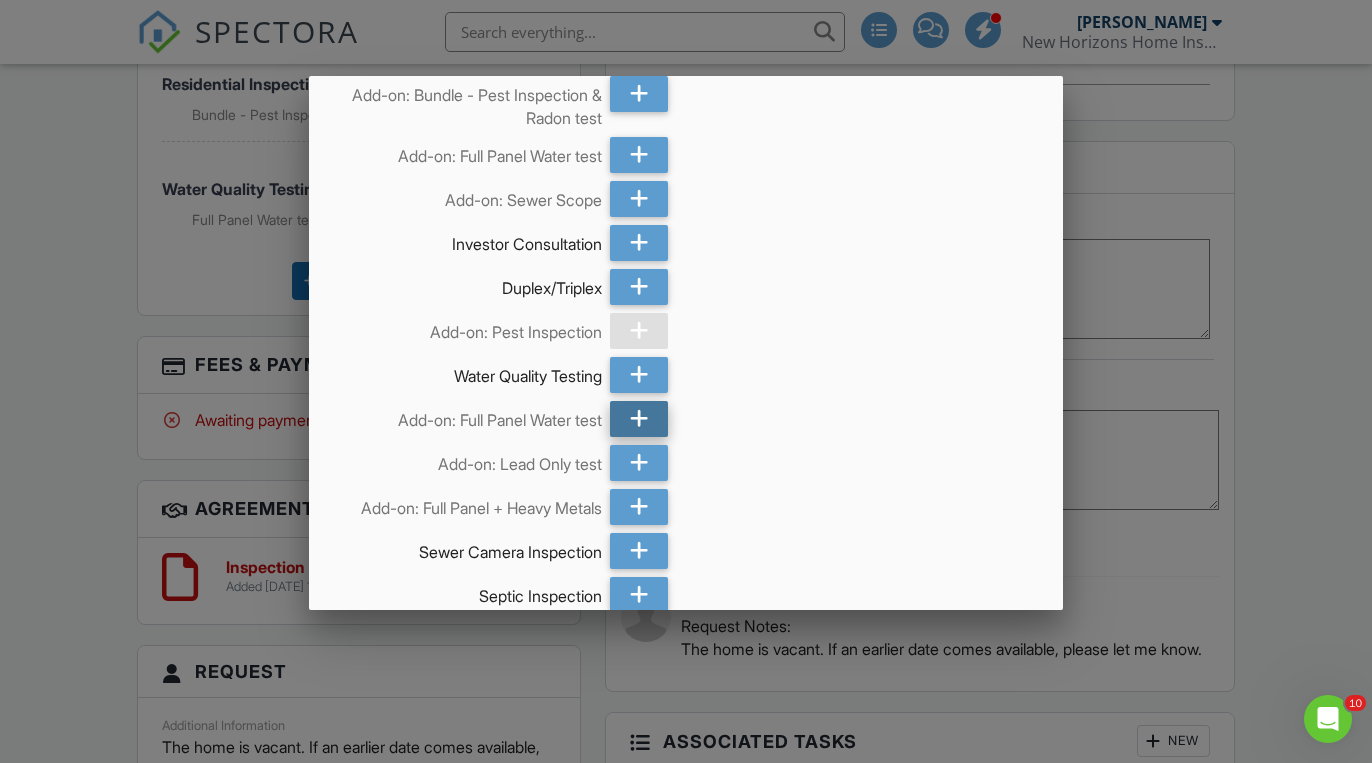 click at bounding box center (639, 419) 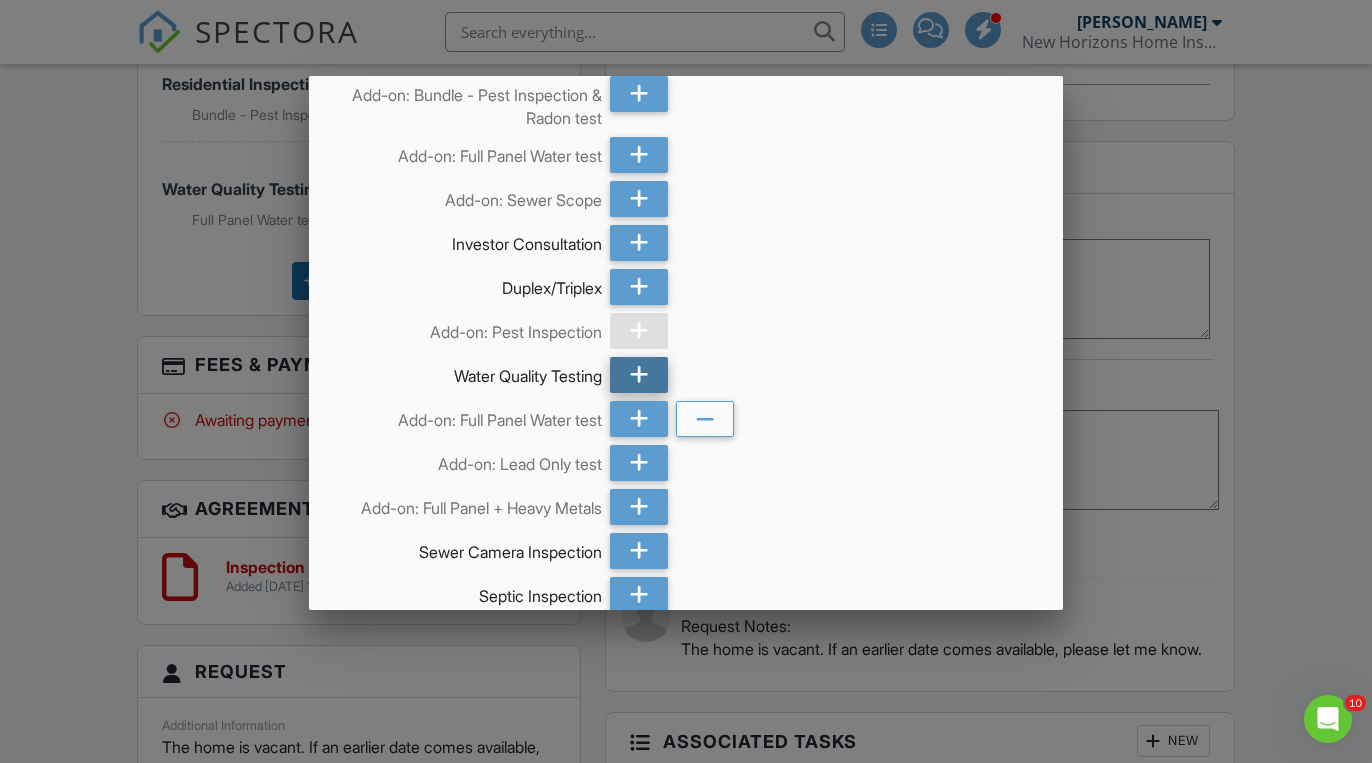 click at bounding box center [639, 375] 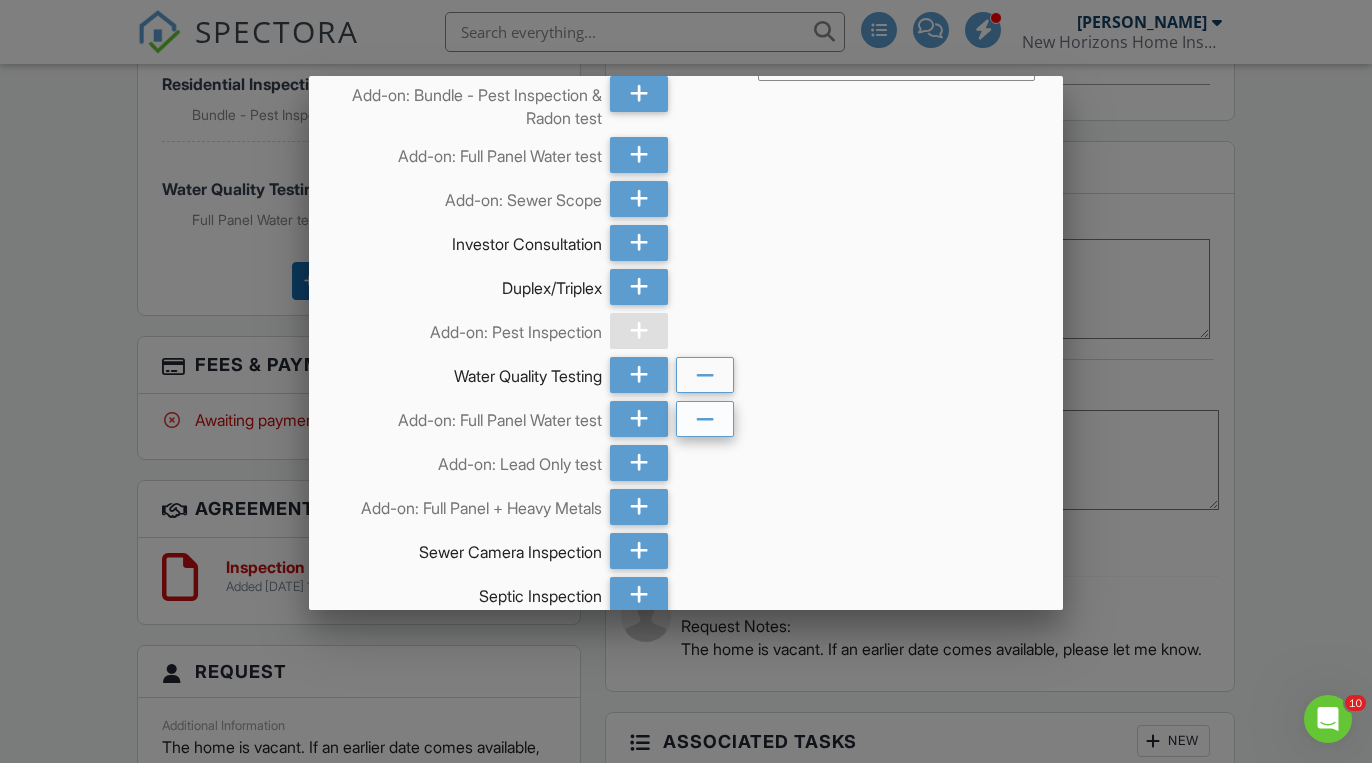 click at bounding box center [705, 420] 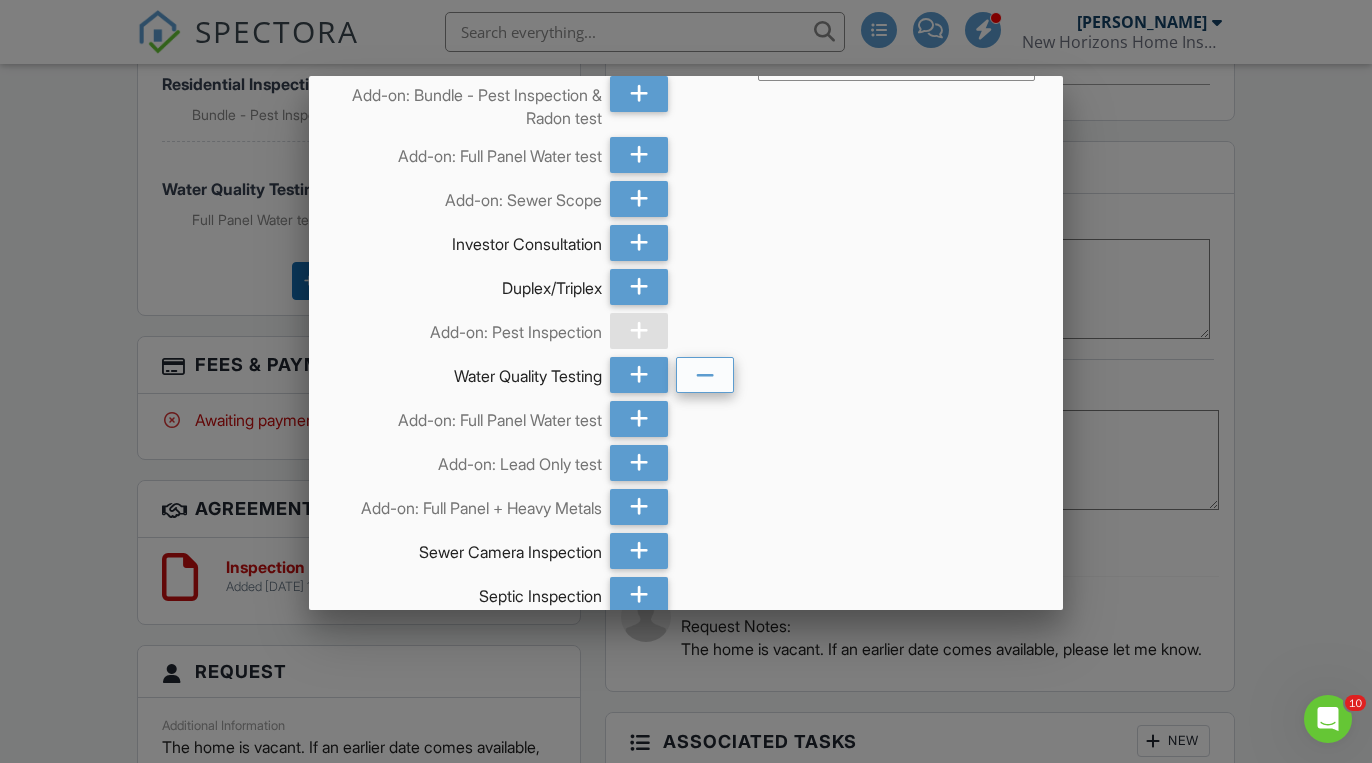 click at bounding box center (705, 376) 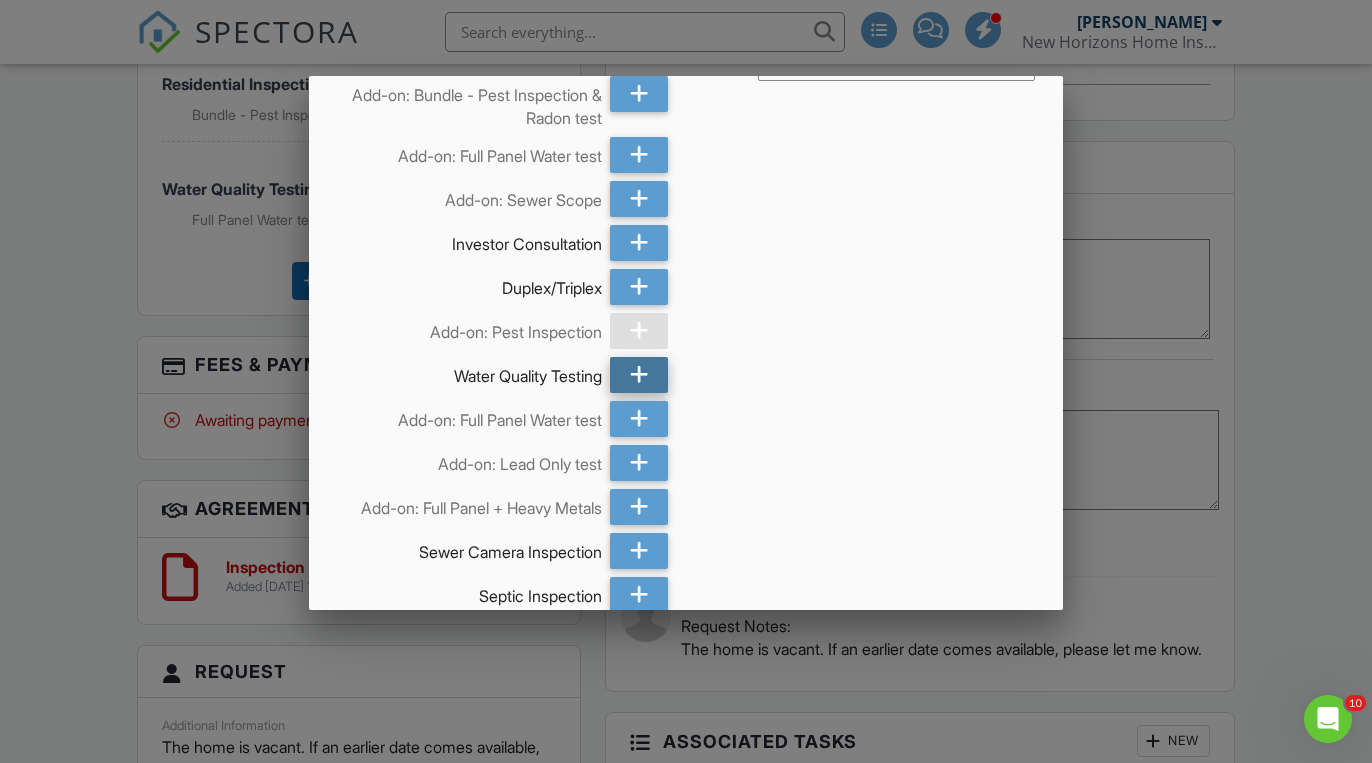 click at bounding box center (639, 375) 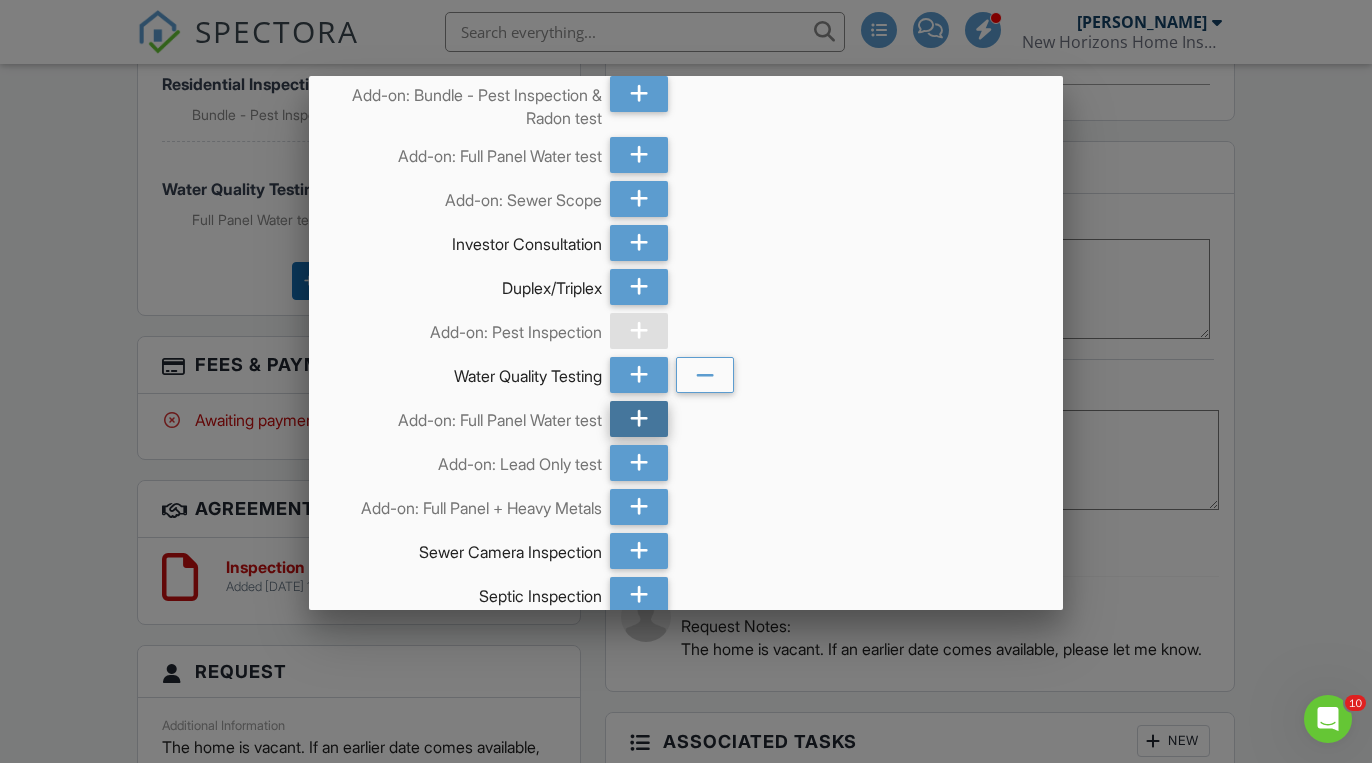 click at bounding box center (639, 419) 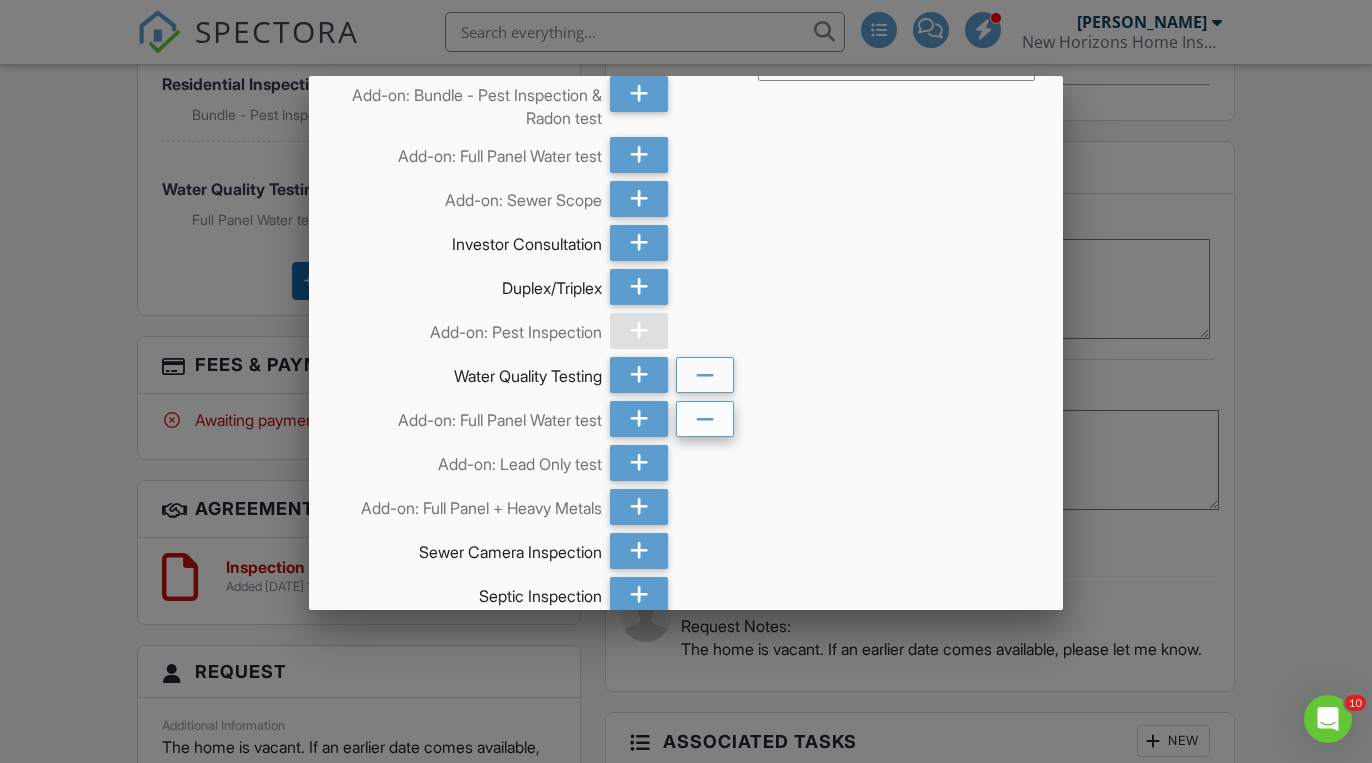 click at bounding box center [705, 419] 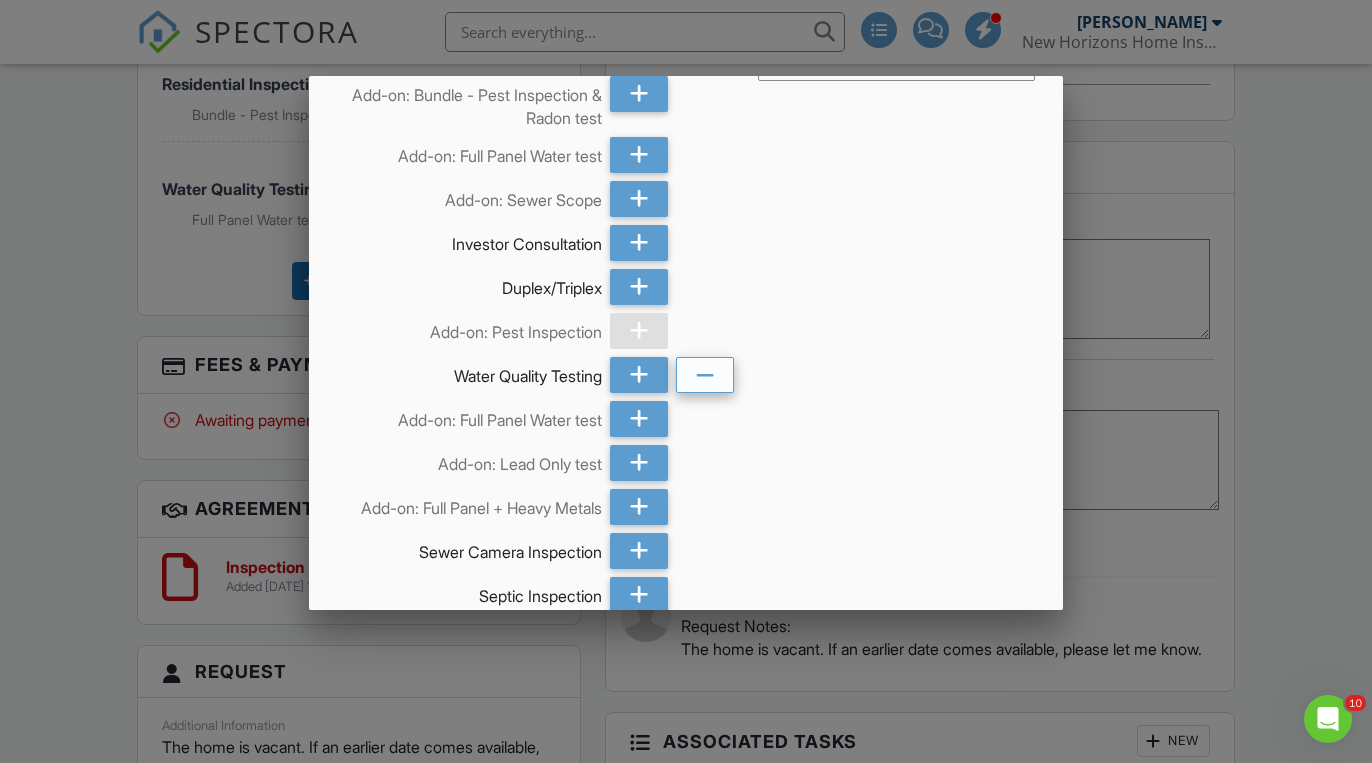 click at bounding box center [705, 375] 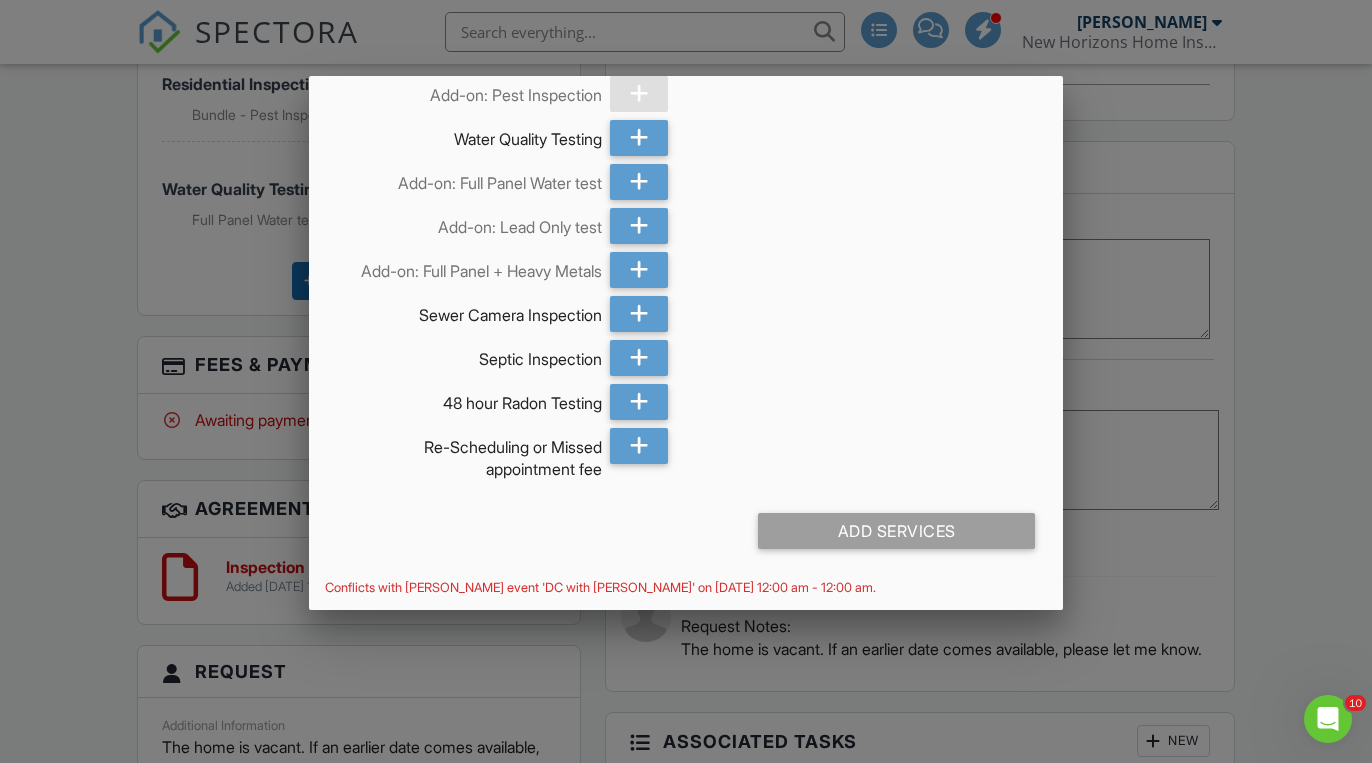 scroll, scrollTop: 430, scrollLeft: 0, axis: vertical 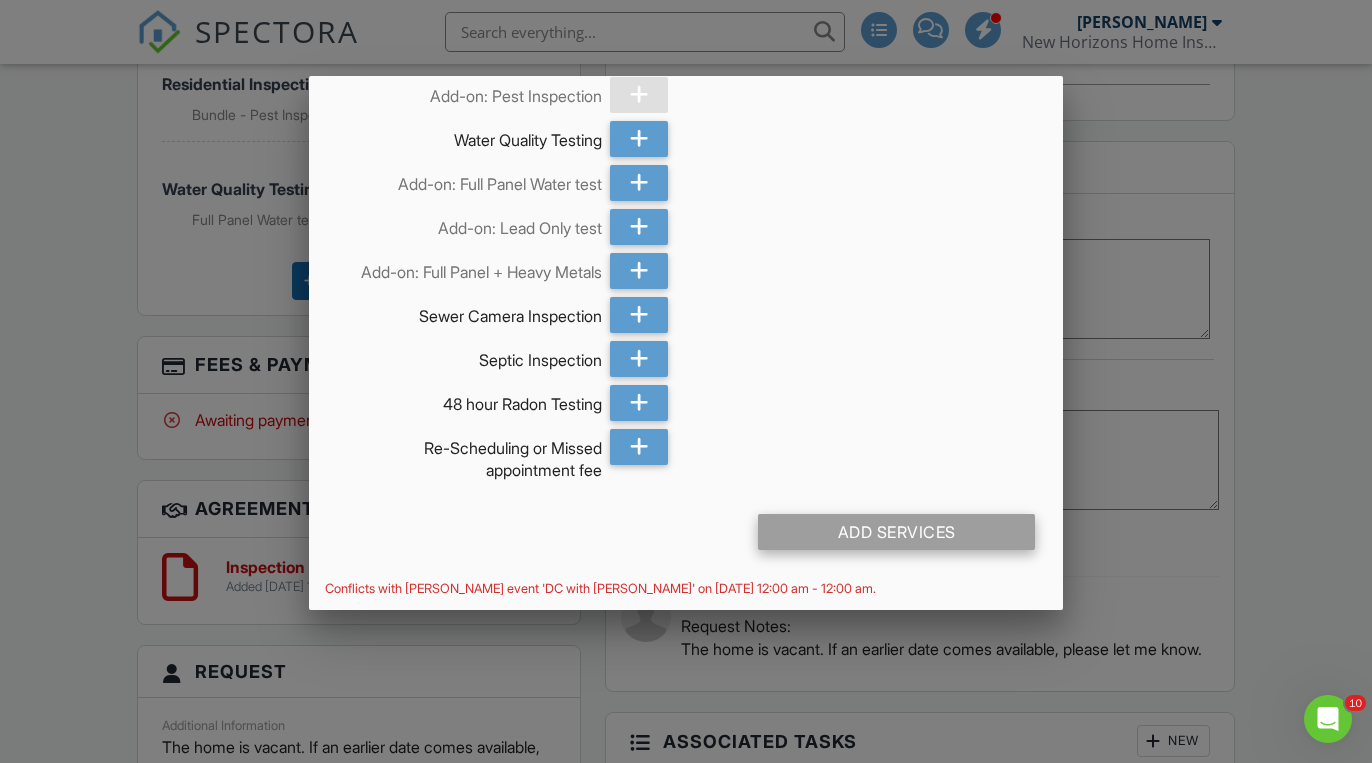 click on "Add Services" at bounding box center (896, 532) 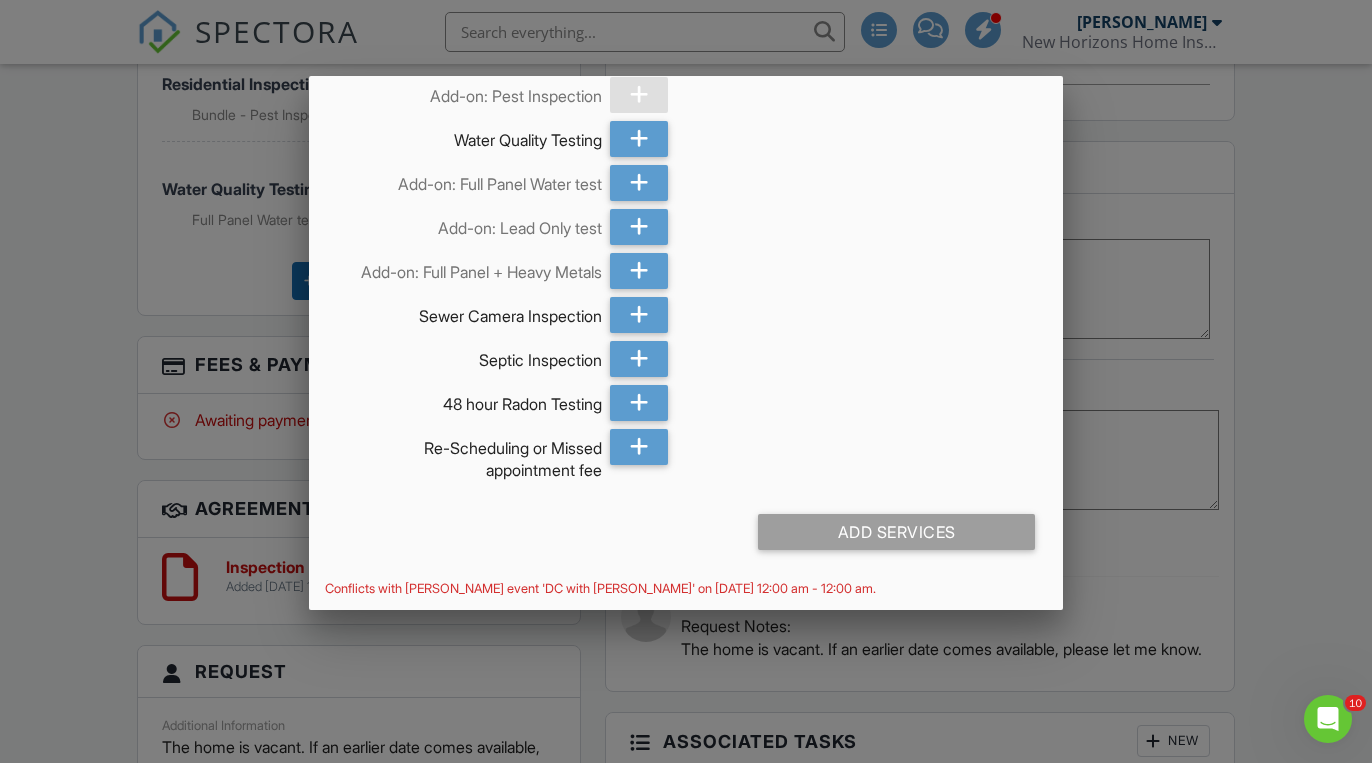 click at bounding box center (686, 377) 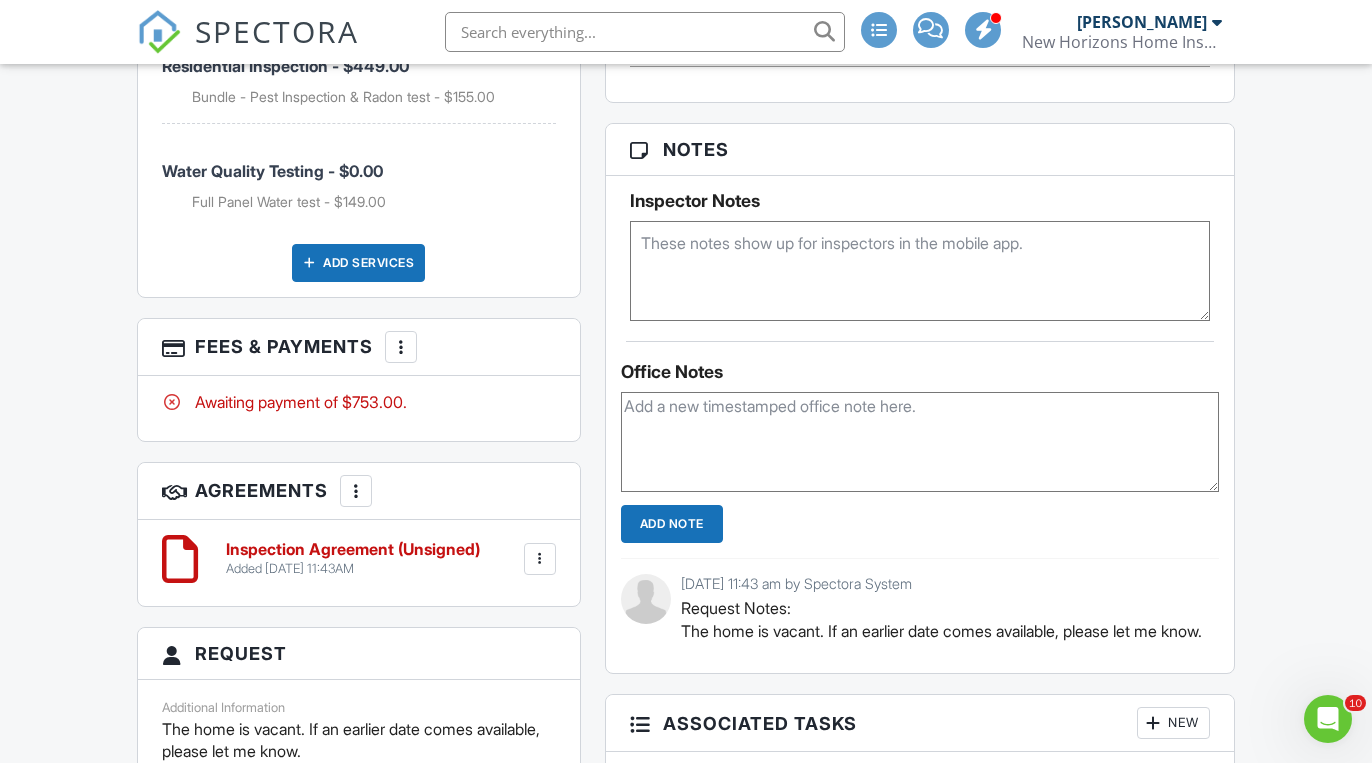 scroll, scrollTop: 1442, scrollLeft: 0, axis: vertical 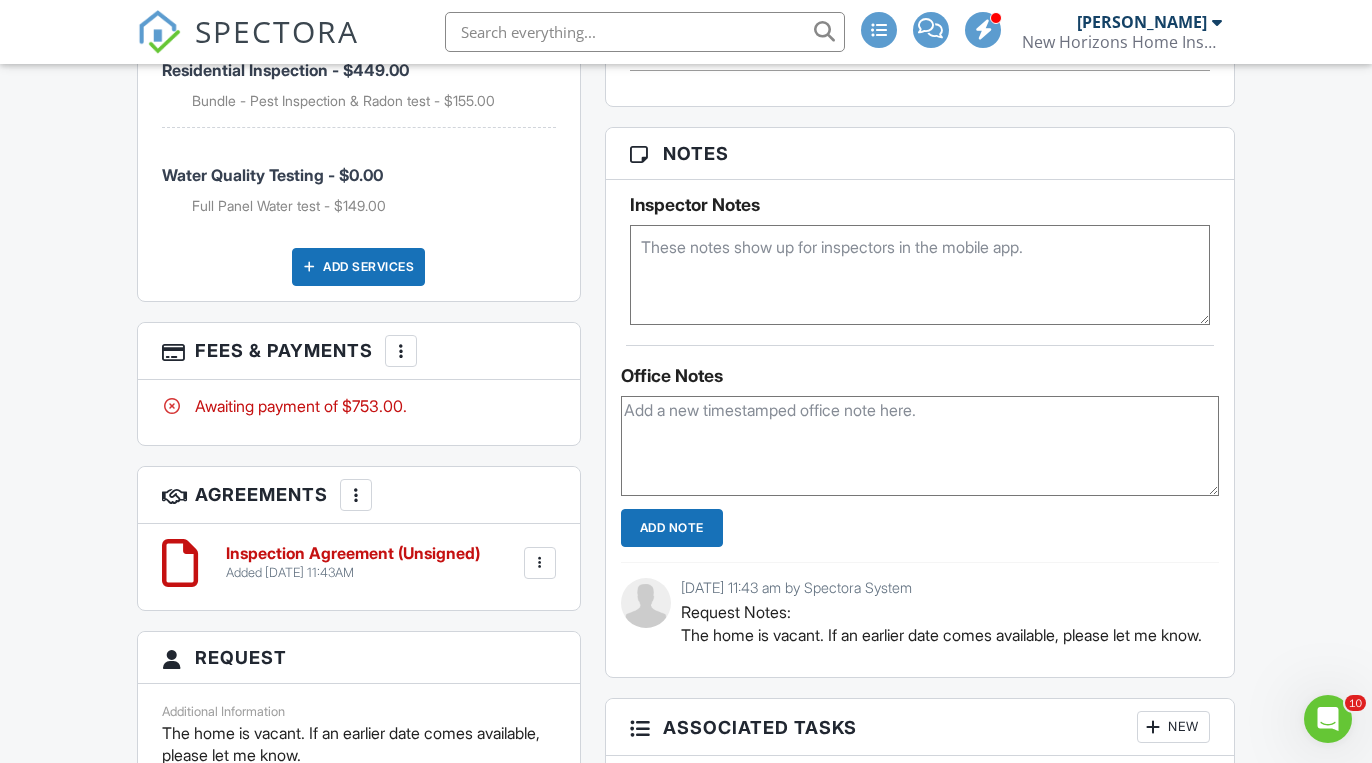 click at bounding box center (401, 351) 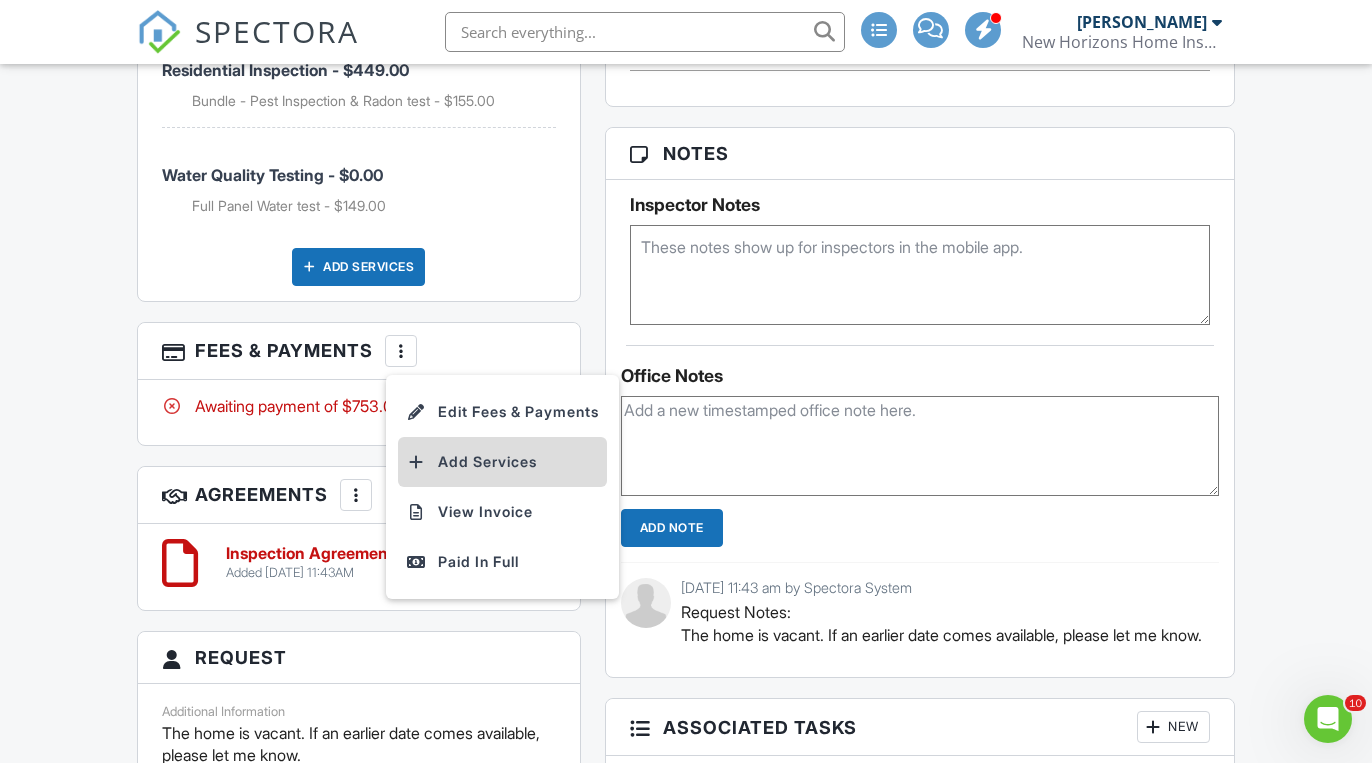 click on "Add Services" at bounding box center [502, 462] 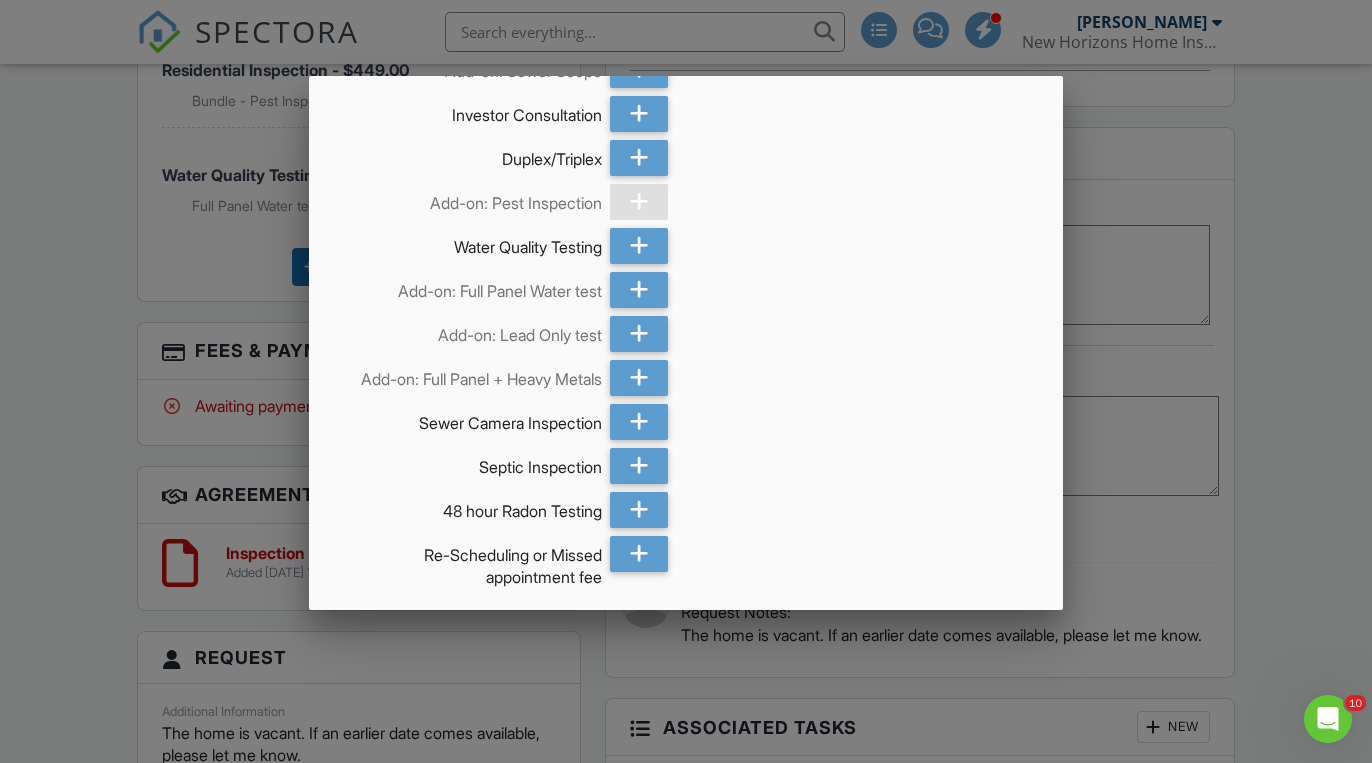 scroll, scrollTop: 293, scrollLeft: 0, axis: vertical 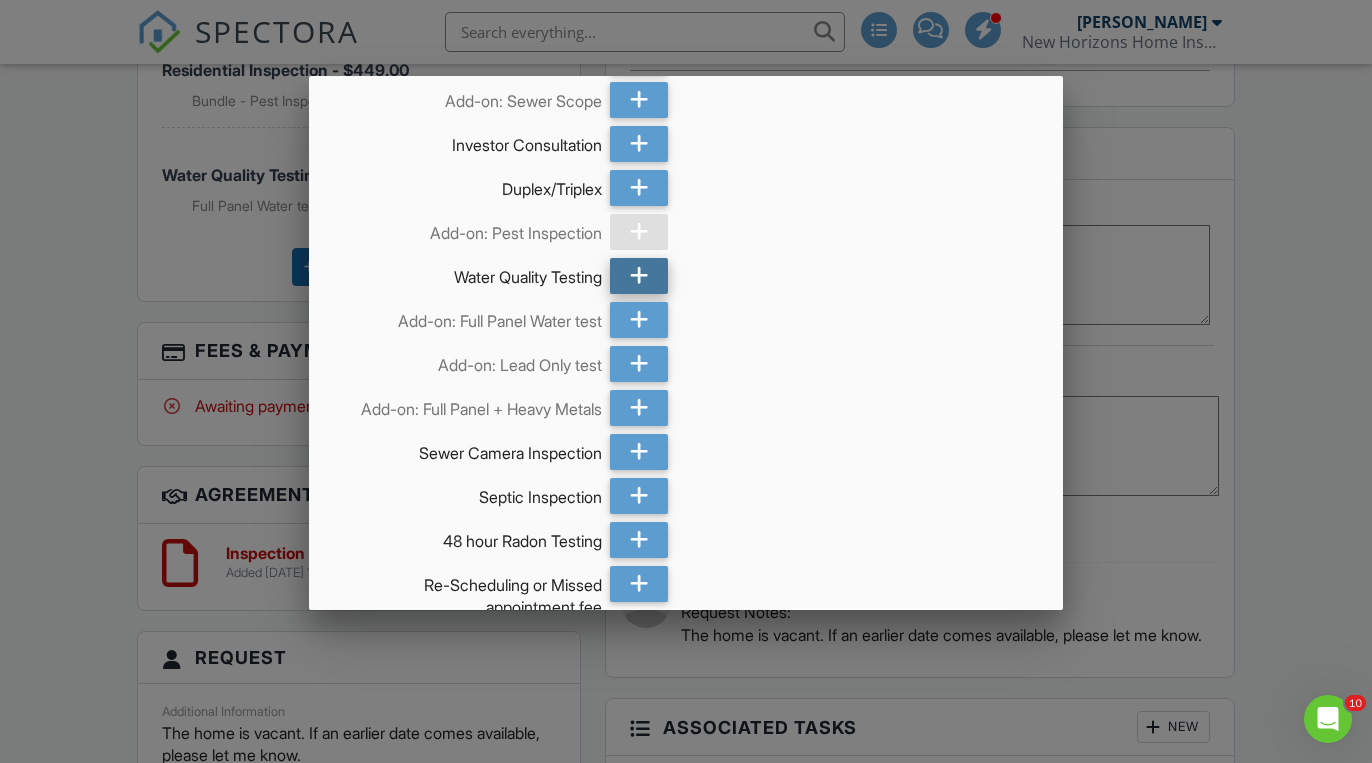 click at bounding box center (639, 276) 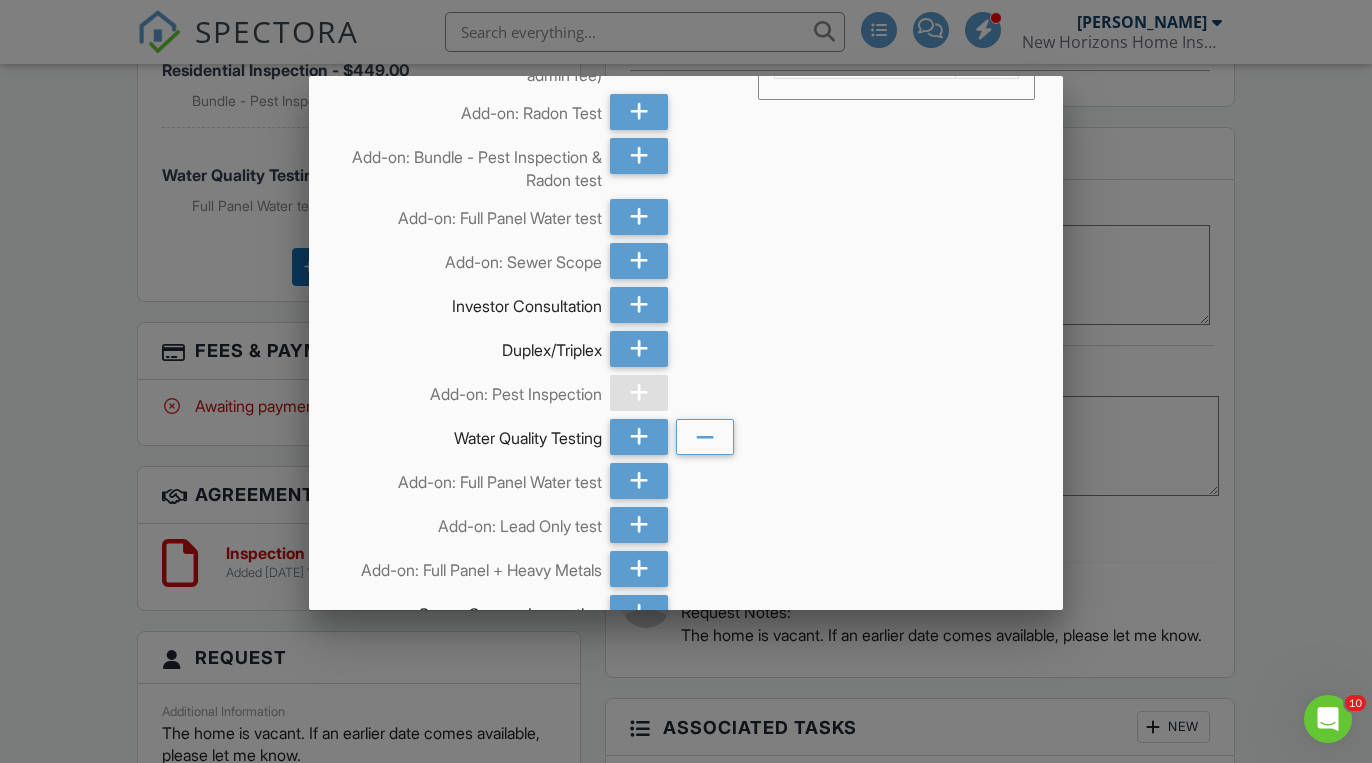 scroll, scrollTop: 159, scrollLeft: 0, axis: vertical 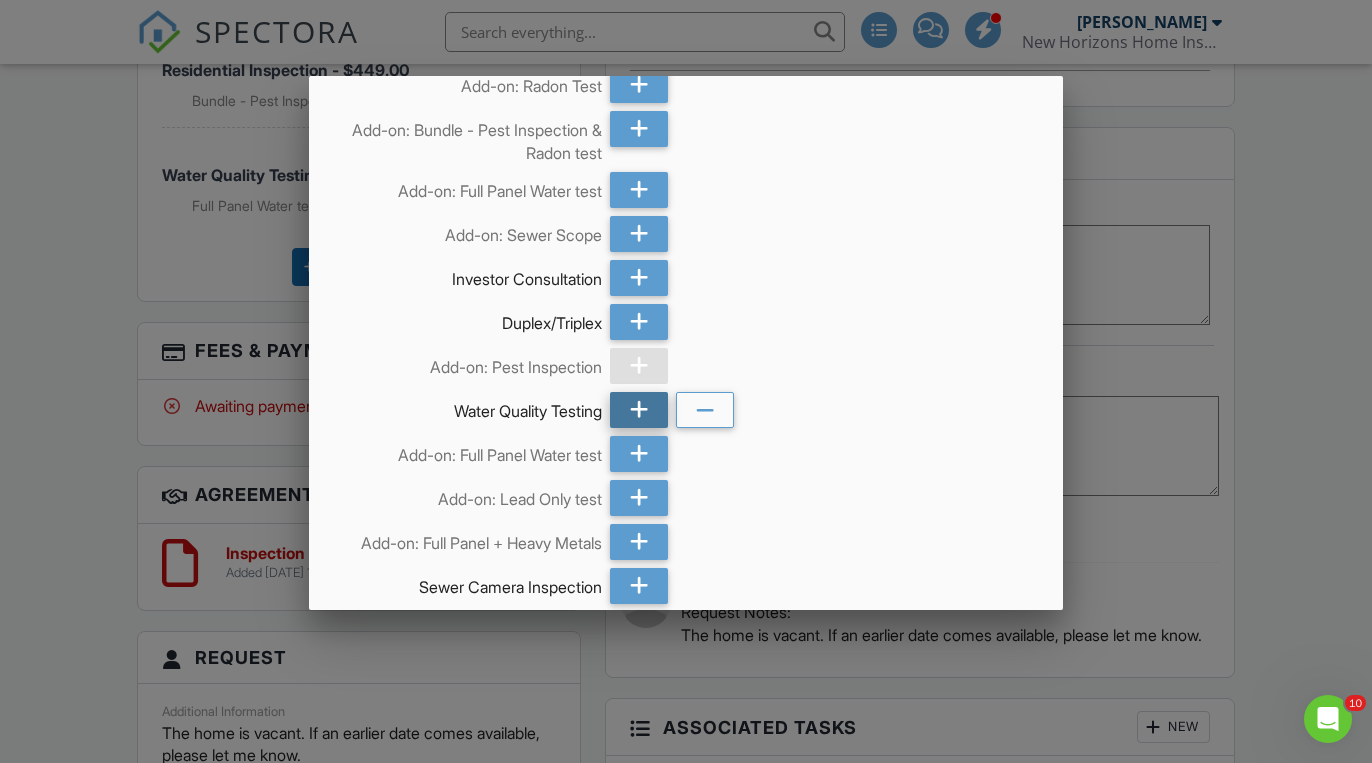 click at bounding box center [639, 410] 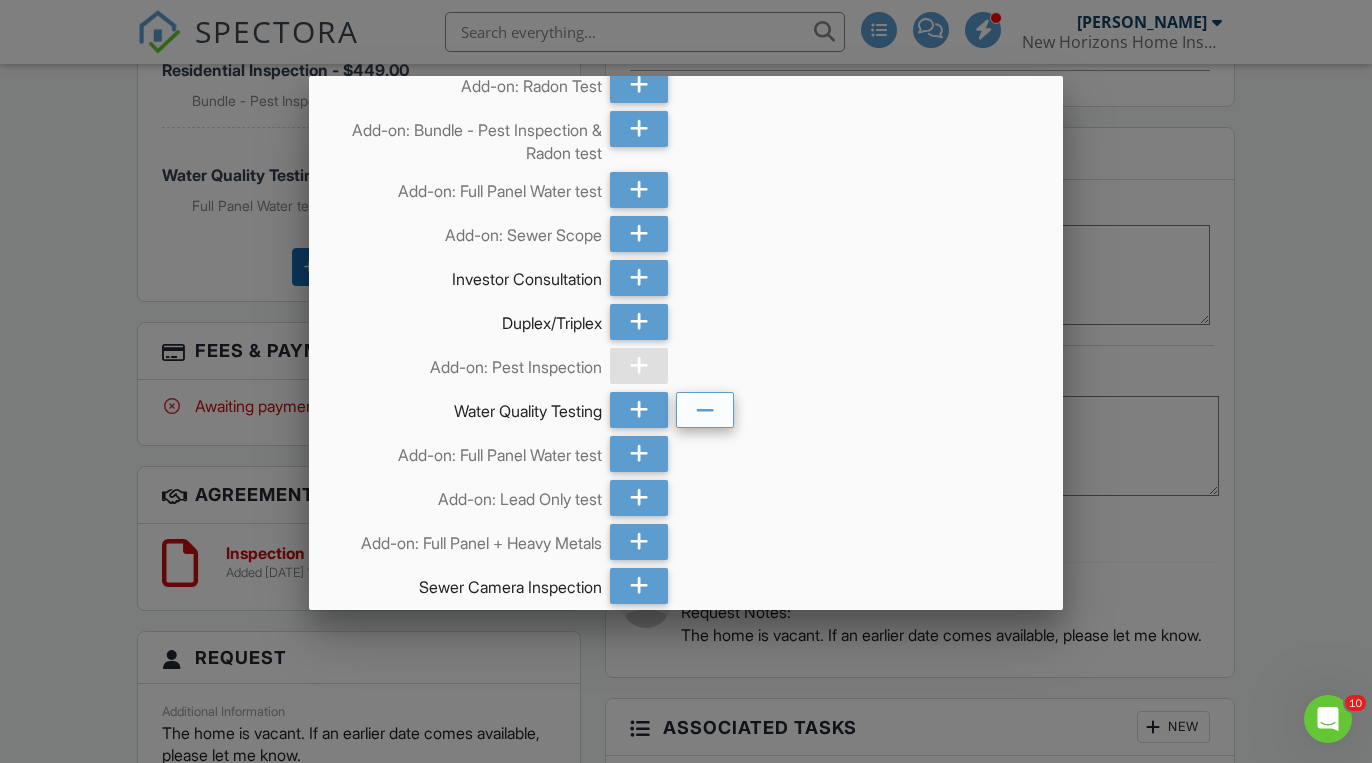 click at bounding box center (705, 410) 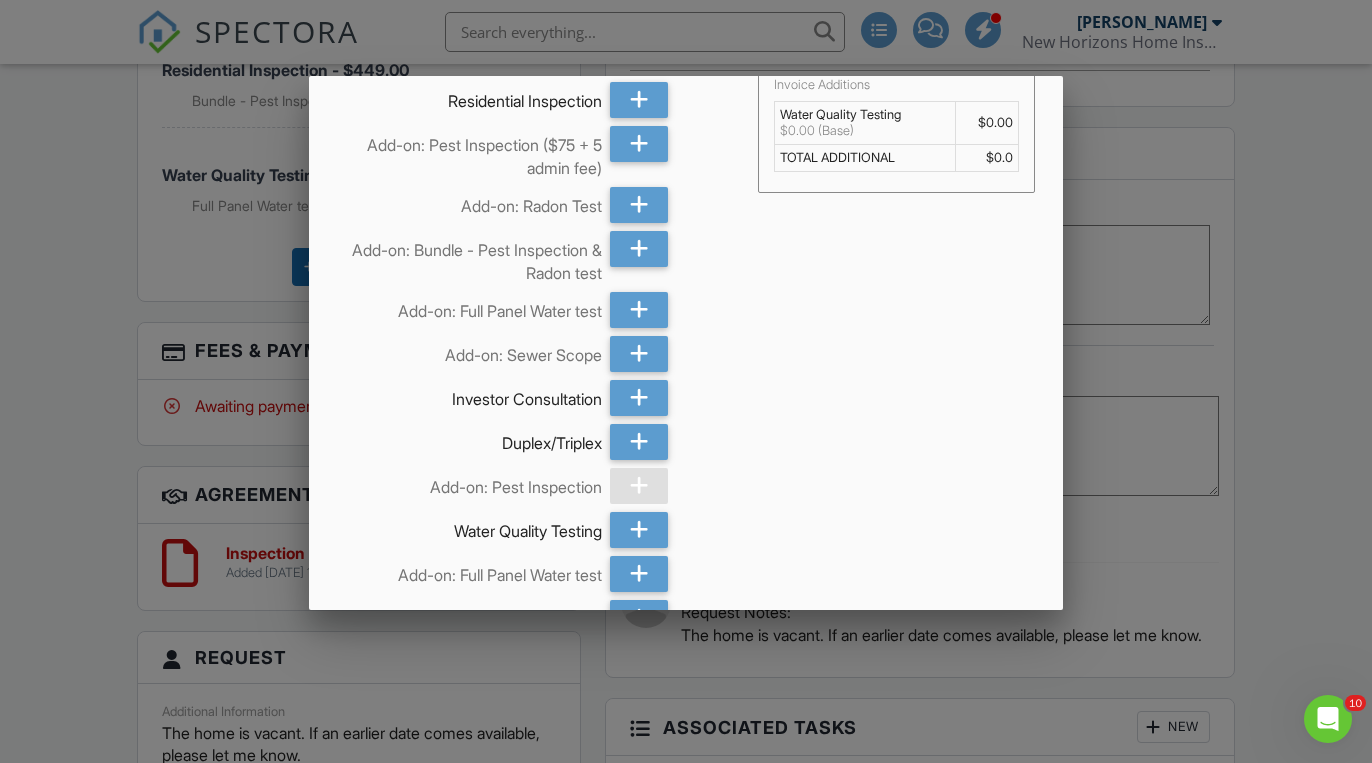 scroll, scrollTop: 34, scrollLeft: 0, axis: vertical 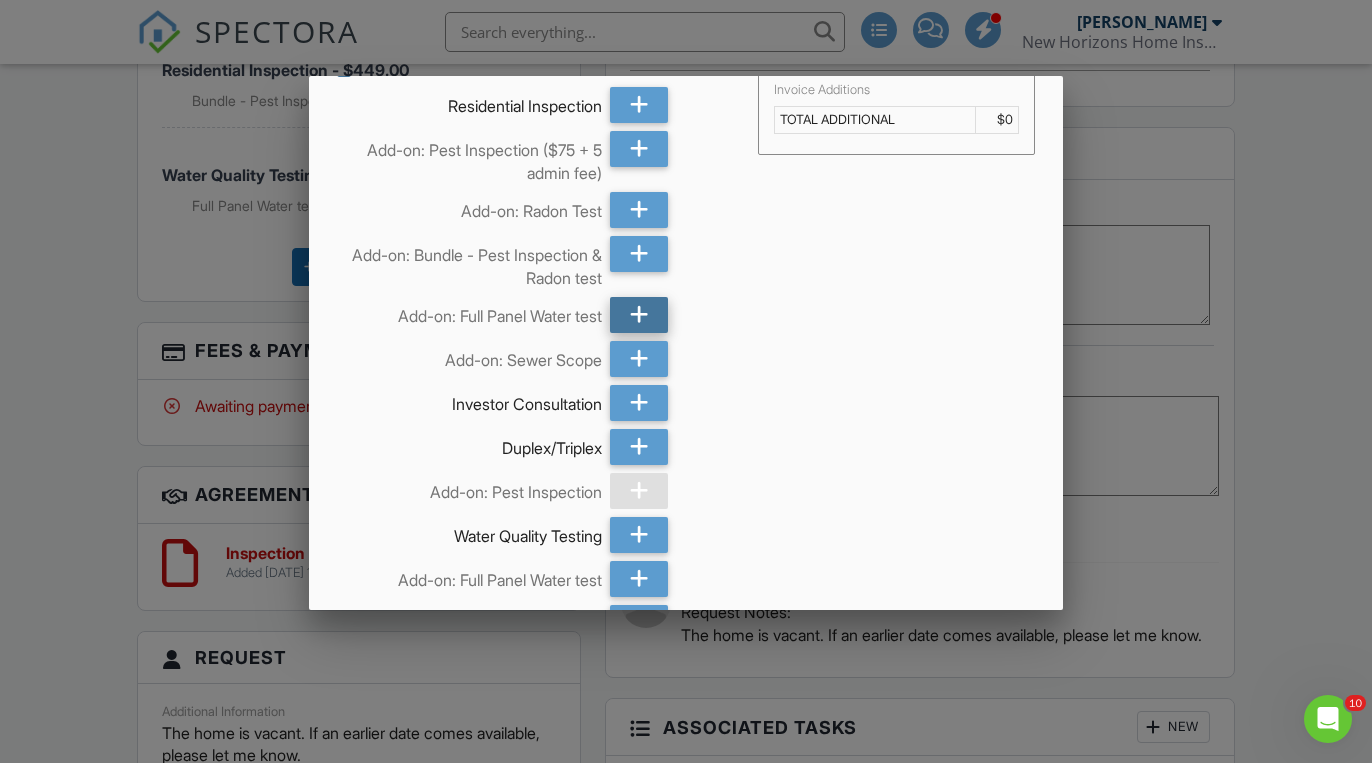 click at bounding box center [639, 315] 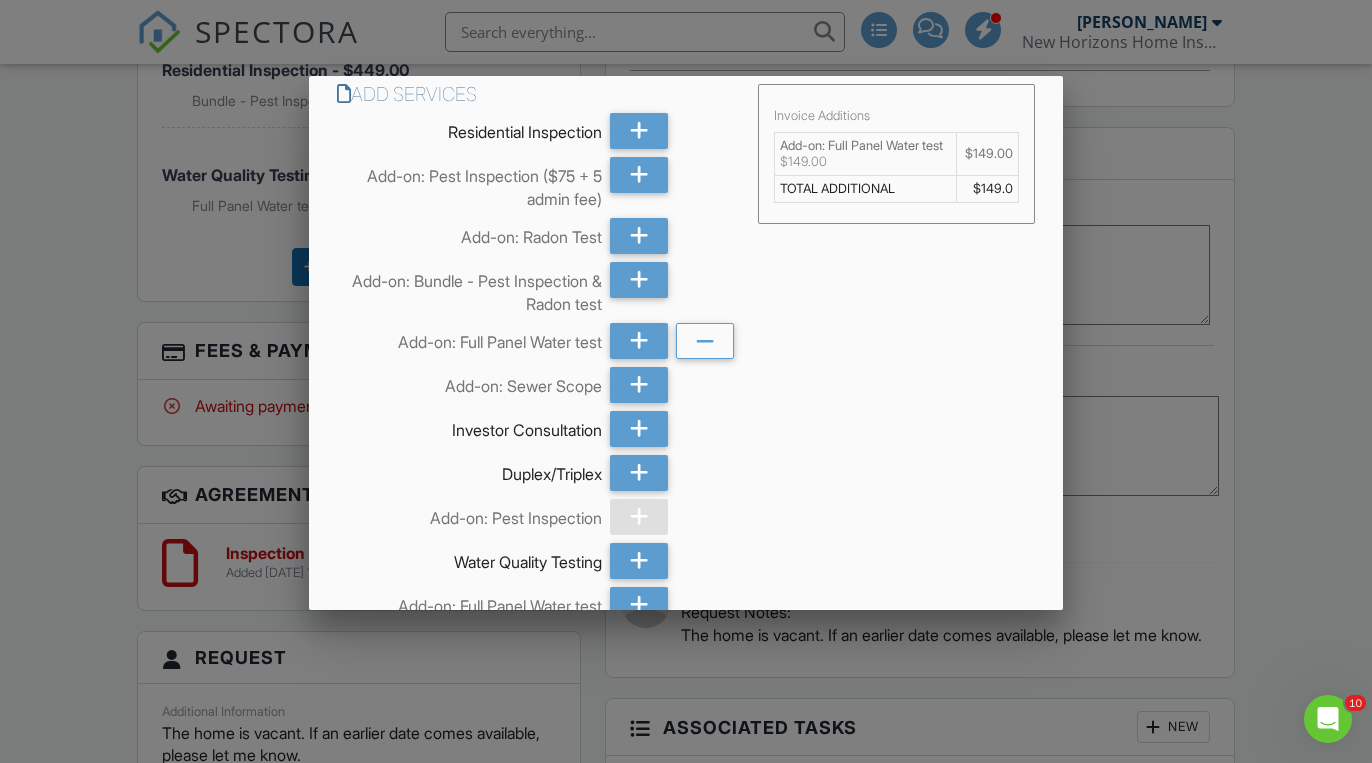 scroll, scrollTop: 6, scrollLeft: 0, axis: vertical 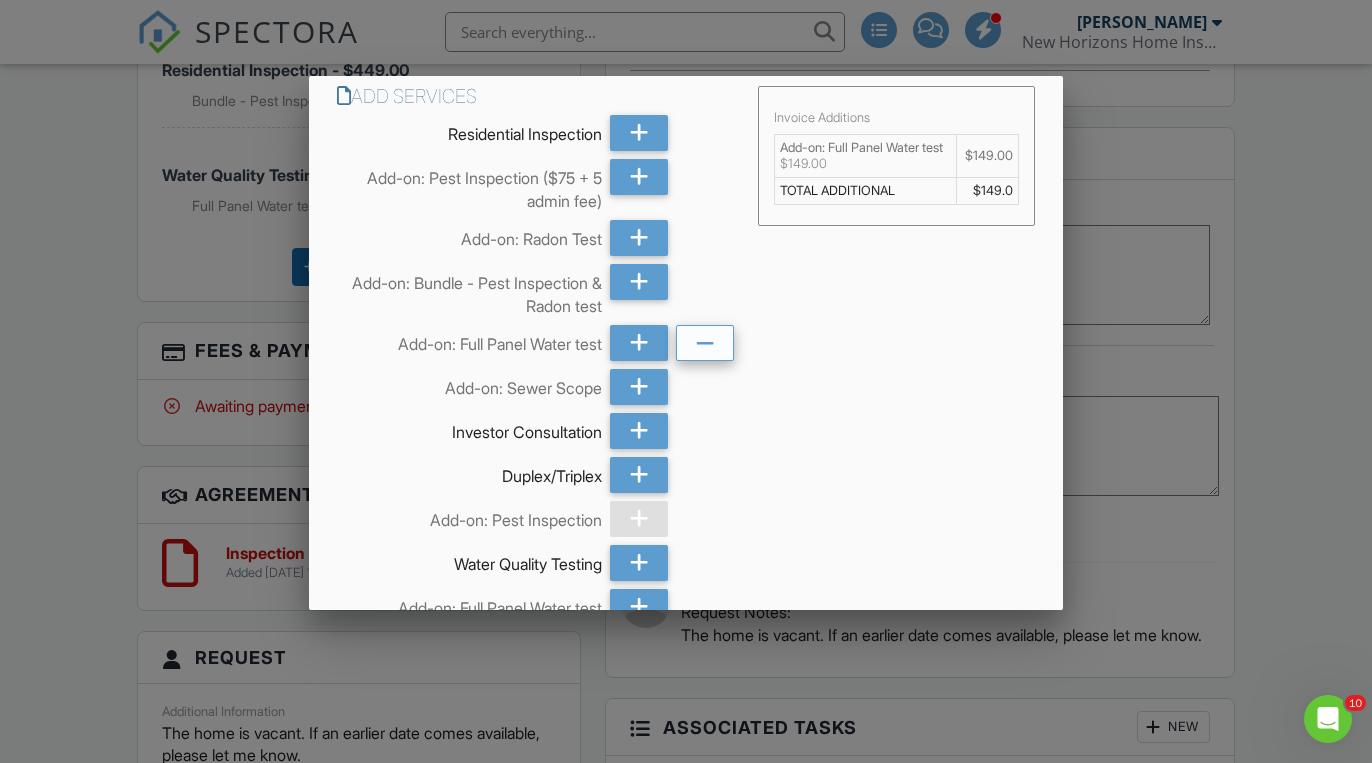 click at bounding box center (705, 344) 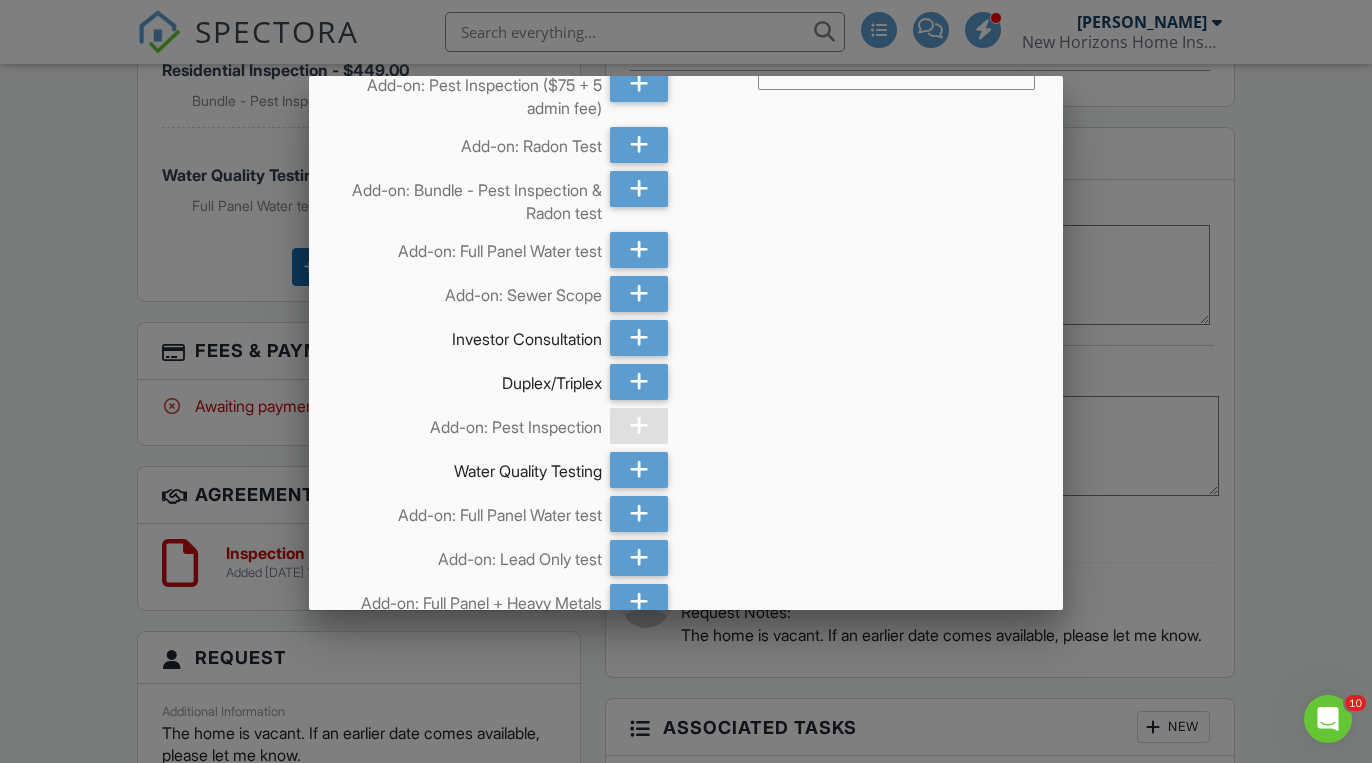 scroll, scrollTop: 100, scrollLeft: 0, axis: vertical 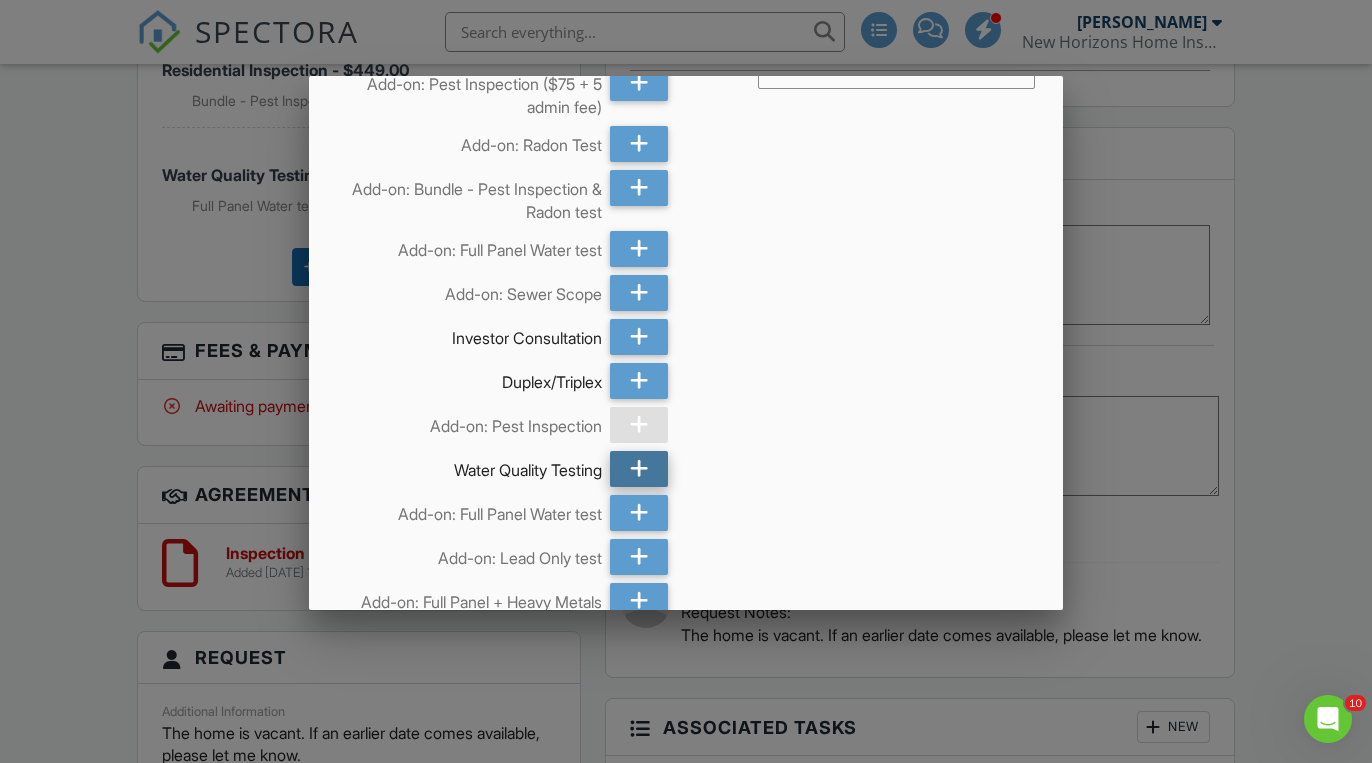 click at bounding box center [639, 469] 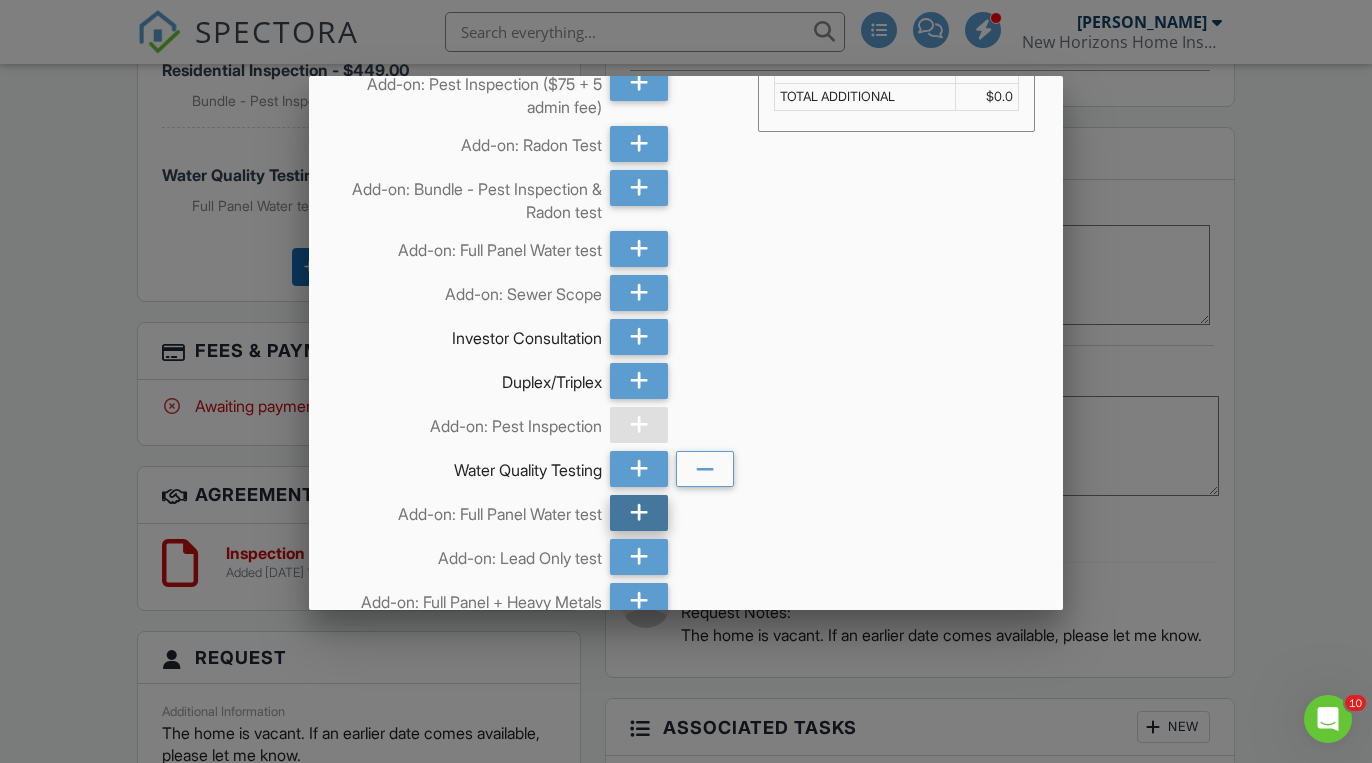 click at bounding box center [639, 513] 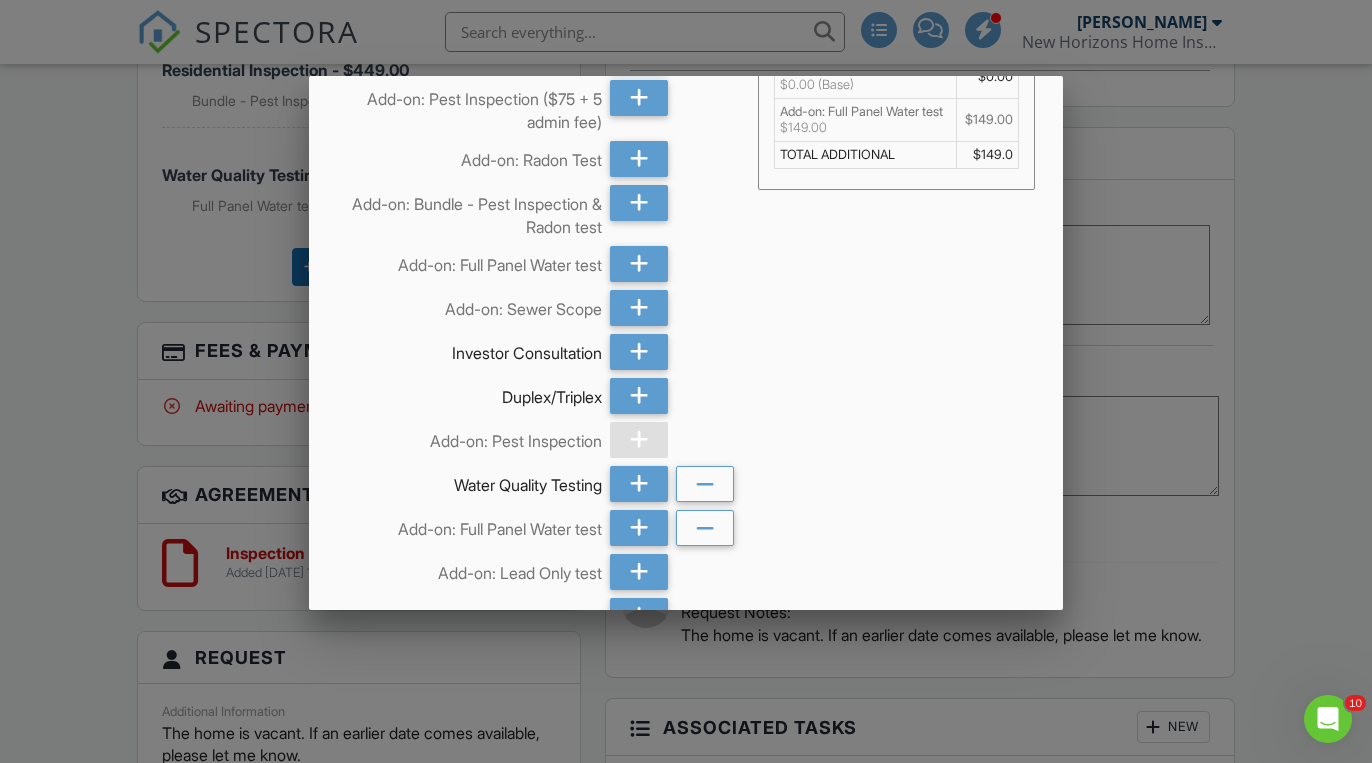 scroll, scrollTop: 84, scrollLeft: 0, axis: vertical 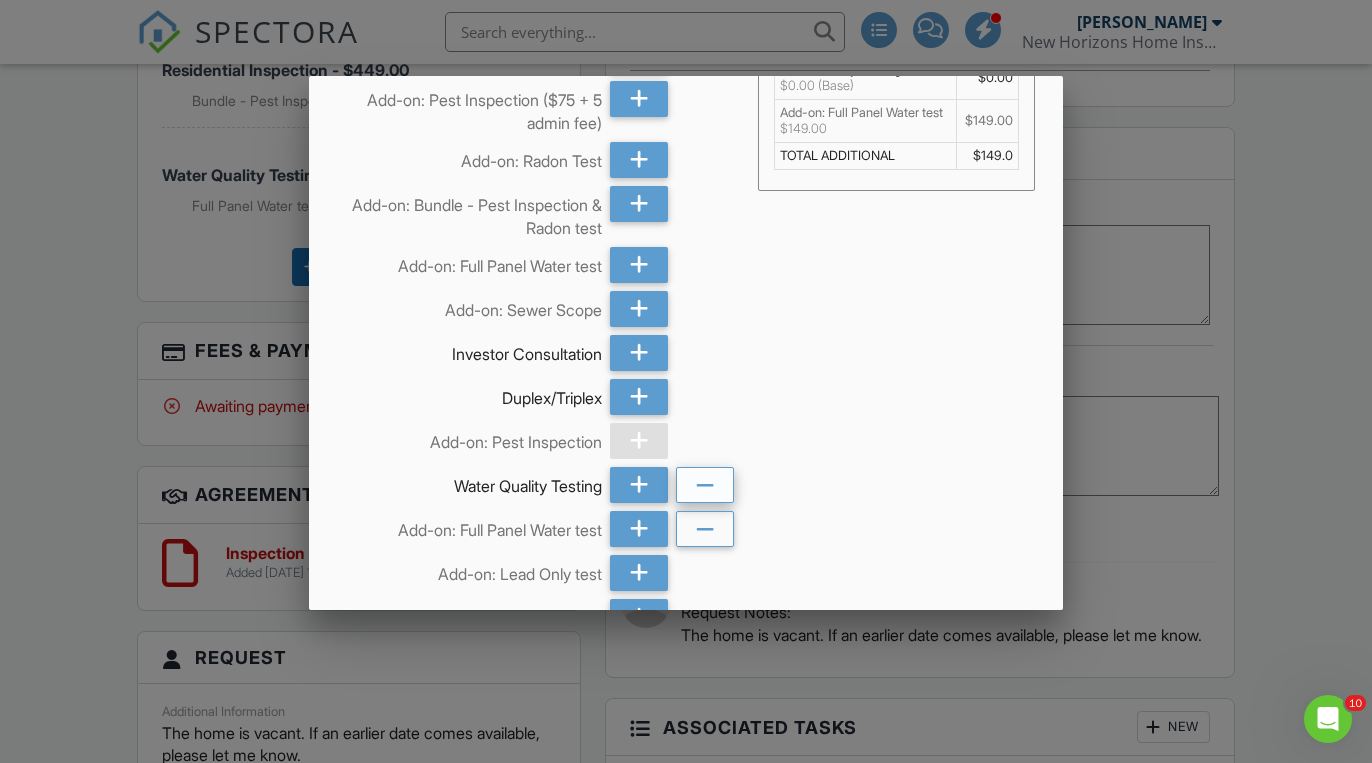 click at bounding box center (705, 486) 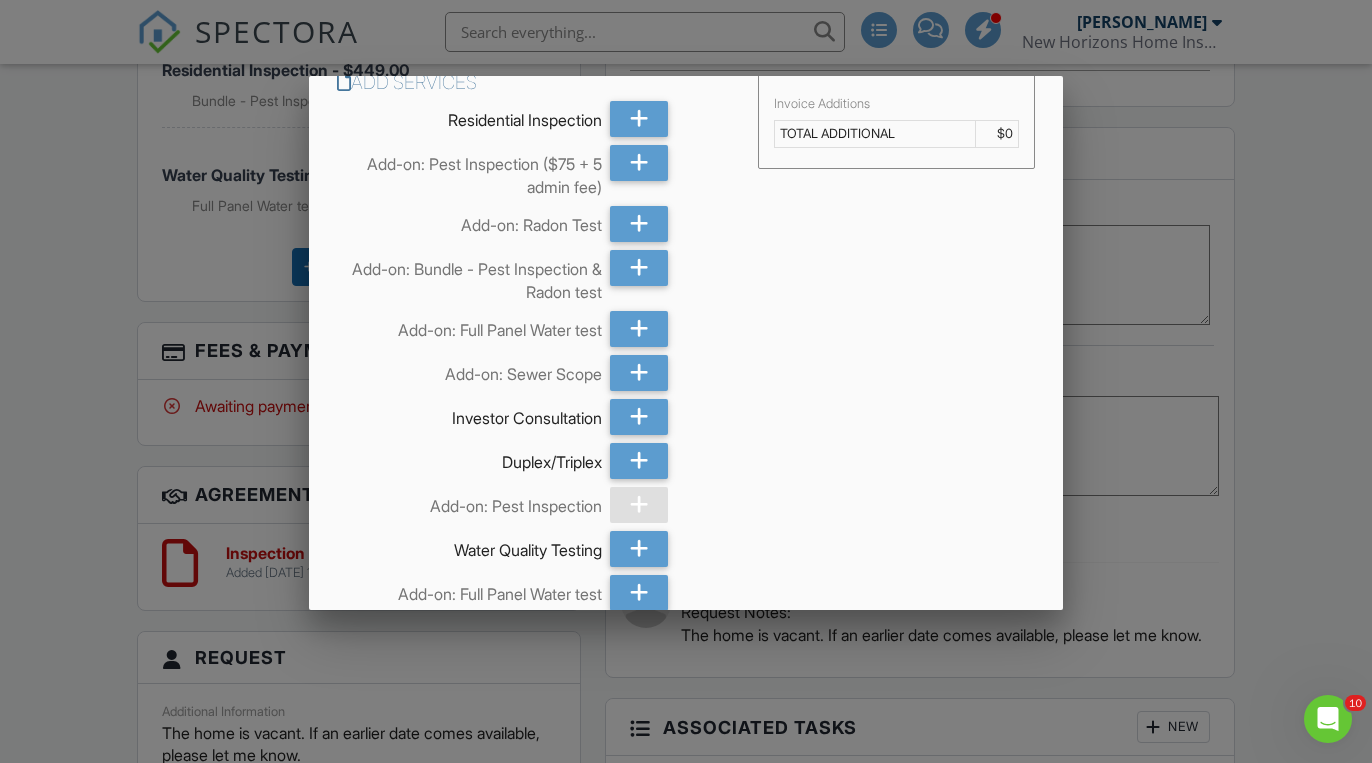 scroll, scrollTop: 13, scrollLeft: 0, axis: vertical 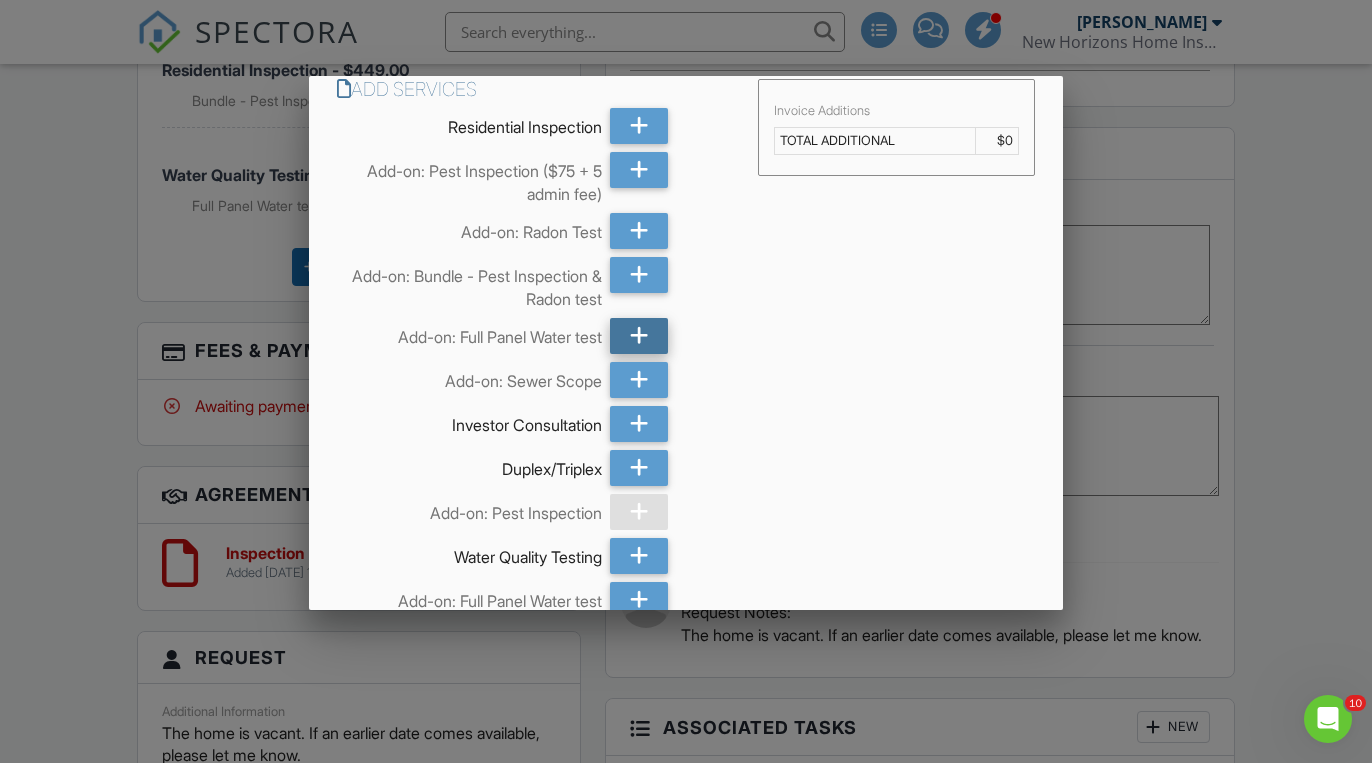 click at bounding box center (639, 336) 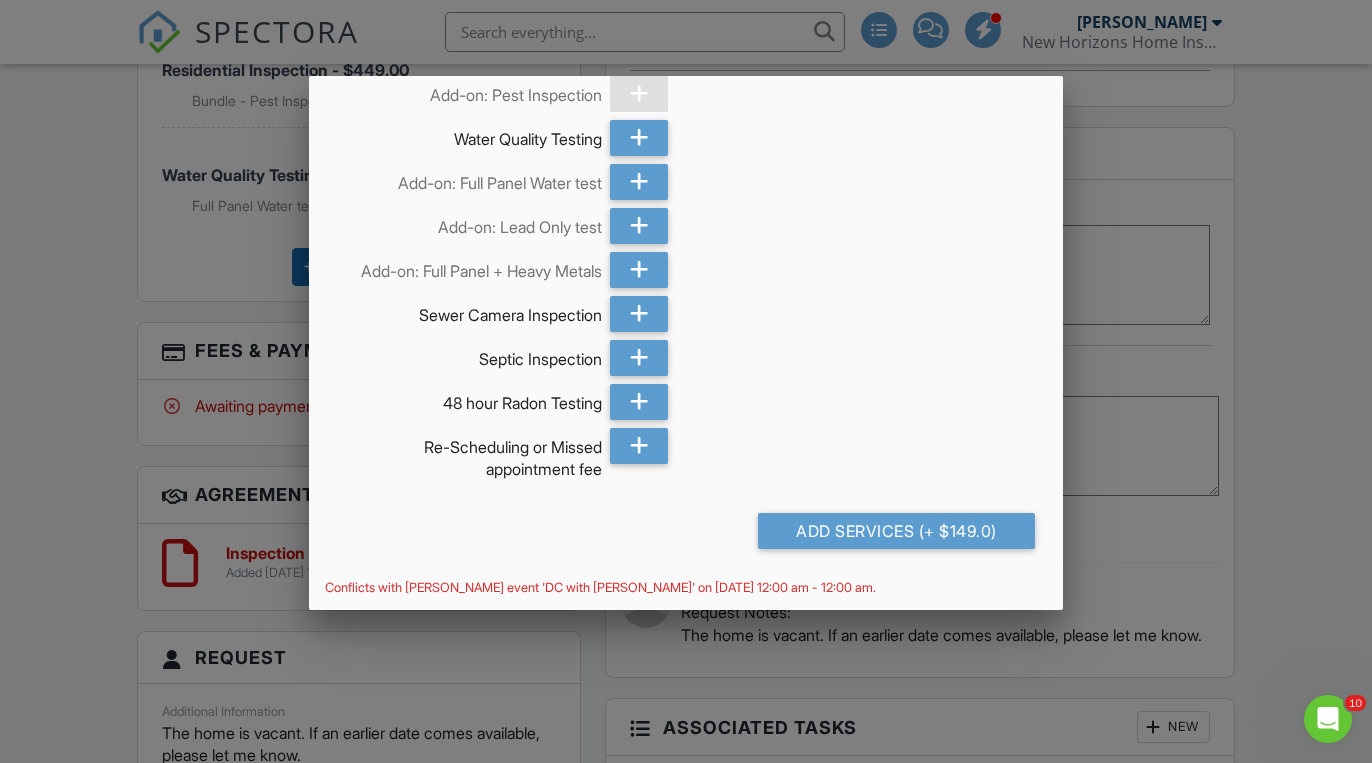 scroll, scrollTop: 430, scrollLeft: 0, axis: vertical 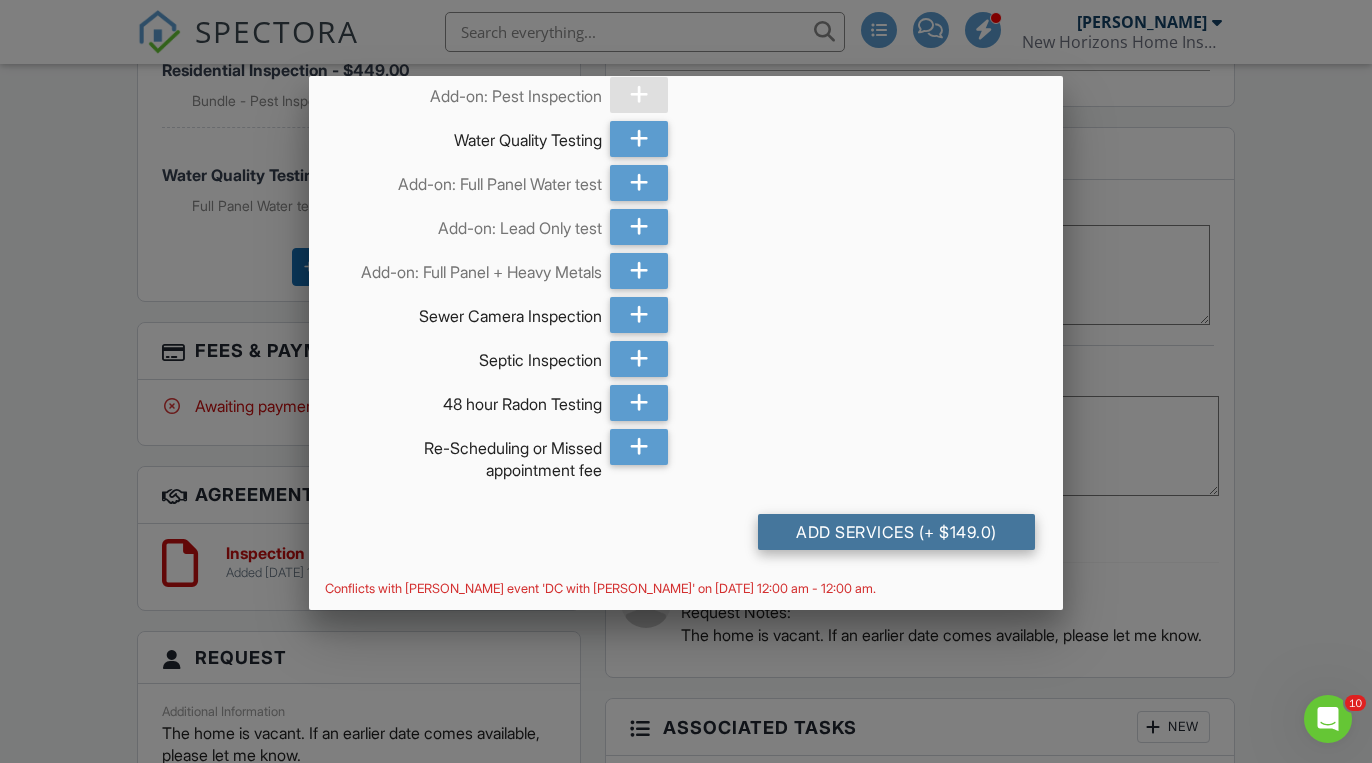 click on "Add Services
(+ $149.0)" at bounding box center (896, 532) 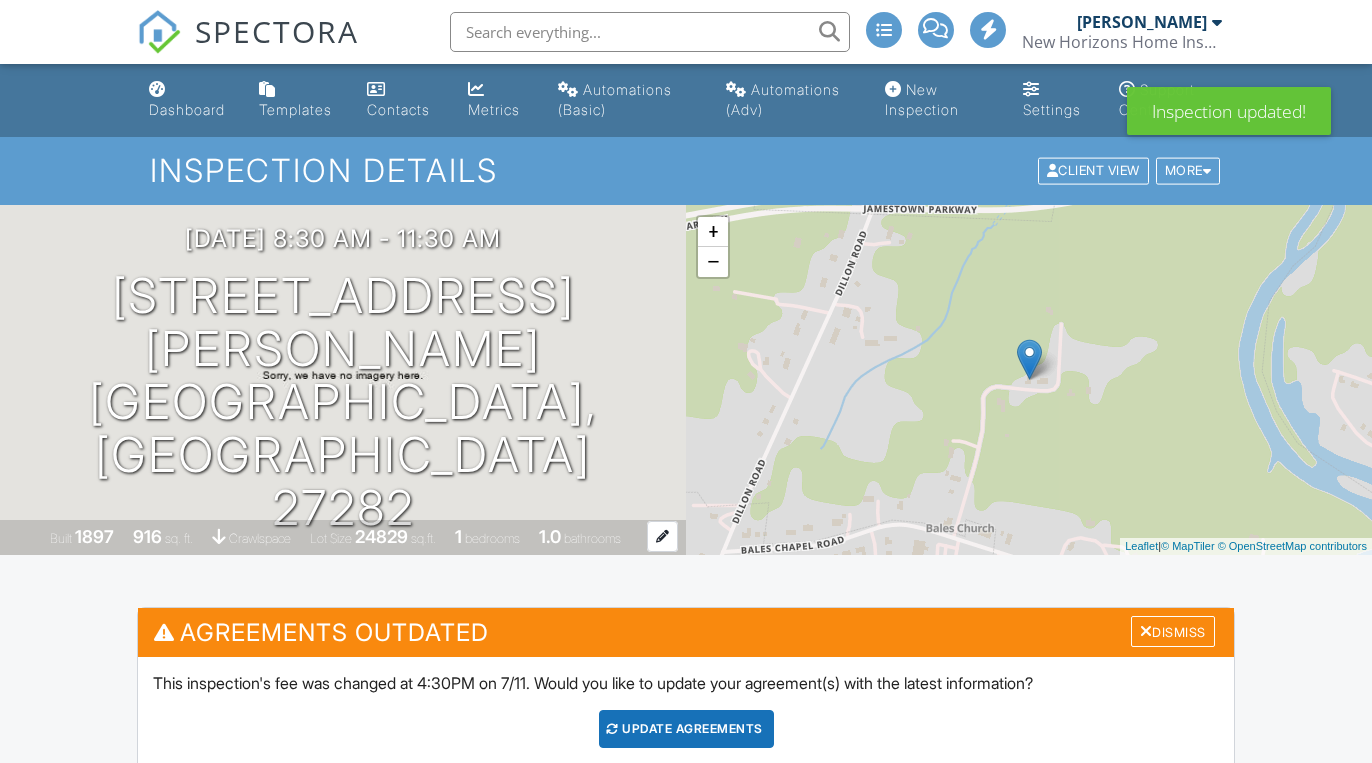 scroll, scrollTop: 0, scrollLeft: 0, axis: both 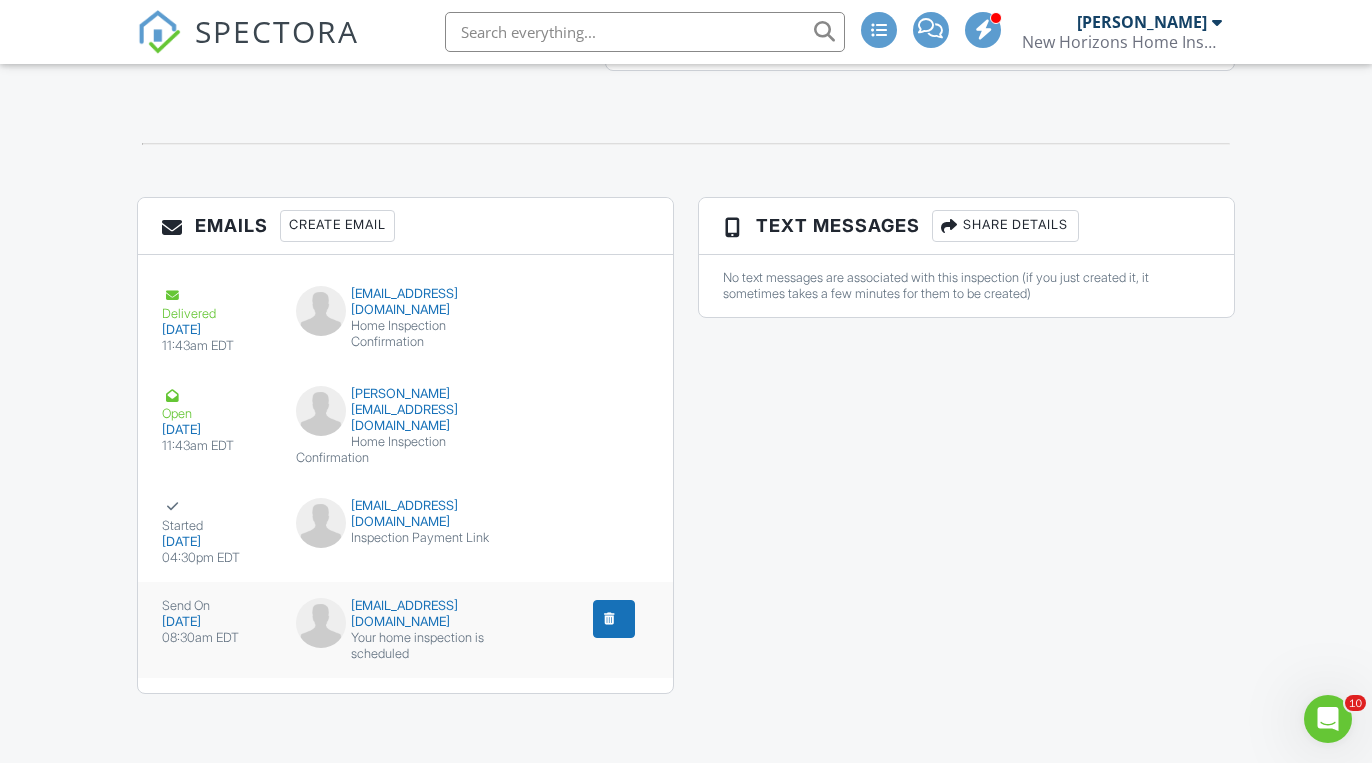 click on "jafraser1531@gmail.com
Your home inspection is scheduled" at bounding box center [405, 630] 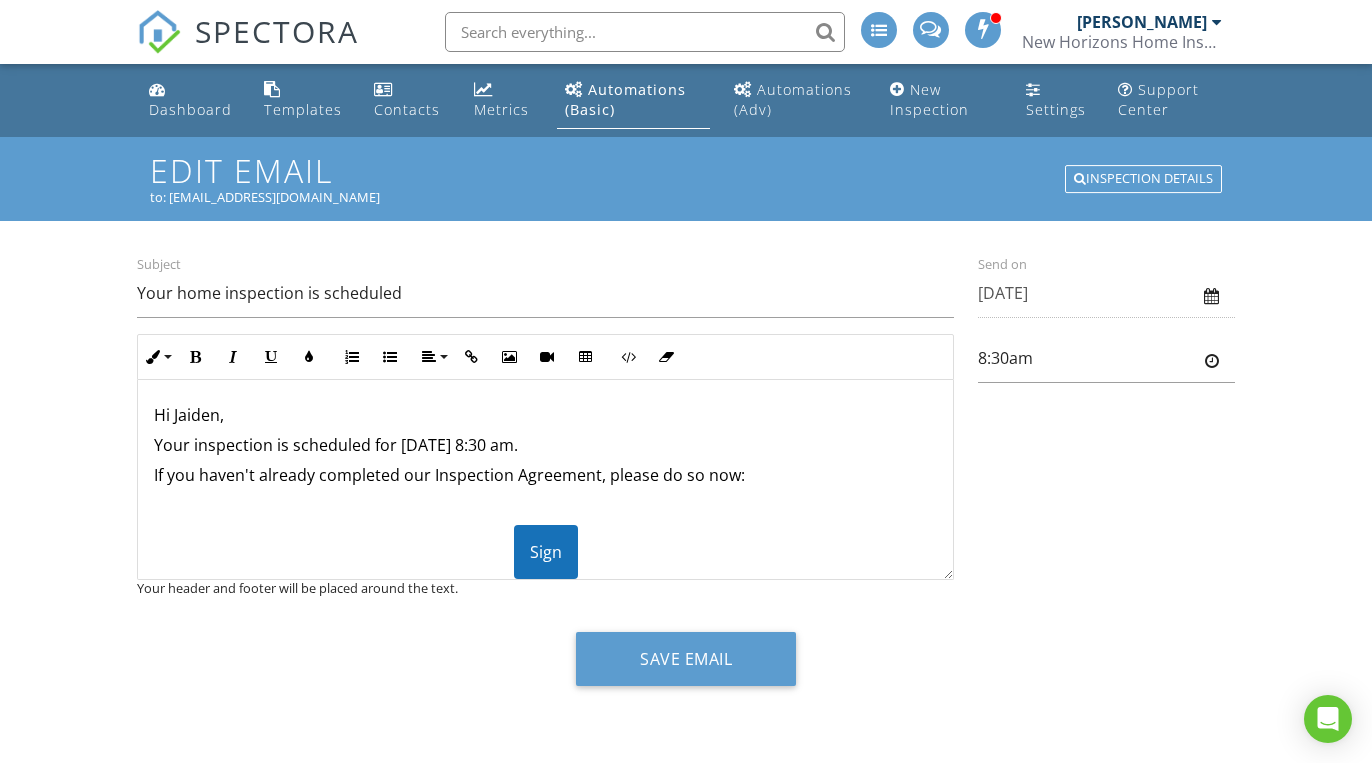 scroll, scrollTop: 0, scrollLeft: 0, axis: both 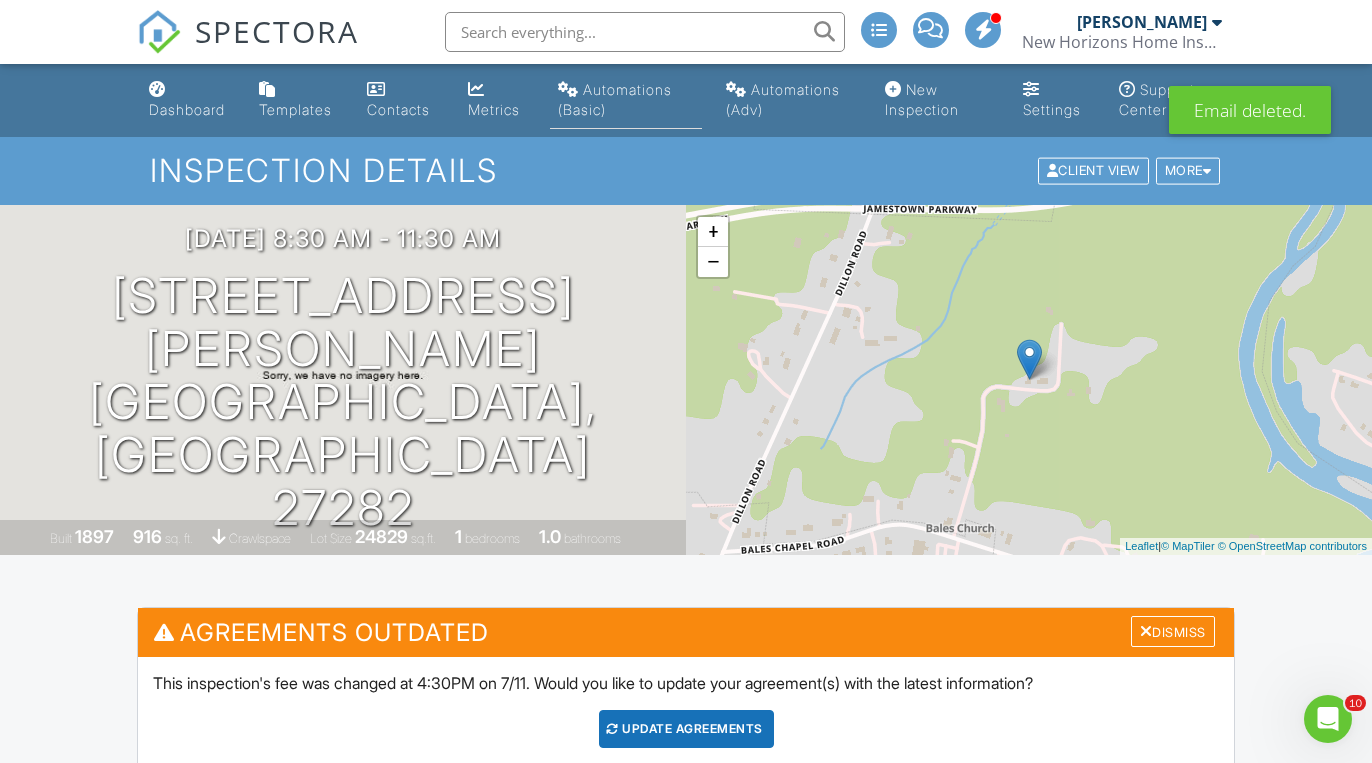 click on "Automations (Basic)" at bounding box center [626, 100] 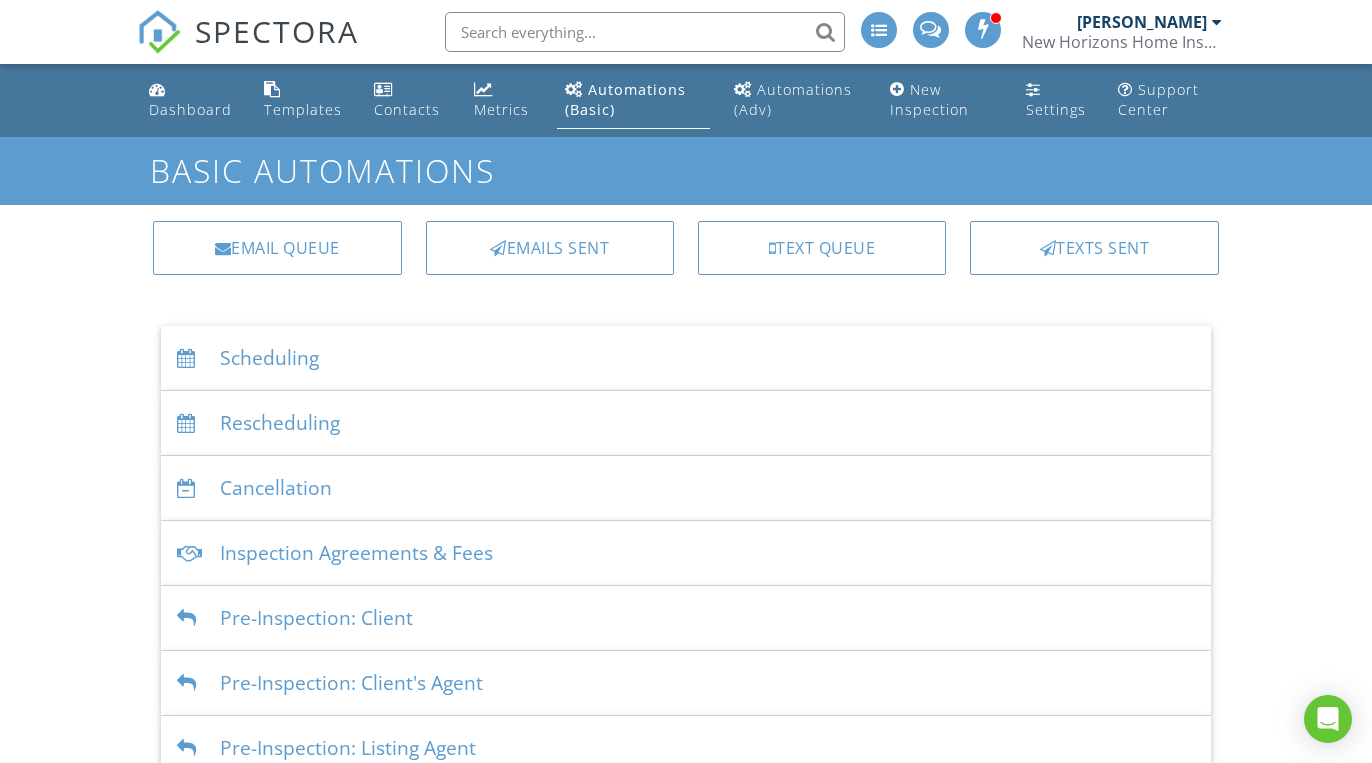 scroll, scrollTop: 0, scrollLeft: 0, axis: both 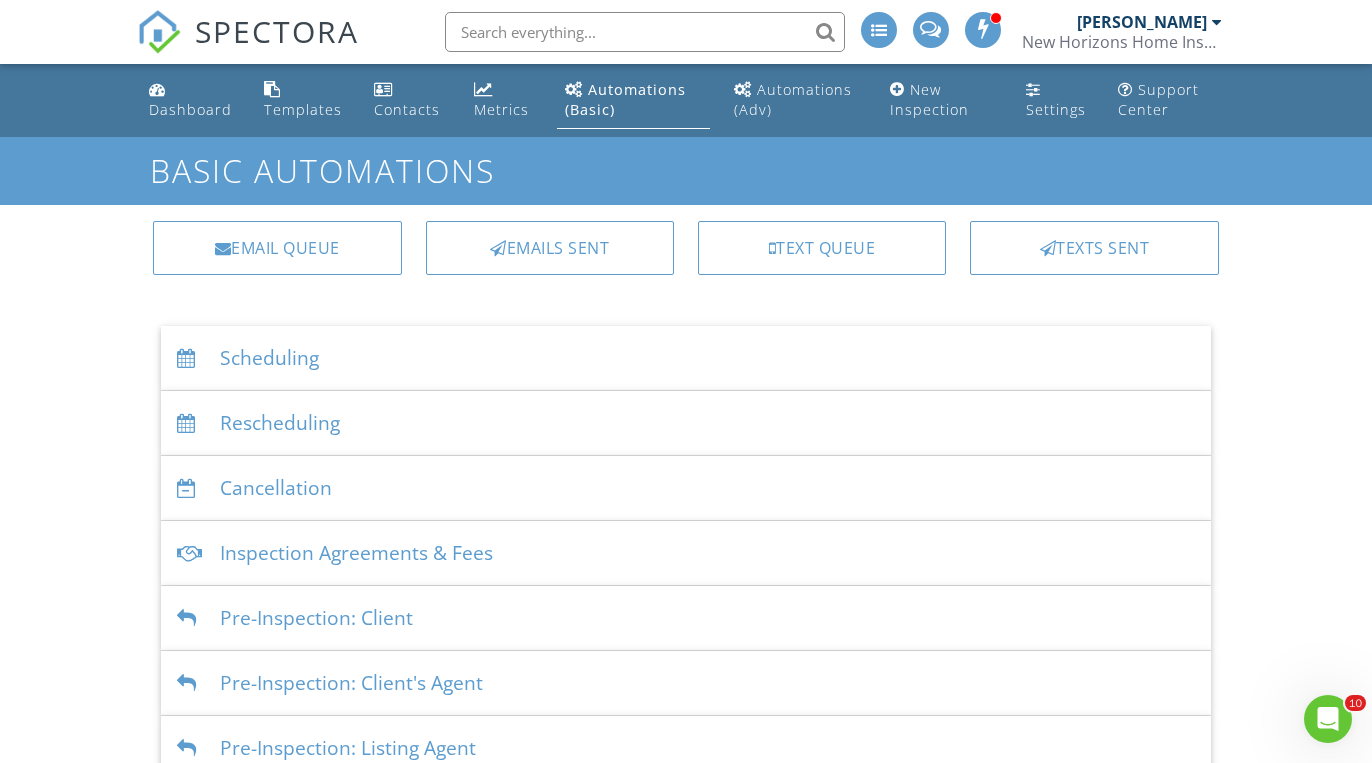 click on "Scheduling" at bounding box center [686, 358] 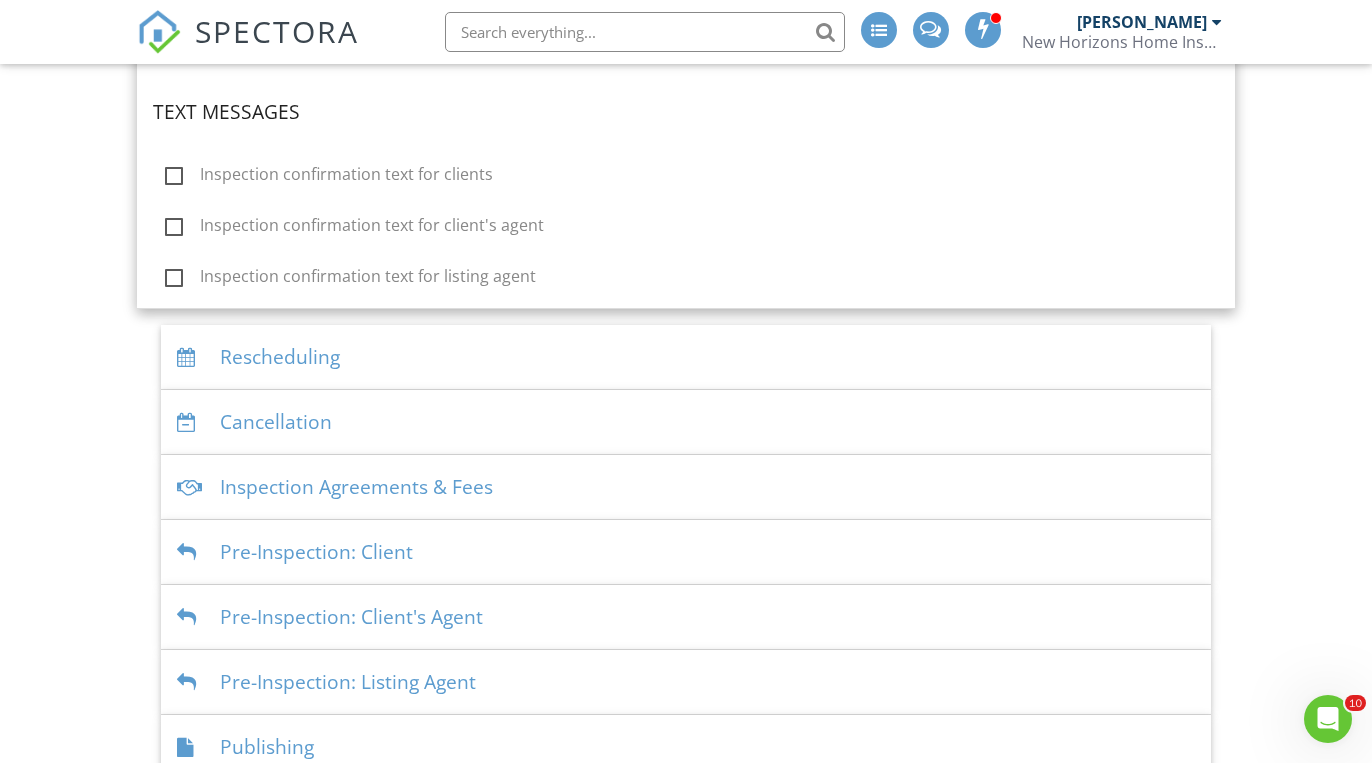 scroll, scrollTop: 594, scrollLeft: 0, axis: vertical 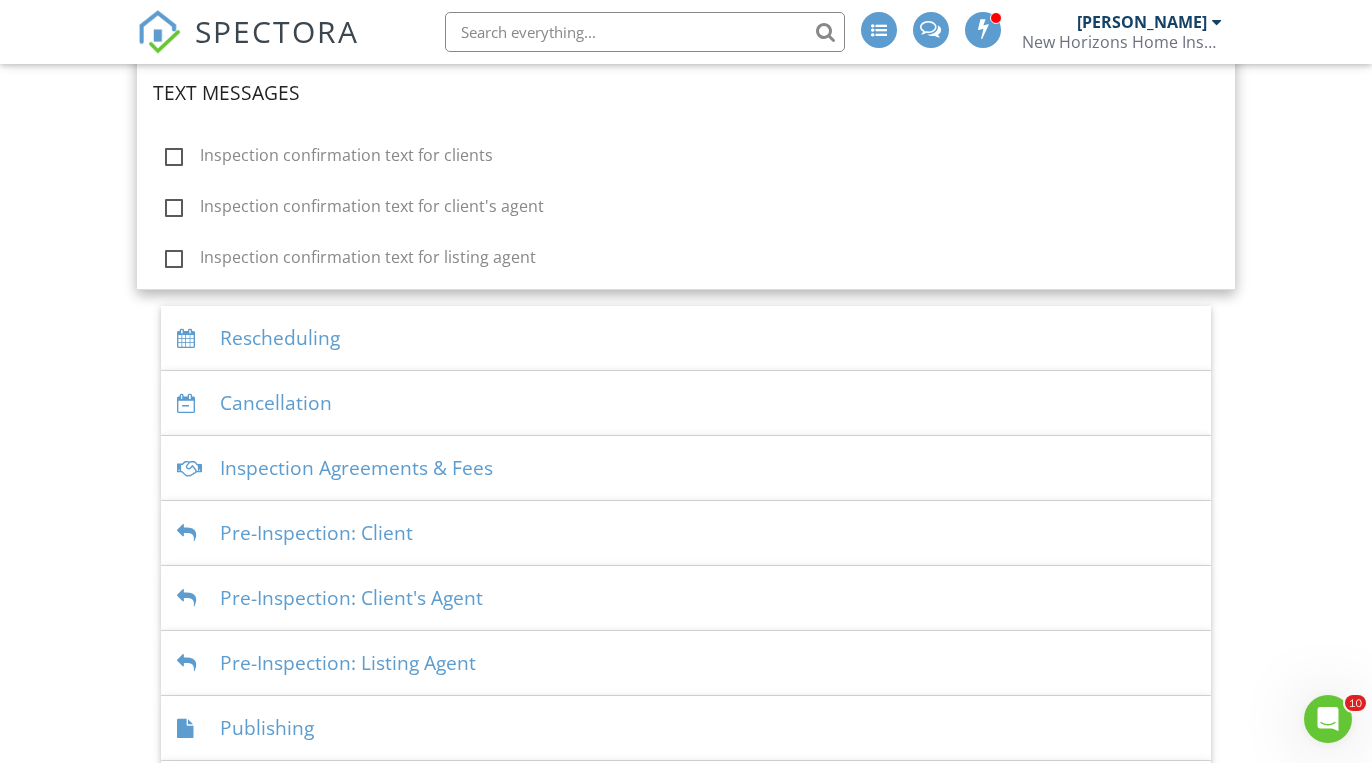 click on "Pre-Inspection: Client" at bounding box center [686, 533] 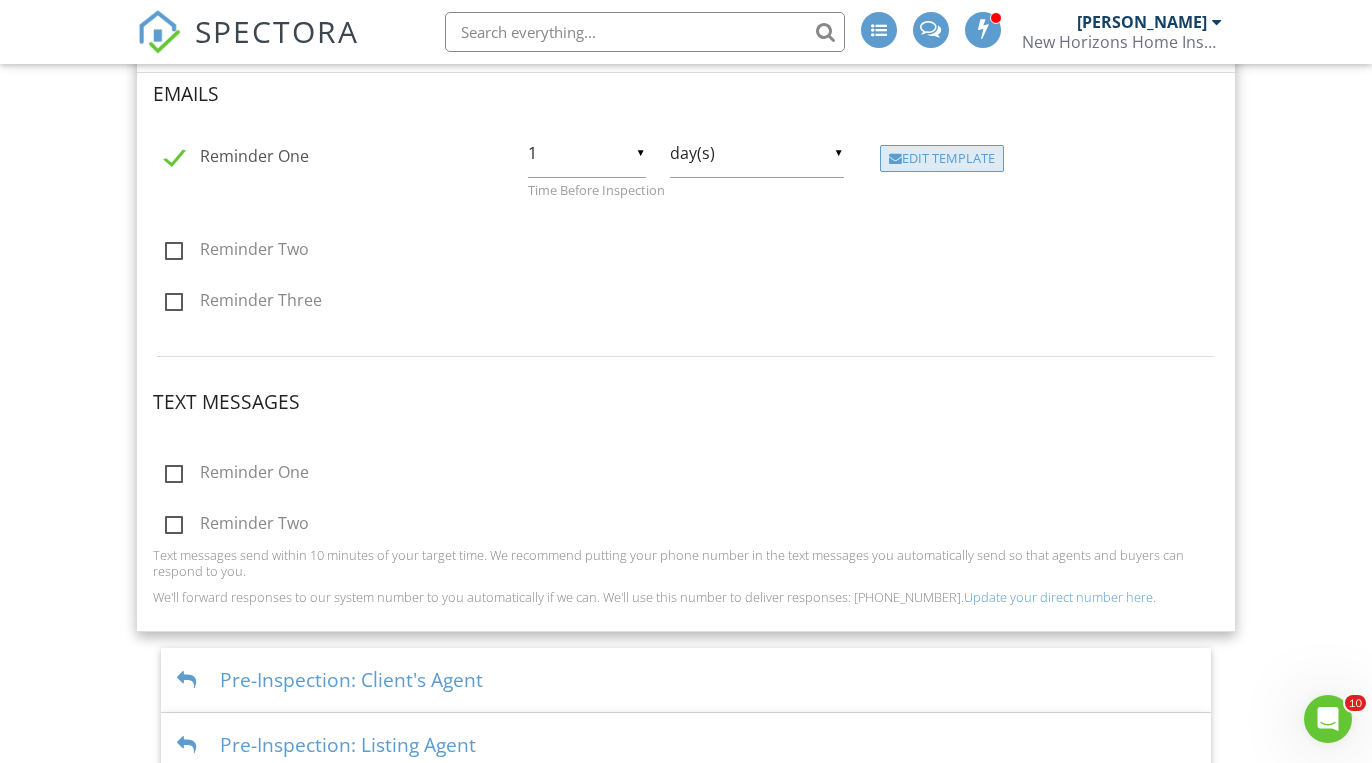 click on "Edit Template" at bounding box center [942, 159] 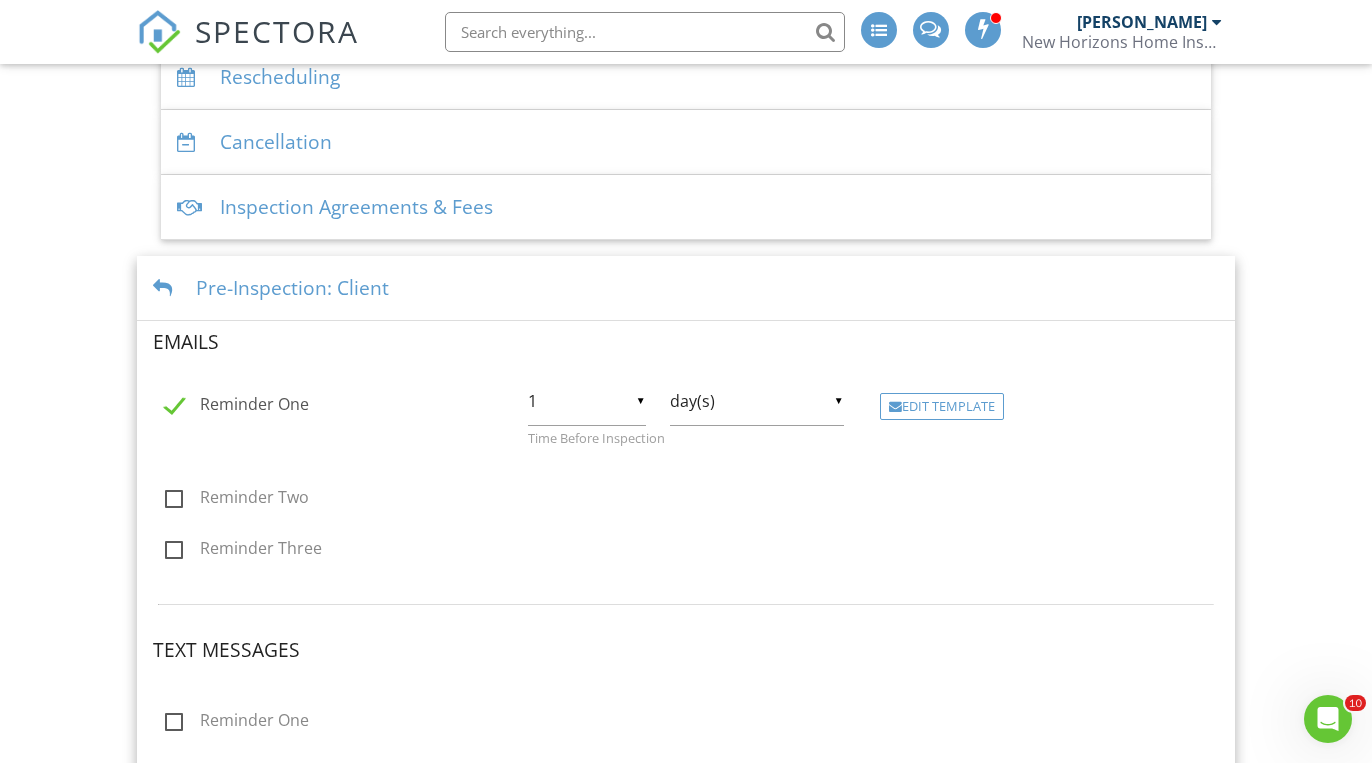 scroll, scrollTop: 333, scrollLeft: 0, axis: vertical 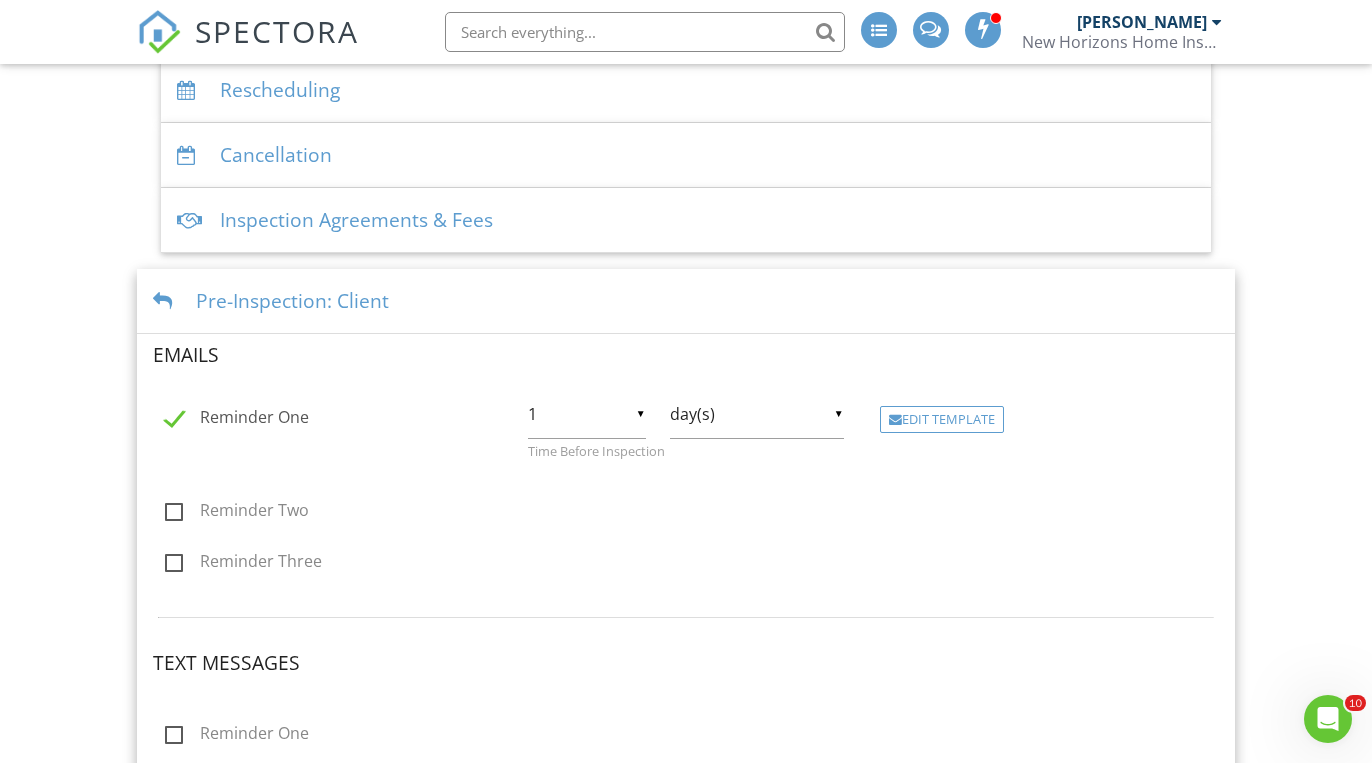 click on "Reminder One" at bounding box center [237, 420] 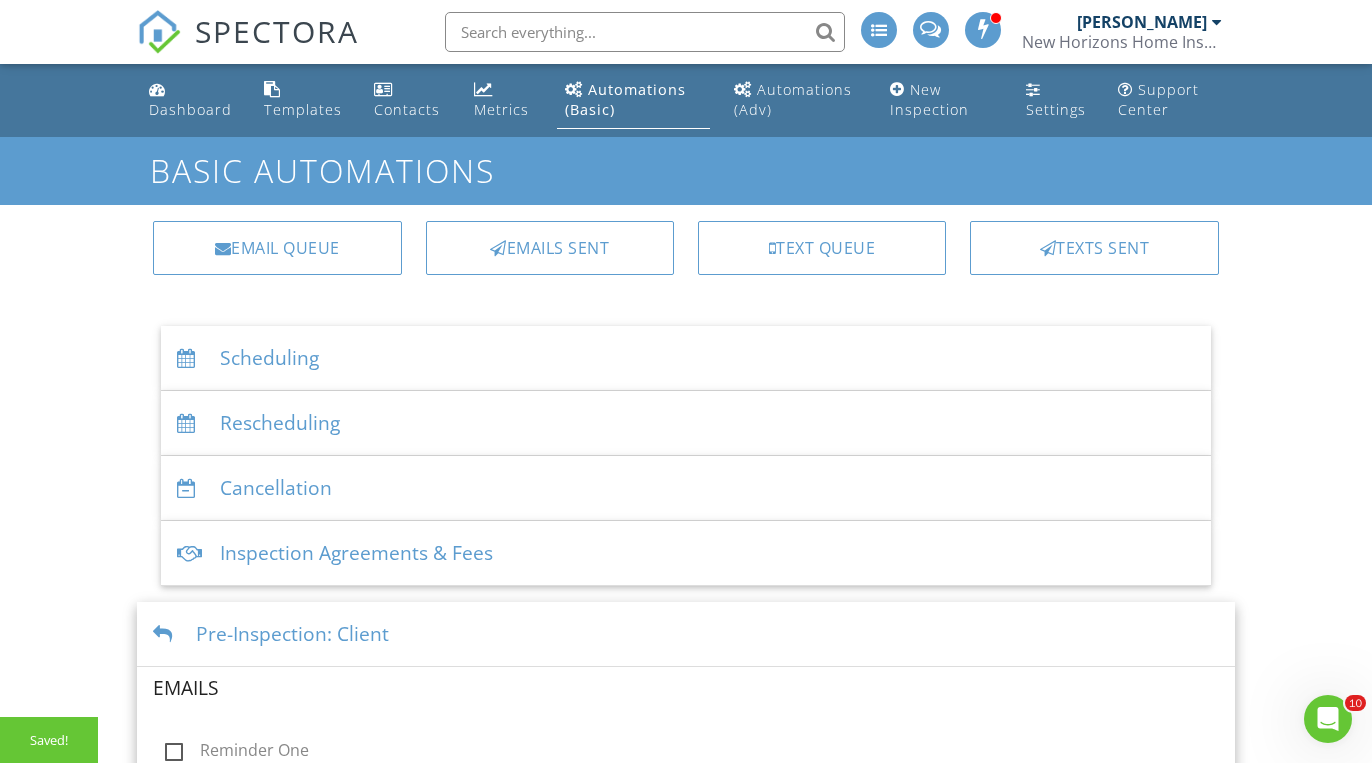 scroll, scrollTop: 0, scrollLeft: 0, axis: both 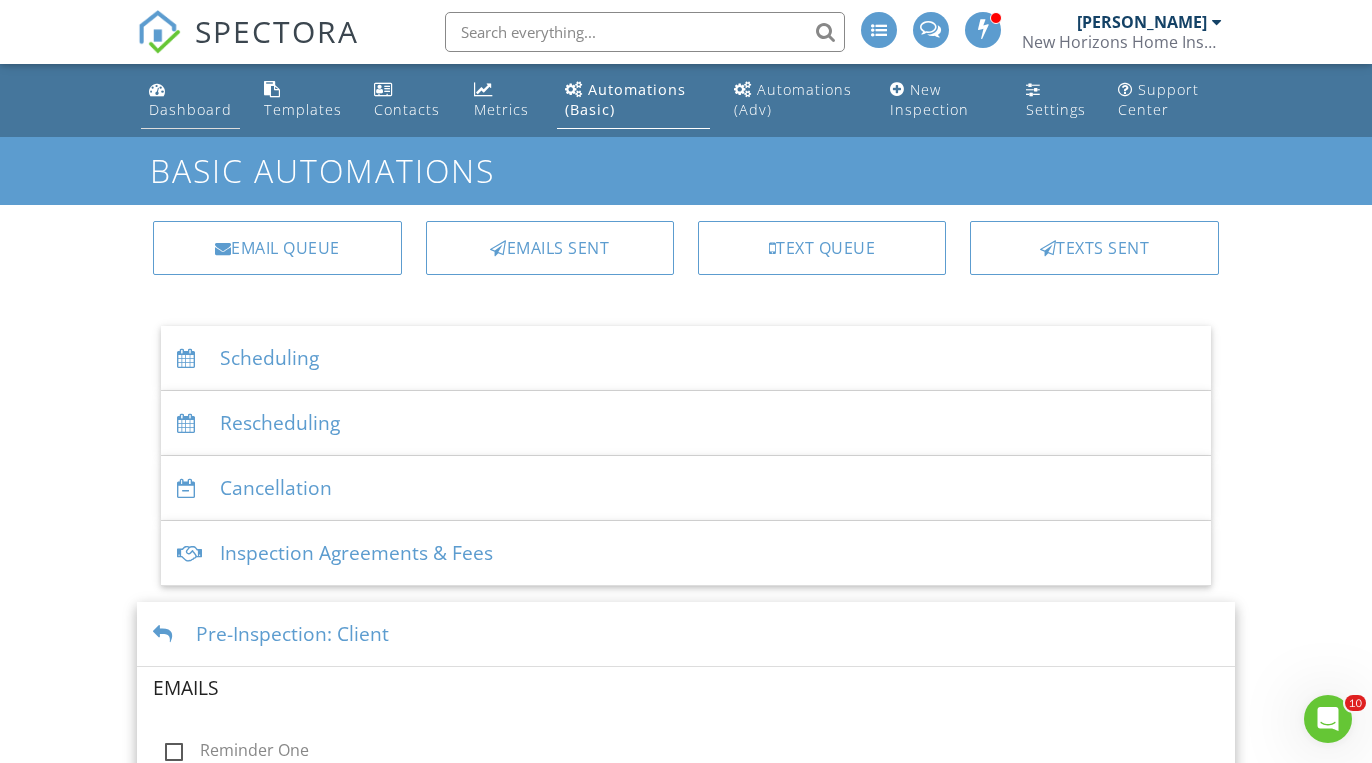 click on "Dashboard" at bounding box center [190, 109] 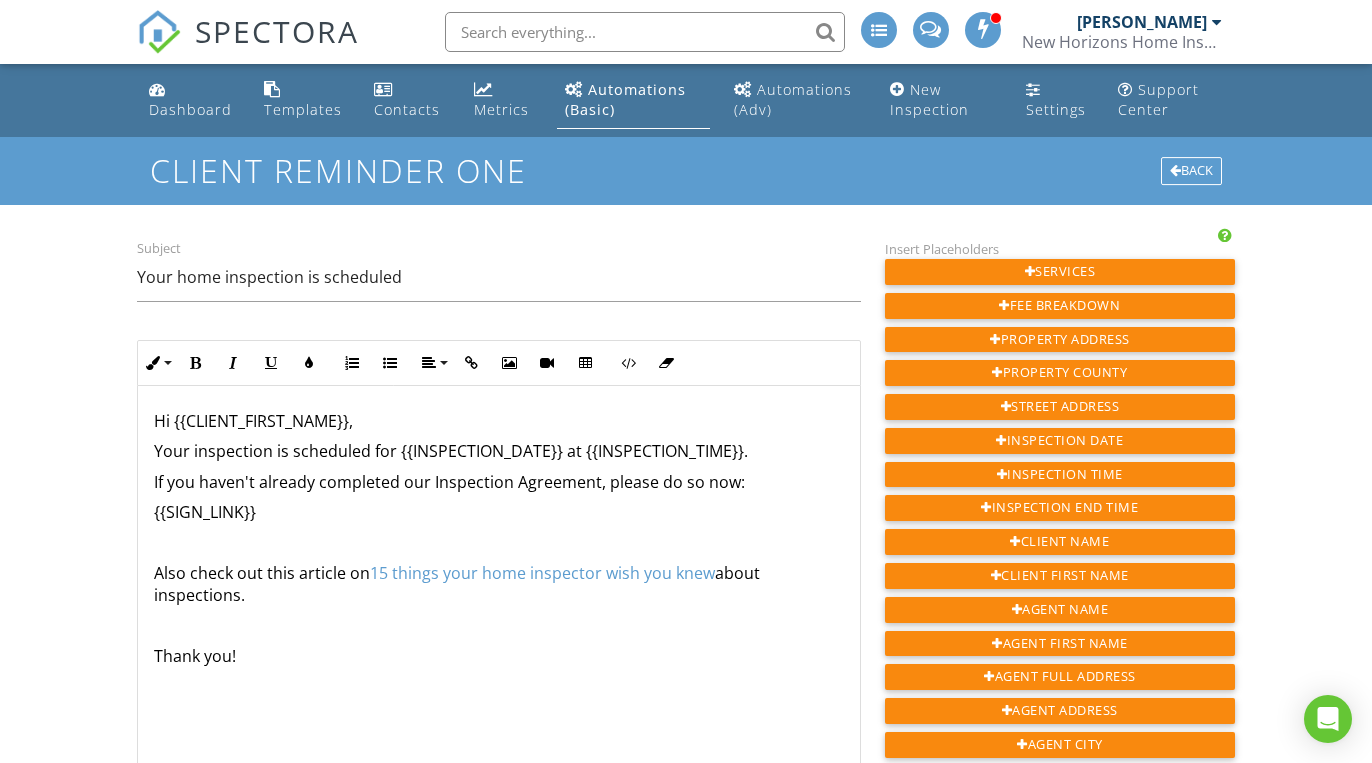 scroll, scrollTop: 0, scrollLeft: 0, axis: both 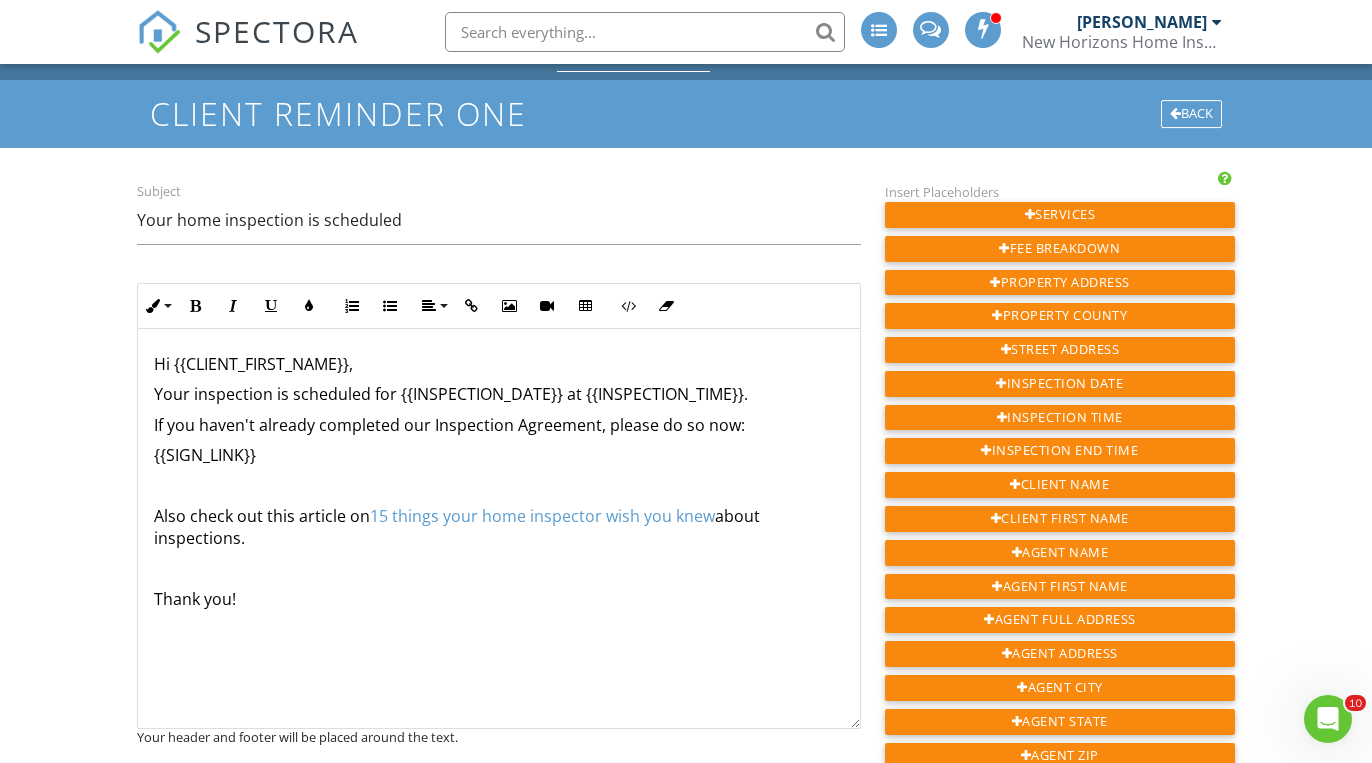 click on "15 things your home inspector wish you knew" at bounding box center (542, 516) 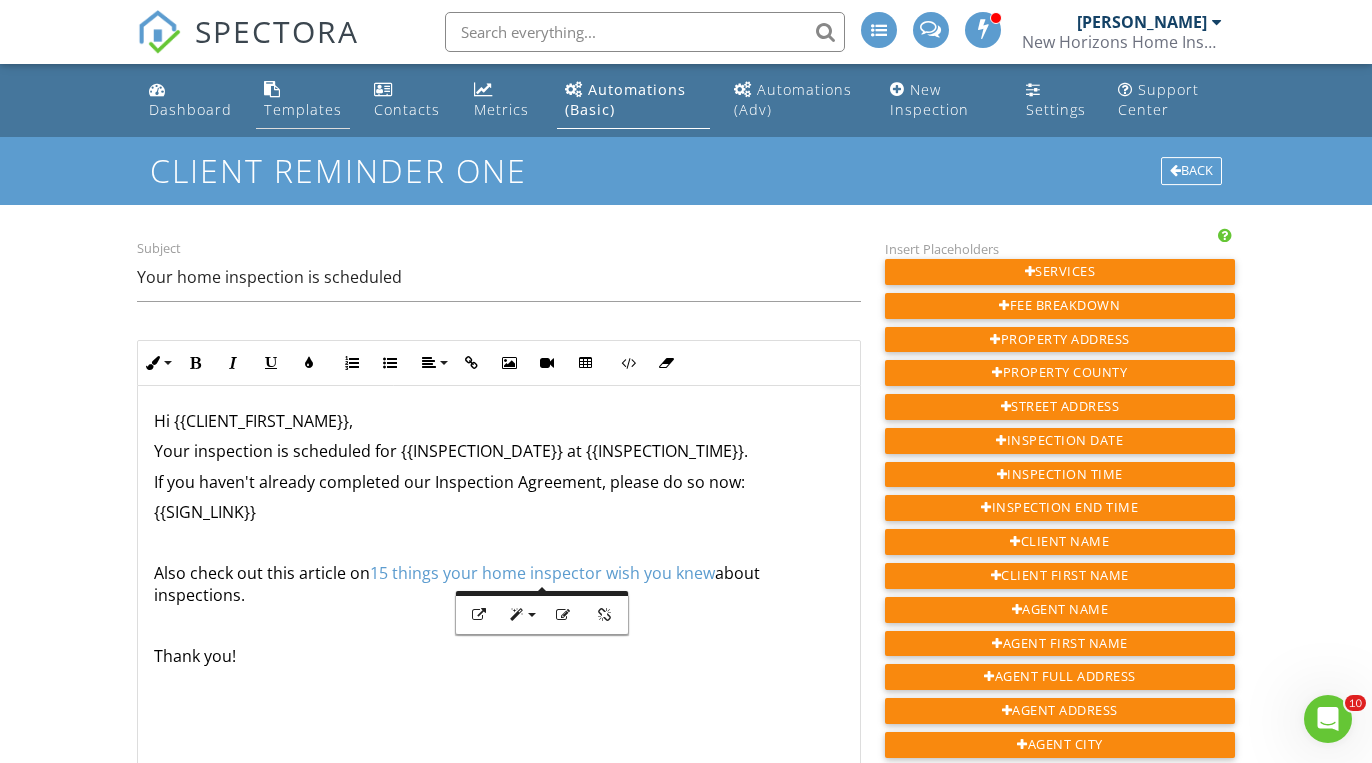 scroll, scrollTop: 0, scrollLeft: 0, axis: both 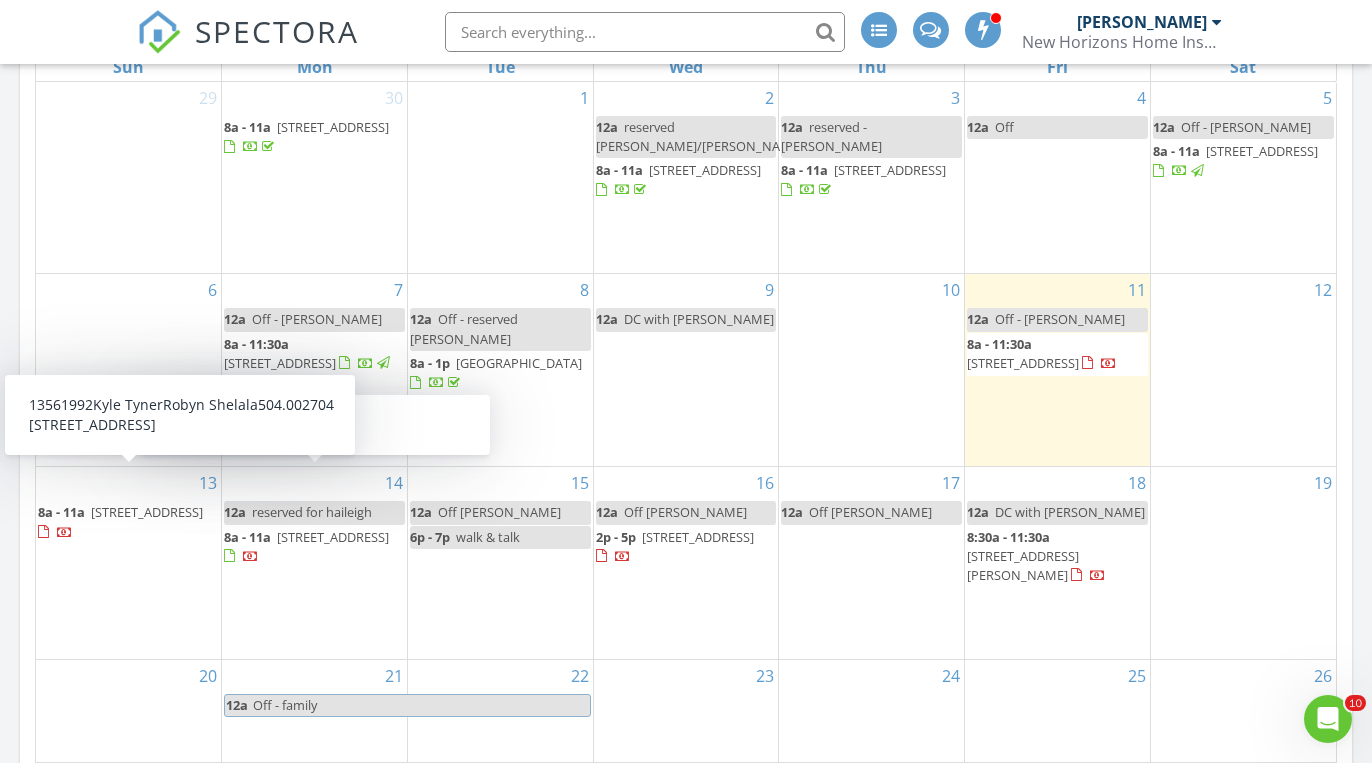click on "2704 Spring Bridge Trail, Greensboro 27410" at bounding box center (147, 512) 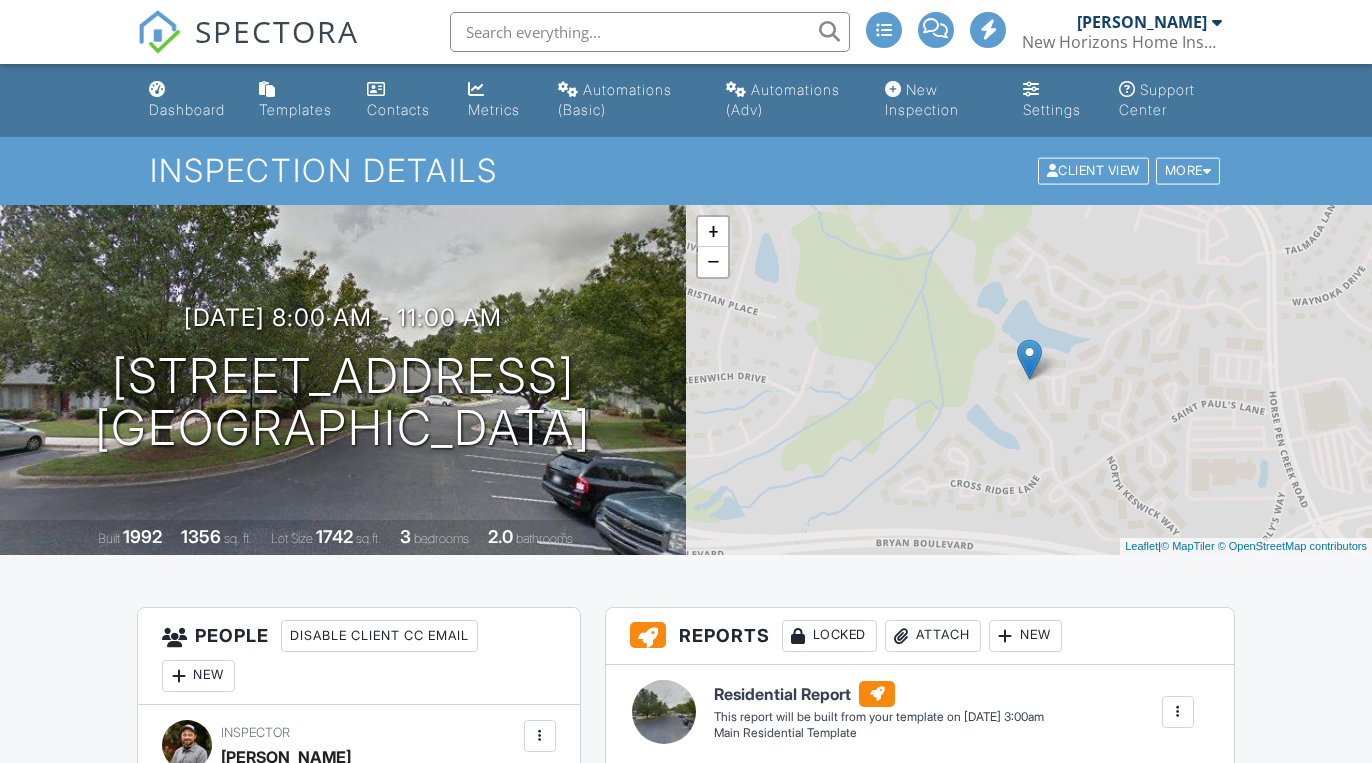 scroll, scrollTop: 0, scrollLeft: 0, axis: both 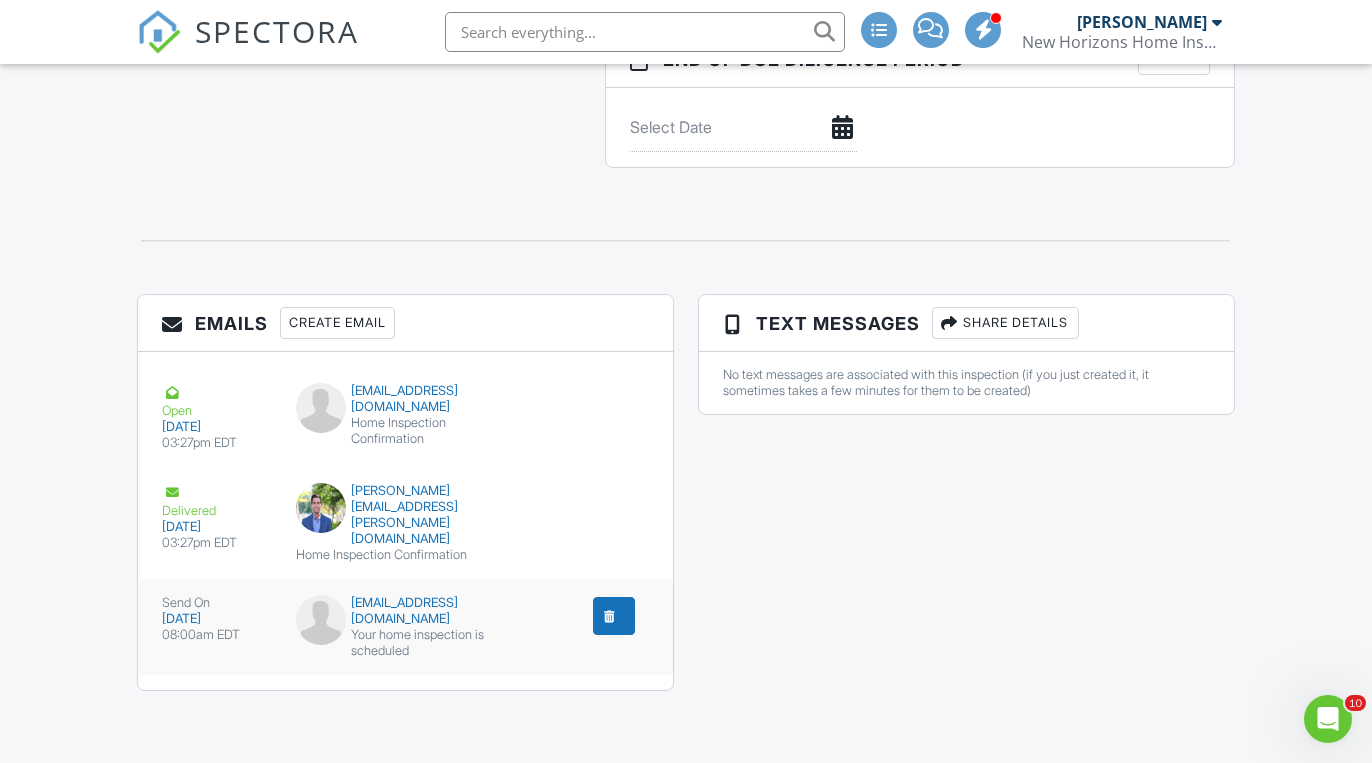 click at bounding box center (610, 616) 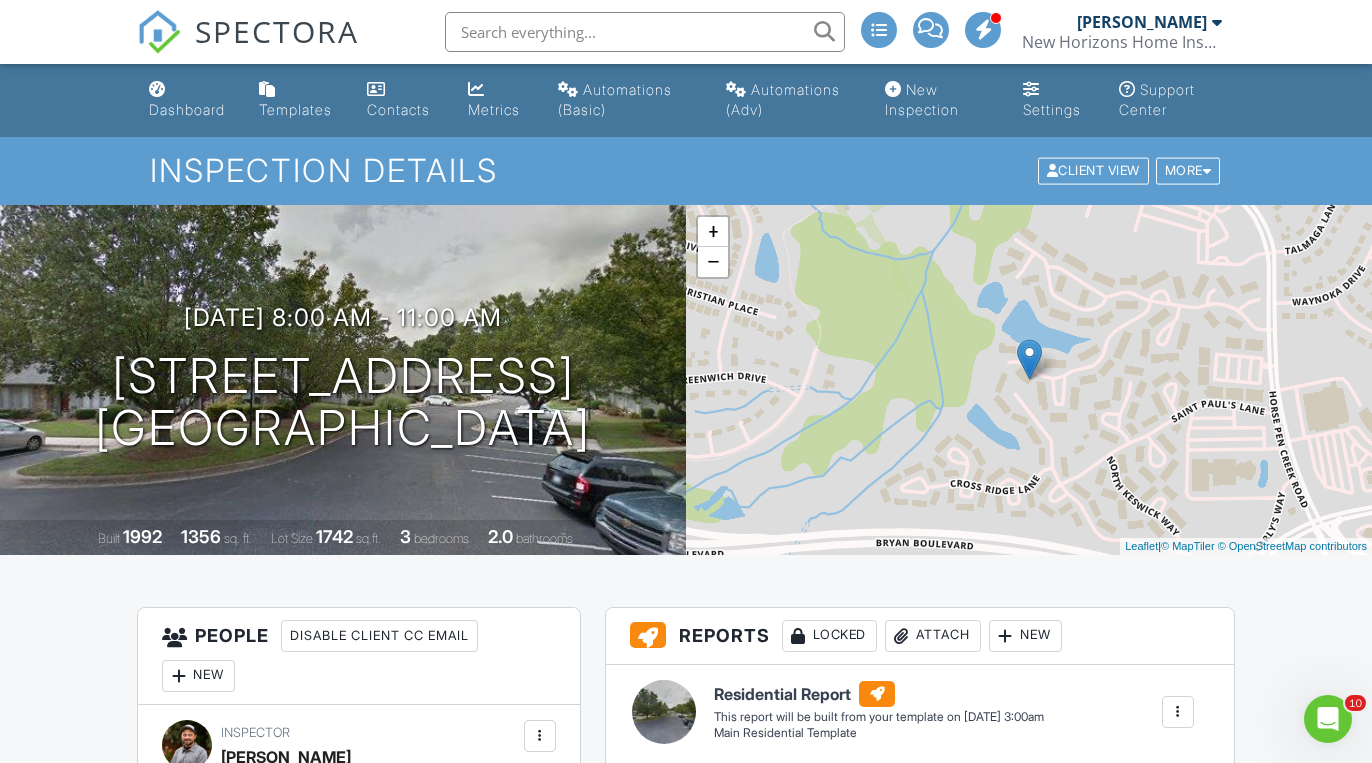 scroll, scrollTop: 0, scrollLeft: 0, axis: both 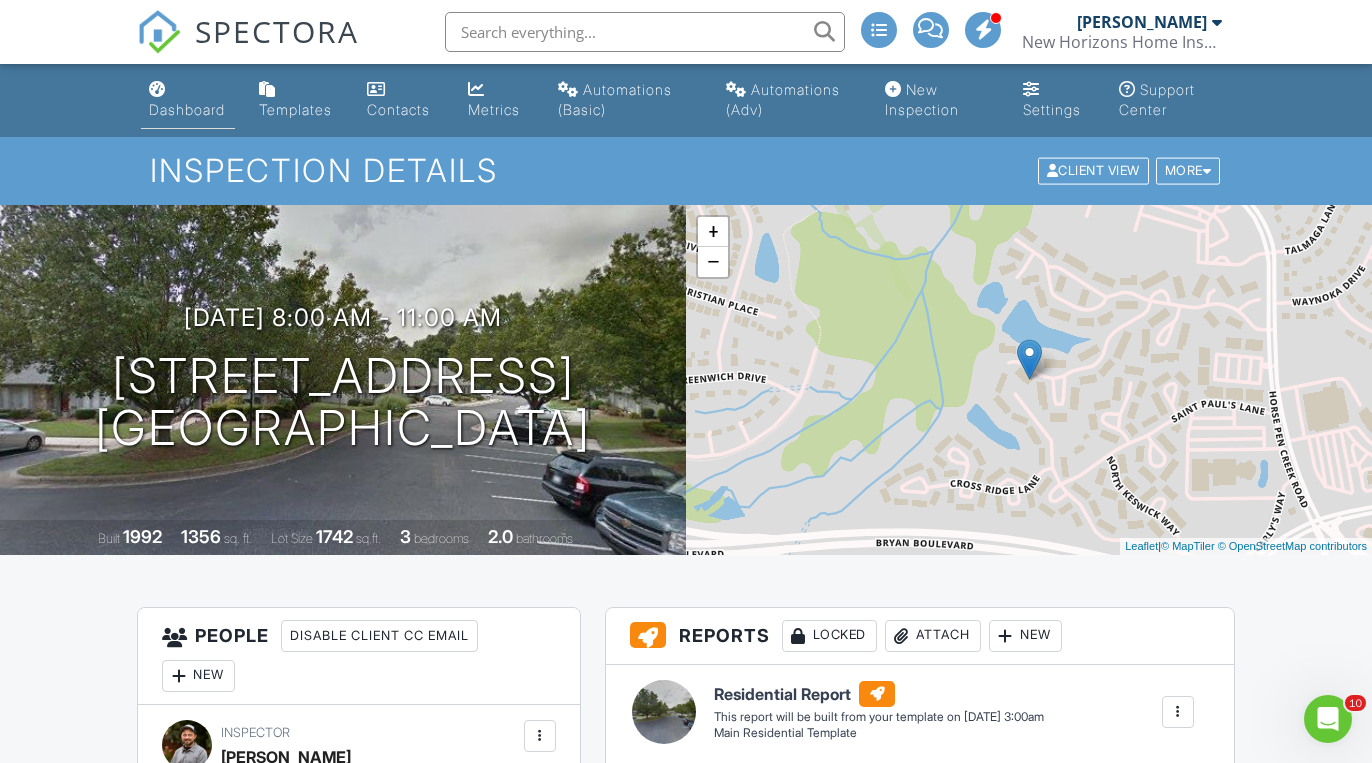 click on "Dashboard" at bounding box center (187, 109) 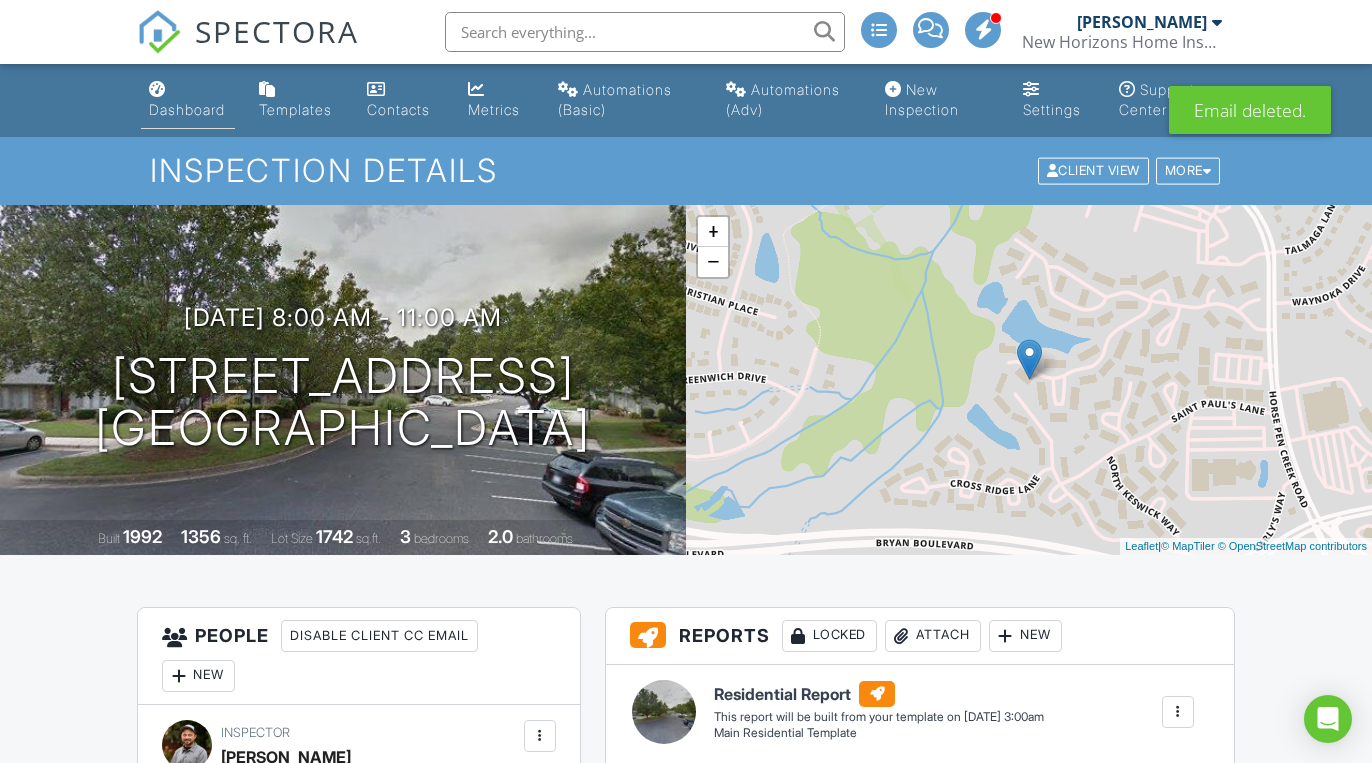 scroll, scrollTop: 0, scrollLeft: 0, axis: both 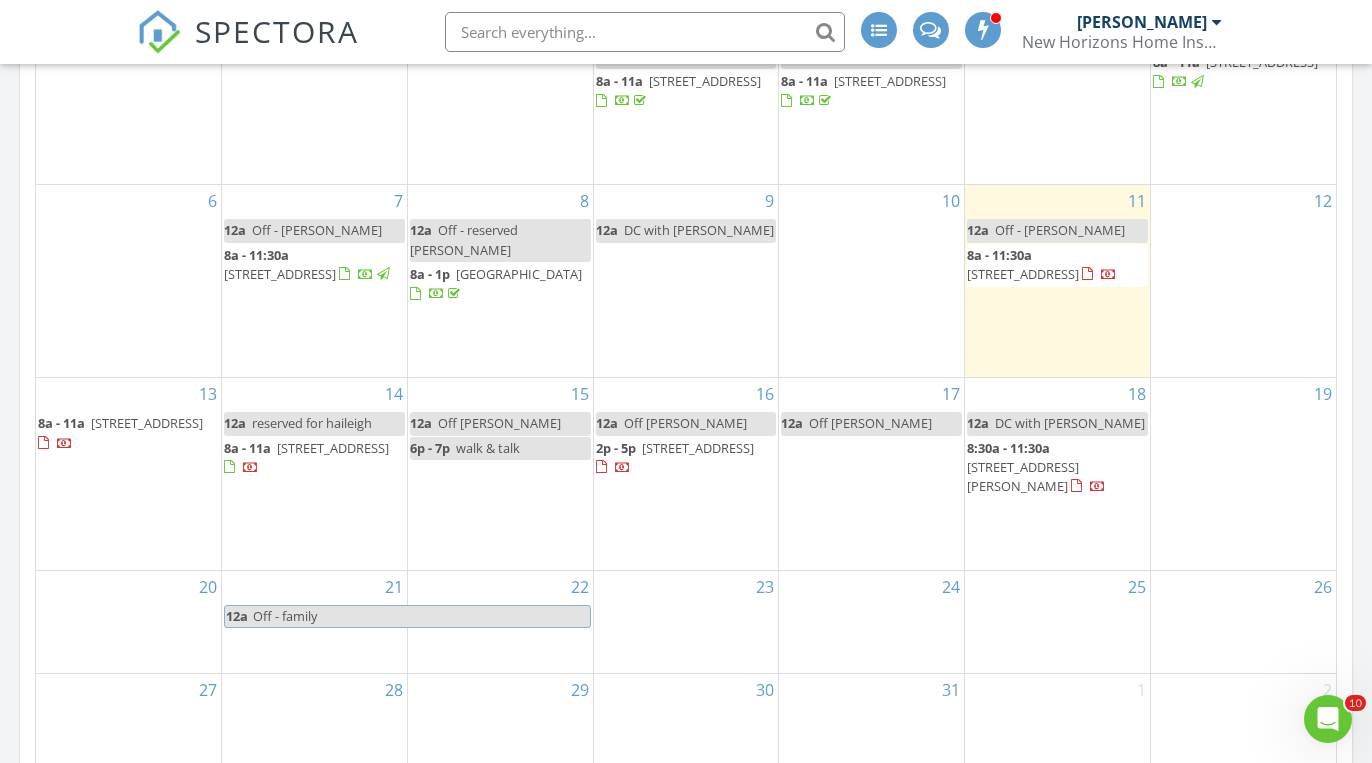 click on "[STREET_ADDRESS]" at bounding box center (333, 448) 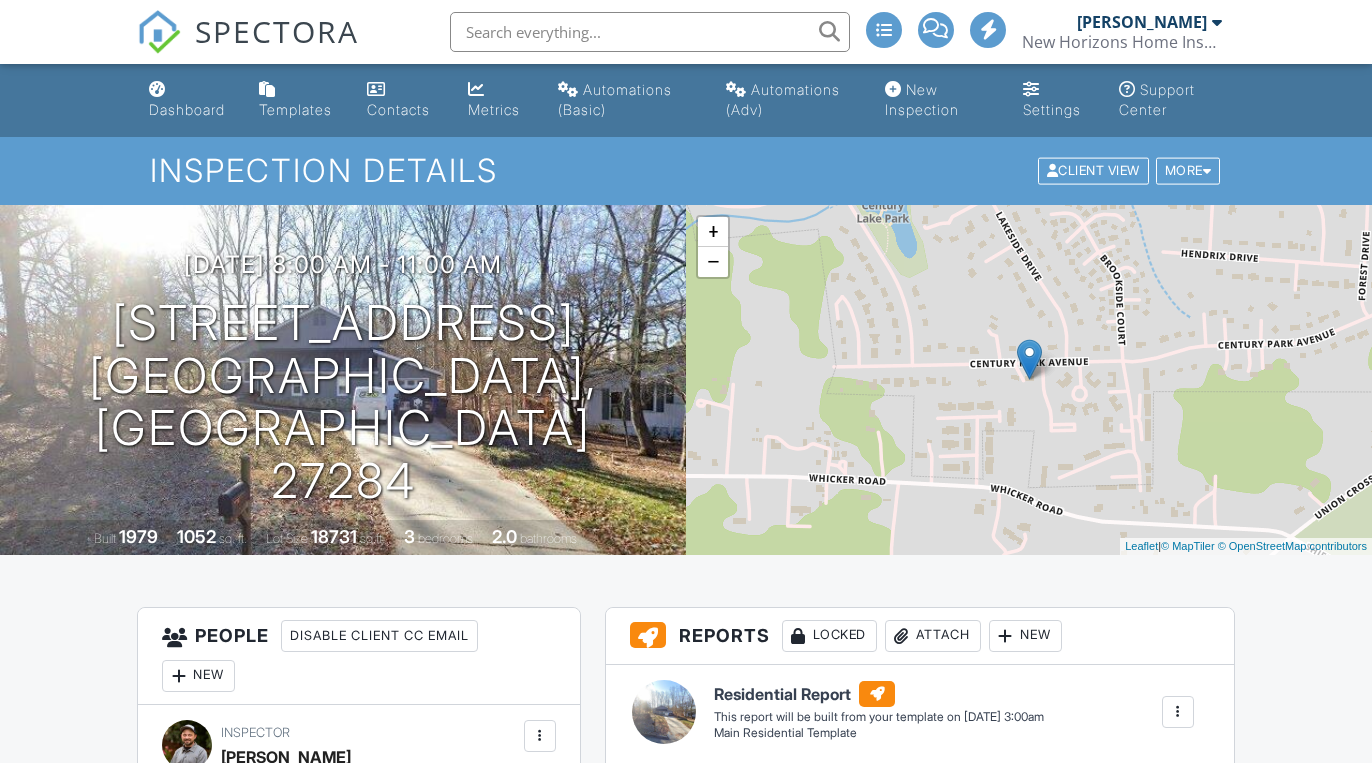 scroll, scrollTop: 751, scrollLeft: 0, axis: vertical 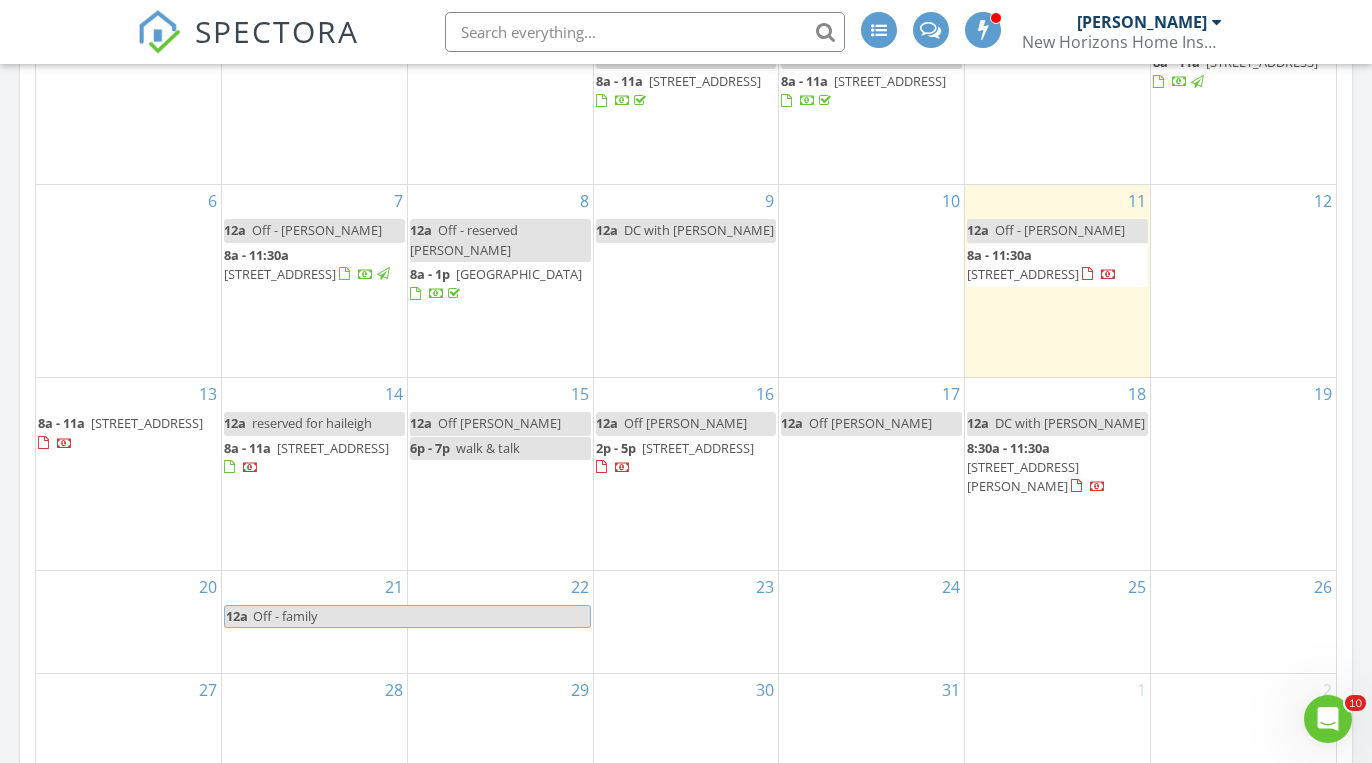 click on "3027 Maple Ave, Burlington 27215" at bounding box center [698, 448] 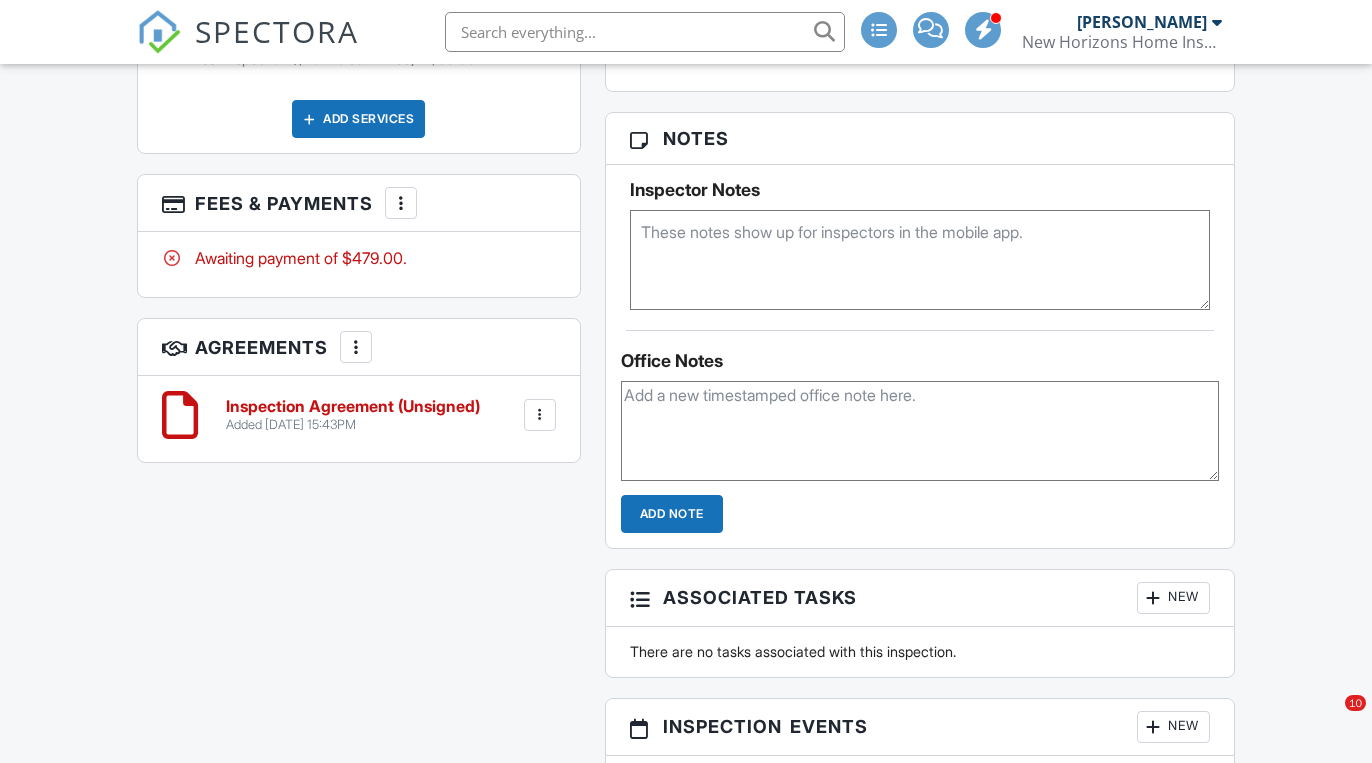 scroll, scrollTop: 1919, scrollLeft: 0, axis: vertical 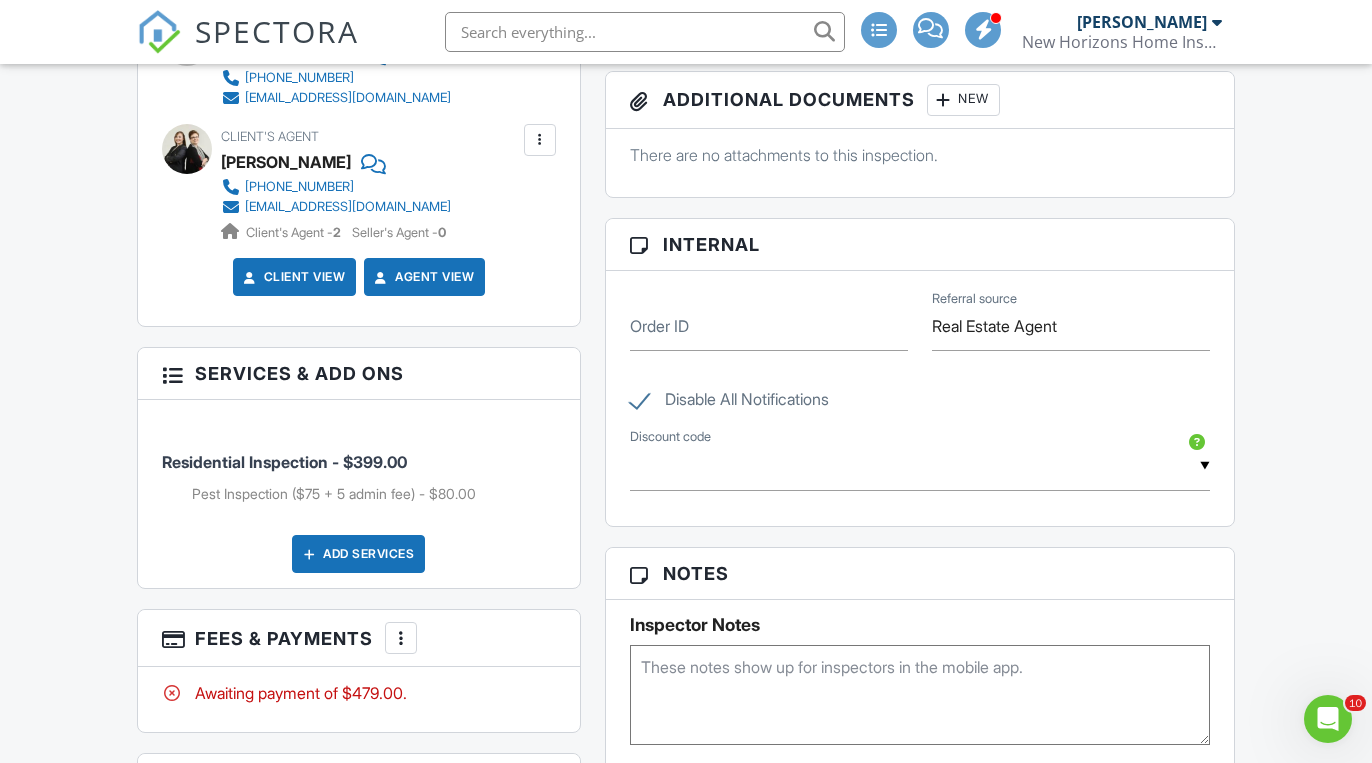 click on "Disable All Notifications" at bounding box center [729, 402] 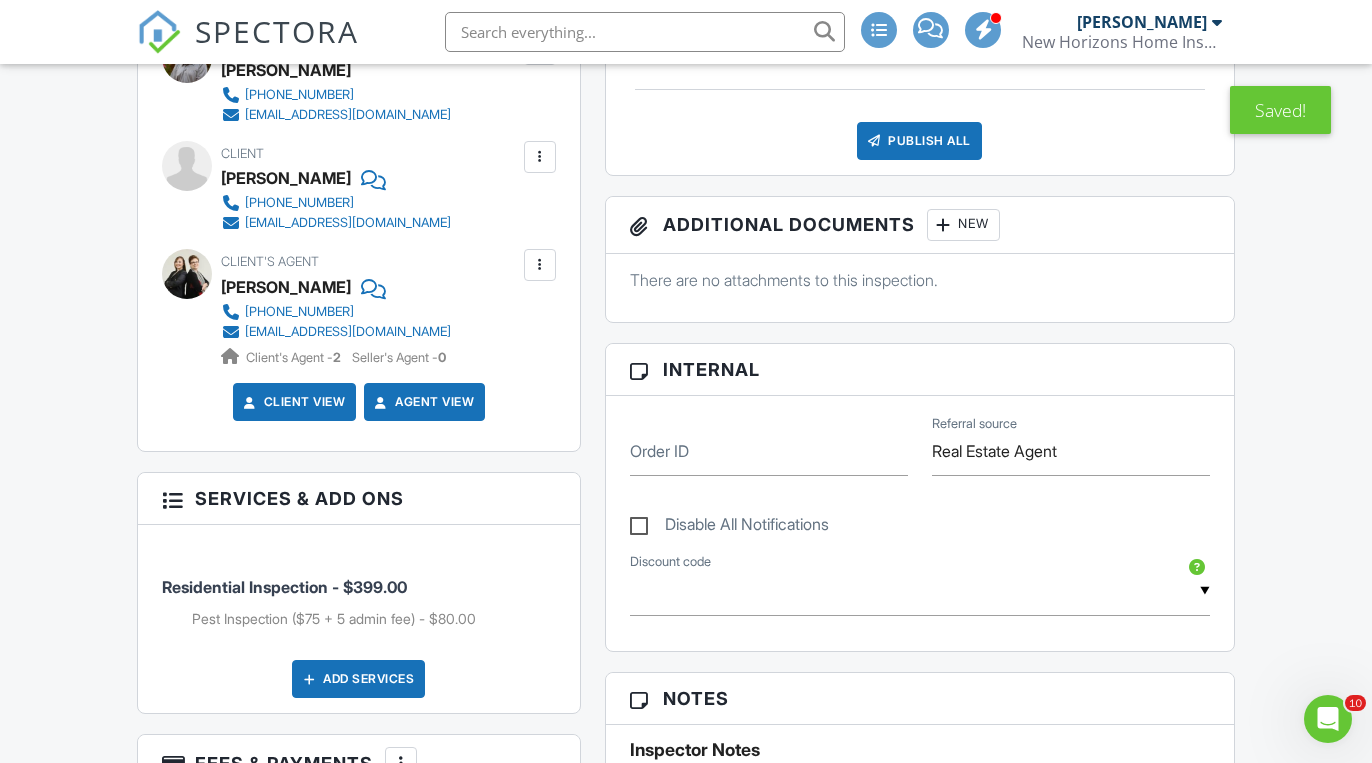scroll, scrollTop: 514, scrollLeft: 0, axis: vertical 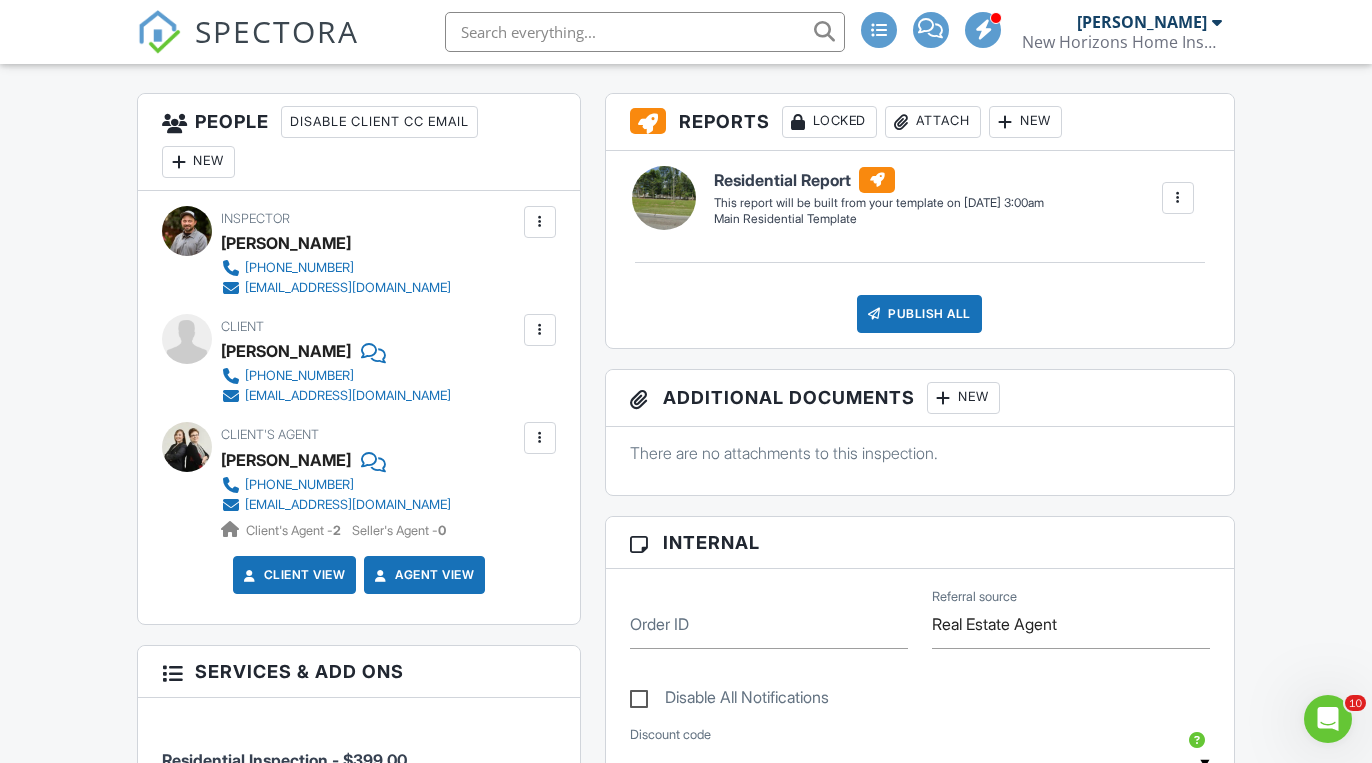 click at bounding box center (540, 330) 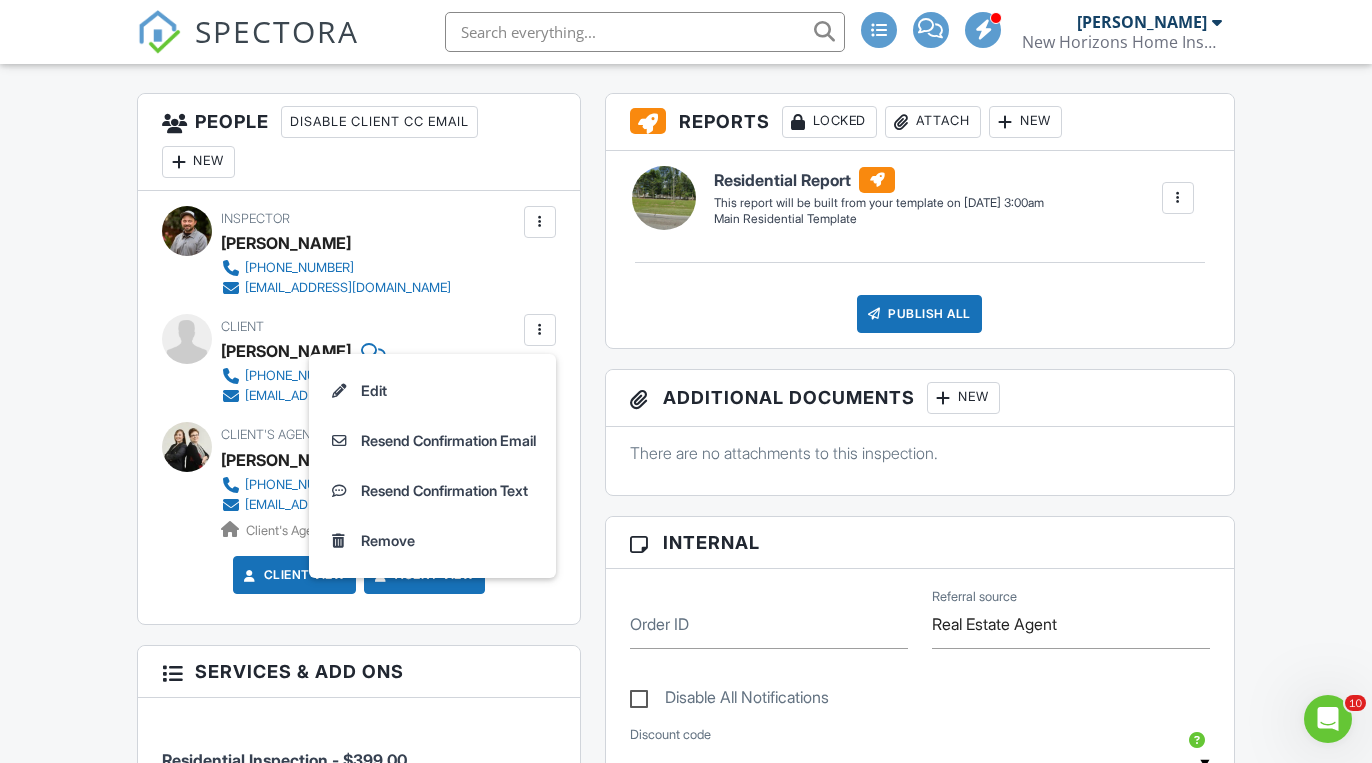 click on "People
Disable Client CC Email
New
Client
Client's Agent
Listing Agent
Add Another Person
Inspector
Mike Scalzo
+13365776755
newhorizonshomeinspectionsnc@gmail.com
Make Invisible
Mark As Requested
Remove
Update Client
First name
Debbie
Last name
Guyer
Email (required)
debbielguyer@hotmail.com
CC Email
Phone
336-269-3323
Tags
Internal notes visible only to the company
Private notes visible only to company admins
Updating the client email address will resend the confirmation email and update all queued automated emails.
Cancel
Save
Confirm client deletion
Cancel
Remove Client
Client
Debbie Guyer
336-269-3323" at bounding box center (358, 655) 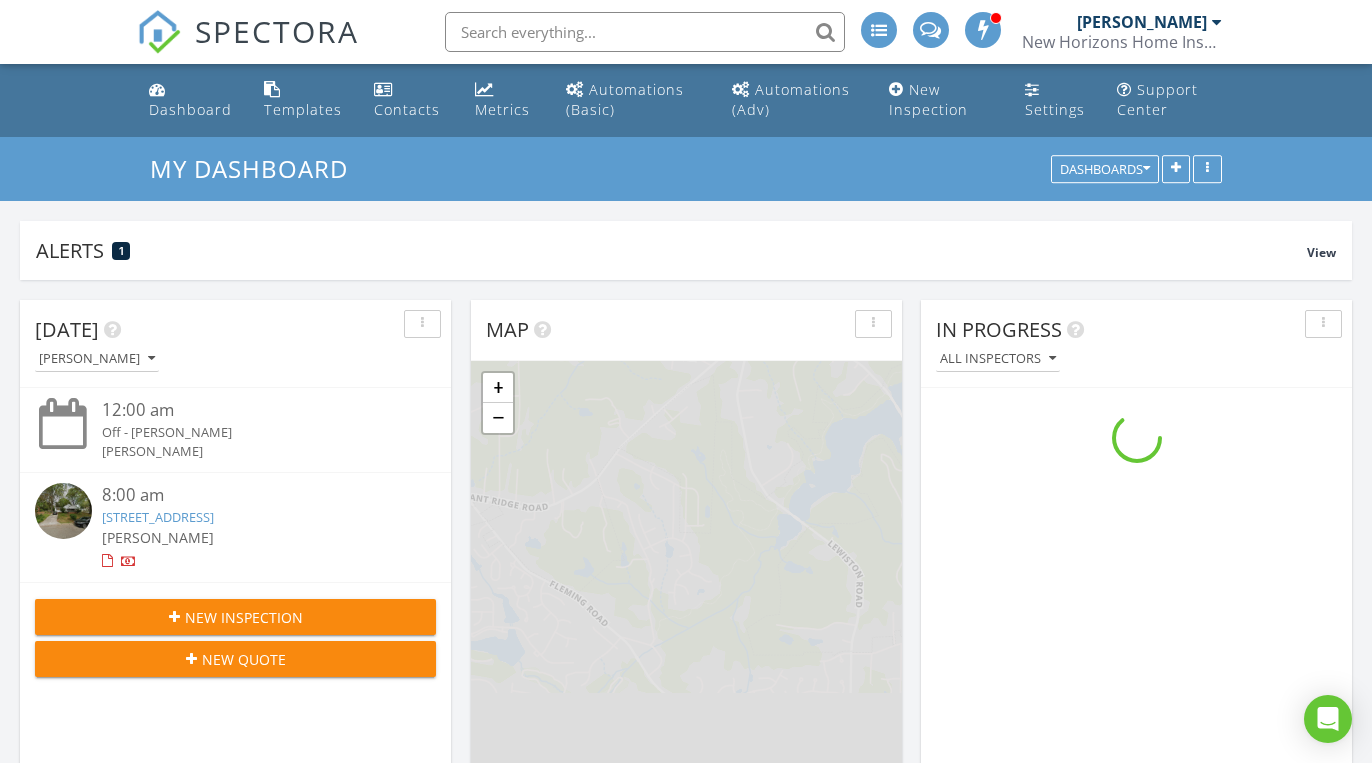 scroll, scrollTop: 1078, scrollLeft: 0, axis: vertical 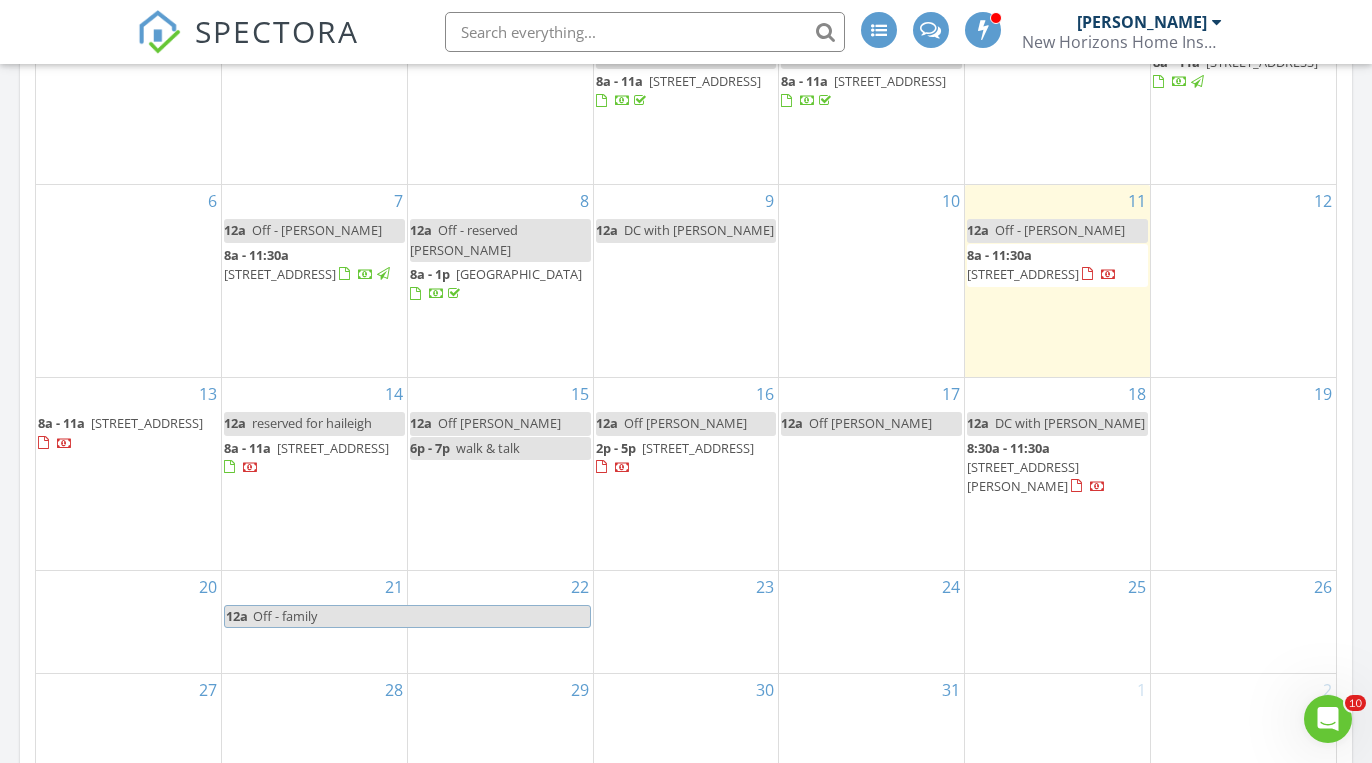 click on "[STREET_ADDRESS][PERSON_NAME]" at bounding box center (1023, 476) 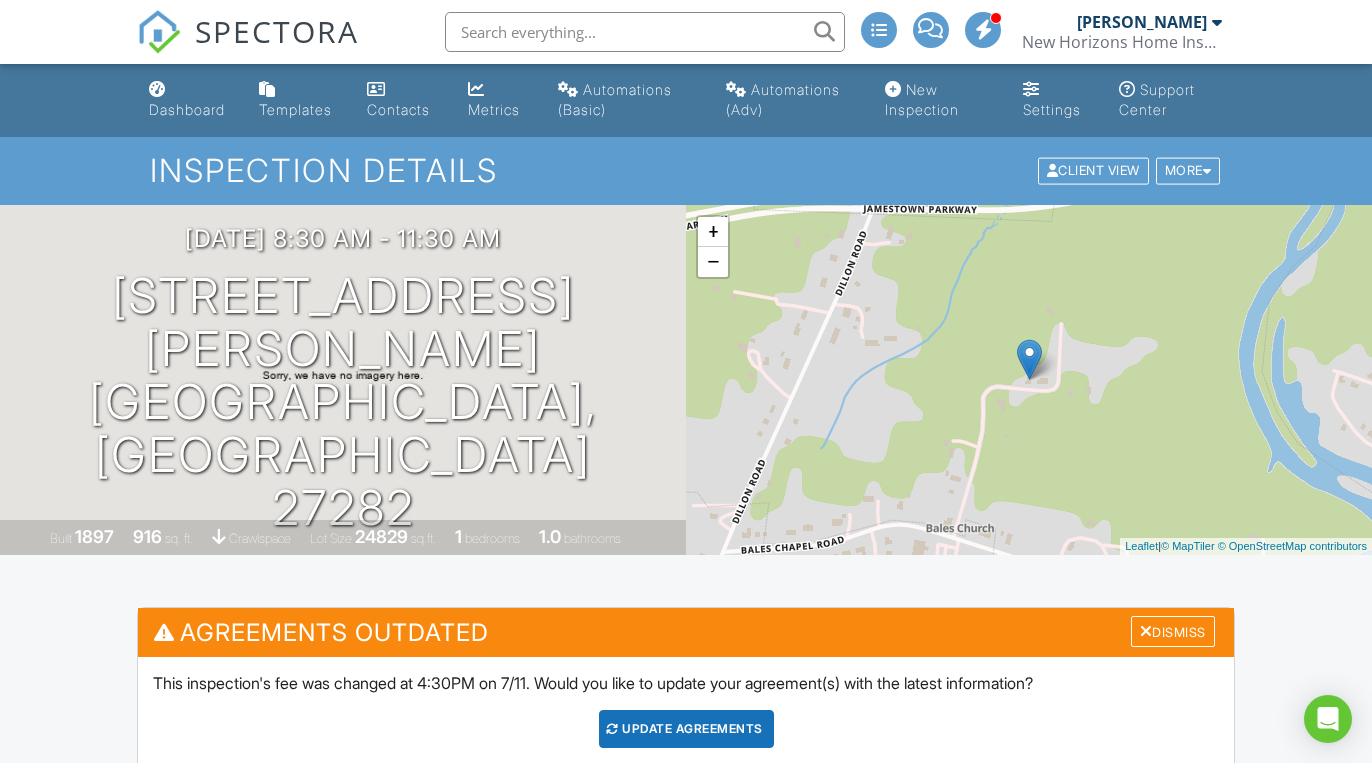 scroll, scrollTop: 918, scrollLeft: 0, axis: vertical 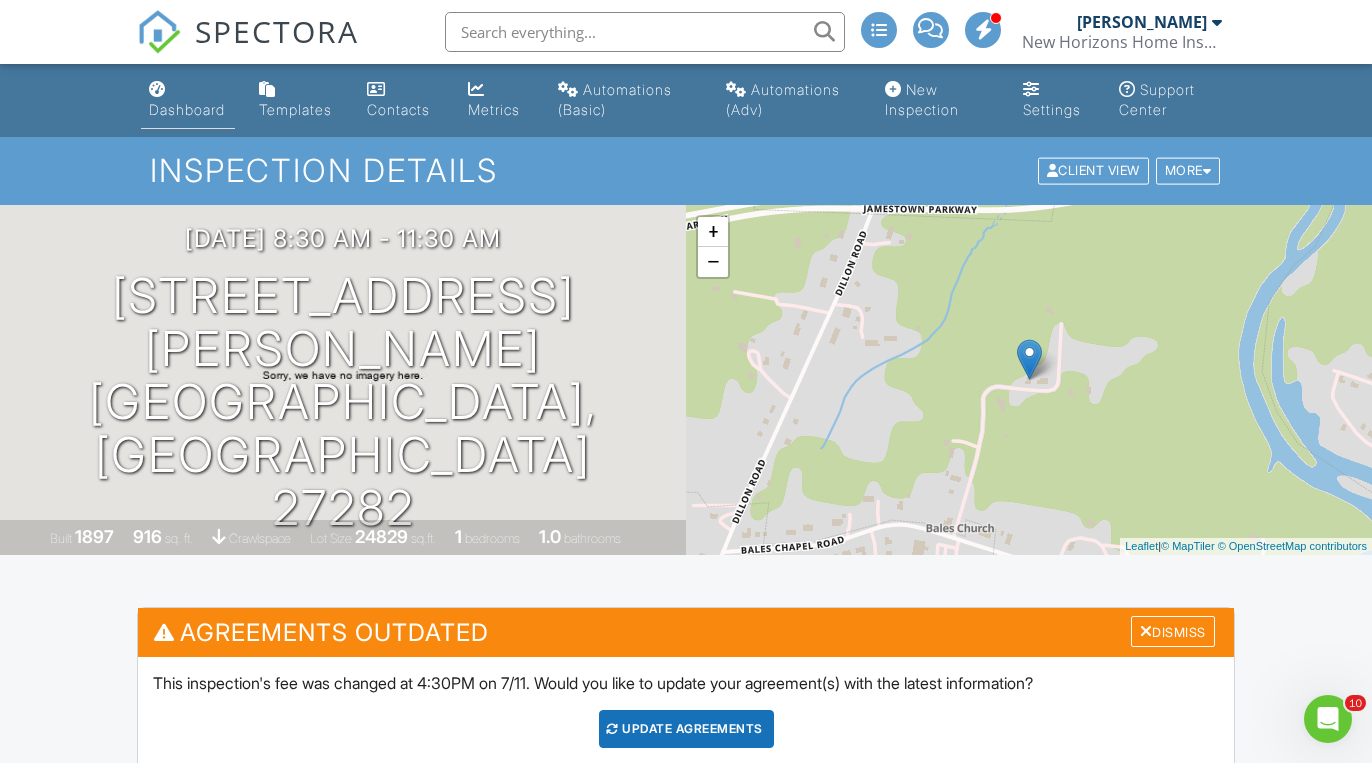 click on "Dashboard" at bounding box center (187, 109) 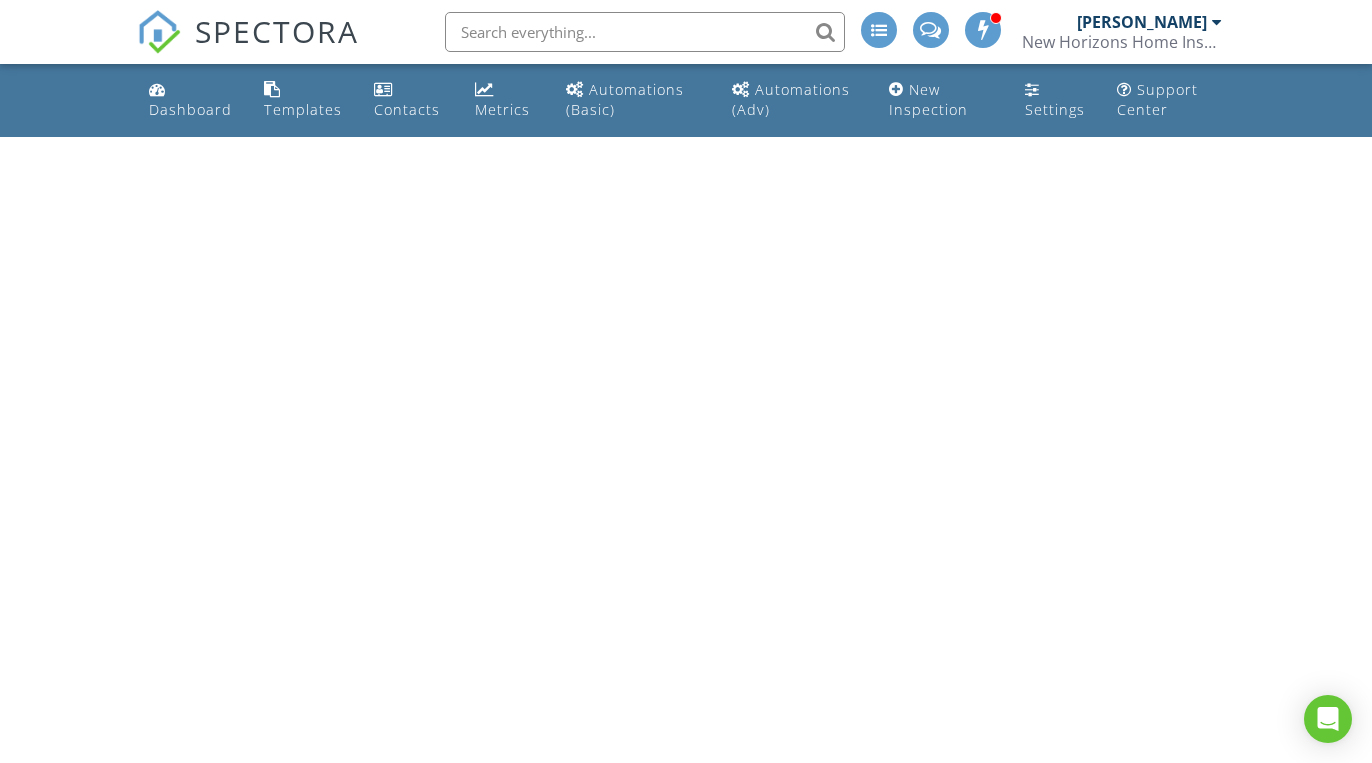 scroll, scrollTop: 0, scrollLeft: 0, axis: both 